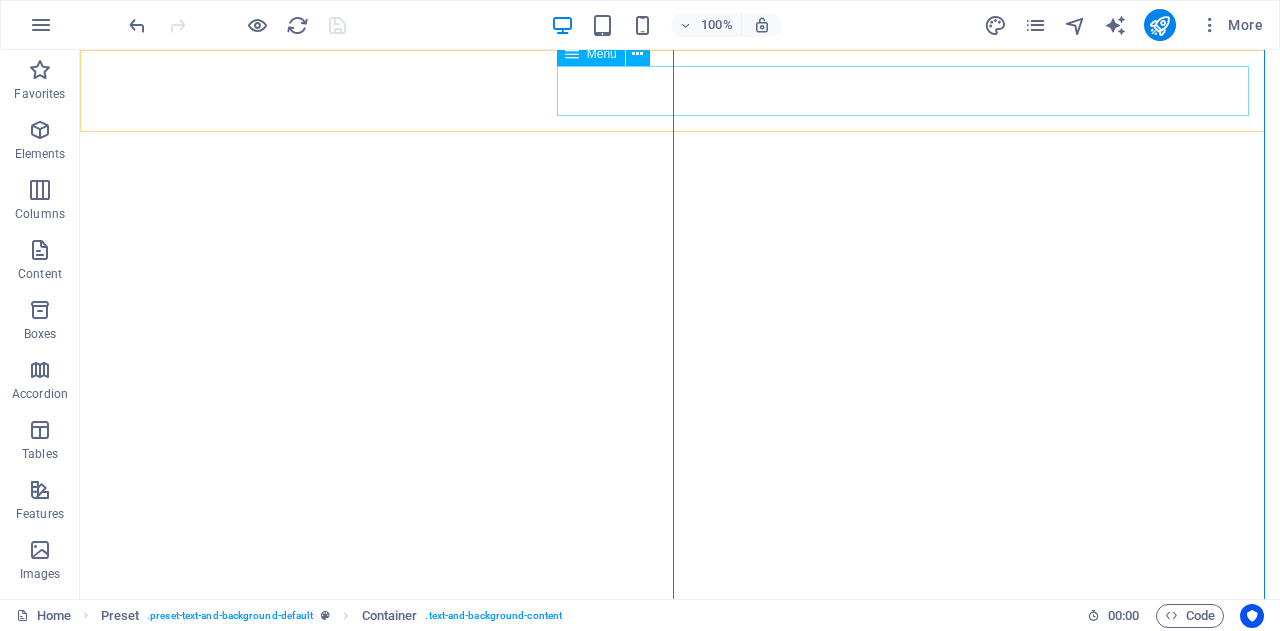 scroll, scrollTop: 0, scrollLeft: 0, axis: both 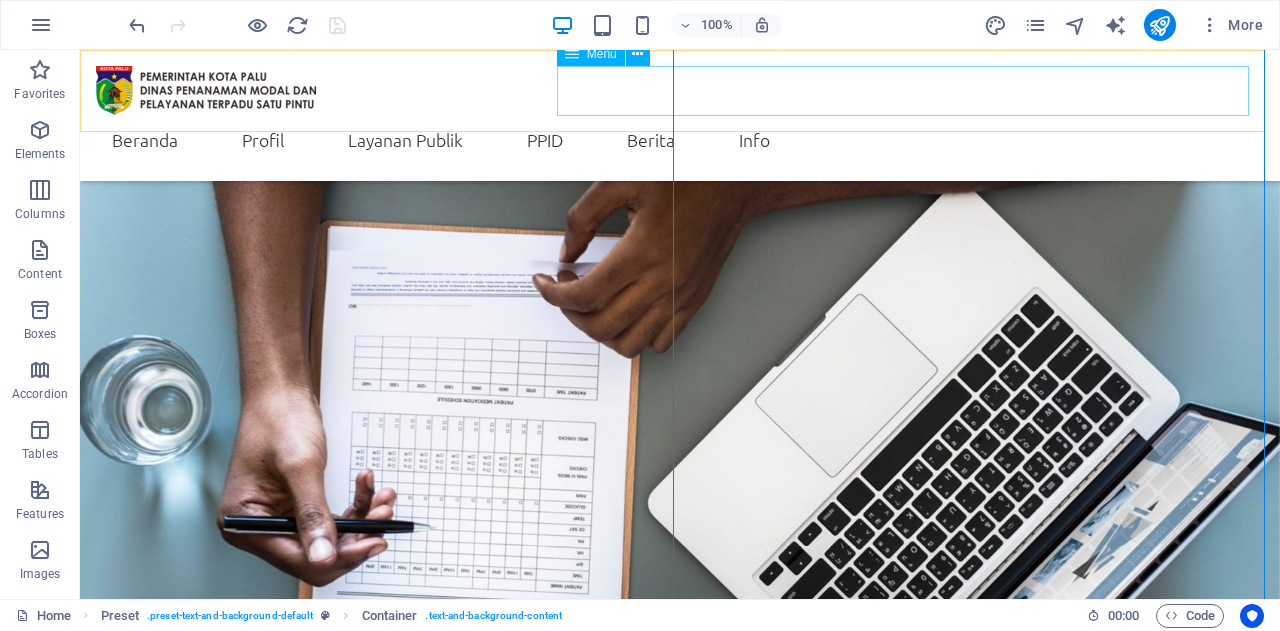 click on "Beranda Profil Visi - Misi Struktur Organisasi Tugas dan Fungsi Layanan Publik Kontak DPMPTSP Mal Pelayanan Masyarakat Layanan Perizinan/Non Perizinan E-Siga OSS SIMBG PPID Sekilas PPID Laporan Penyelenggaran PTSP LKJIP RENJA RENSTRA Berita Info" at bounding box center (680, 140) 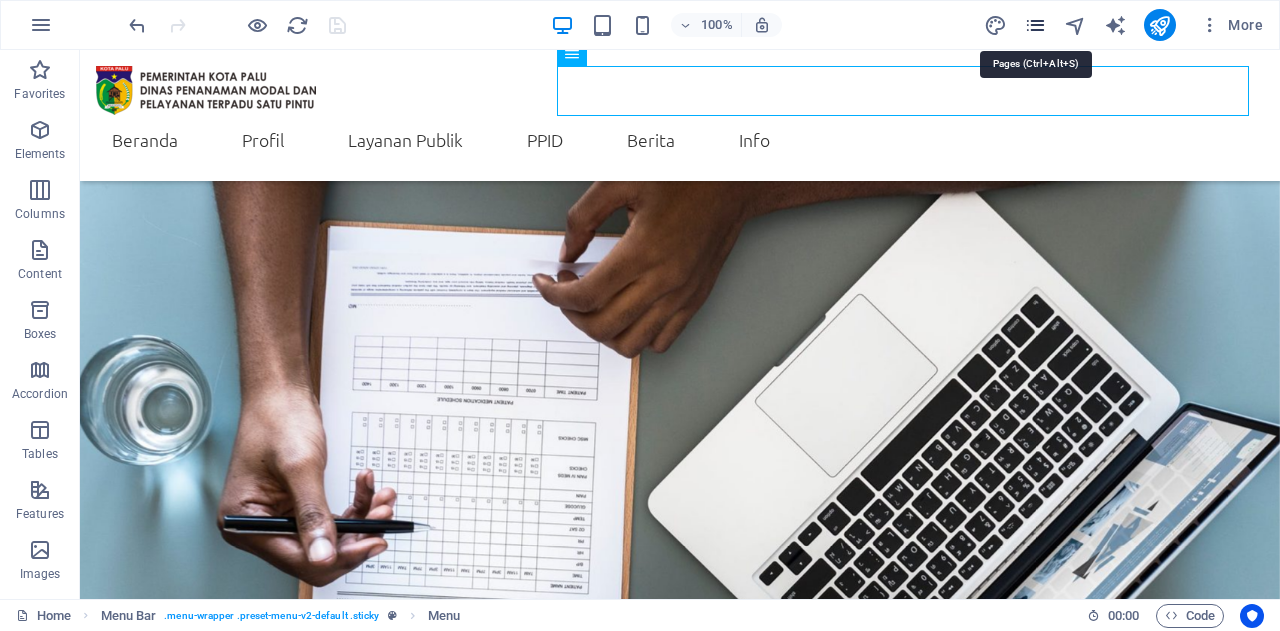 click at bounding box center (1035, 25) 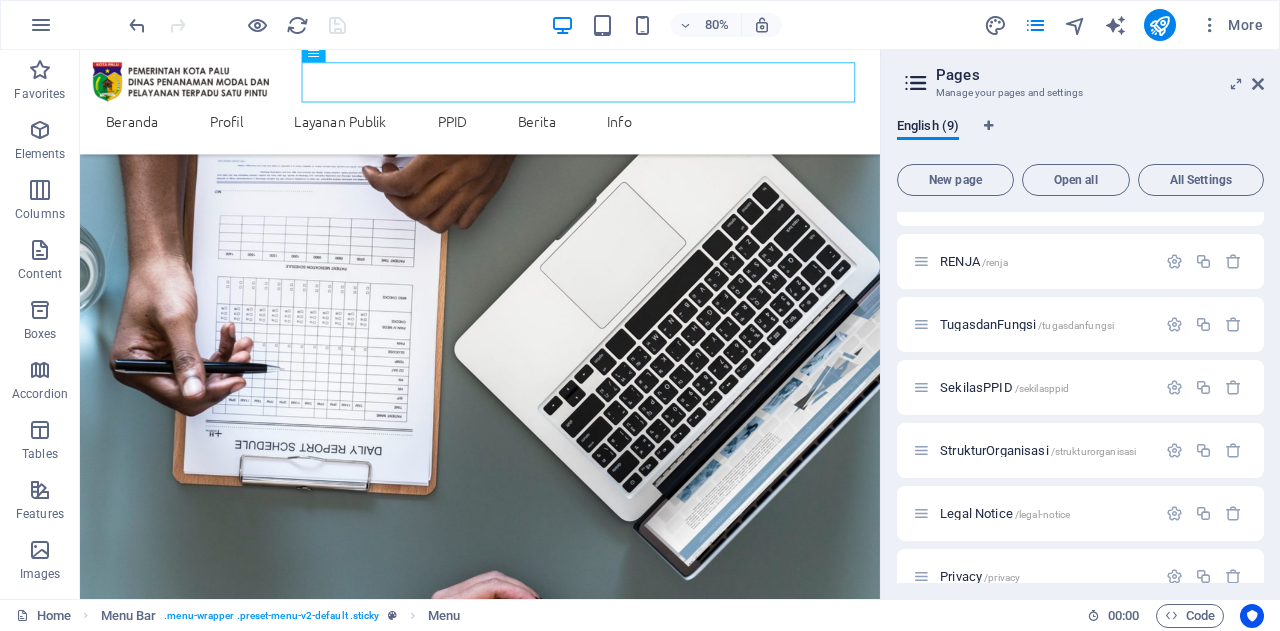 scroll, scrollTop: 196, scrollLeft: 0, axis: vertical 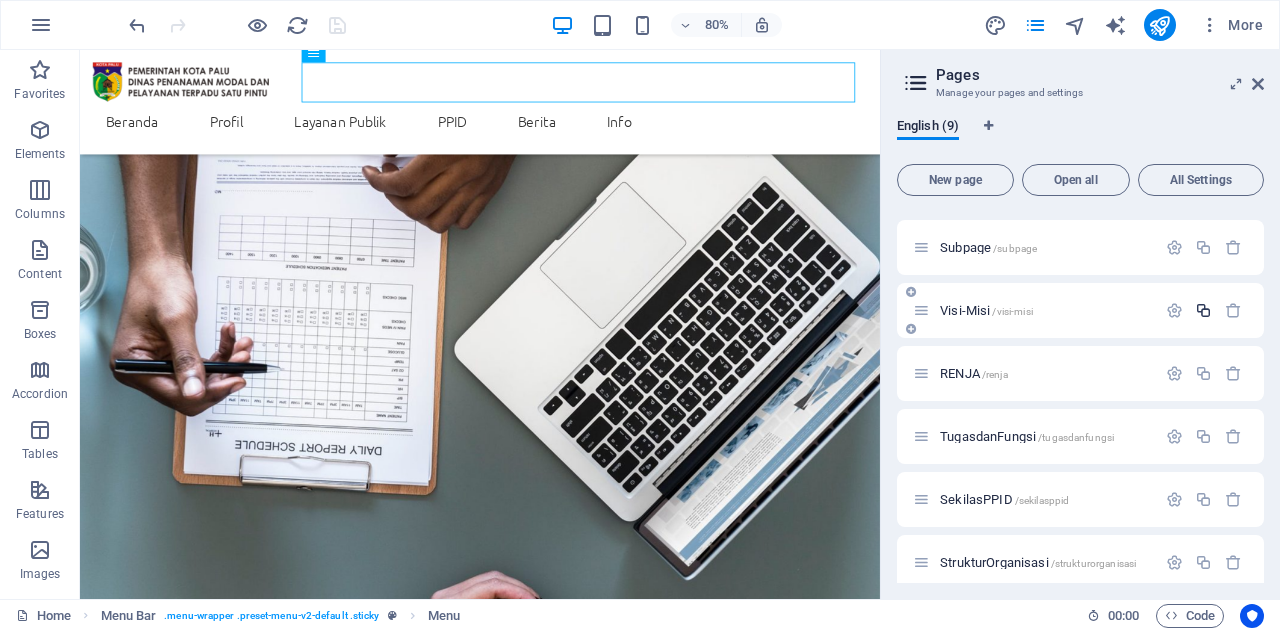 click at bounding box center (1203, 310) 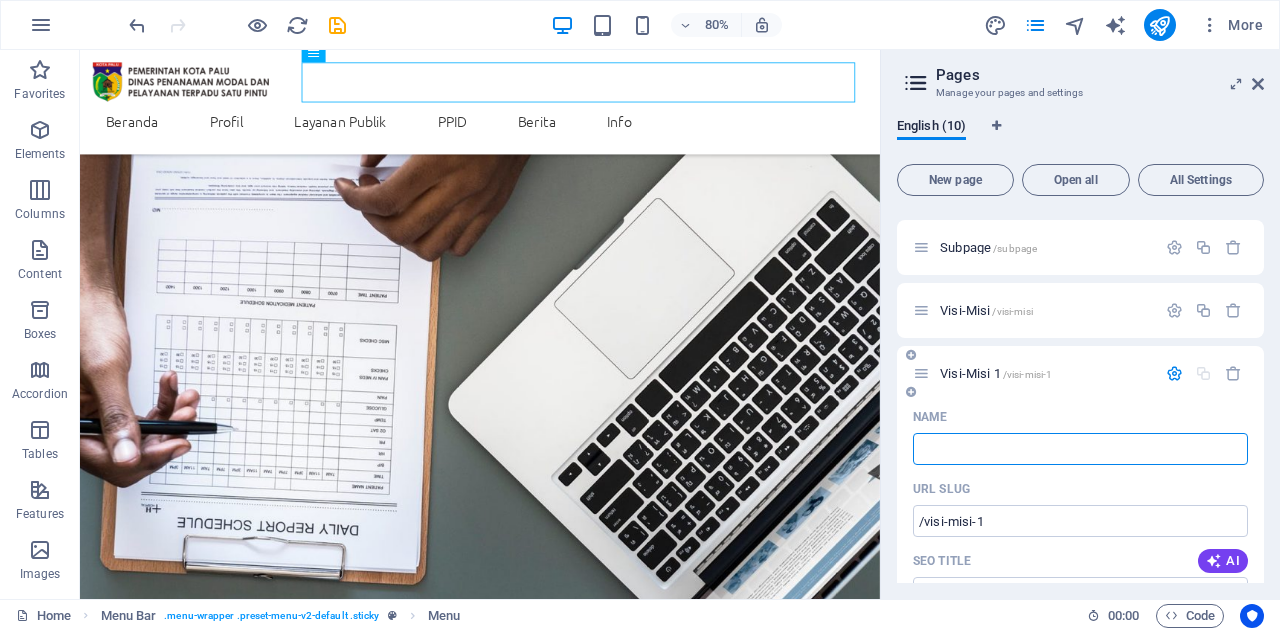 type 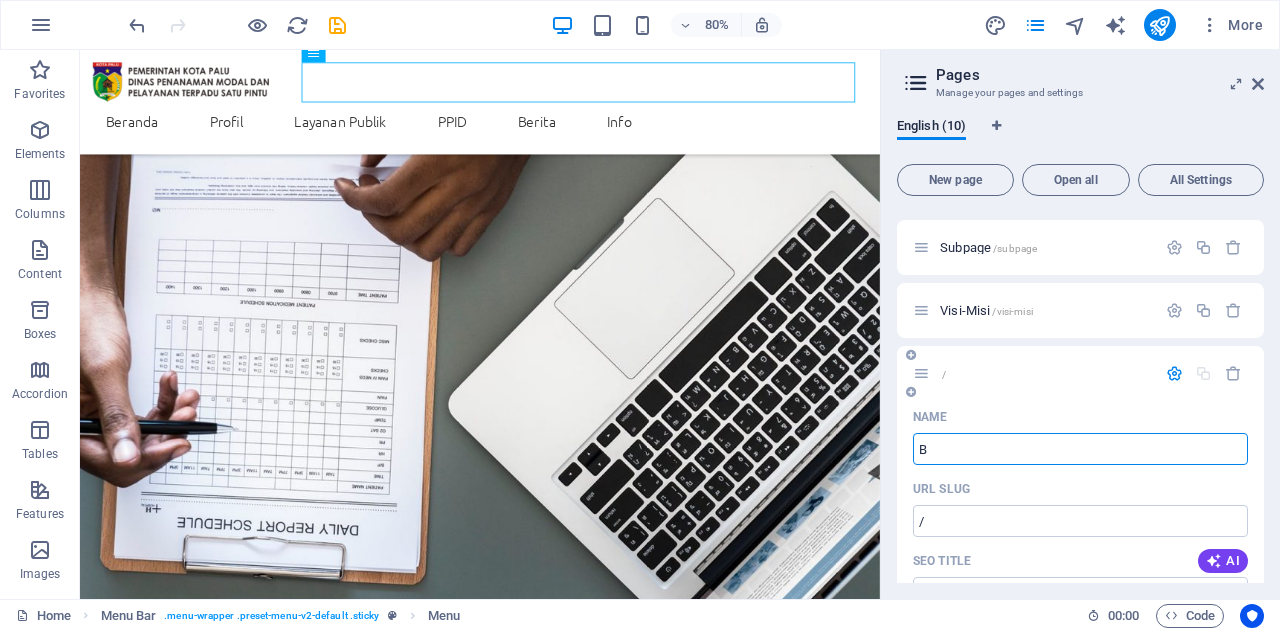 type on "Be" 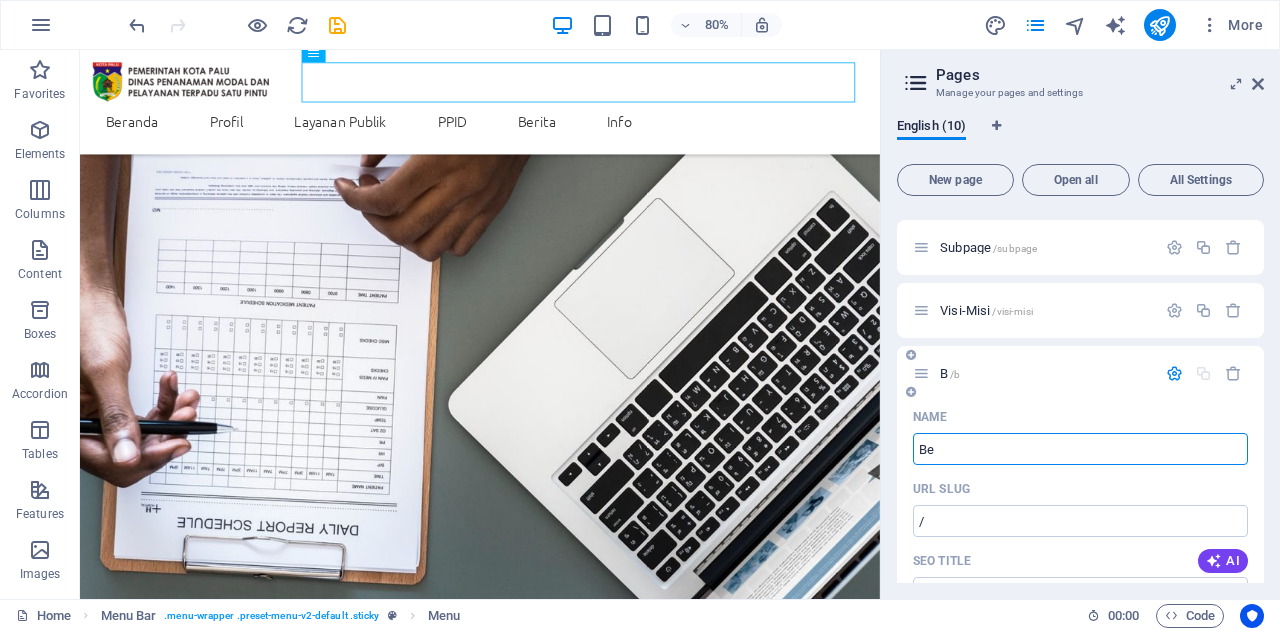 type on "/b" 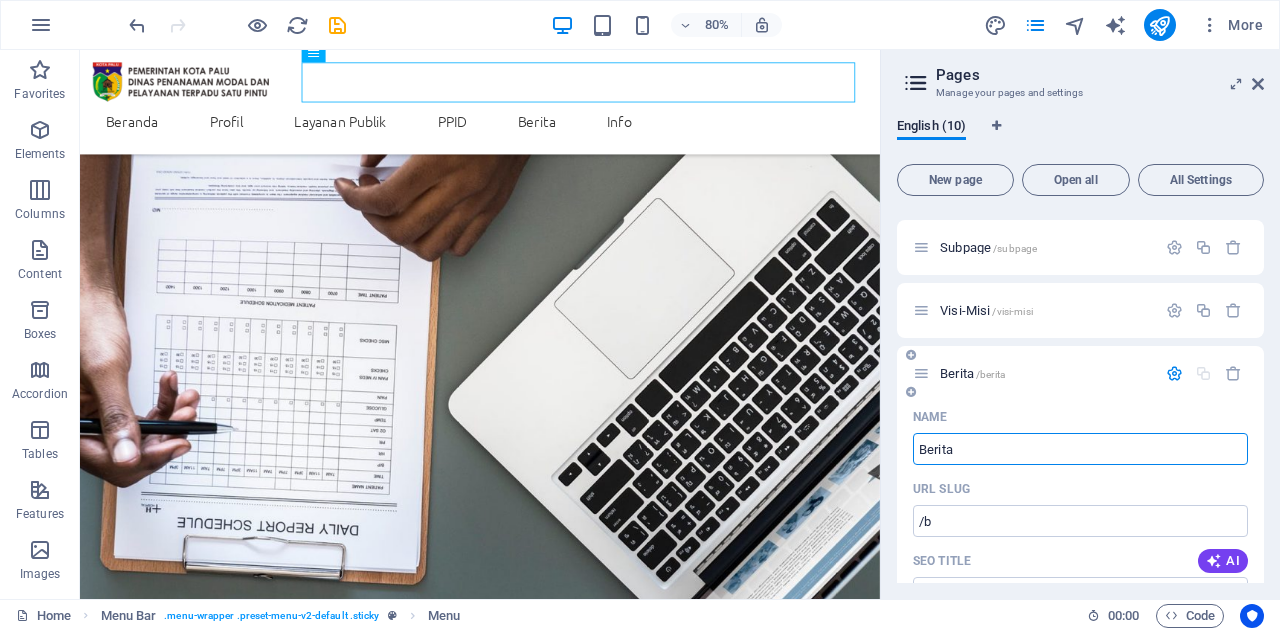 type on "Berita" 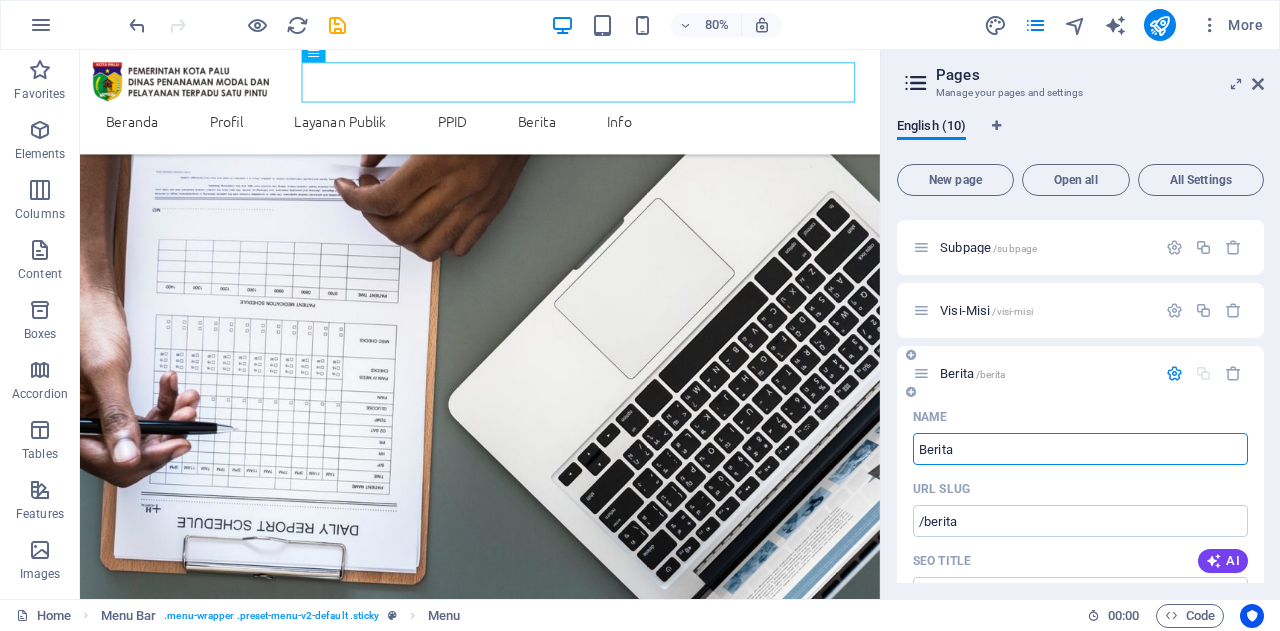 type on "Berita" 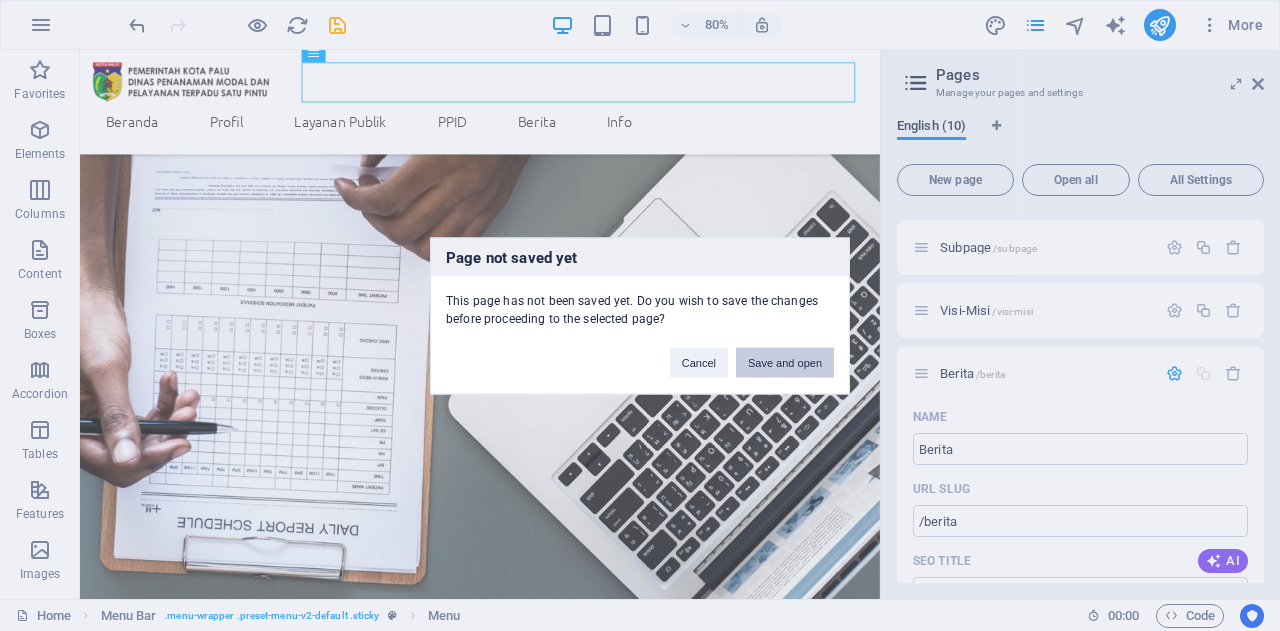 click on "Save and open" at bounding box center (785, 362) 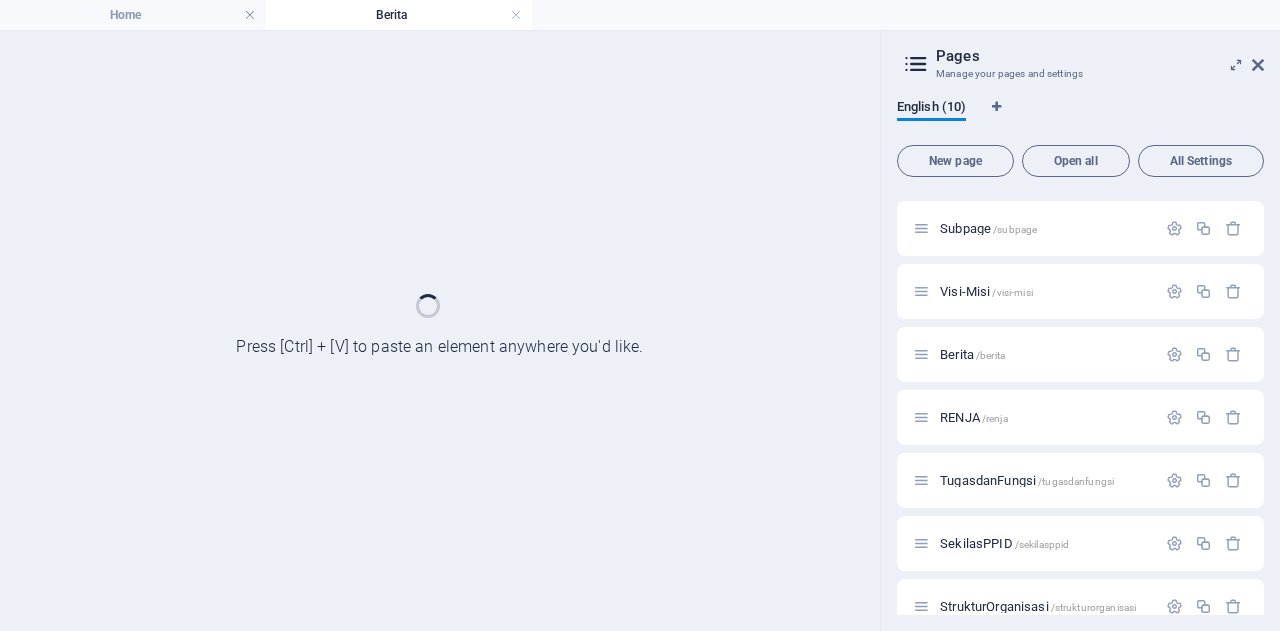 scroll, scrollTop: 0, scrollLeft: 0, axis: both 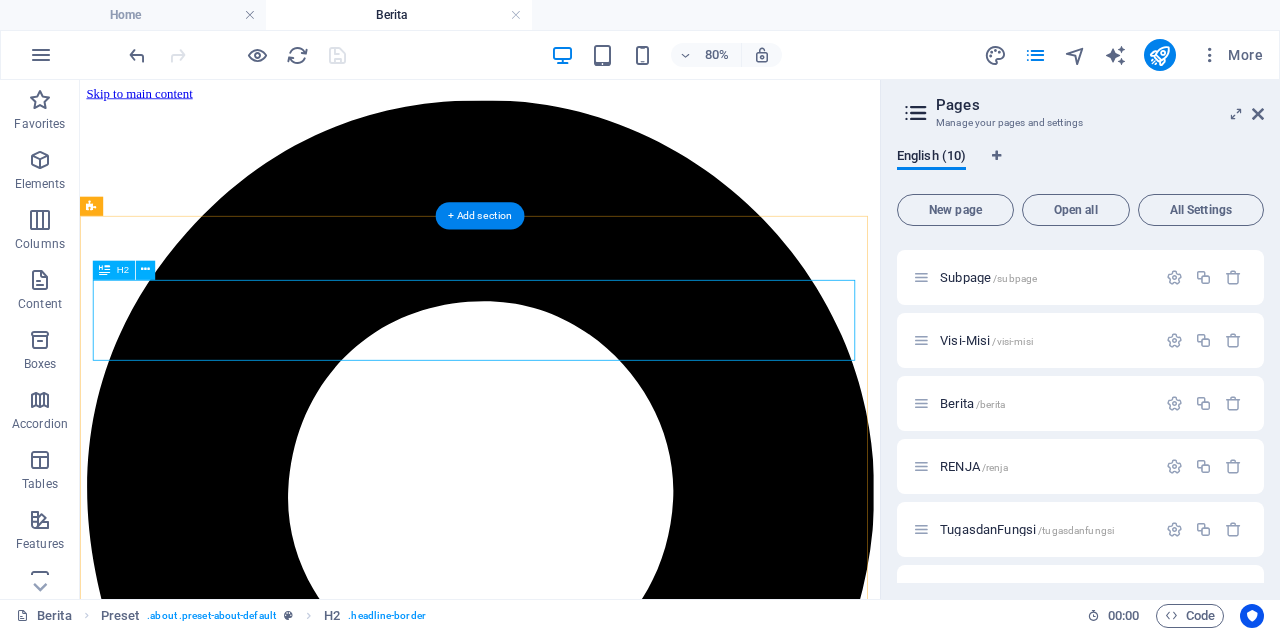 click on "Visi - Misi DPMPTSP" at bounding box center (580, 8329) 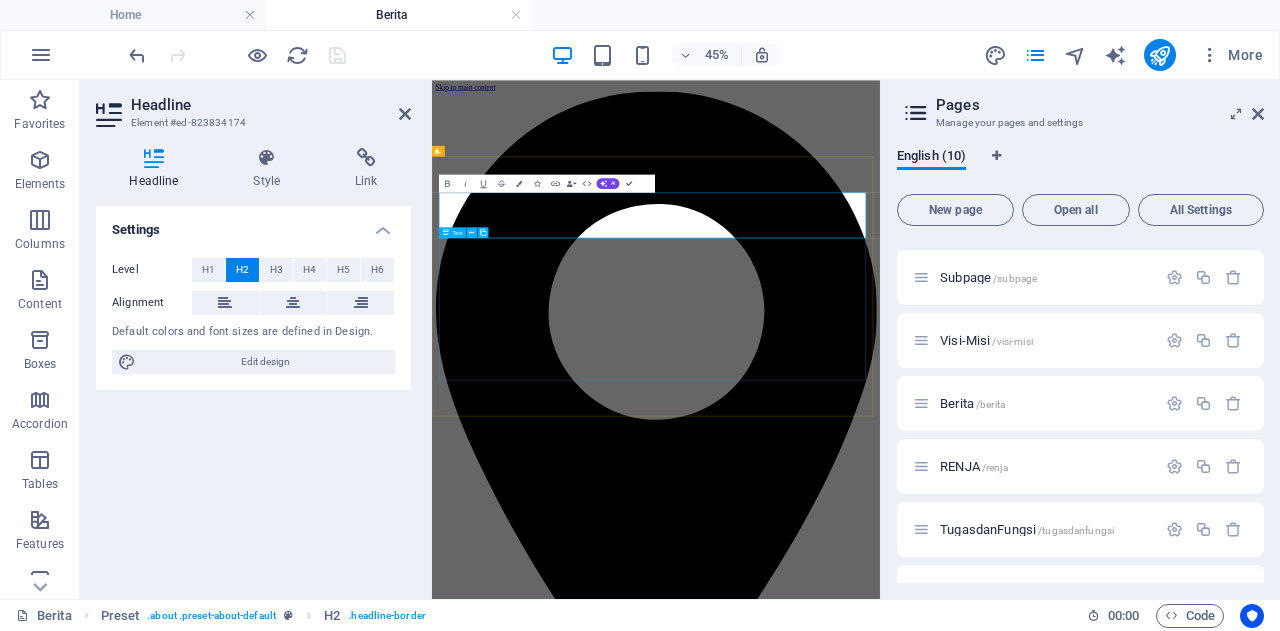 type 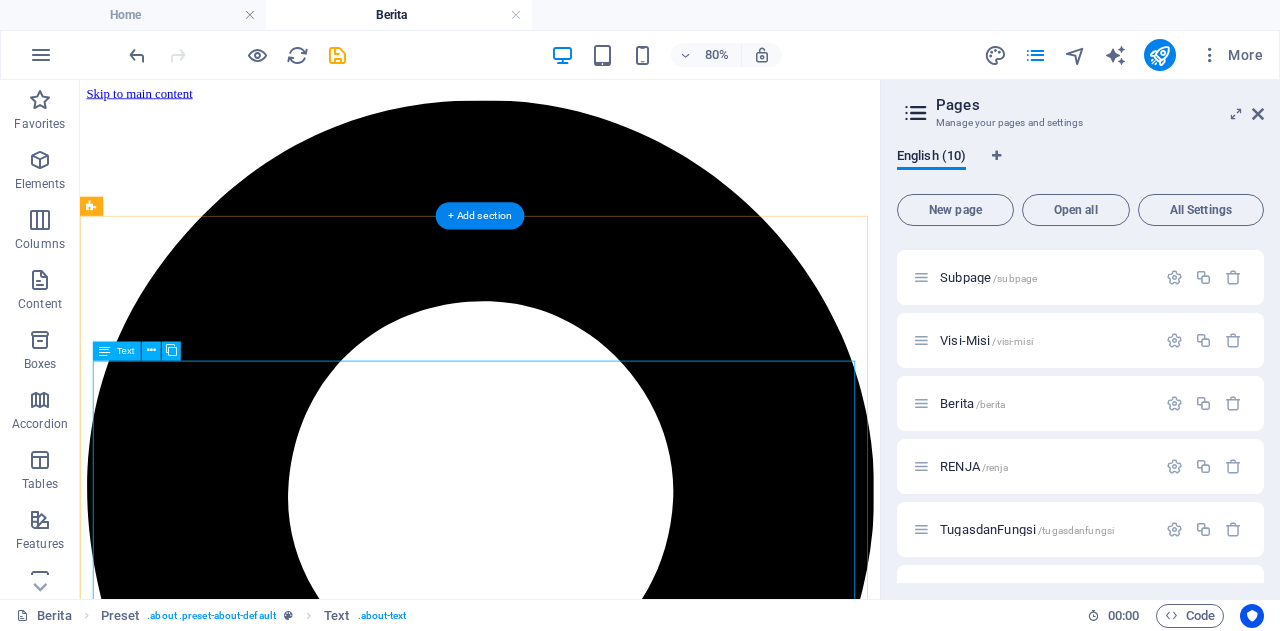 click on "VISI Membangun Kota [CITY] yang mandiri, aman dan nyaman, tangguh, serta profesional dalam konteks pembangunan berkelanjutan berbasis kearifan lokal dan keagamaan. MISI Membangun perekonomian yang mandiri dan siap bersaing dalam perkembangan ekonomi regional dan global. Membangun kembali tatanan lingkungan yang aman dan nyaman dengan dukungan infrastruktur yang berketahanan terhadap bencana. Mengembangkan sumber daya manusia tangguh menghadapi perkembangan global dan mampu beradaptasi terhadap bencana dan Covid-19 Menciptakan pemerintahan yang profesional dan selalu hadir melayani." at bounding box center (580, 8493) 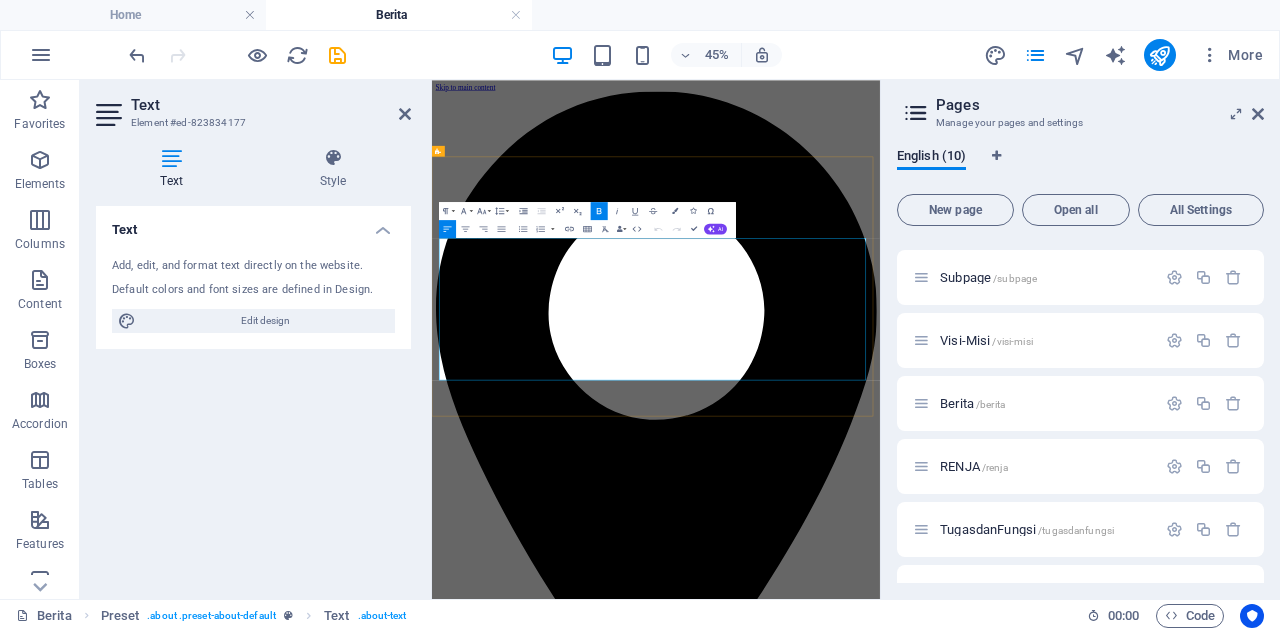 drag, startPoint x: 463, startPoint y: 459, endPoint x: 841, endPoint y: 666, distance: 430.96753 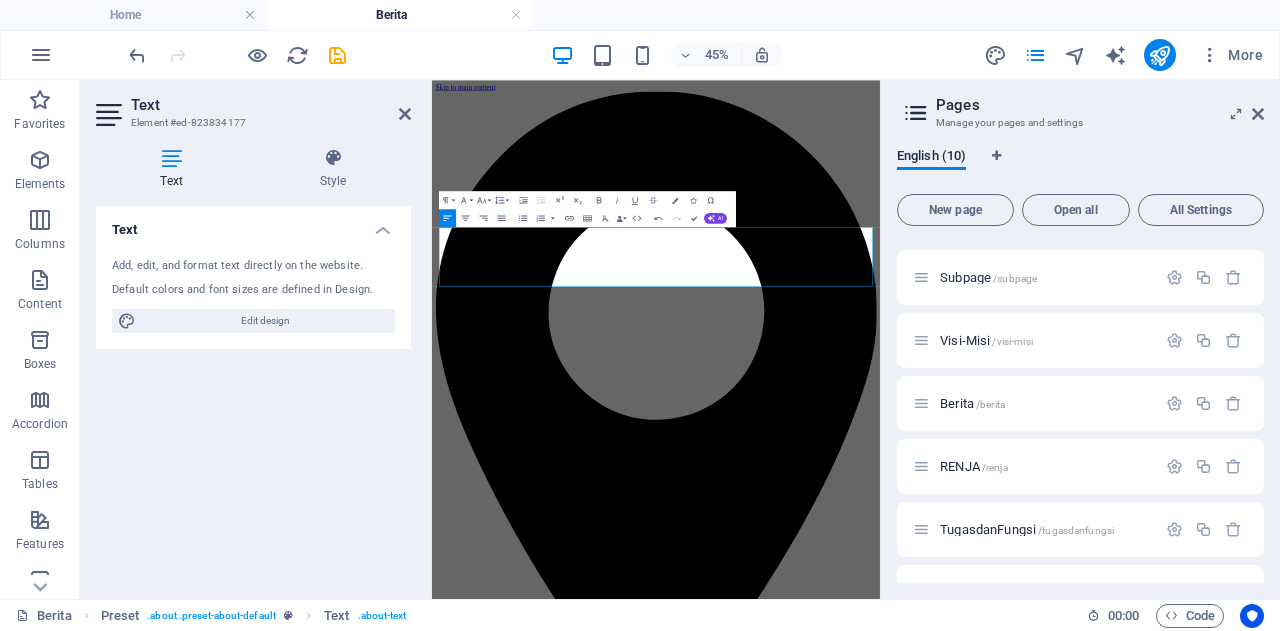 drag, startPoint x: 1039, startPoint y: 516, endPoint x: 417, endPoint y: 402, distance: 632.36066 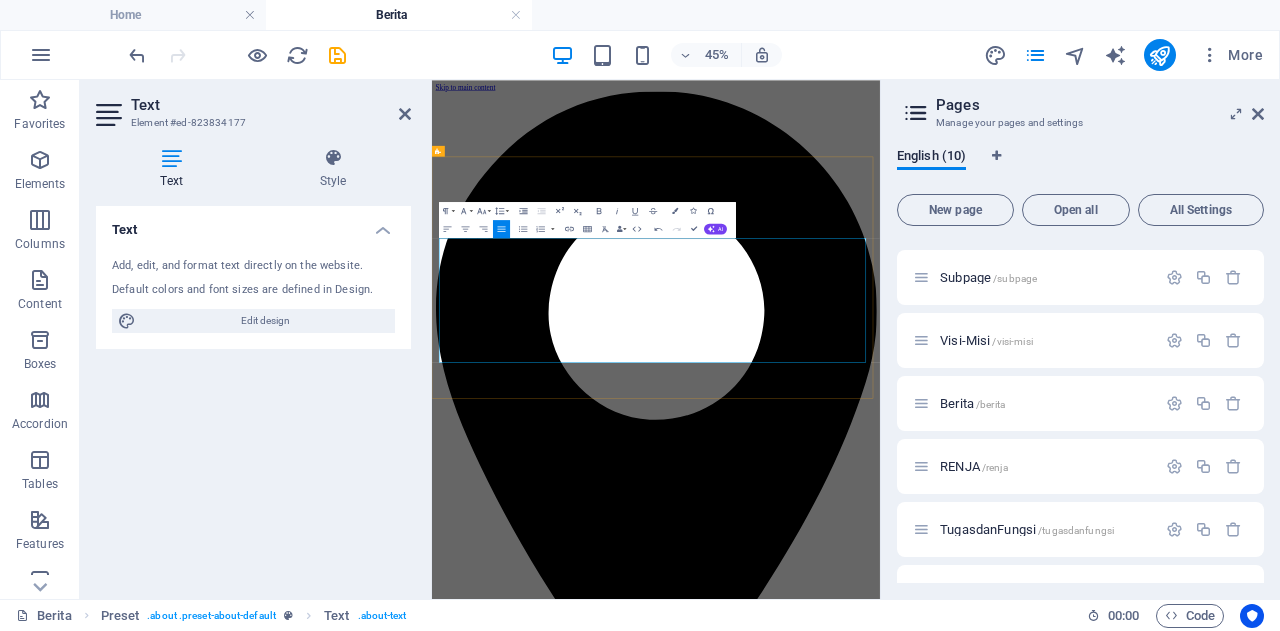 click on "Halaman ini menyajikan informasi terkini seputar kegiatan, kebijakan, inovasi, dan kolaborasi strategis yang dilakukan oleh Dinas Penanaman Modal dan Pelayanan Terpadu Satu Pintu (DPMPTSP) Provinsi [STATE]. Setiap artikel berita memuat perkembangan penting terkait pelayanan perizinan berusaha, investasi daerah, pendampingan UMKM, peningkatan kapasitas SDM, hingga pelaksanaan program unggulan yang mendukung iklim investasi yang inklusif dan berdaya saing." at bounding box center (930, 8372) 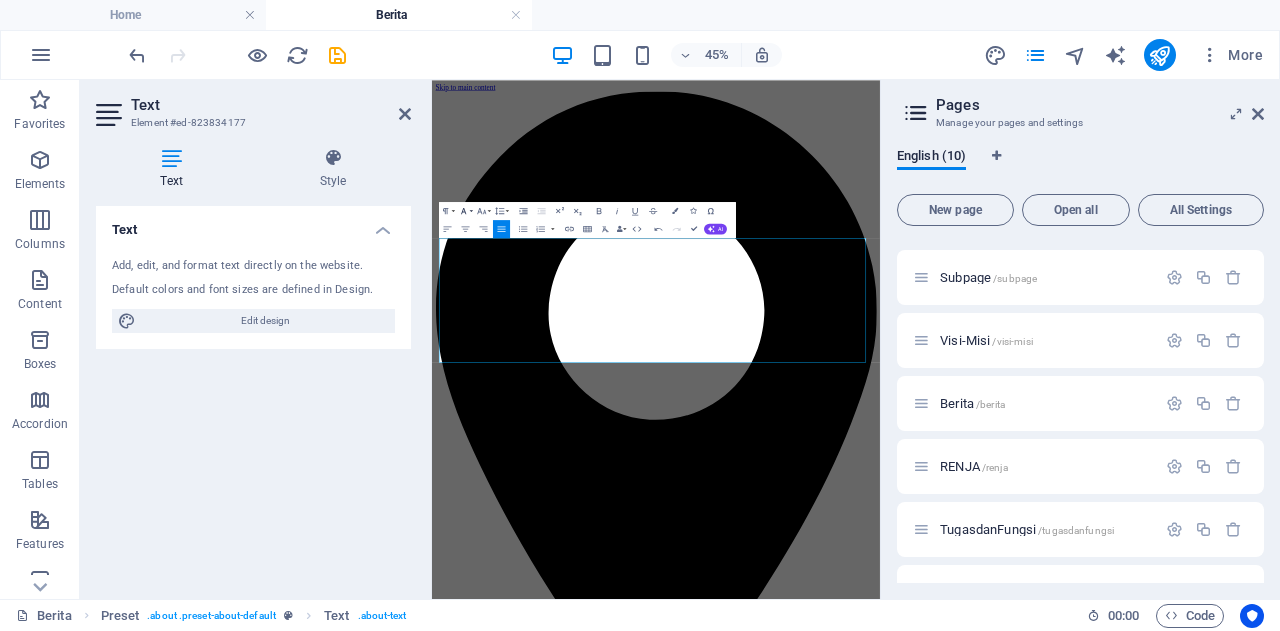 click on "Font Family" at bounding box center [465, 211] 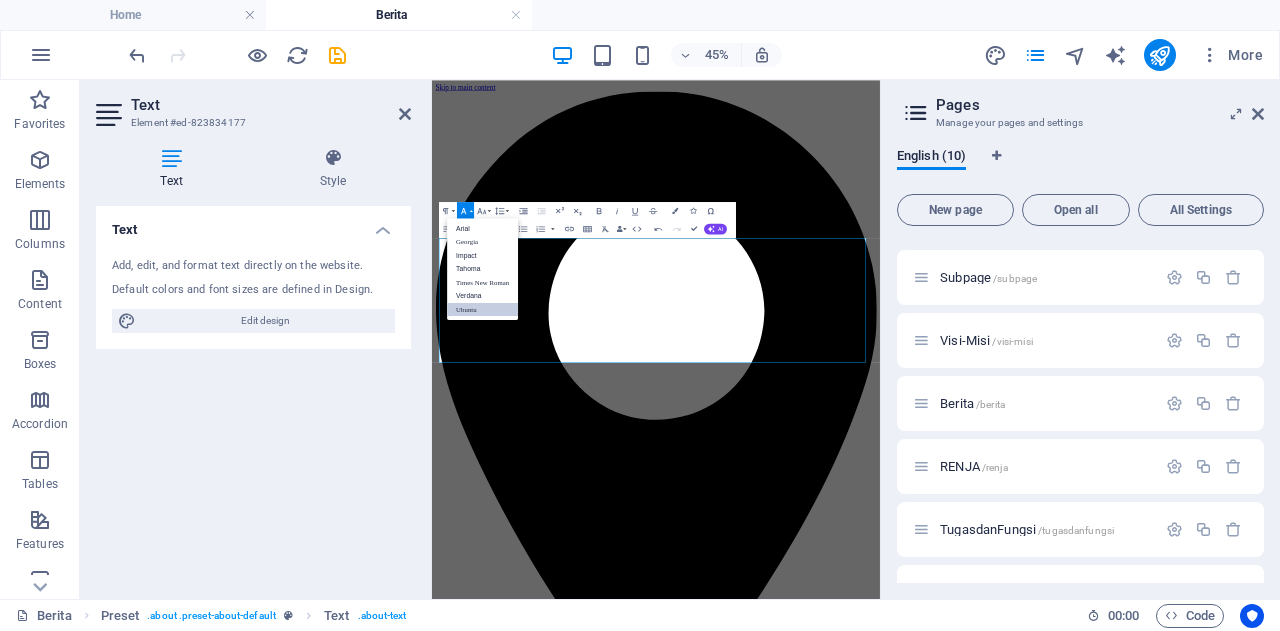 click on "Ubuntu" at bounding box center (482, 310) 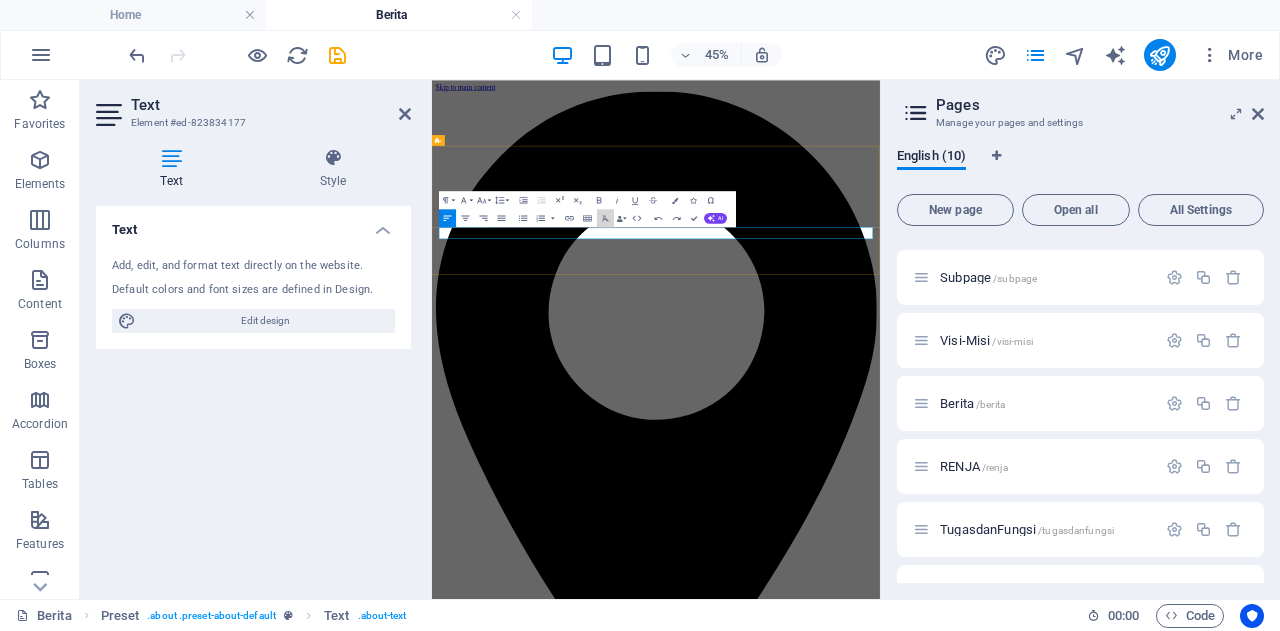 click on "Clear Formatting" at bounding box center [605, 218] 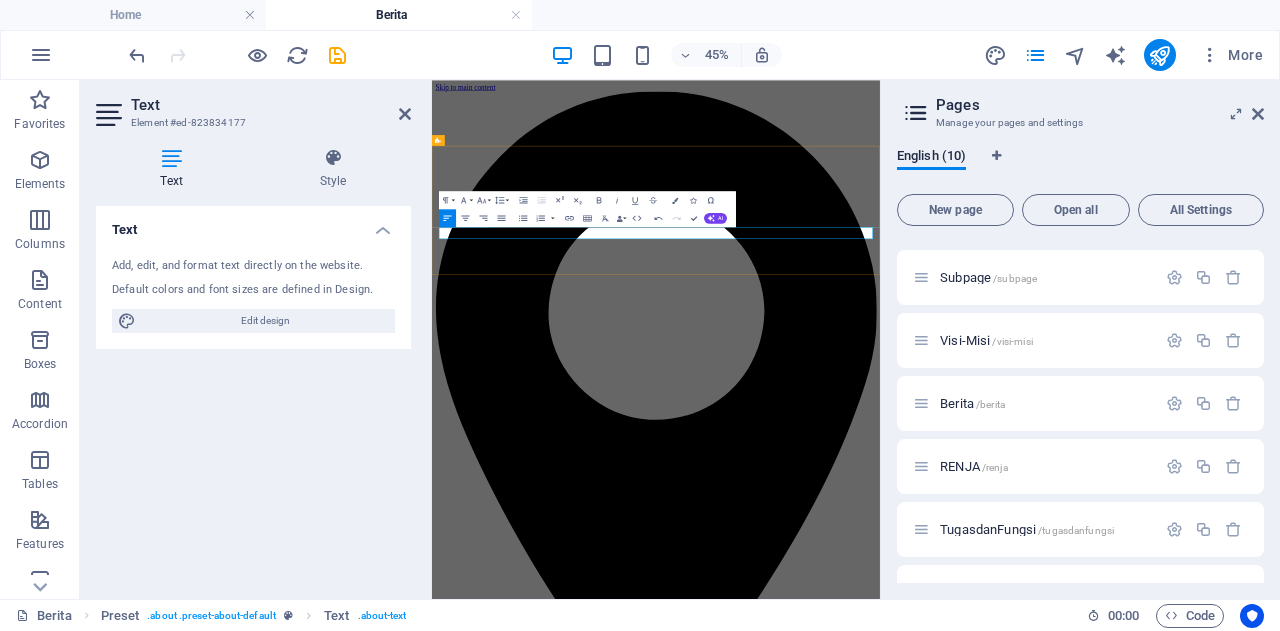 click on "​" at bounding box center (930, 8341) 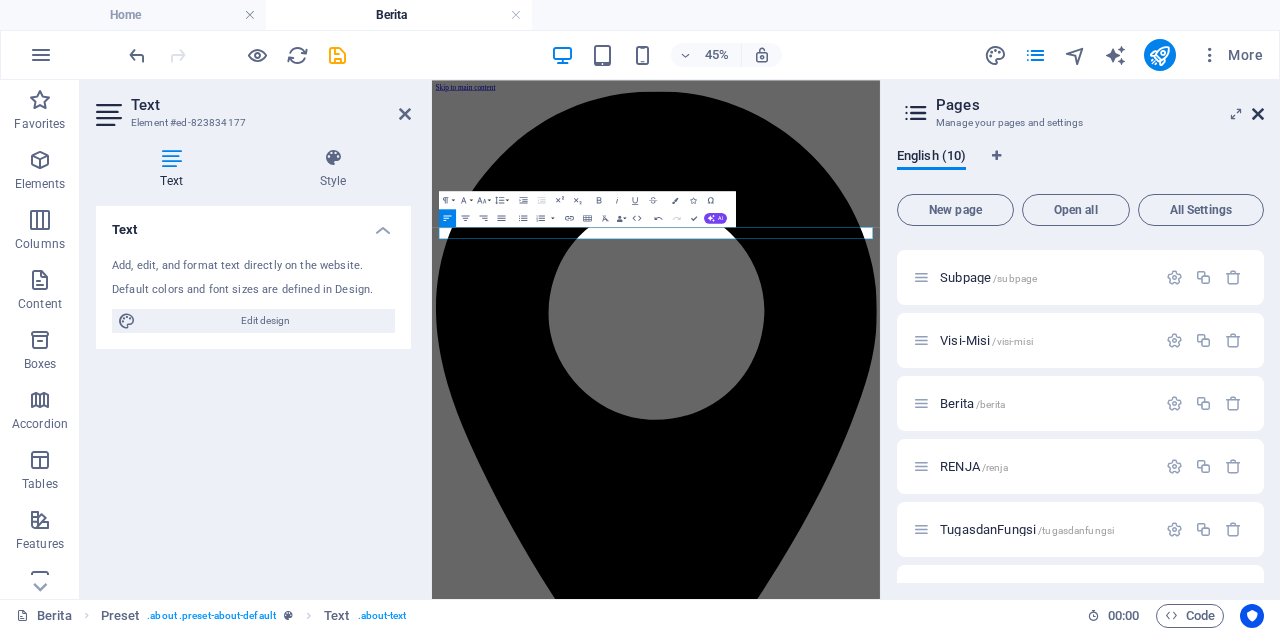 click at bounding box center (1258, 114) 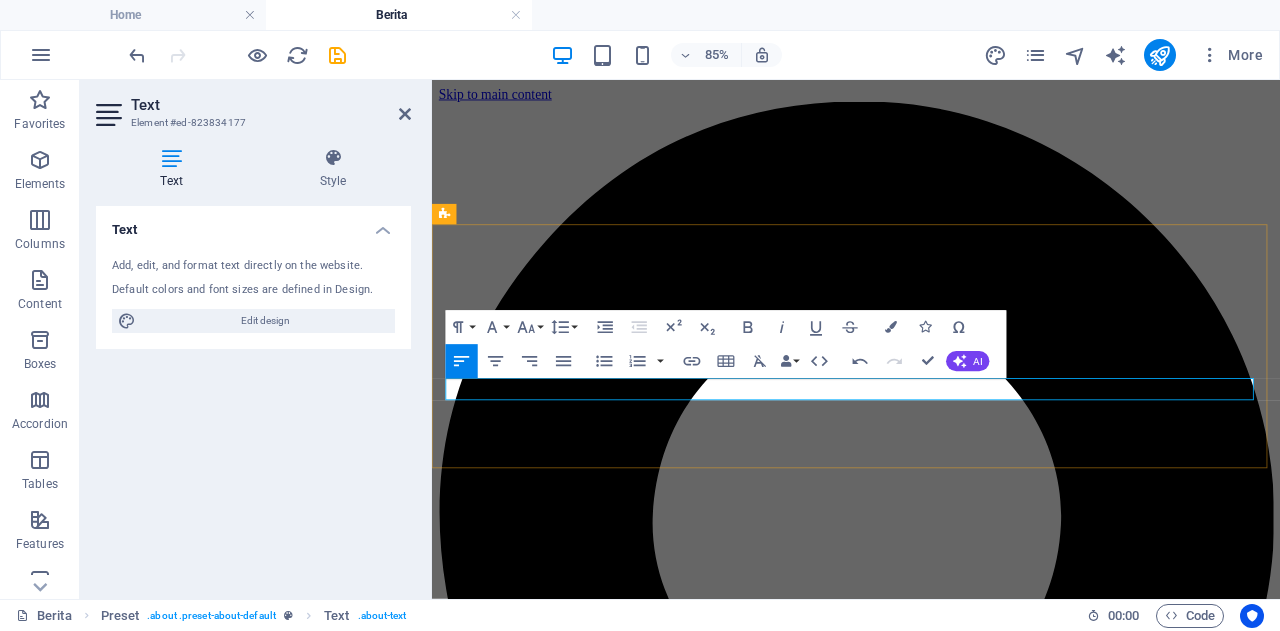 click on "​" at bounding box center (931, 8357) 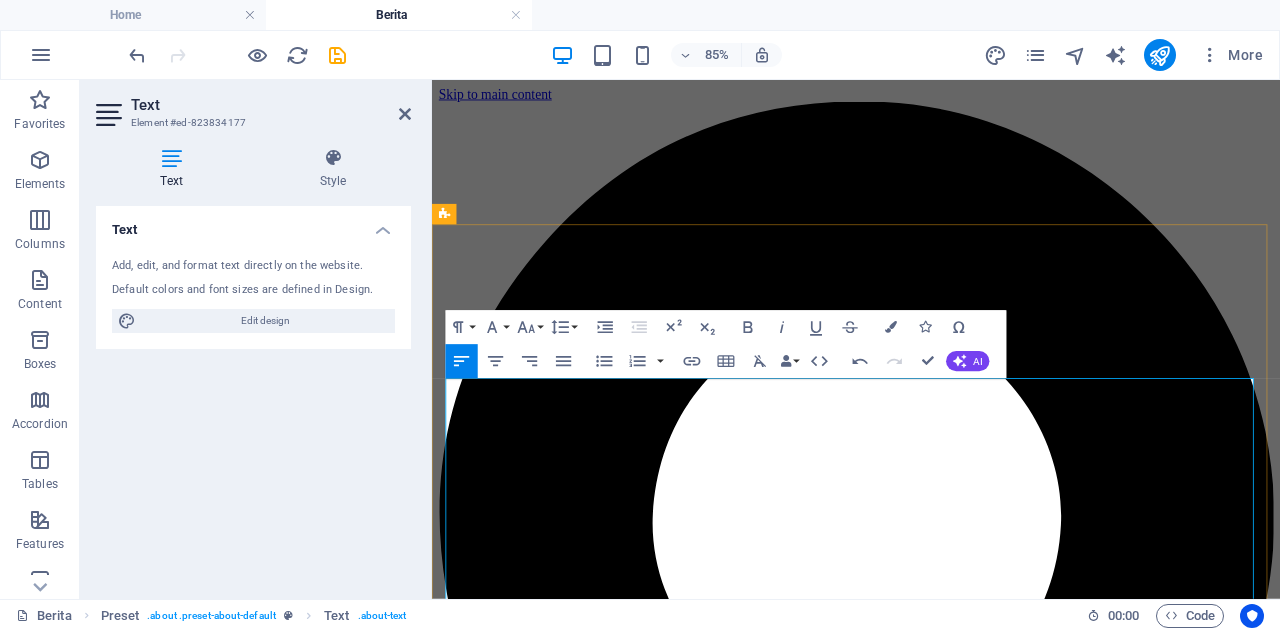 scroll, scrollTop: 19814, scrollLeft: 3, axis: both 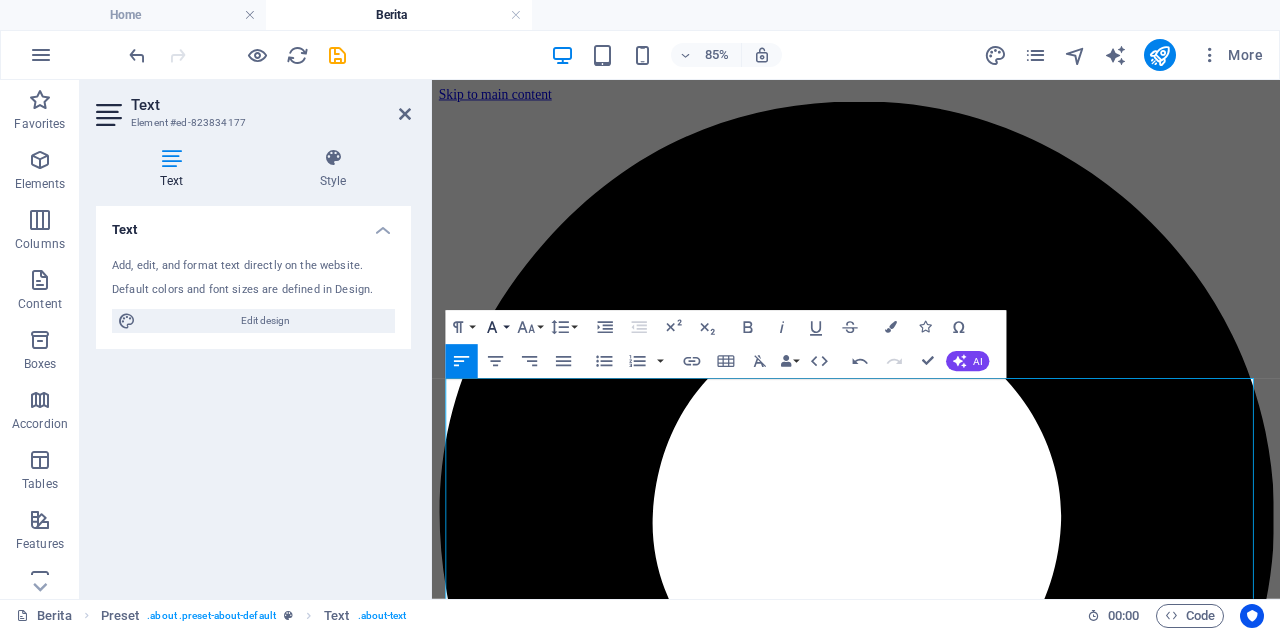 click 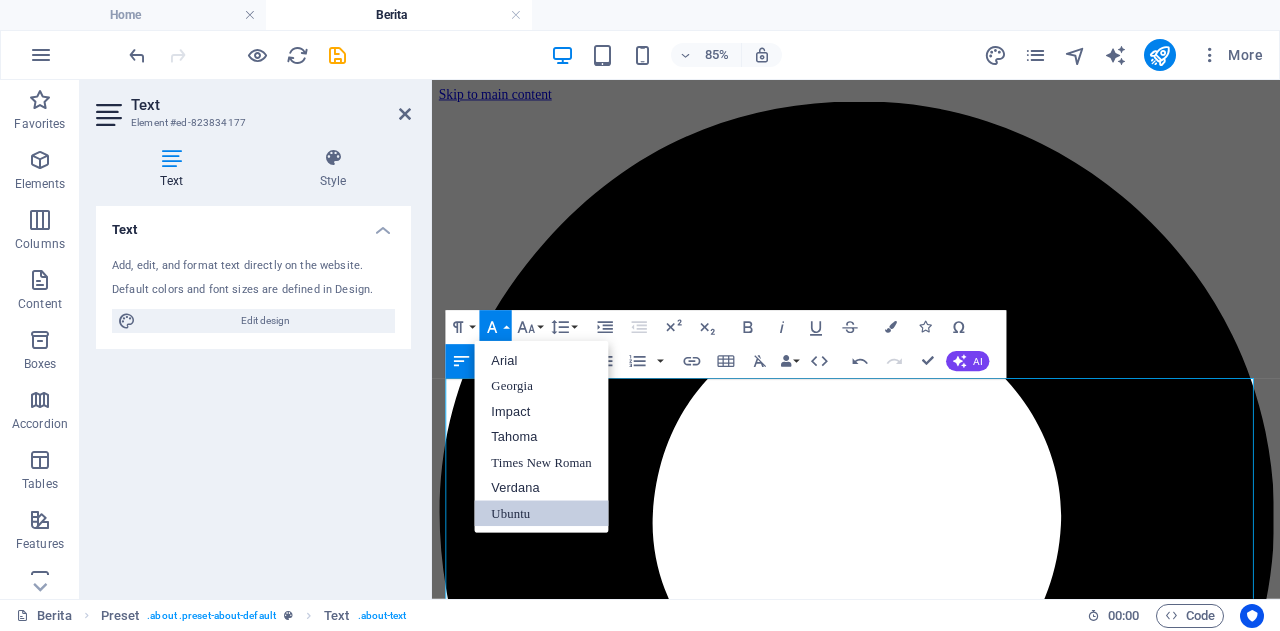scroll, scrollTop: 0, scrollLeft: 0, axis: both 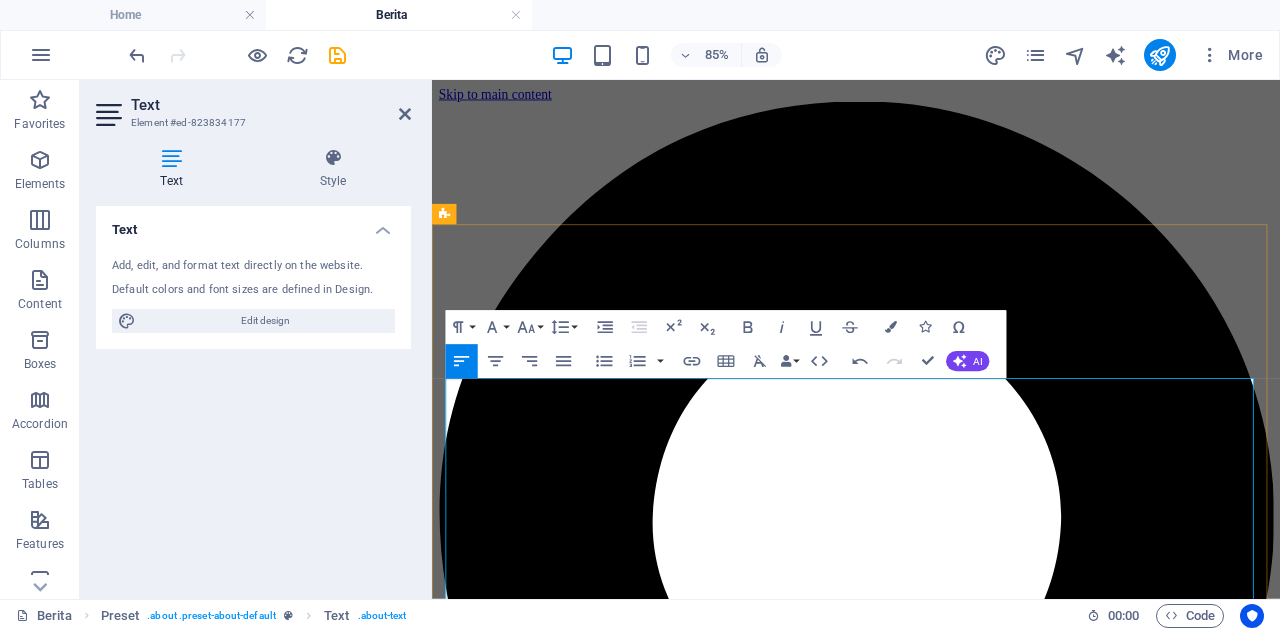 click on "Halaman ini menyajikan informasi terkini seputar kegiatan, kebijakan, inovasi, dan kolaborasi strategis yang dilakukan oleh Dinas Penanaman Modal dan Pelayanan Terpadu Satu Pintu (DPMPTSP) Provinsi [STATE]. Setiap artikel berita memuat perkembangan penting terkait pelayanan perizinan berusaha, investasi daerah, pendampingan UMKM, peningkatan kapasitas SDM, hingga pelaksanaan program unggulan yang mendukung iklim investasi yang inklusif dan berdaya saing." at bounding box center [931, 8390] 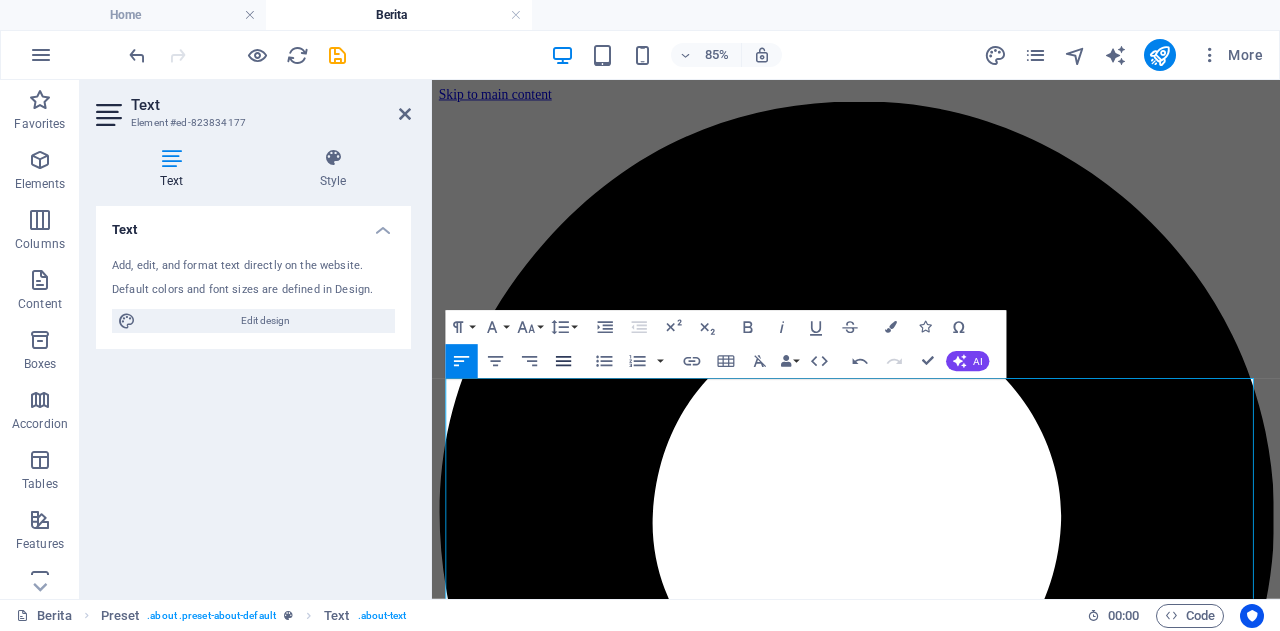 click 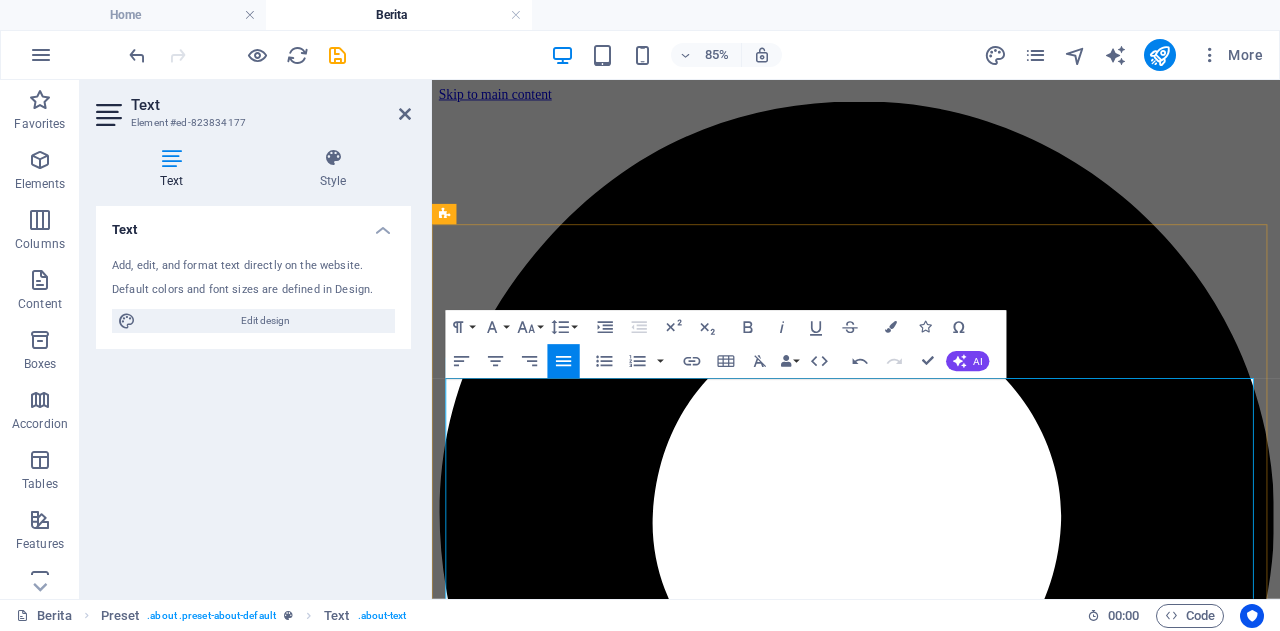 click on "DPMPTSP [STATE] berkomitmen menyampaikan informasi secara transparan dan akurat kepada masyarakat, pelaku usaha, serta investor. Melalui halaman ini, publik dapat mengikuti berbagai kegiatan resmi dinas, termasuk rapat strategis, sosialisasi peraturan terbaru, pelatihan teknis, dan forum kemitraan." at bounding box center (931, 8517) 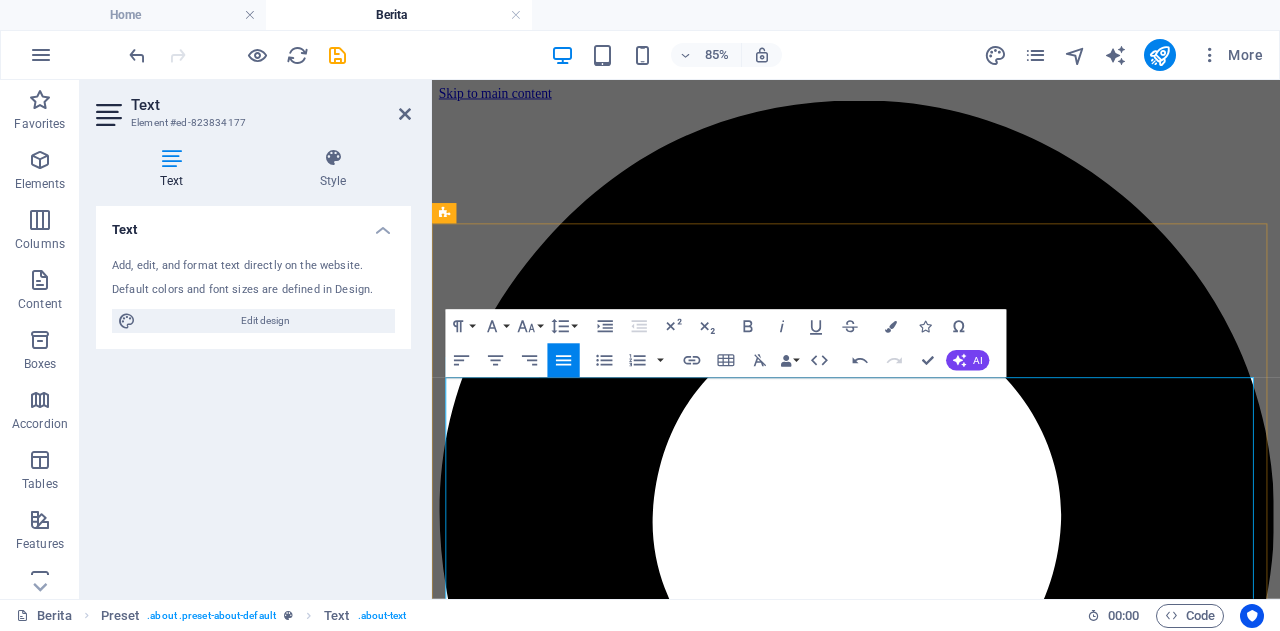scroll, scrollTop: 27, scrollLeft: 0, axis: vertical 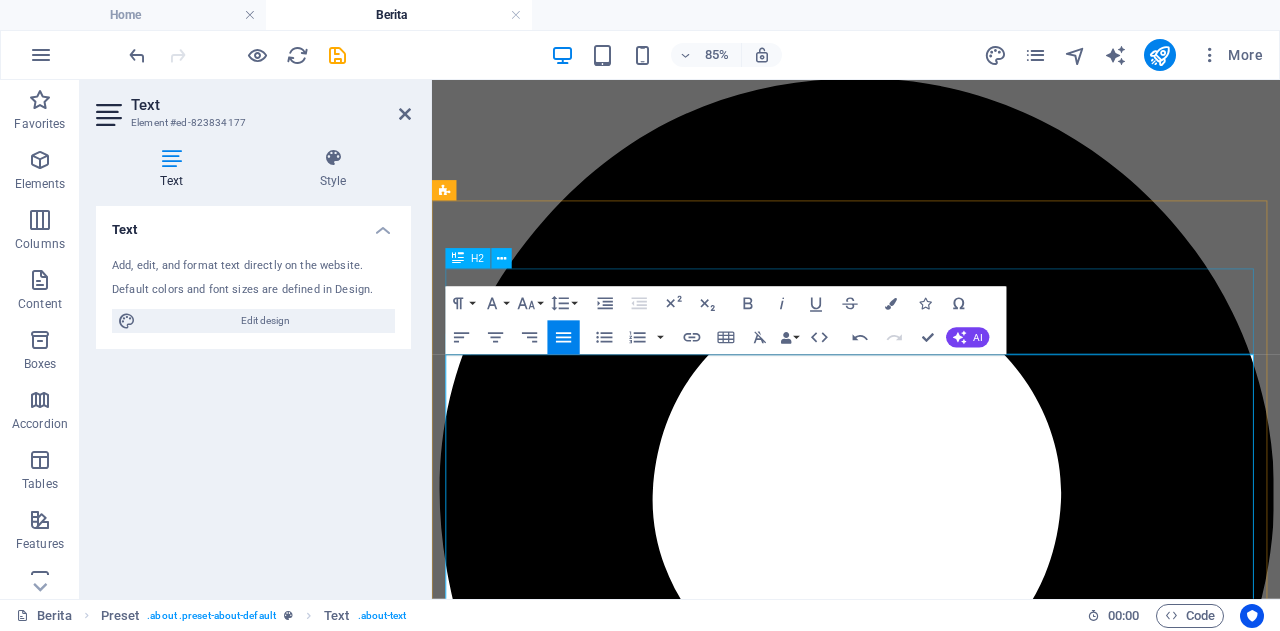 click on "Berita DPMPTSP" at bounding box center [931, 8287] 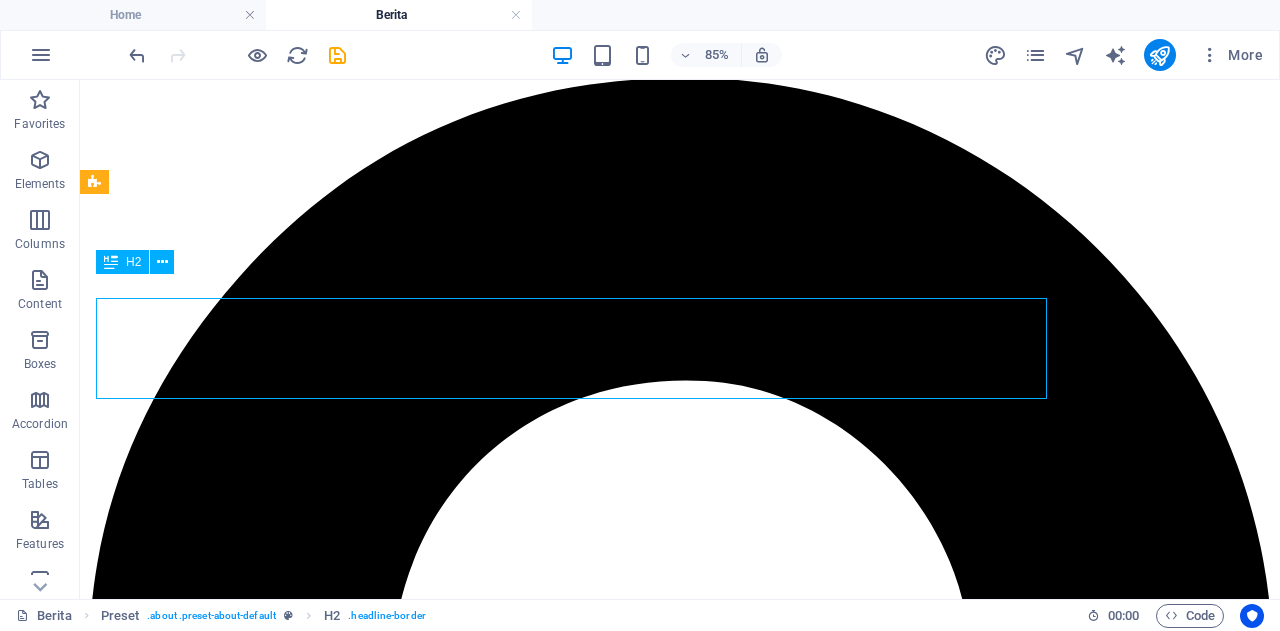 scroll, scrollTop: 31, scrollLeft: 0, axis: vertical 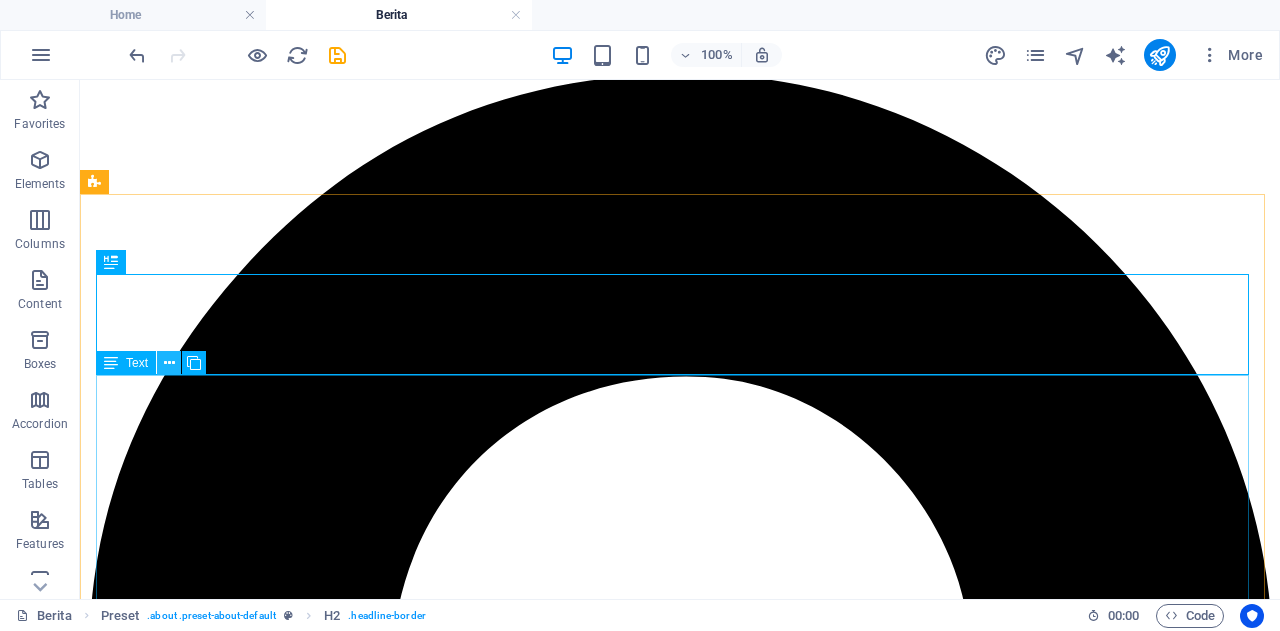 click at bounding box center (169, 363) 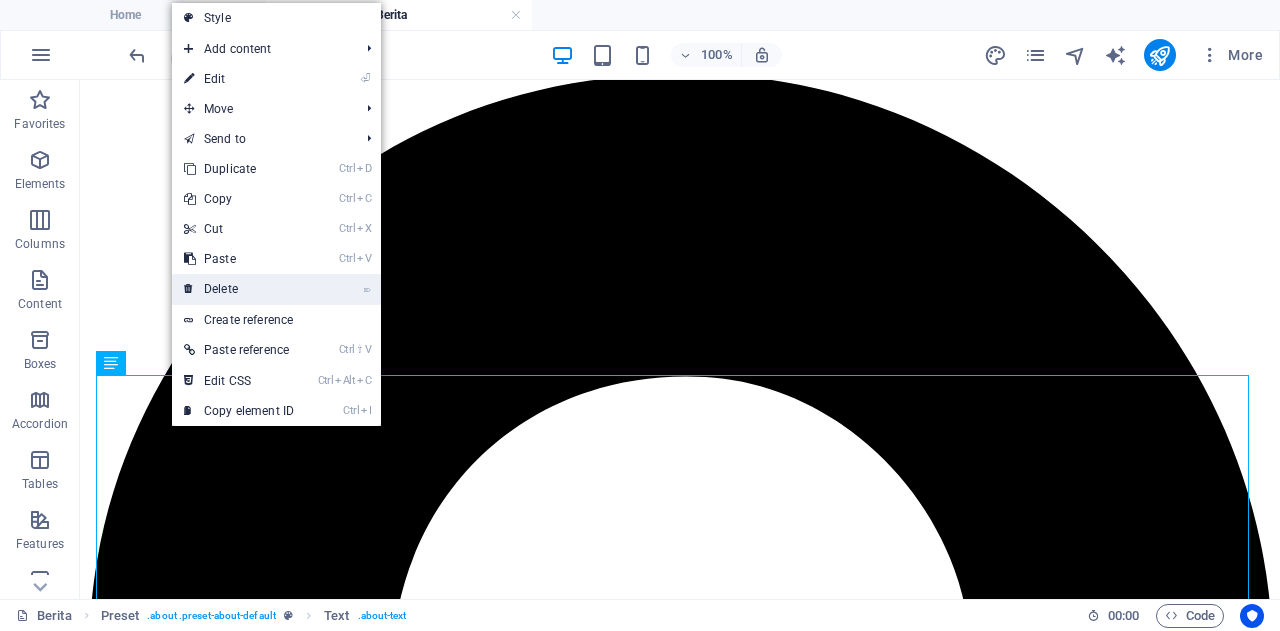 click on "⌦  Delete" at bounding box center [239, 289] 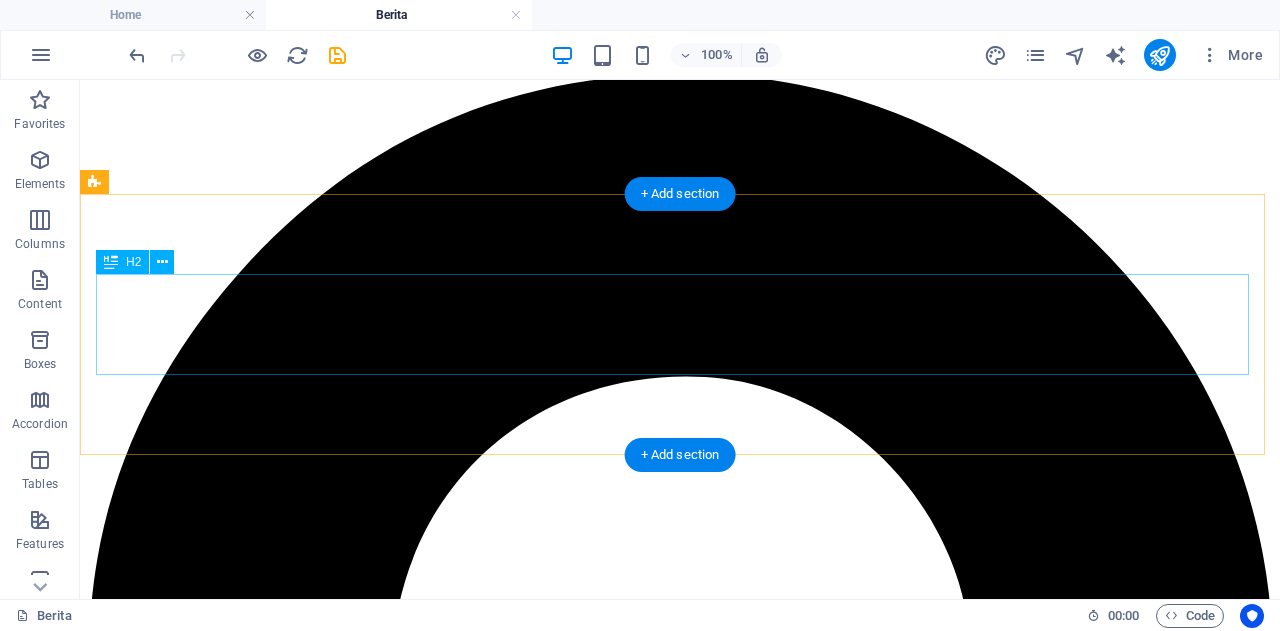 click on "Berita DPMPTSP" at bounding box center [680, 9845] 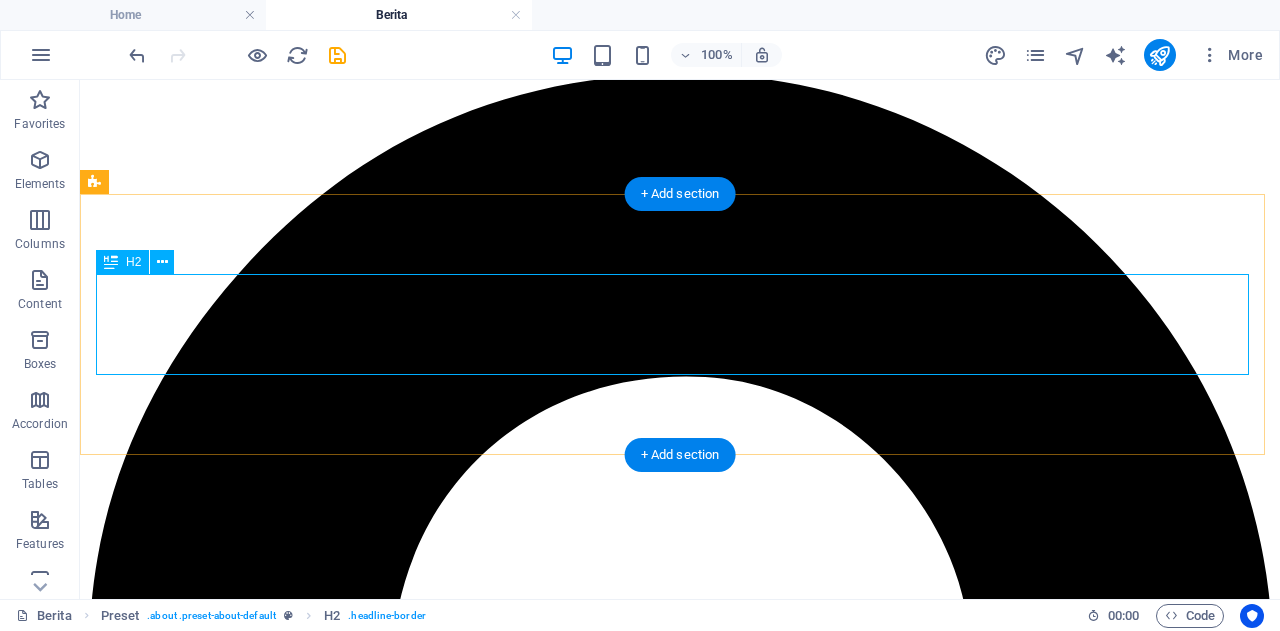 click on "Berita DPMPTSP" at bounding box center [680, 9845] 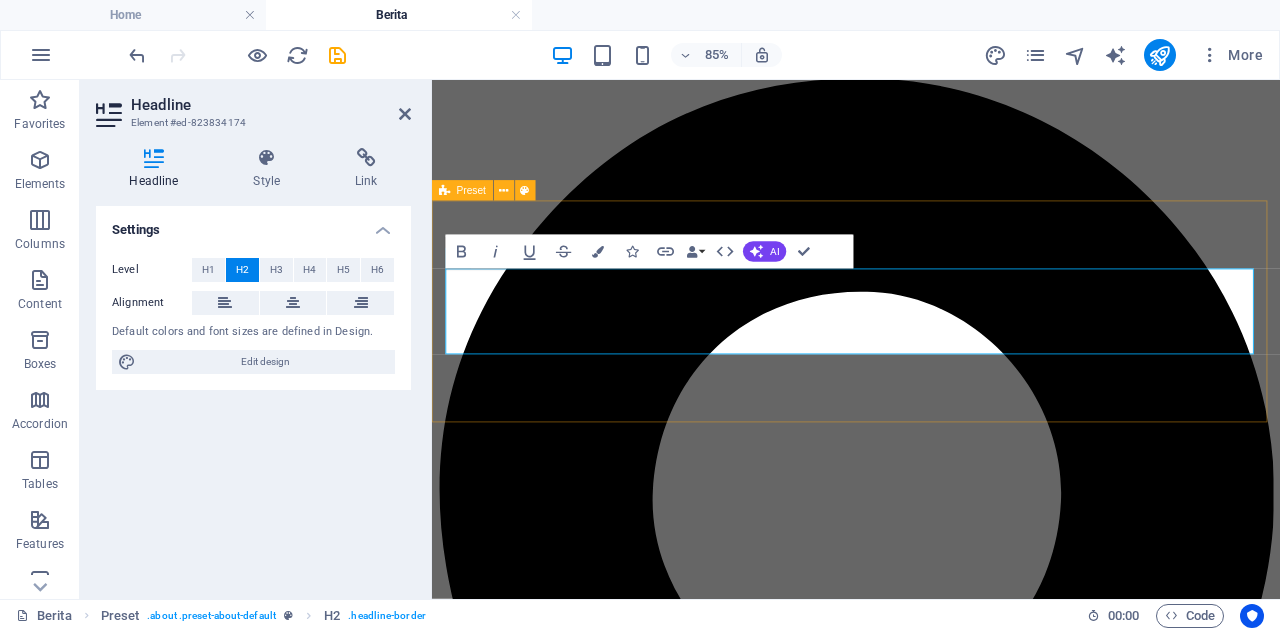 click on "Berita DPMPTSP" at bounding box center (931, 8287) 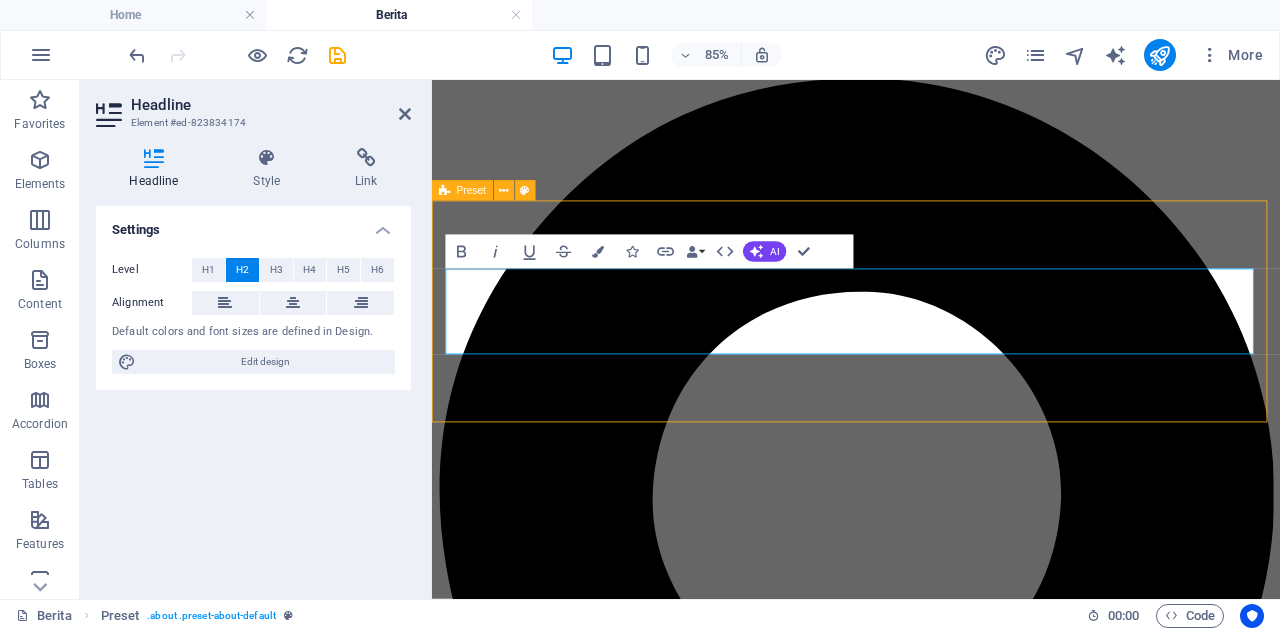 click on "Berita DPMPTSP" at bounding box center (931, 8287) 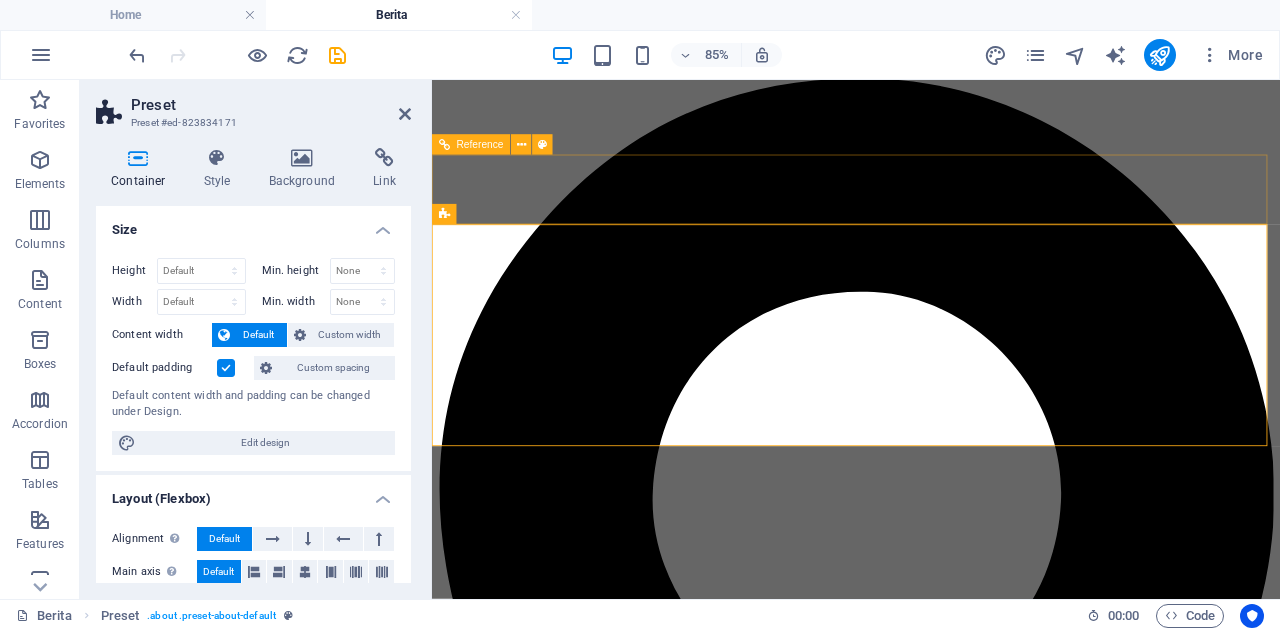 scroll, scrollTop: 0, scrollLeft: 0, axis: both 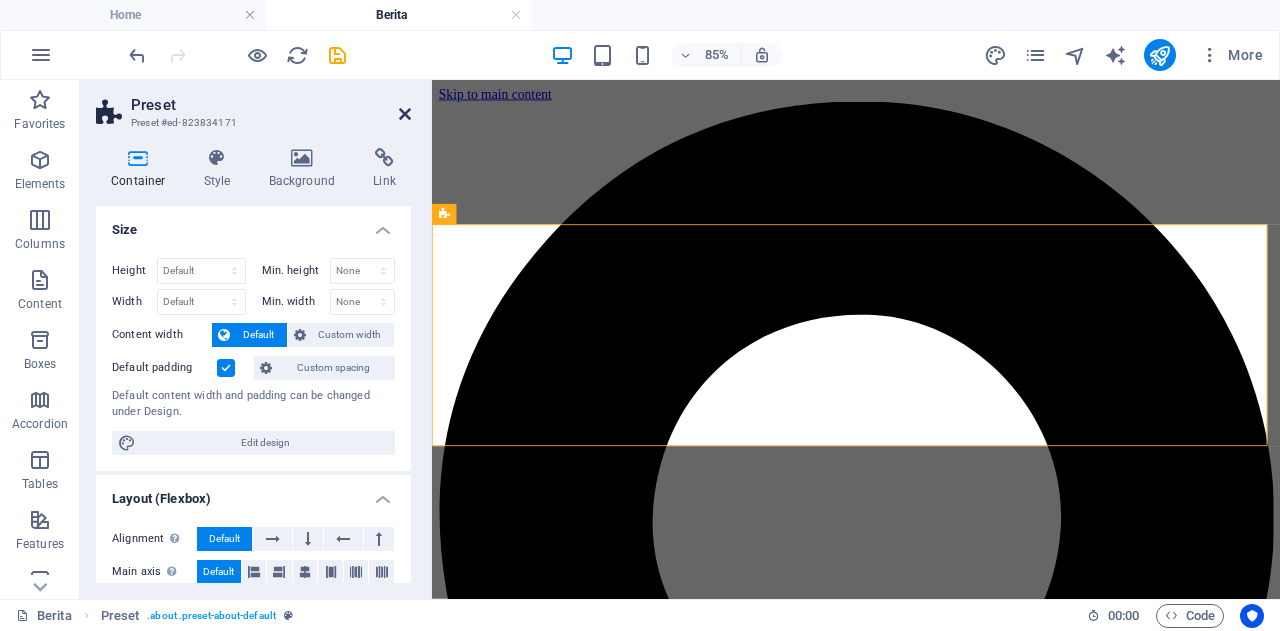 click at bounding box center (405, 114) 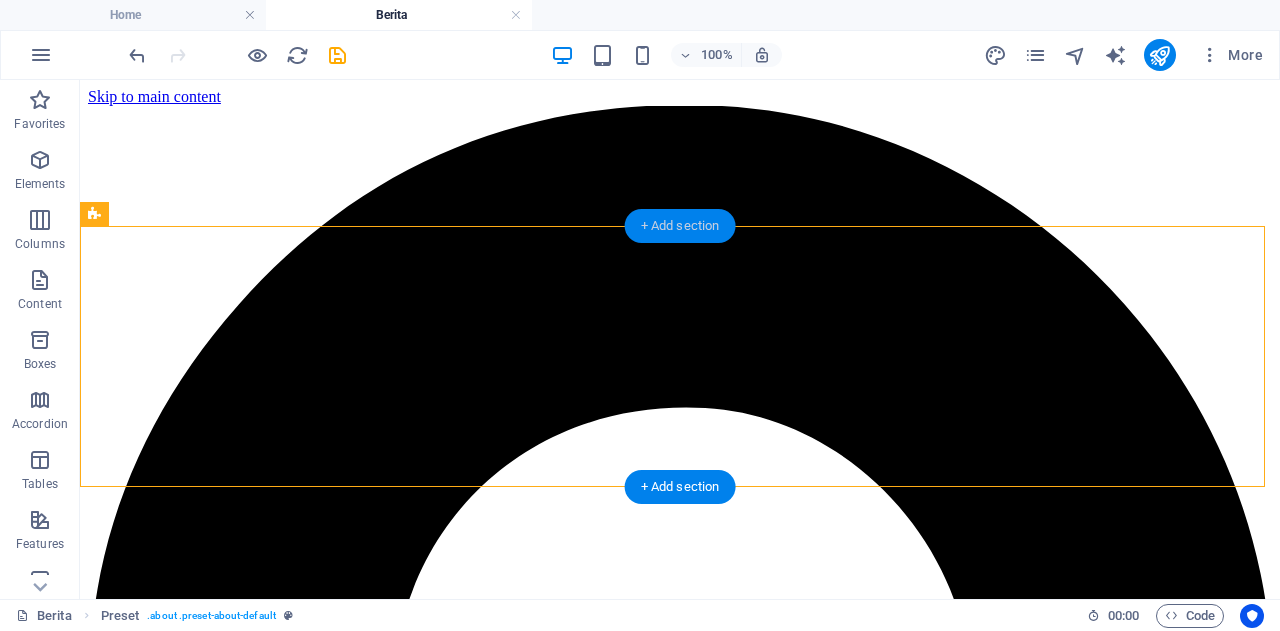 click on "+ Add section" at bounding box center [680, 226] 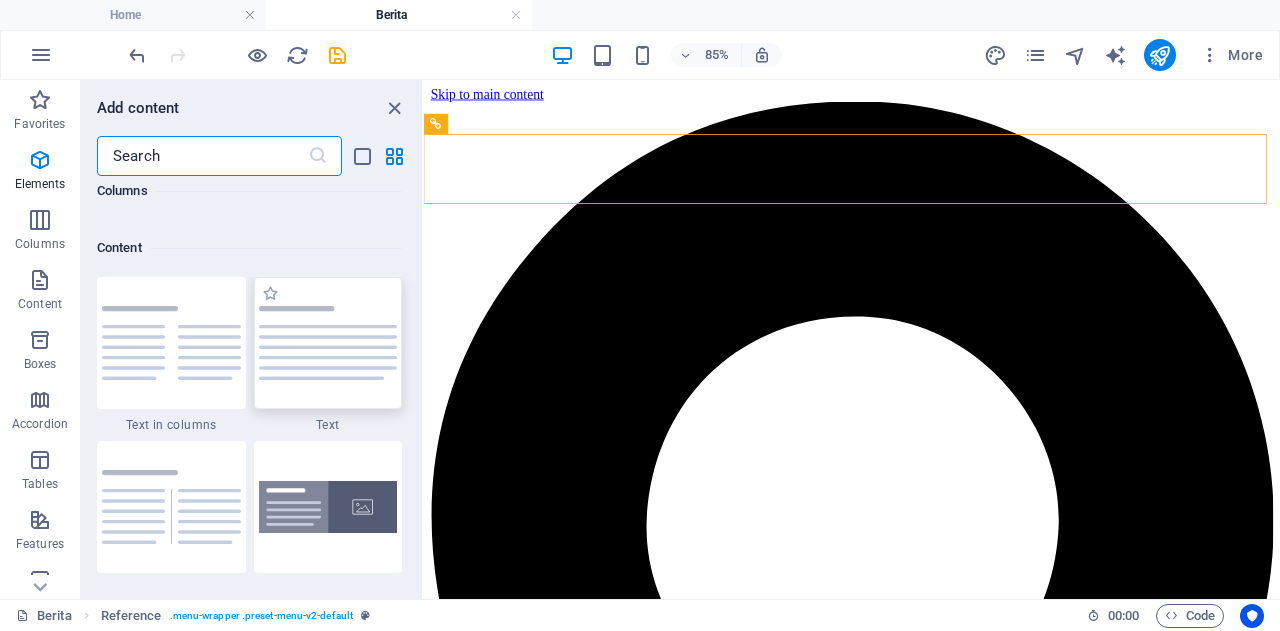 scroll, scrollTop: 3499, scrollLeft: 0, axis: vertical 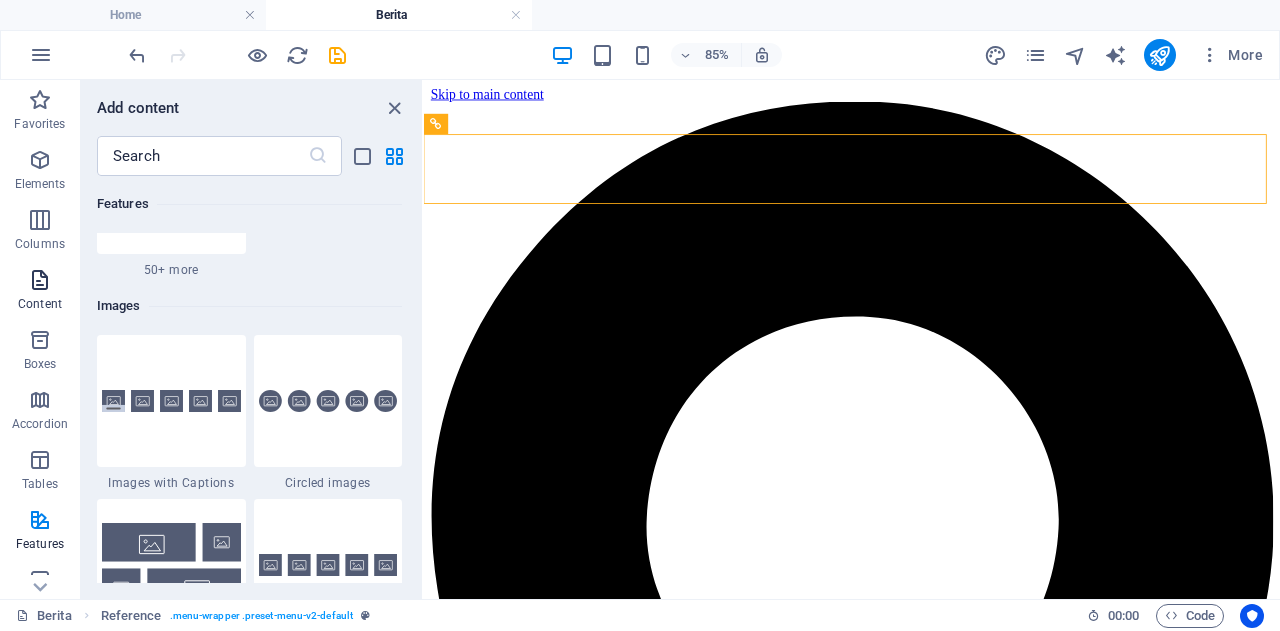 click at bounding box center (40, 280) 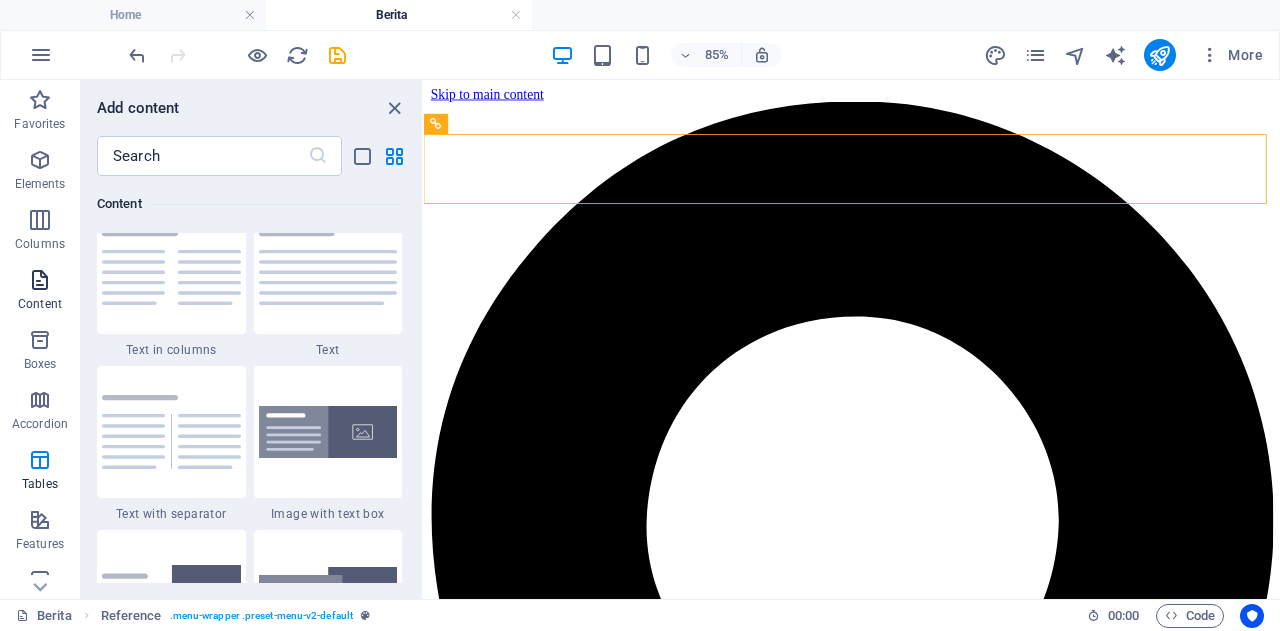 scroll, scrollTop: 3499, scrollLeft: 0, axis: vertical 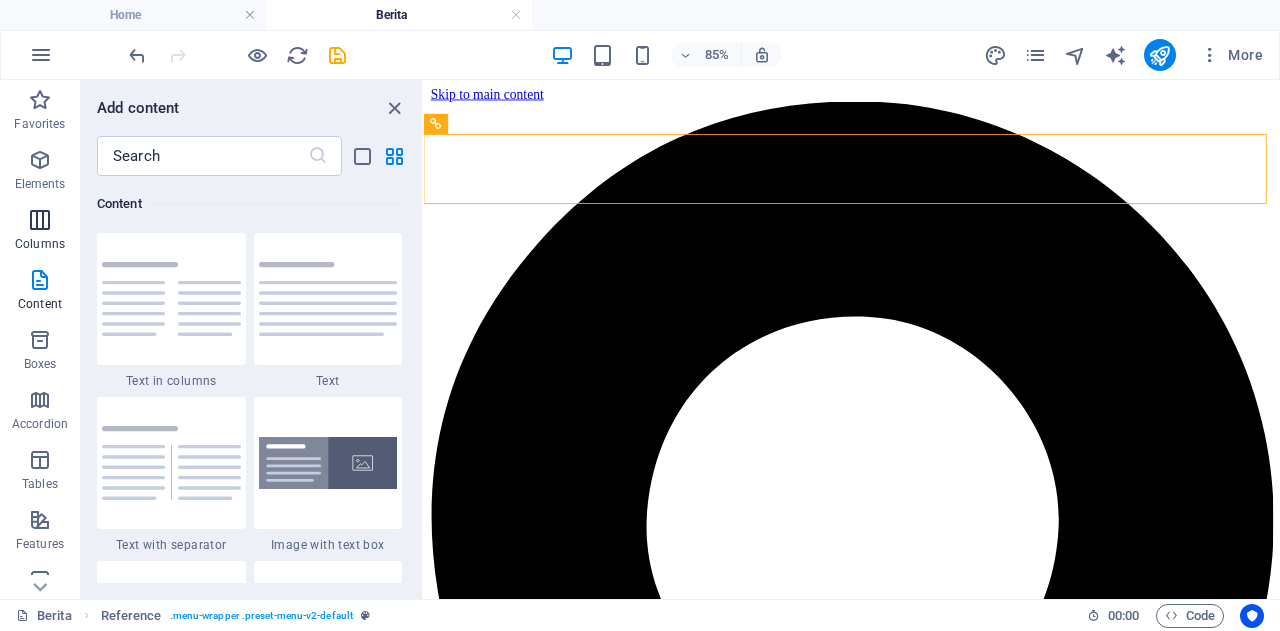 click at bounding box center (40, 220) 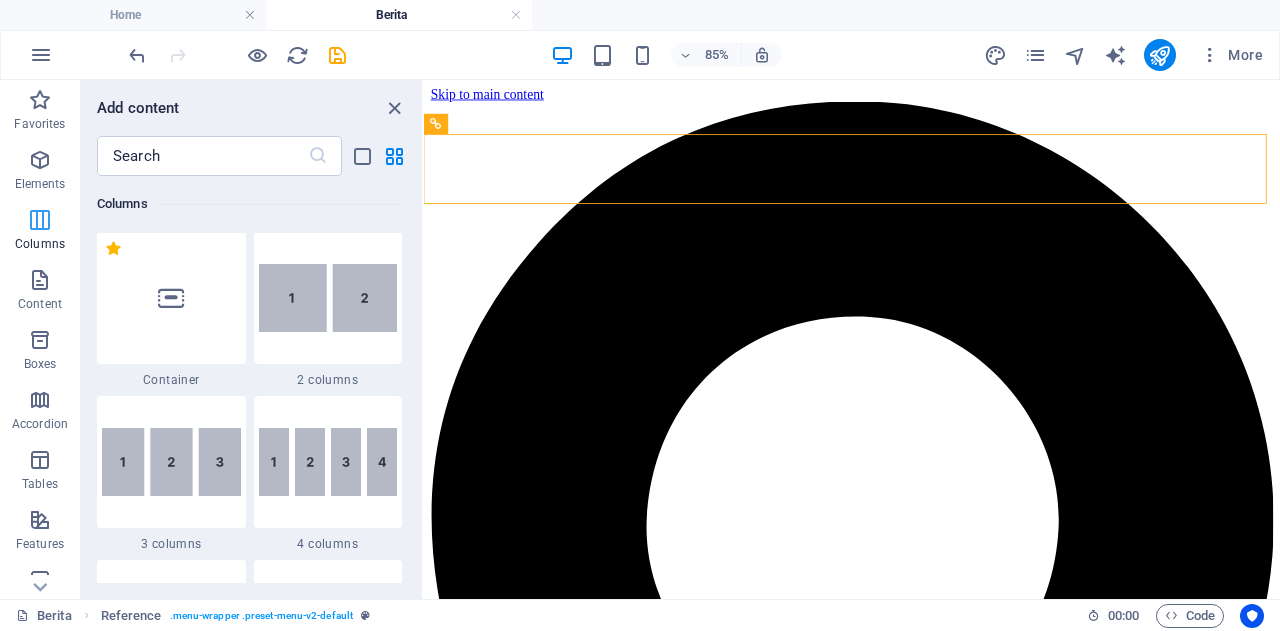 scroll, scrollTop: 990, scrollLeft: 0, axis: vertical 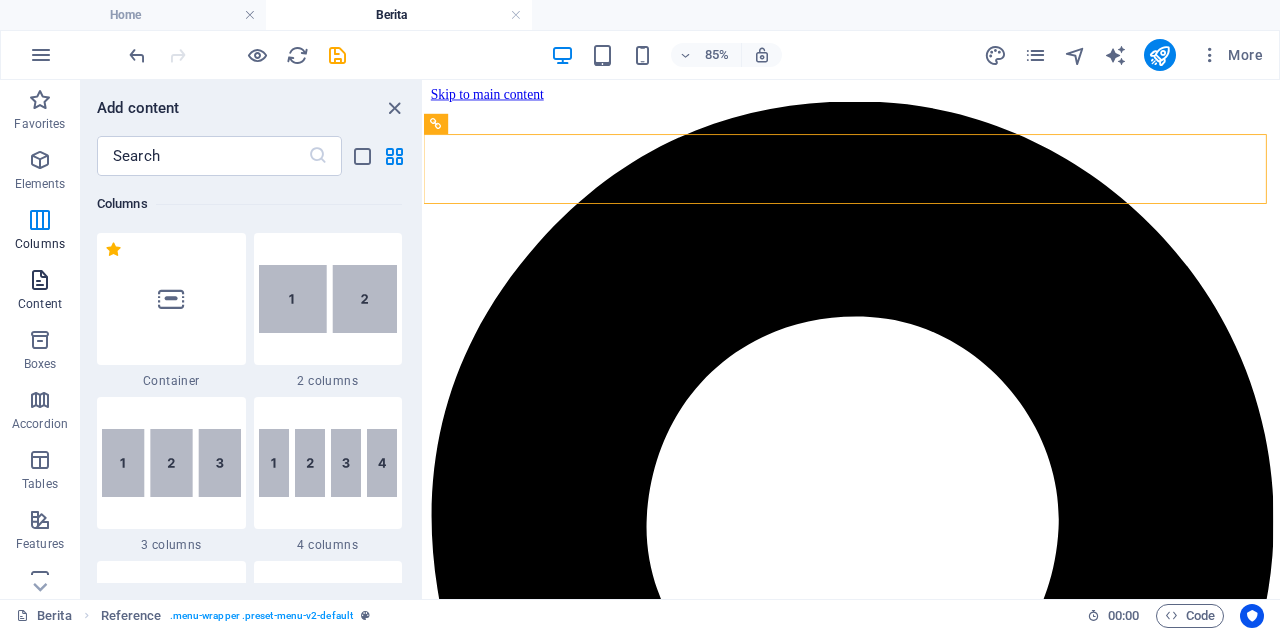 click at bounding box center (40, 280) 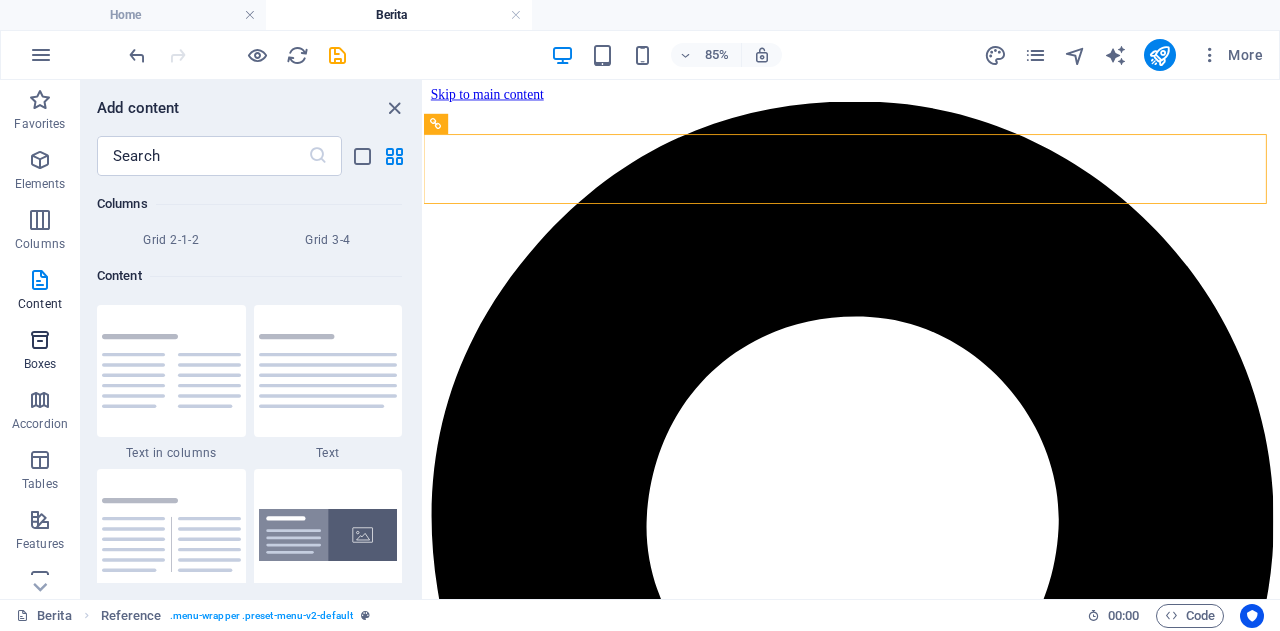 scroll, scrollTop: 3499, scrollLeft: 0, axis: vertical 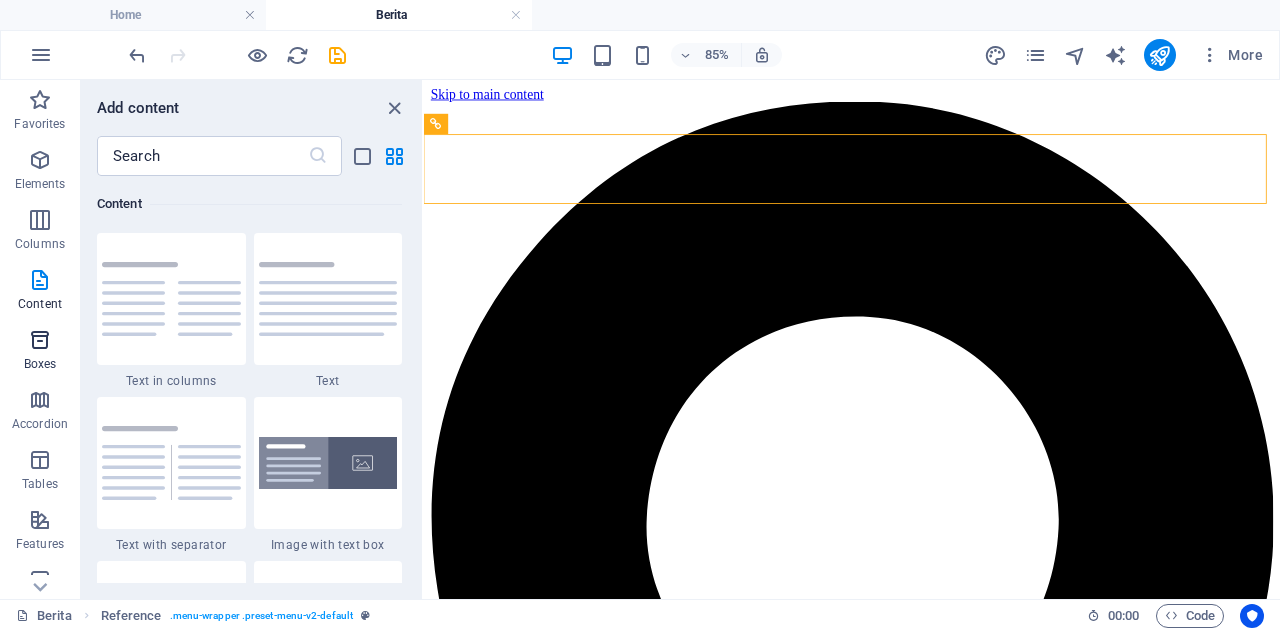 click at bounding box center (40, 340) 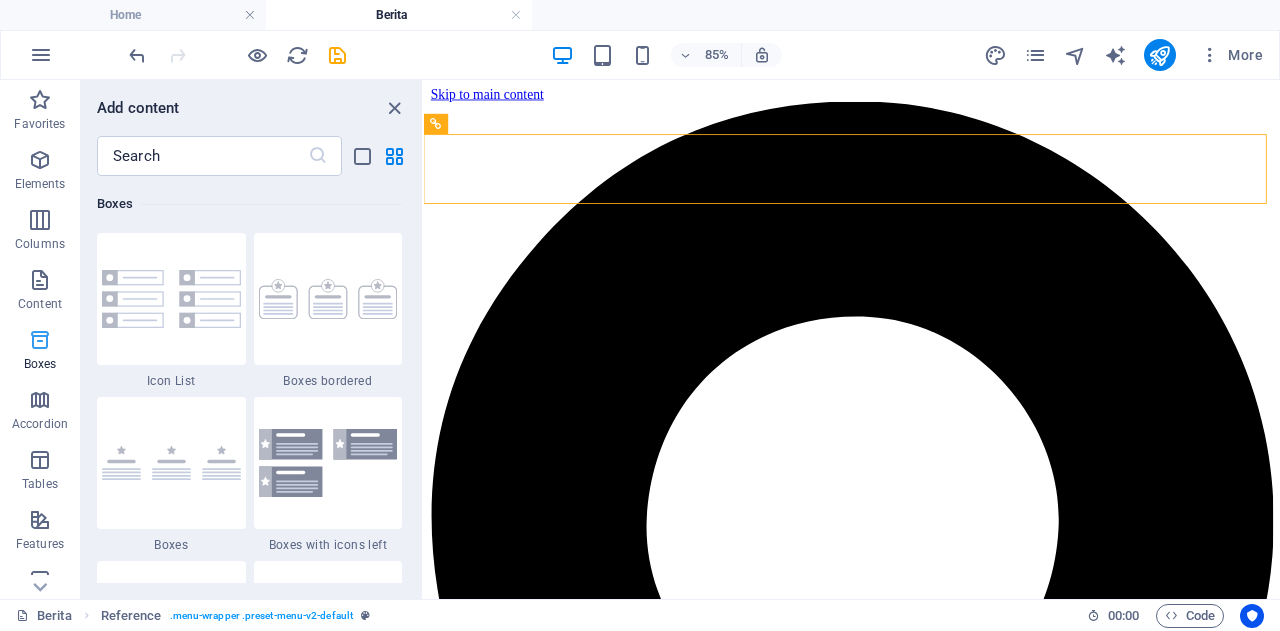 scroll, scrollTop: 5516, scrollLeft: 0, axis: vertical 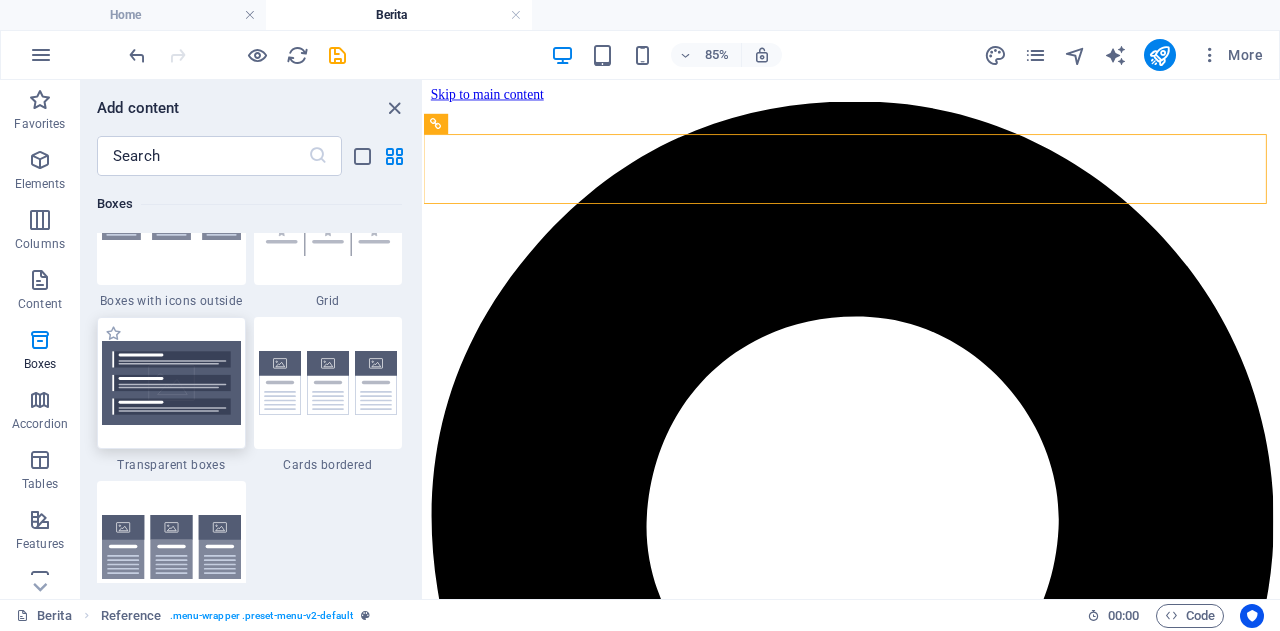 click at bounding box center [171, 383] 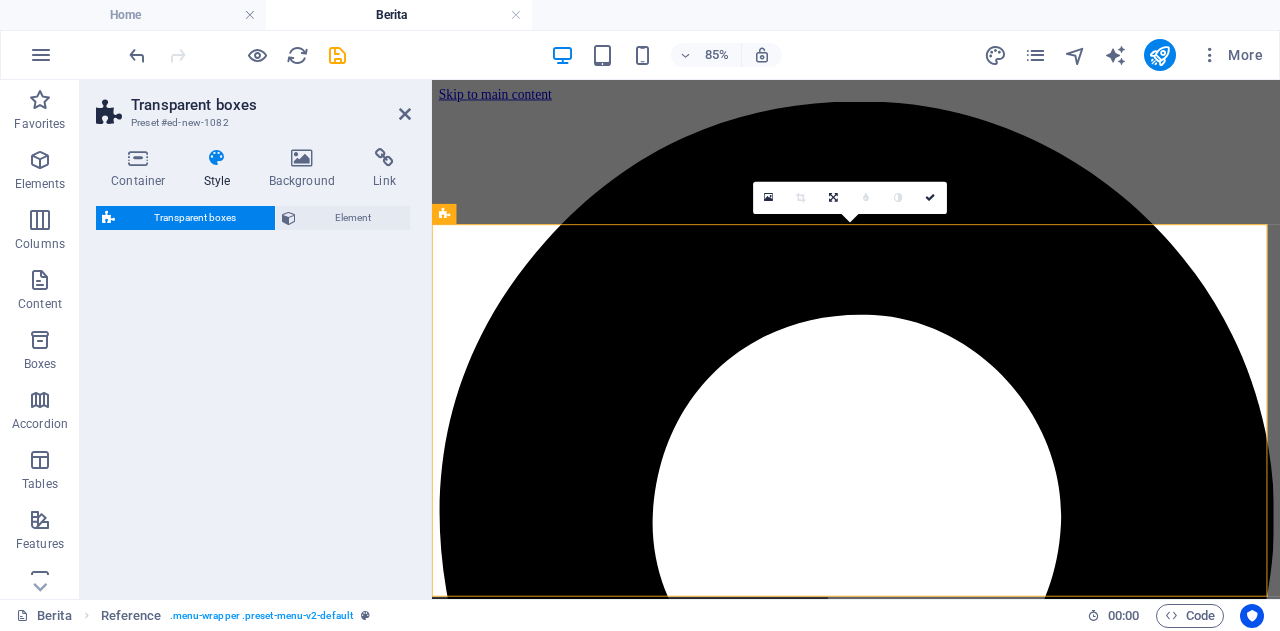 select on "rem" 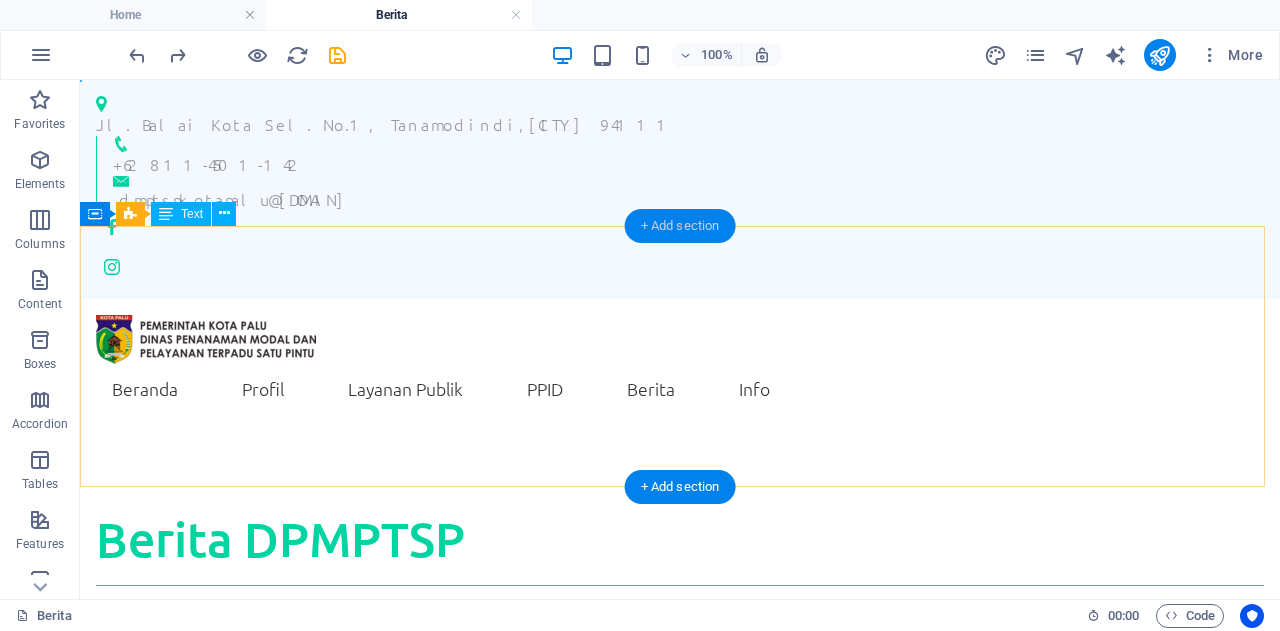 click on "+ Add section" at bounding box center (680, 226) 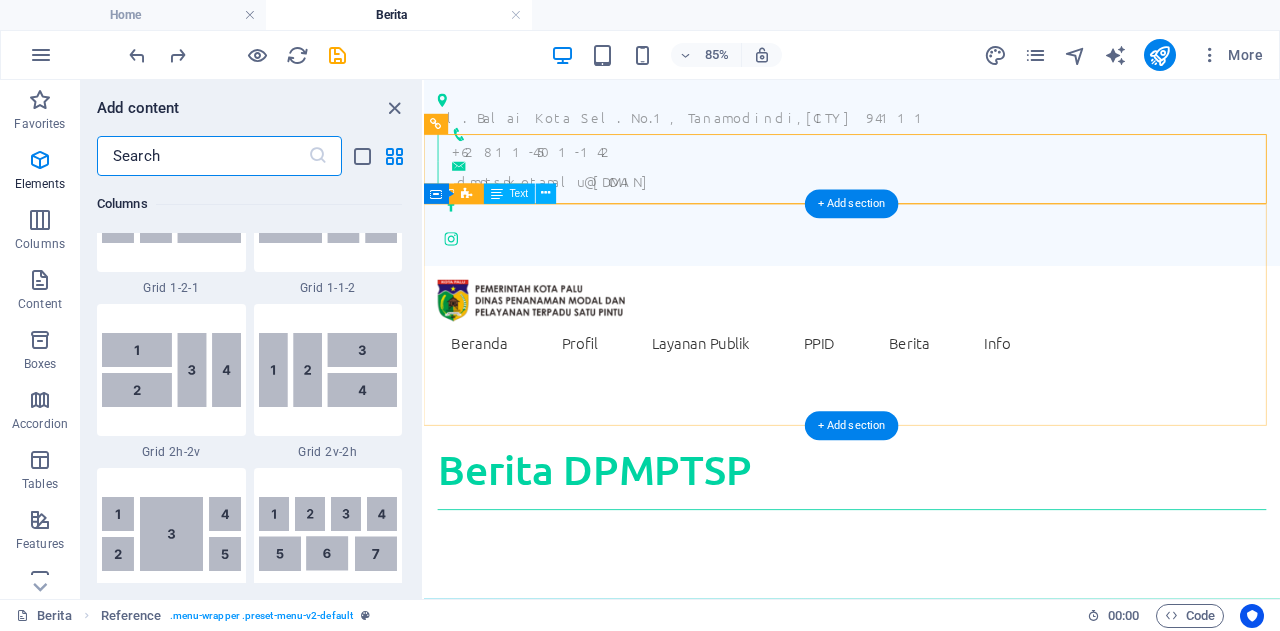 scroll, scrollTop: 3499, scrollLeft: 0, axis: vertical 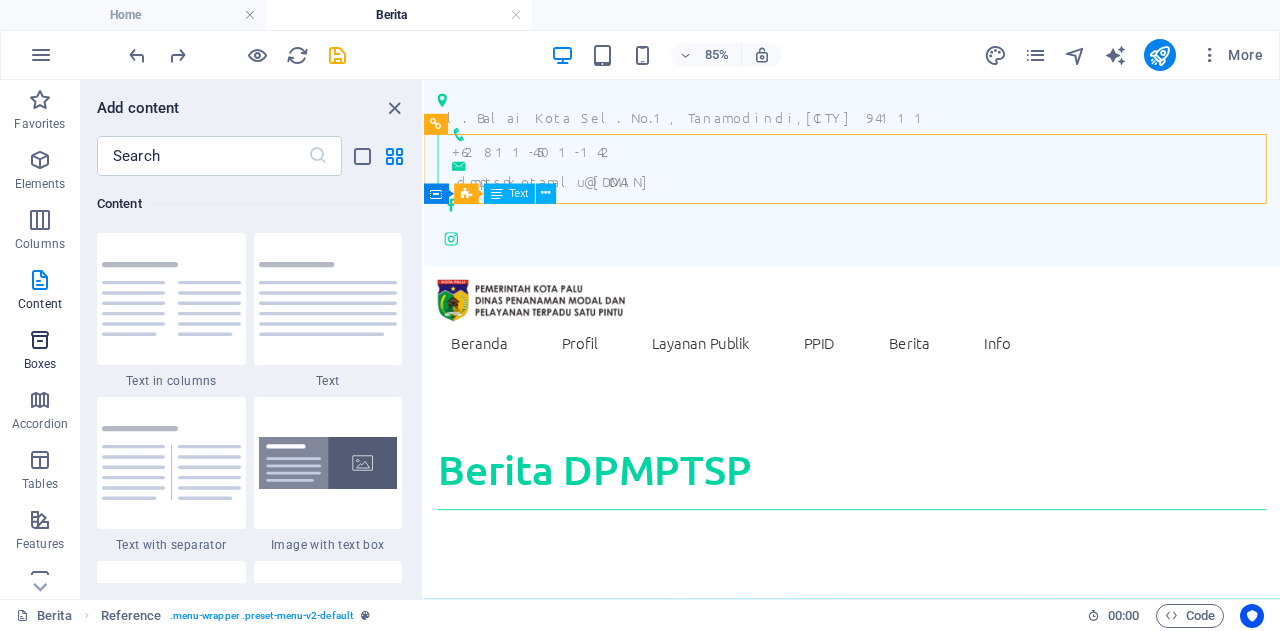 click at bounding box center [40, 340] 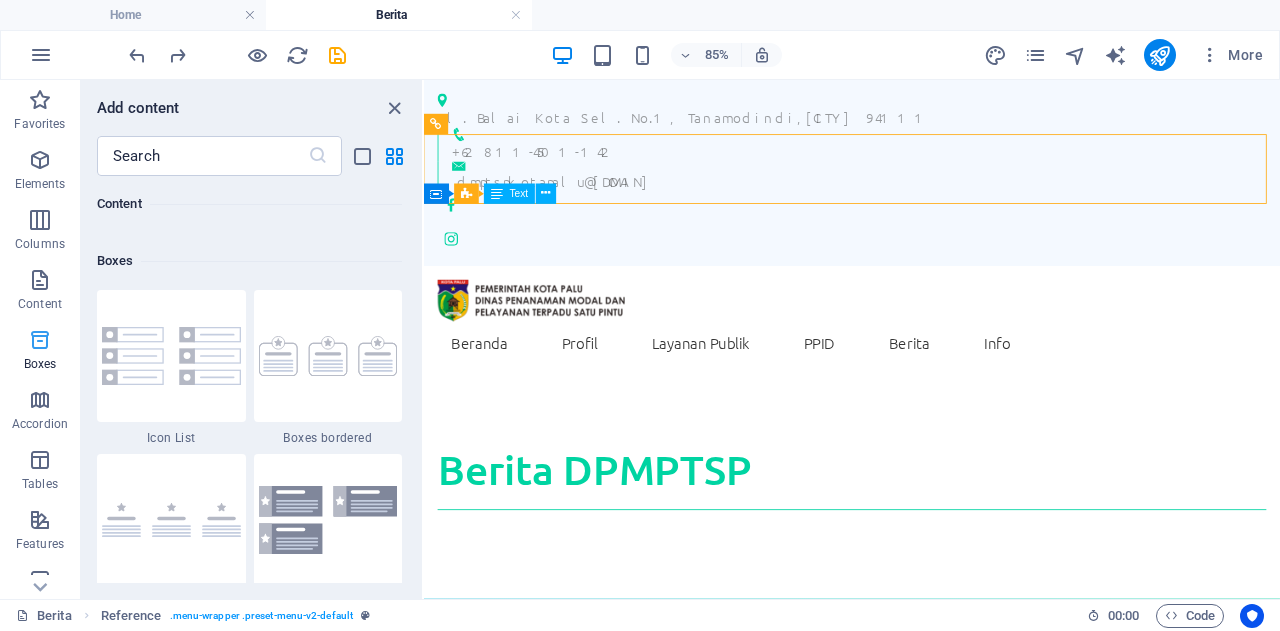 scroll, scrollTop: 5516, scrollLeft: 0, axis: vertical 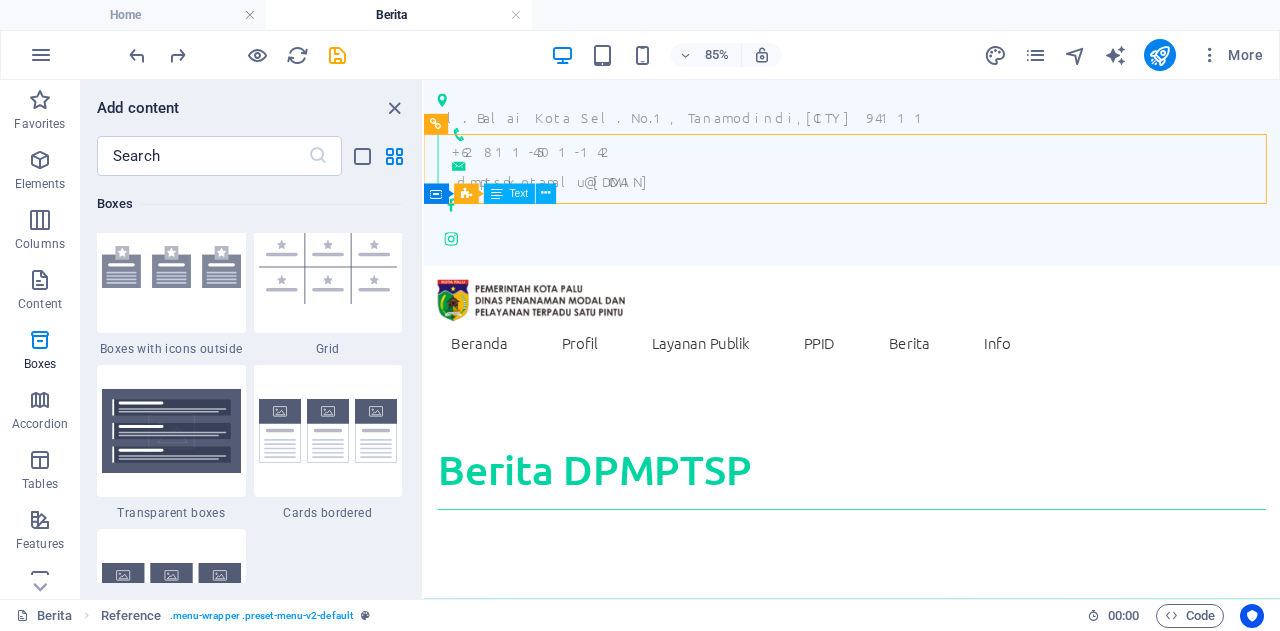 drag, startPoint x: 421, startPoint y: 299, endPoint x: 4, endPoint y: 267, distance: 418.226 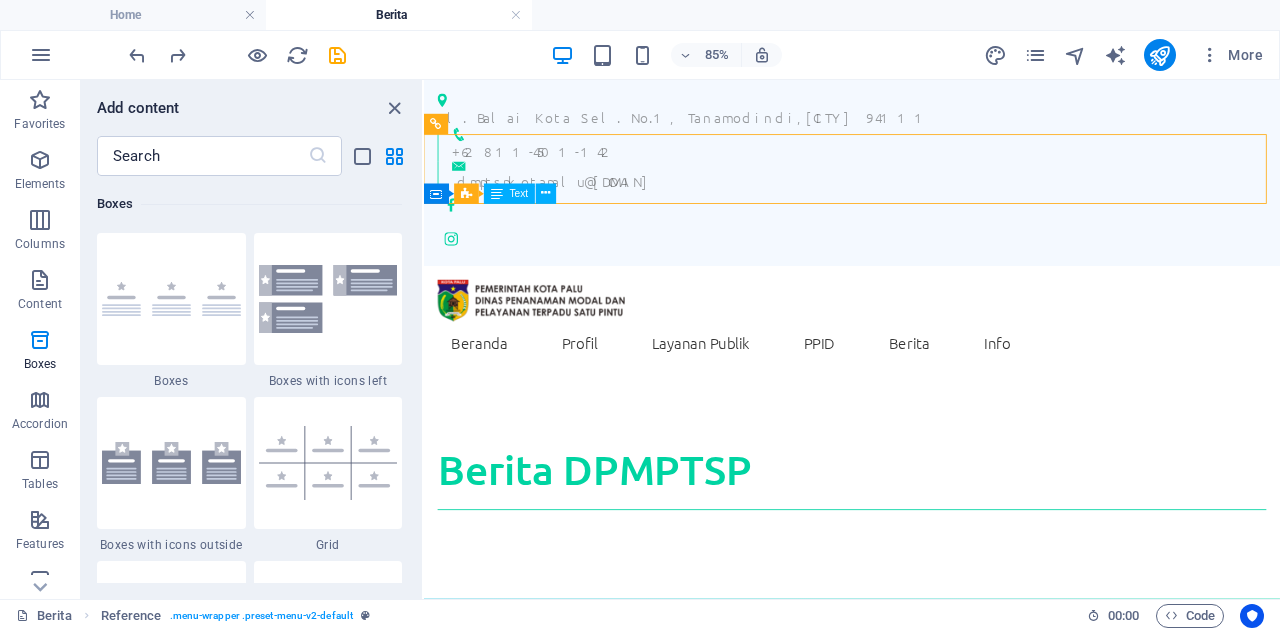 scroll, scrollTop: 5606, scrollLeft: 0, axis: vertical 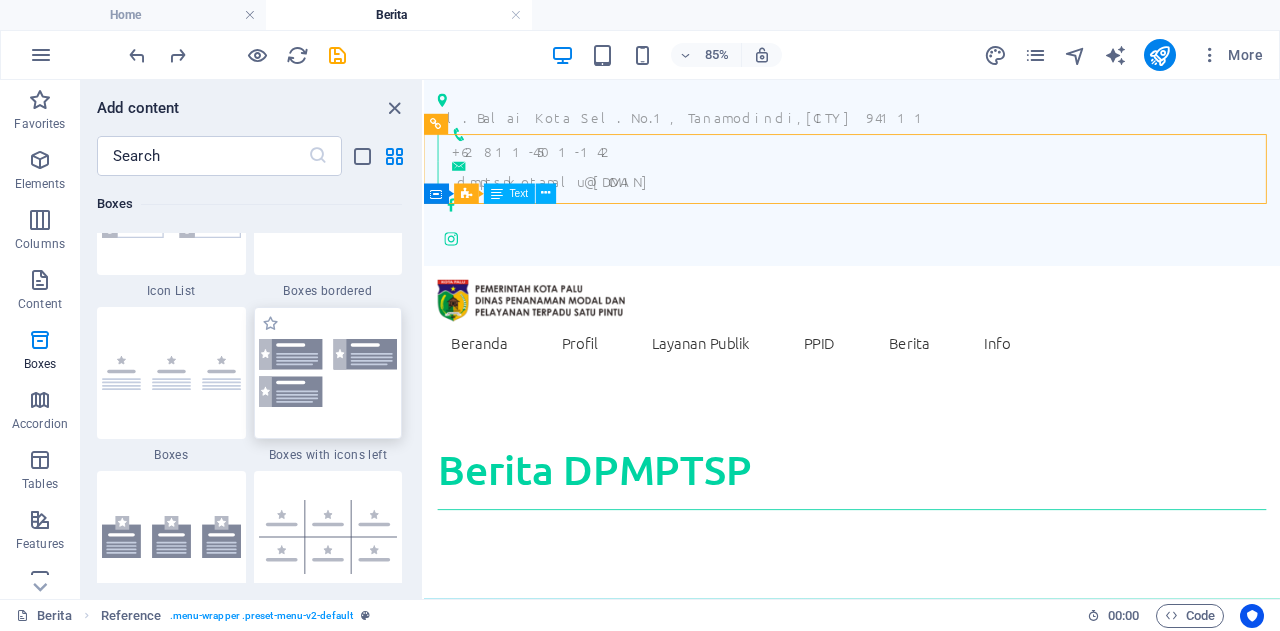 click at bounding box center [328, 372] 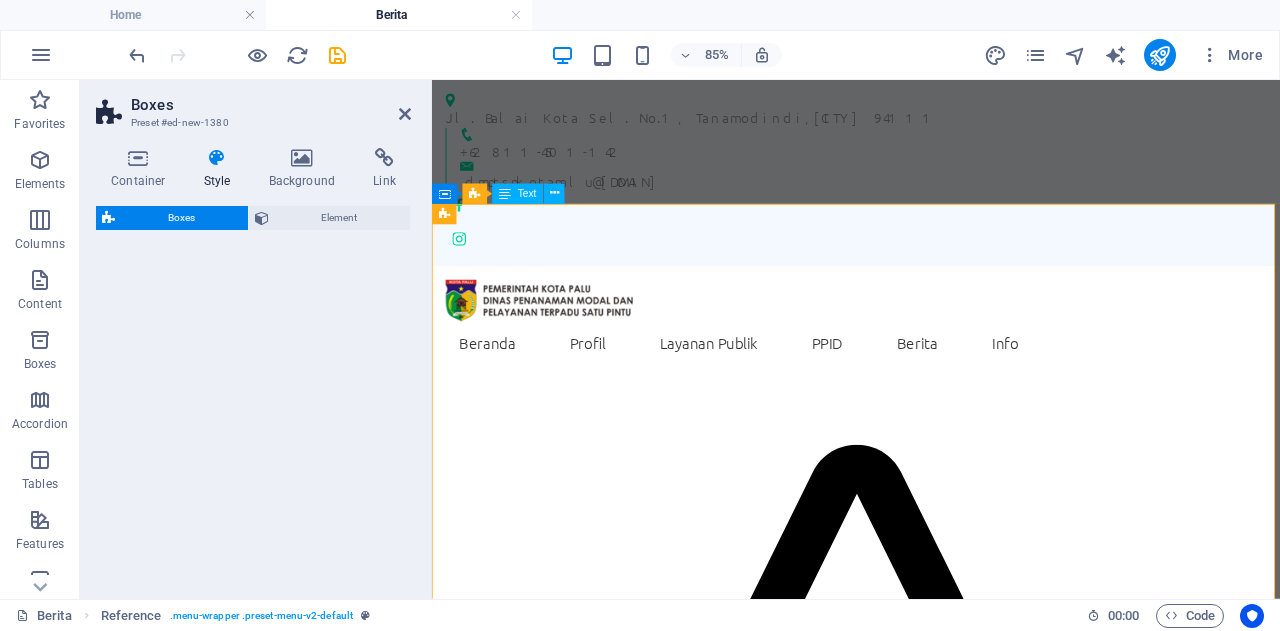 click on "Boxes Element" at bounding box center [253, 394] 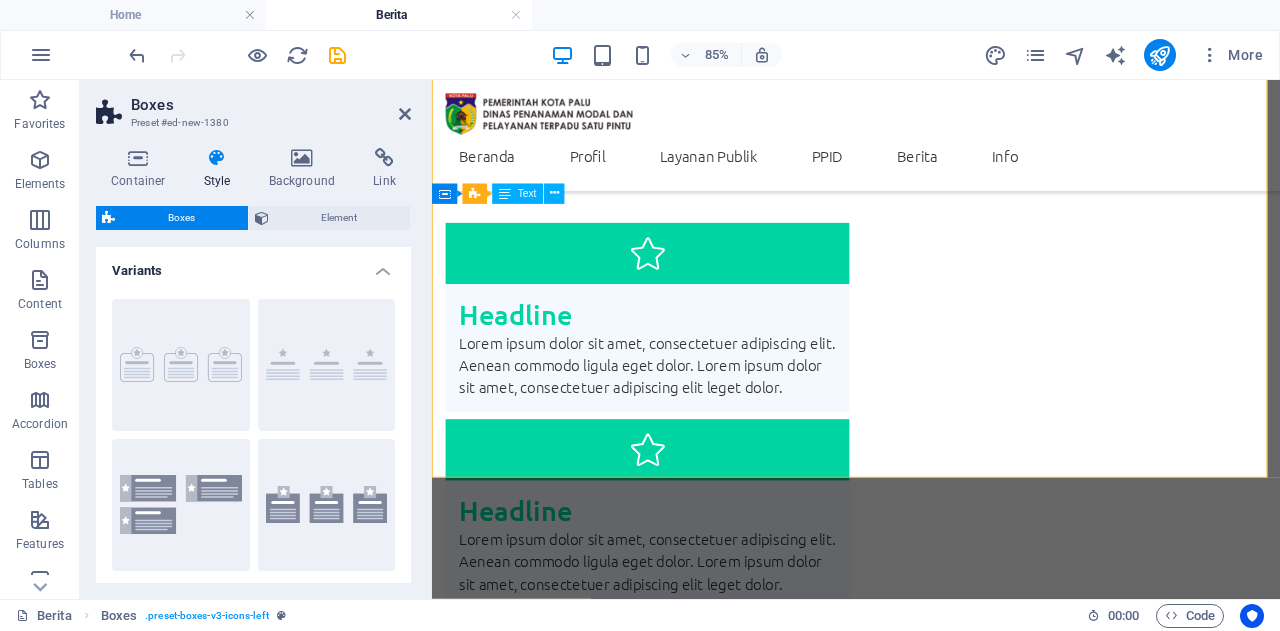 scroll, scrollTop: 238, scrollLeft: 0, axis: vertical 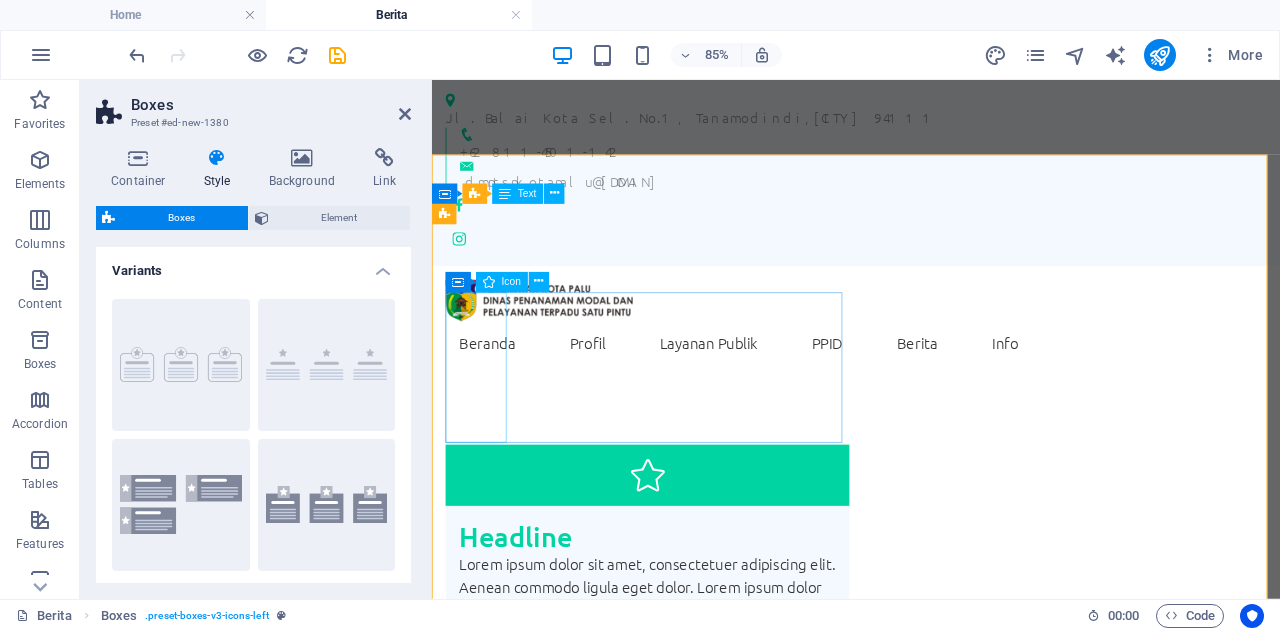 drag, startPoint x: 910, startPoint y: 409, endPoint x: 479, endPoint y: 382, distance: 431.84488 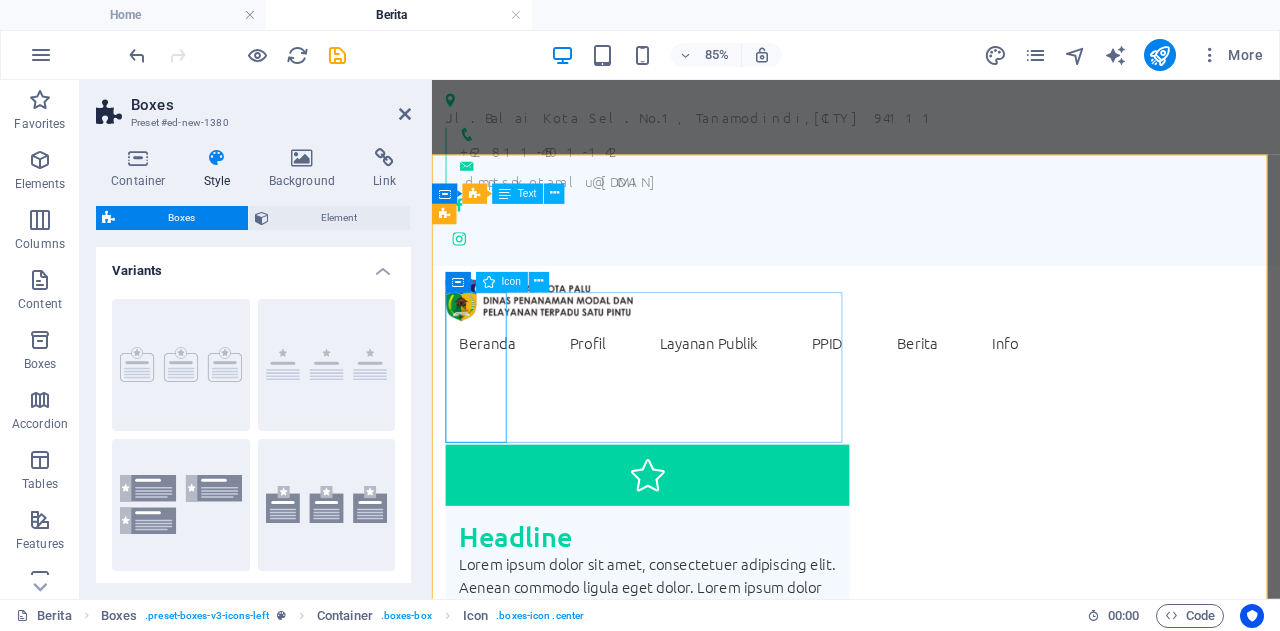 click at bounding box center (489, 282) 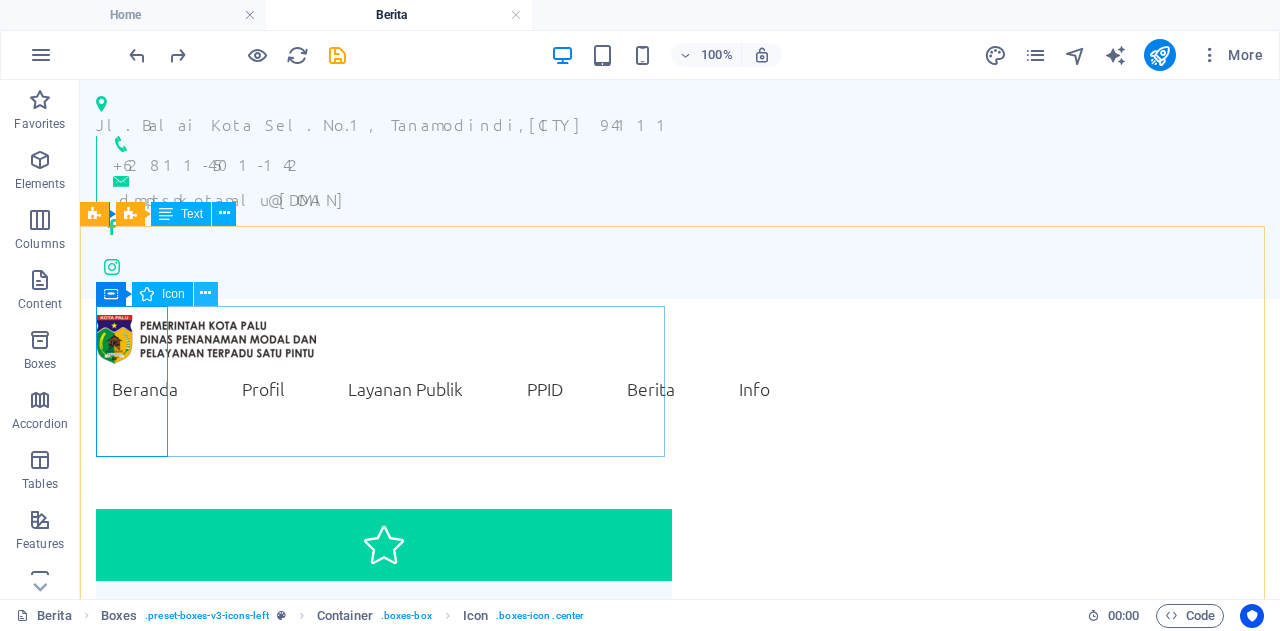 click at bounding box center [206, 294] 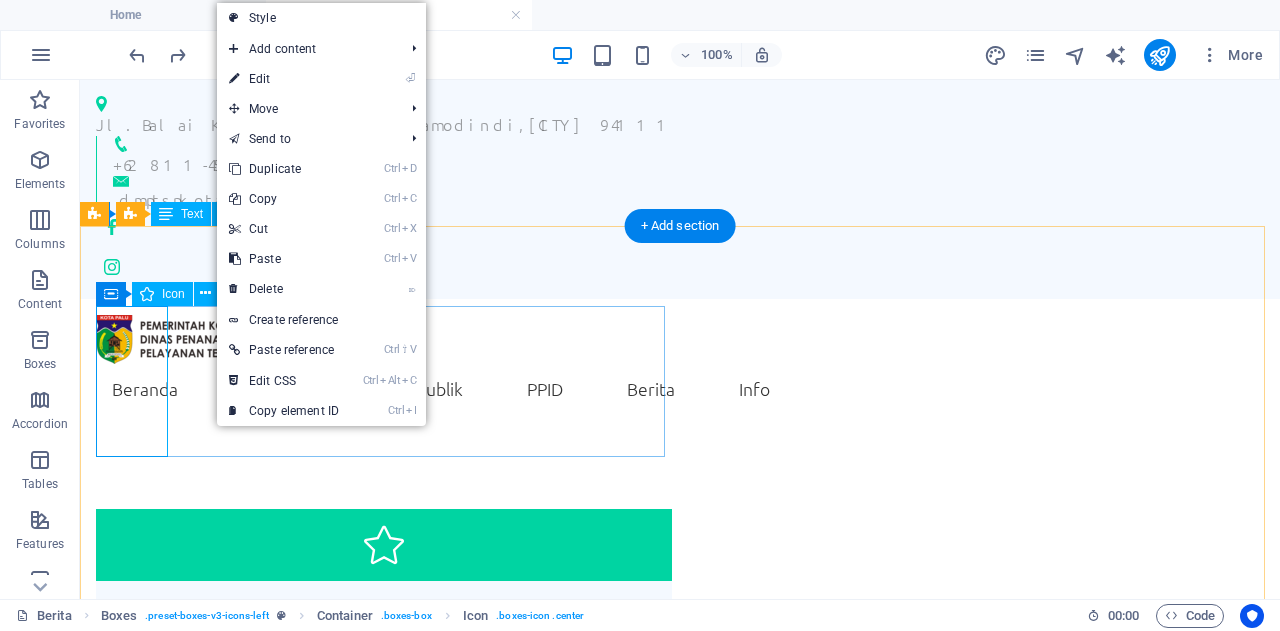 click at bounding box center [384, 545] 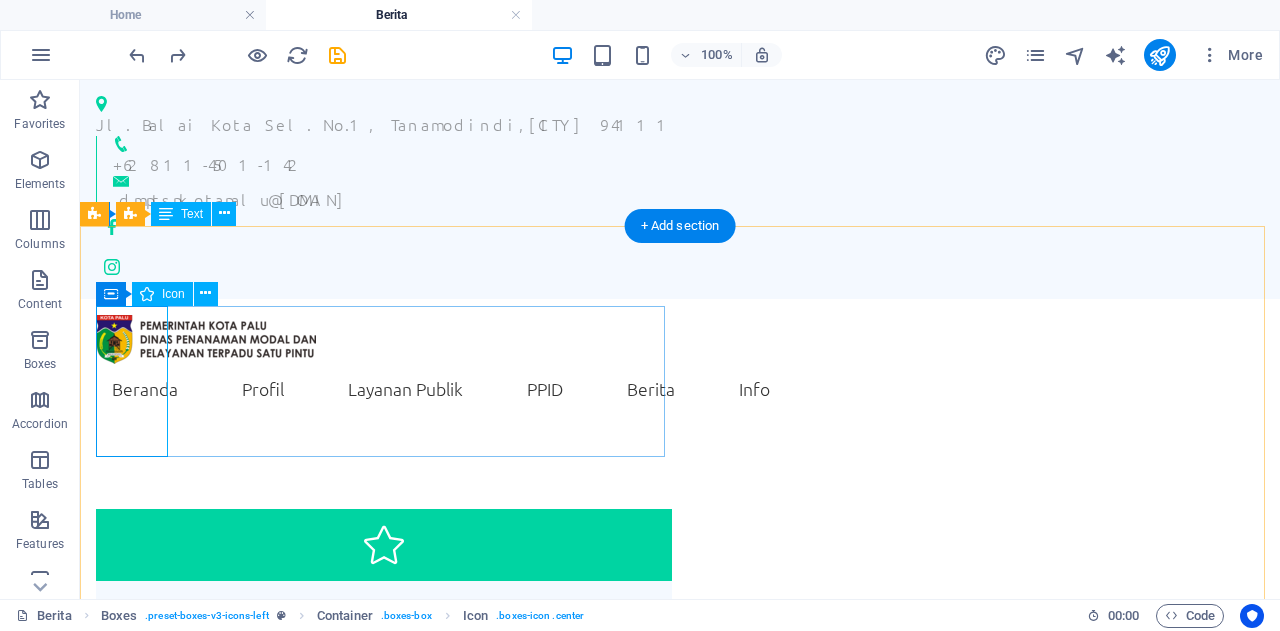 click at bounding box center (384, 545) 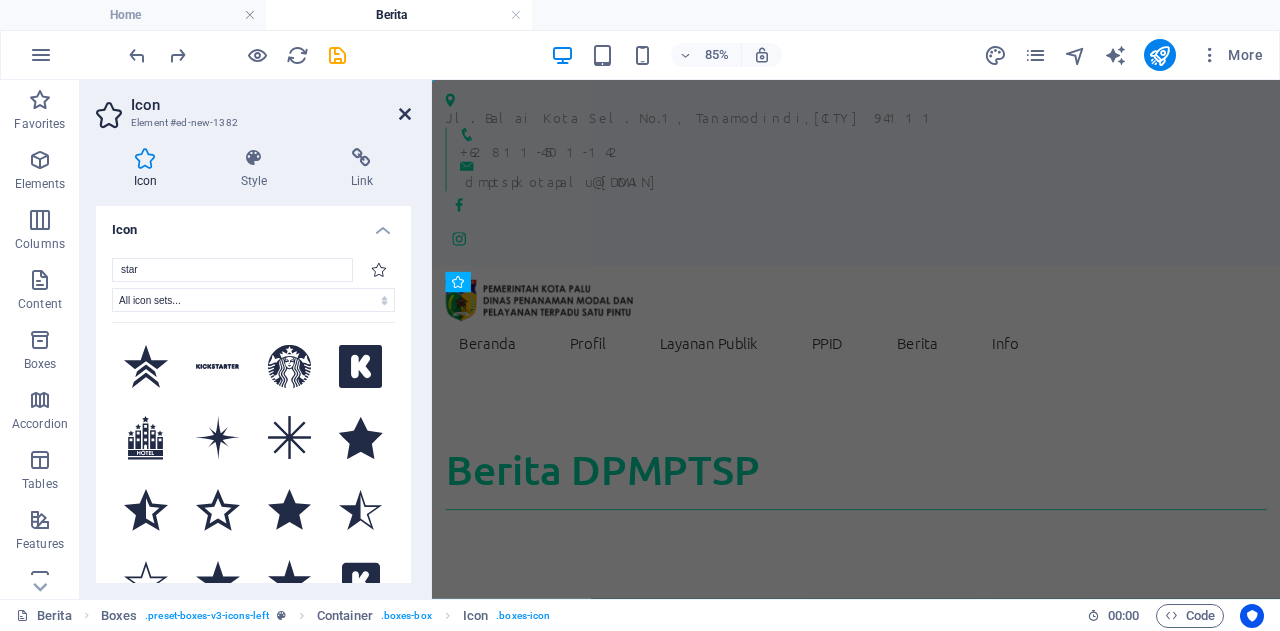 click at bounding box center [405, 114] 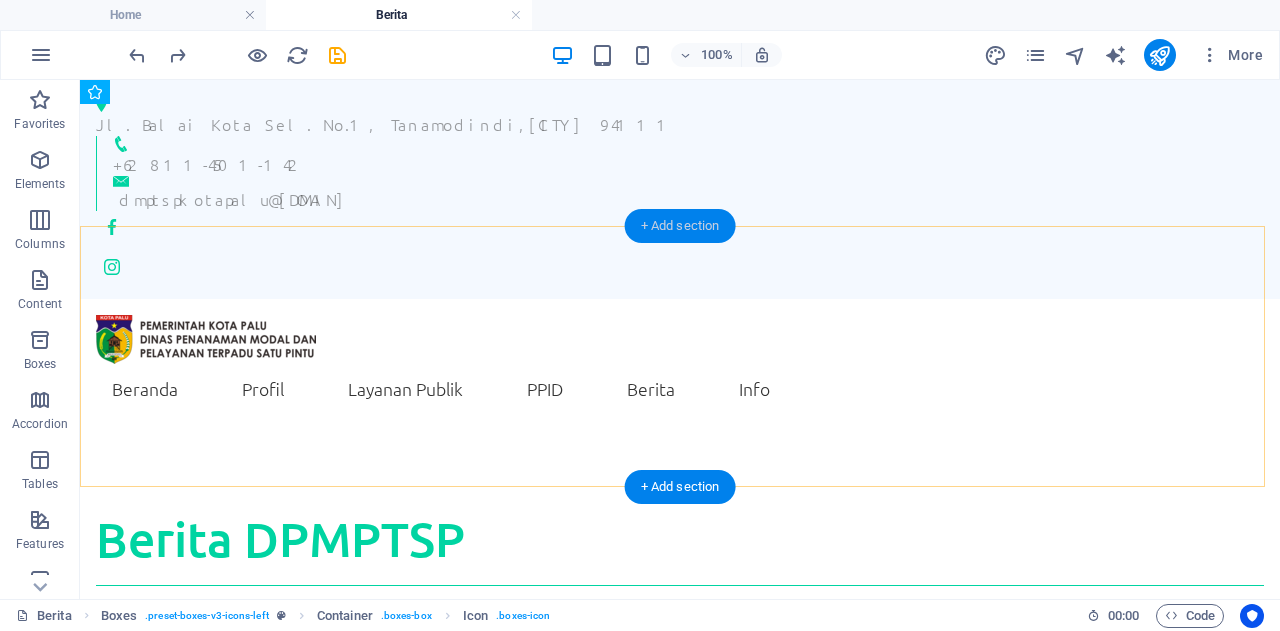 click on "+ Add section" at bounding box center (680, 226) 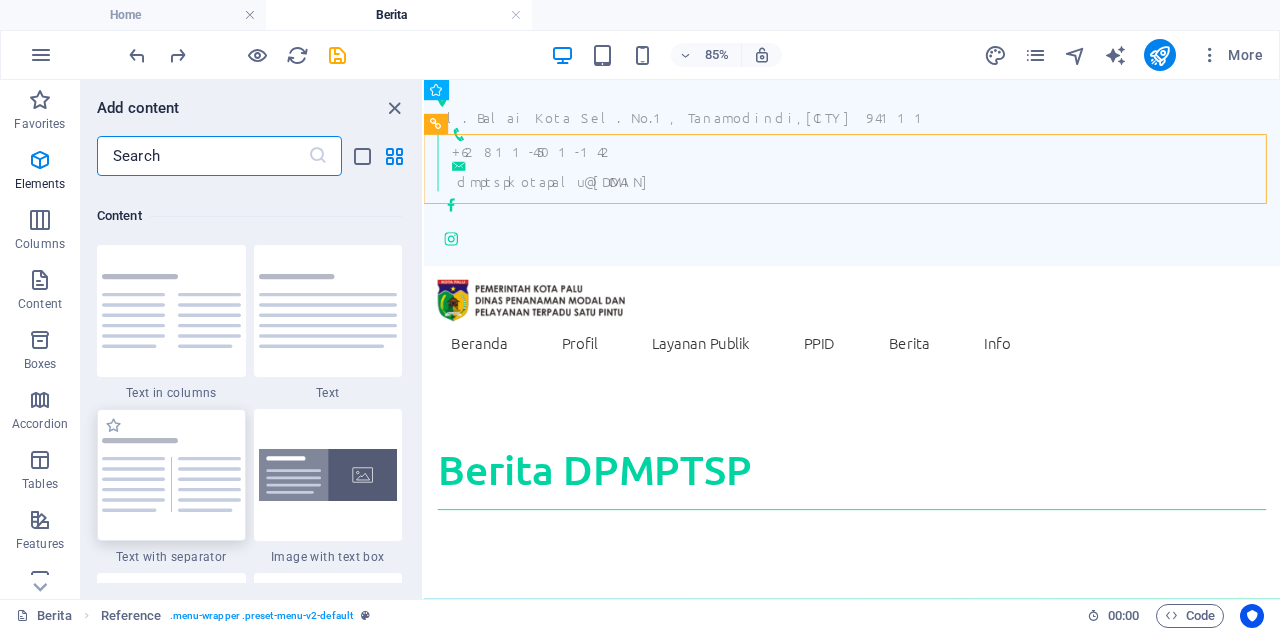 scroll, scrollTop: 3499, scrollLeft: 0, axis: vertical 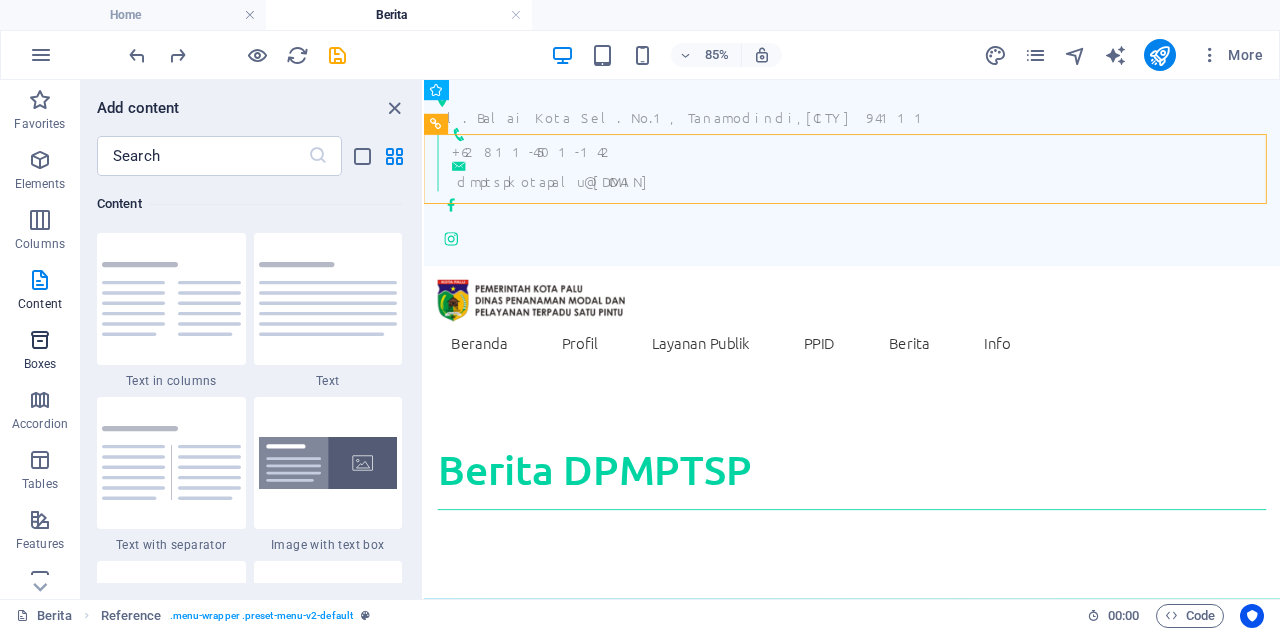 click at bounding box center [40, 340] 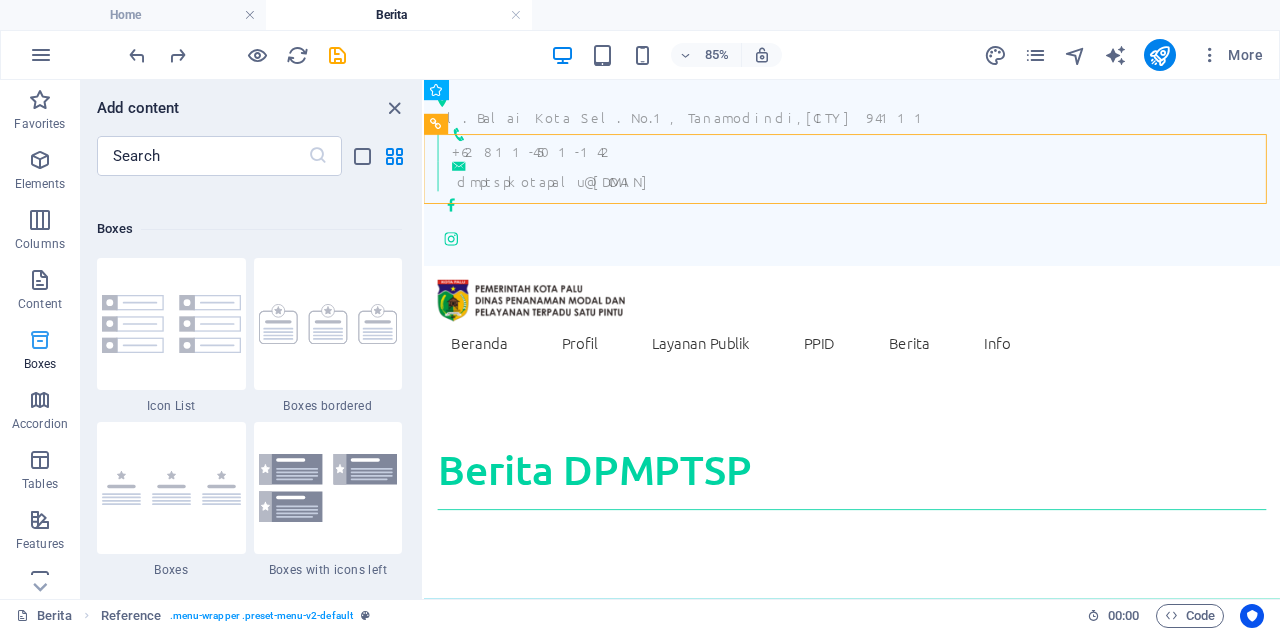 scroll, scrollTop: 5516, scrollLeft: 0, axis: vertical 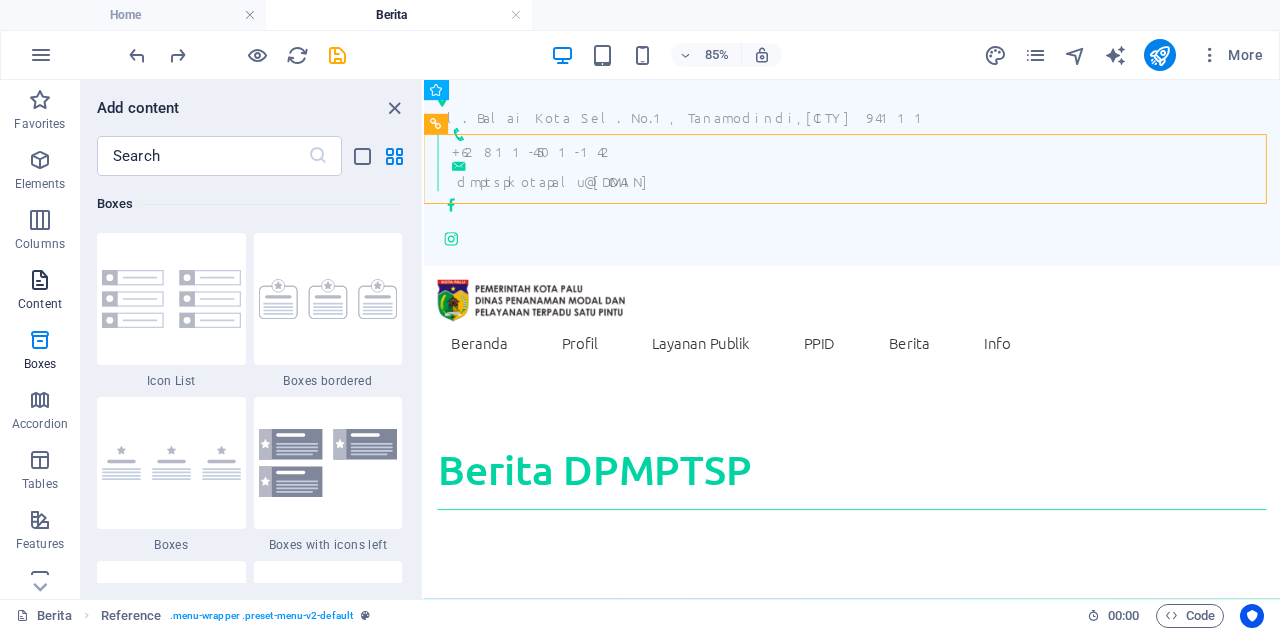 click at bounding box center (40, 280) 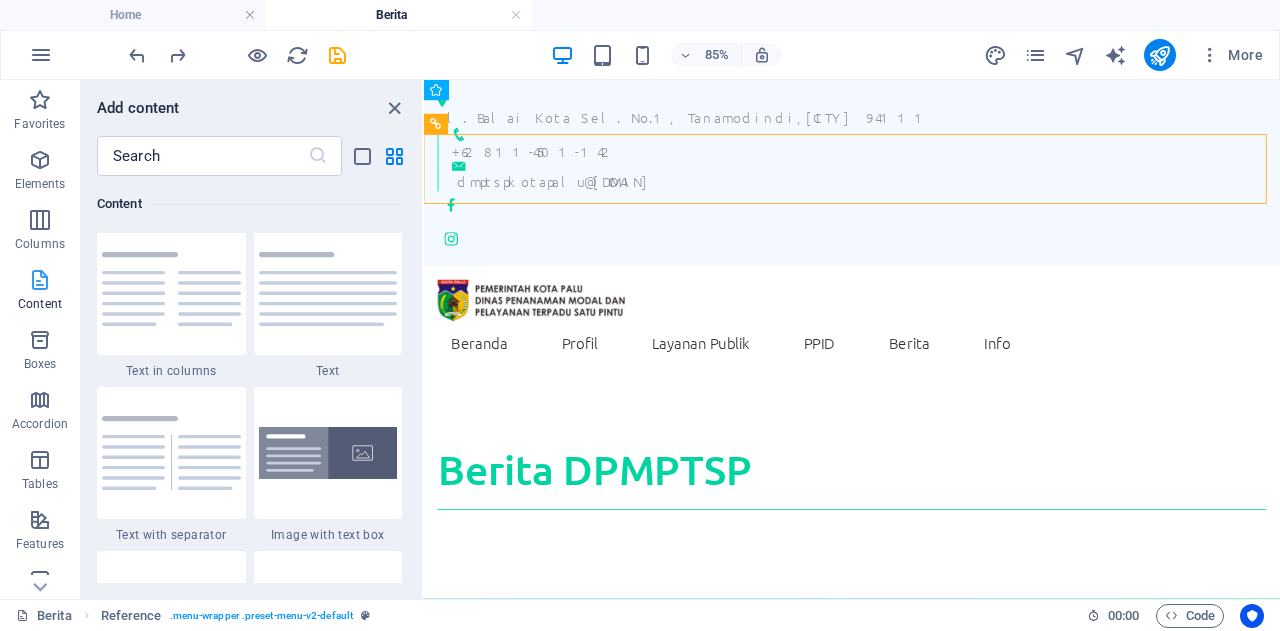 scroll, scrollTop: 3499, scrollLeft: 0, axis: vertical 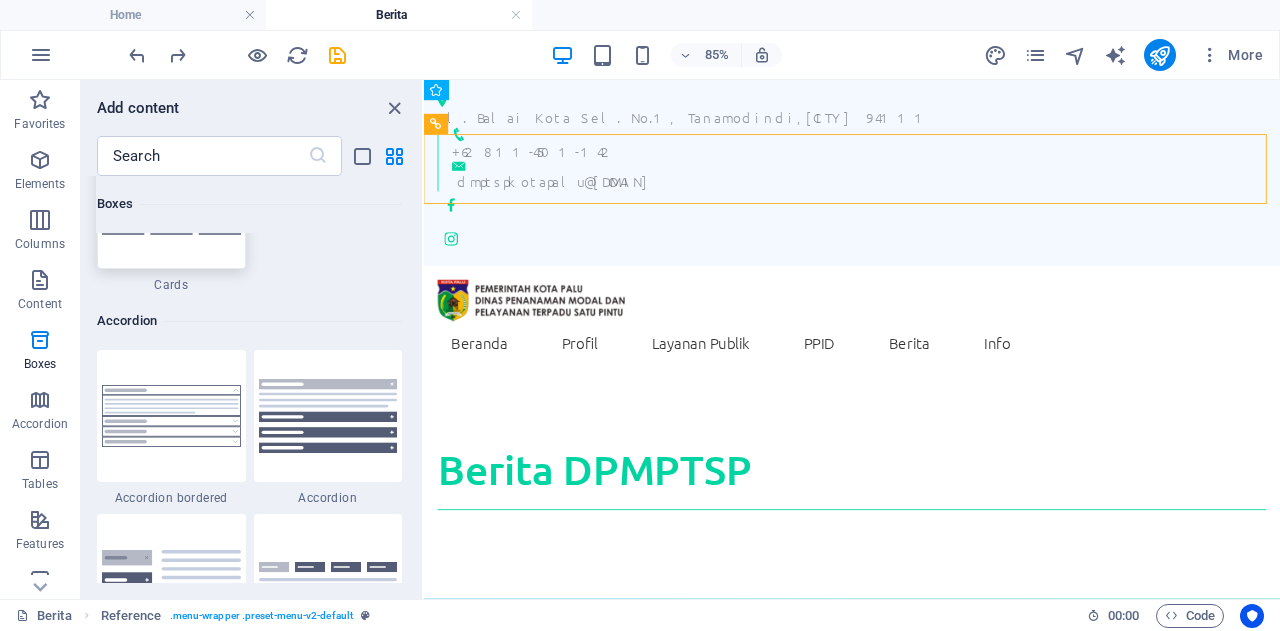 click at bounding box center (171, 203) 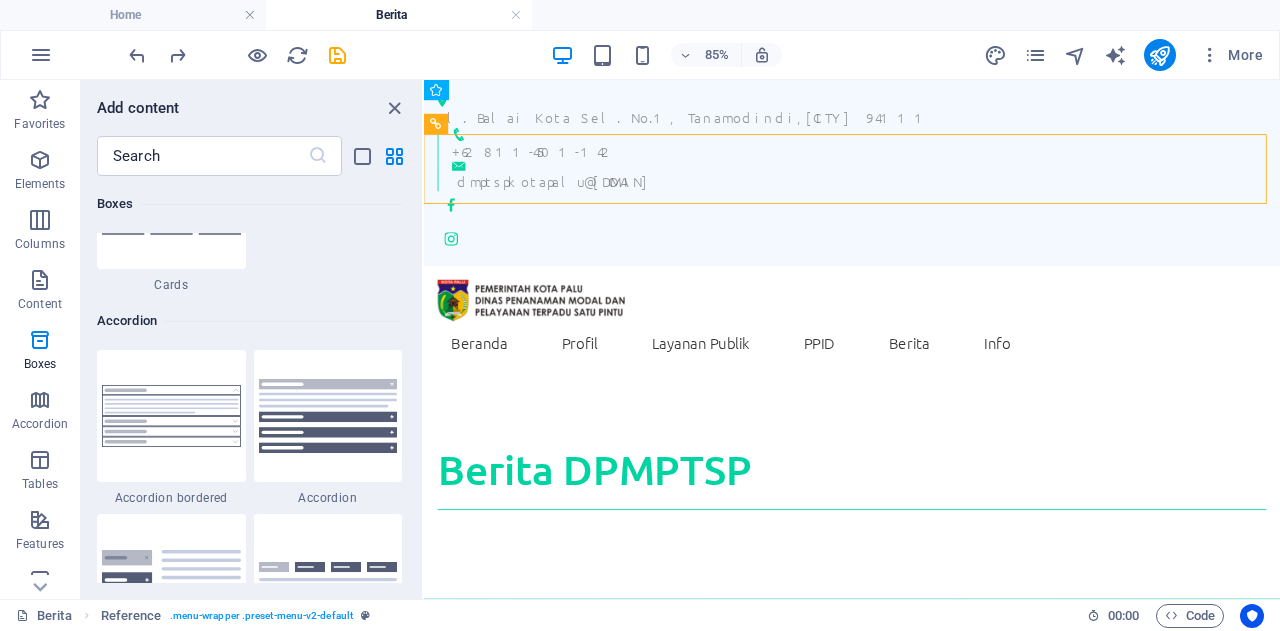 click on "H2   Preset   Text   Reference   Reference   Reference   Transparent boxes   H3   Transparent boxes   Container   Container   Text   H3   Container   Text   Container   H3   Container   Boxes   Icon   Container   Container   H3   Text   Container   Icon   Container   Container   Text   H3   Container   Container   Text   Container   H3" at bounding box center [852, 339] 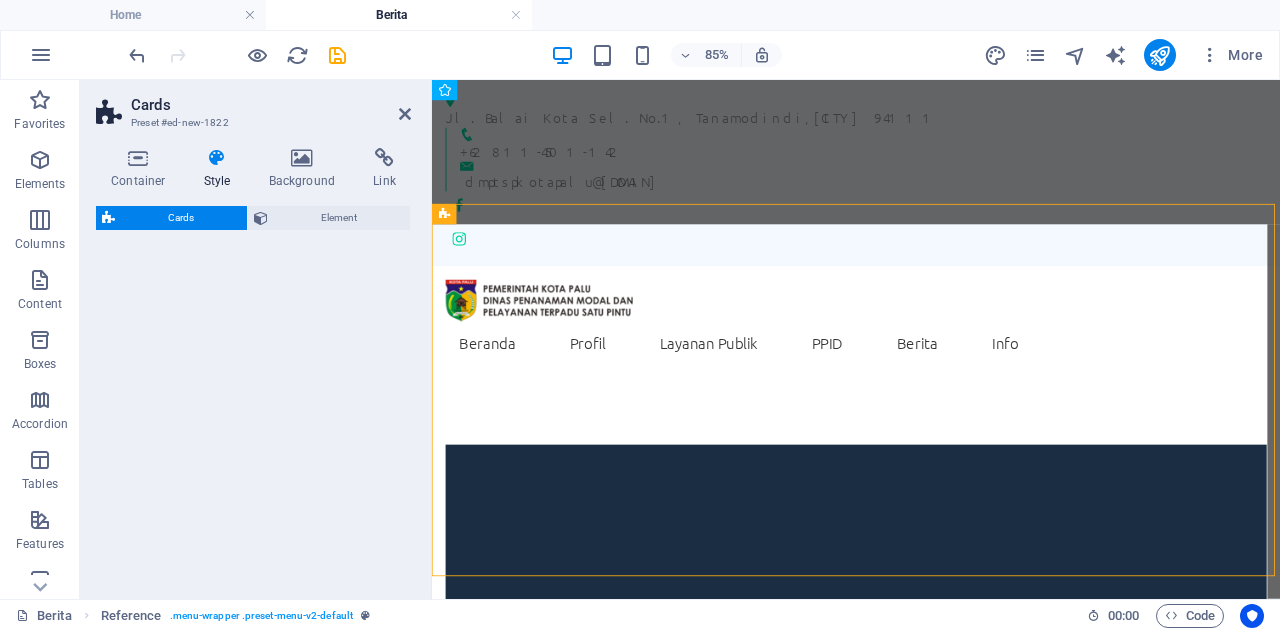 select on "rem" 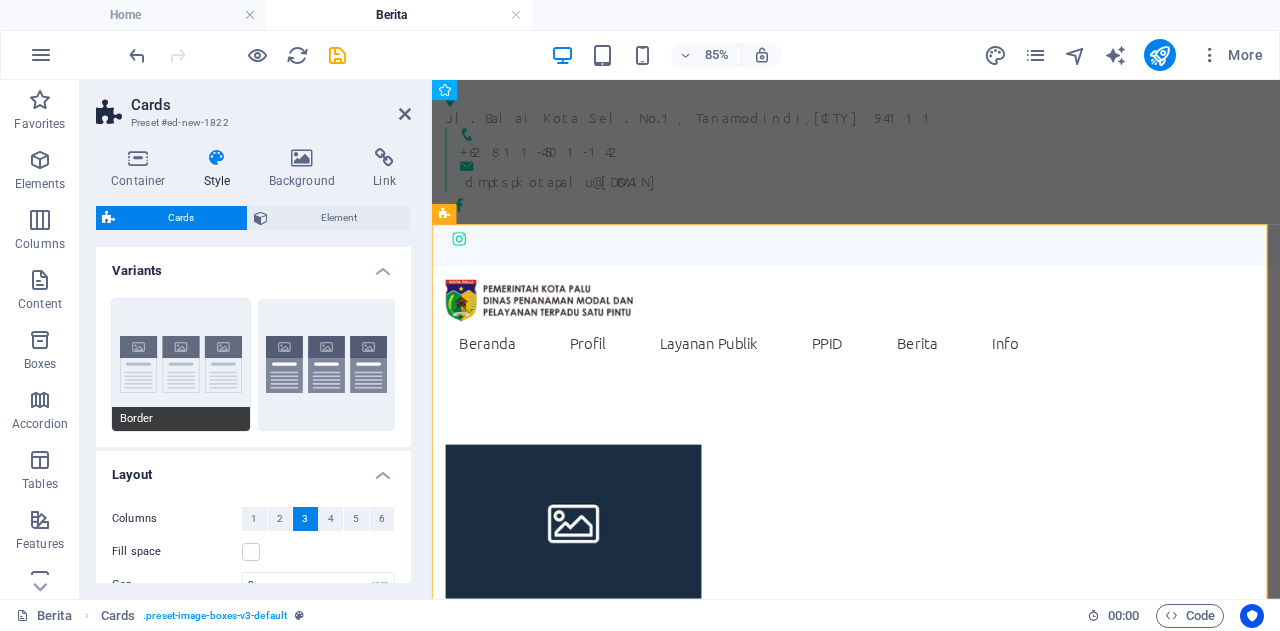 click on "Border" at bounding box center (181, 365) 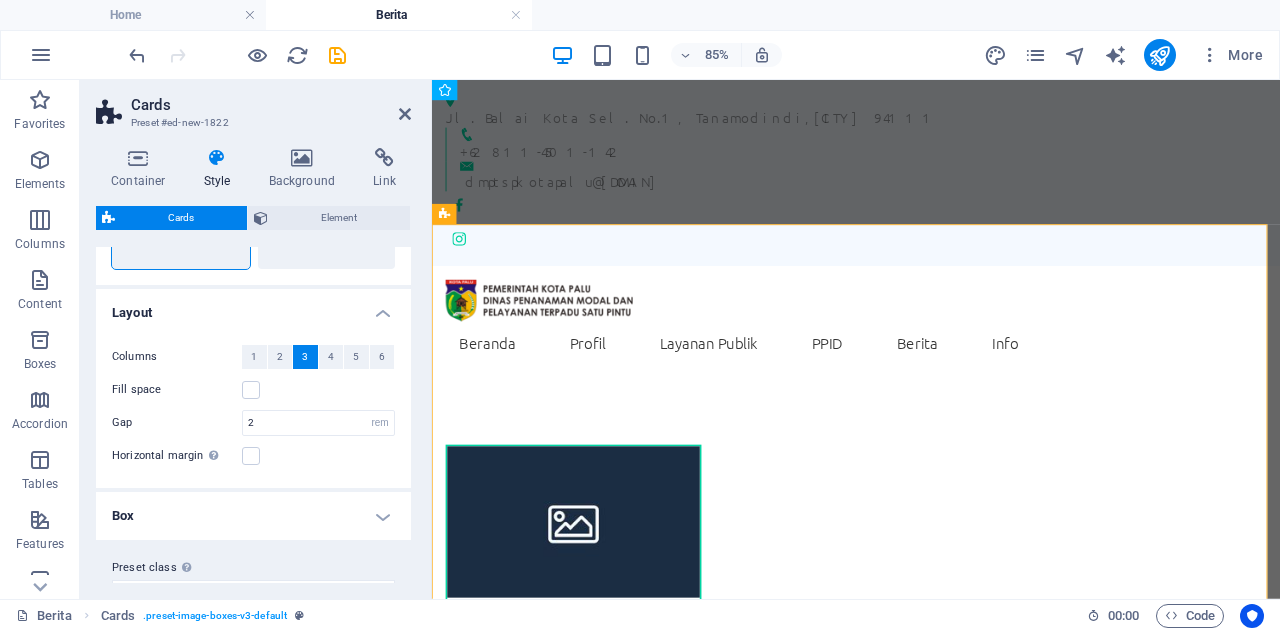 scroll, scrollTop: 165, scrollLeft: 0, axis: vertical 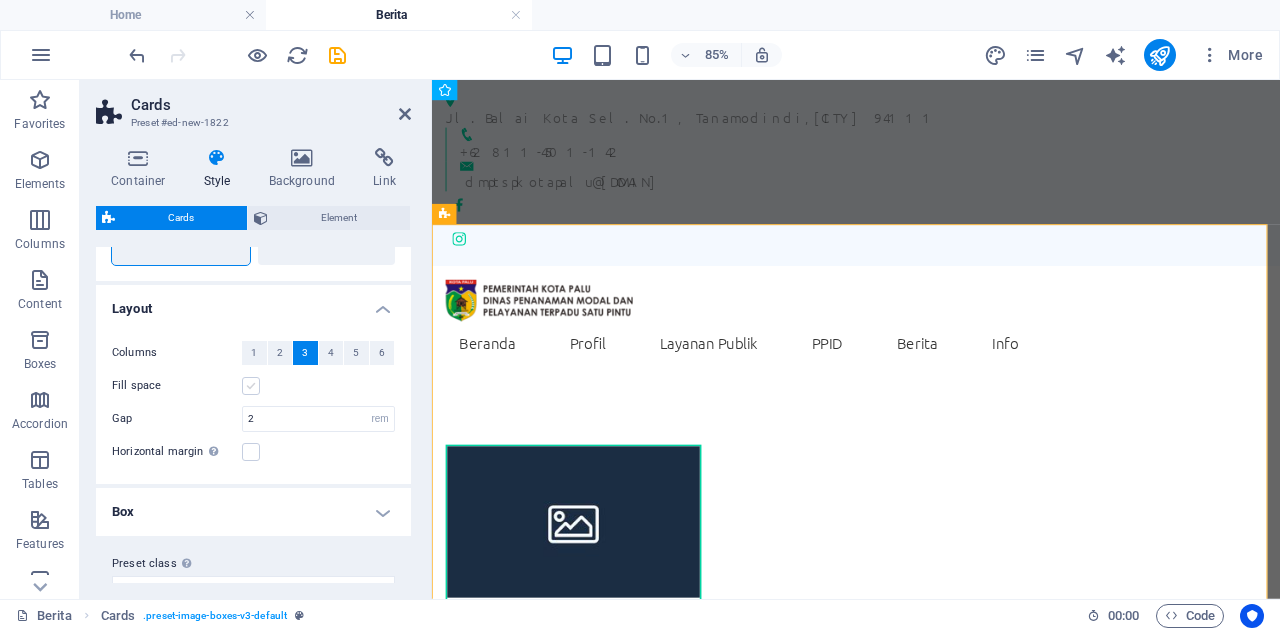 click at bounding box center [251, 386] 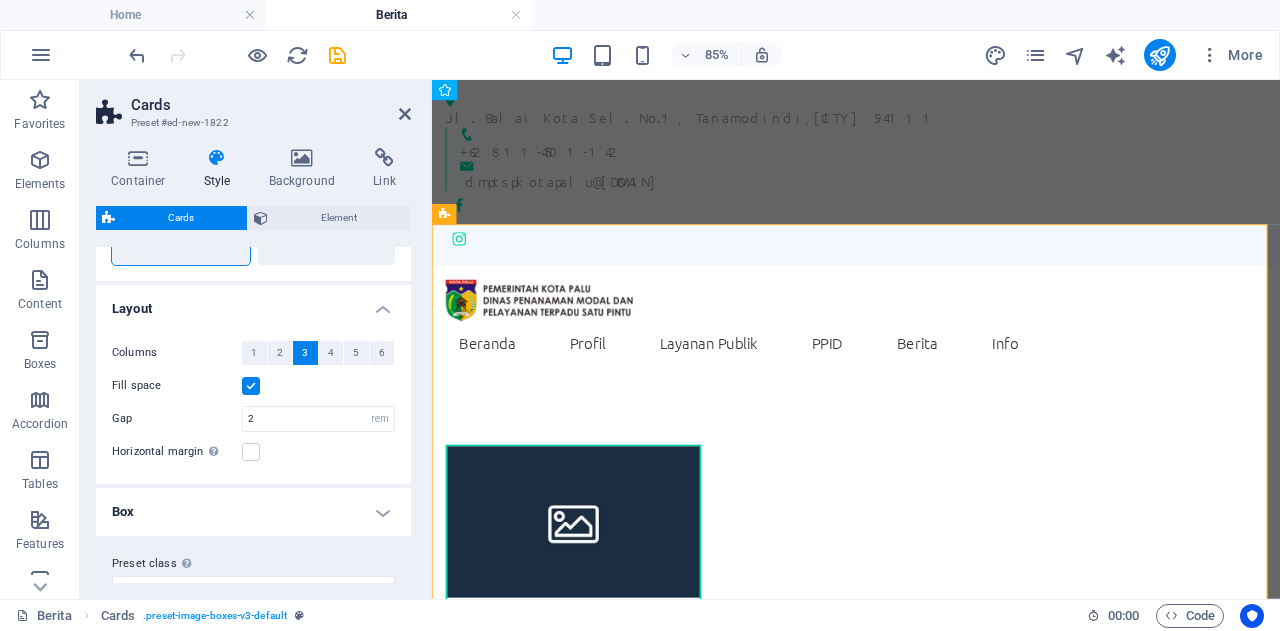 click on "Box" at bounding box center (253, 512) 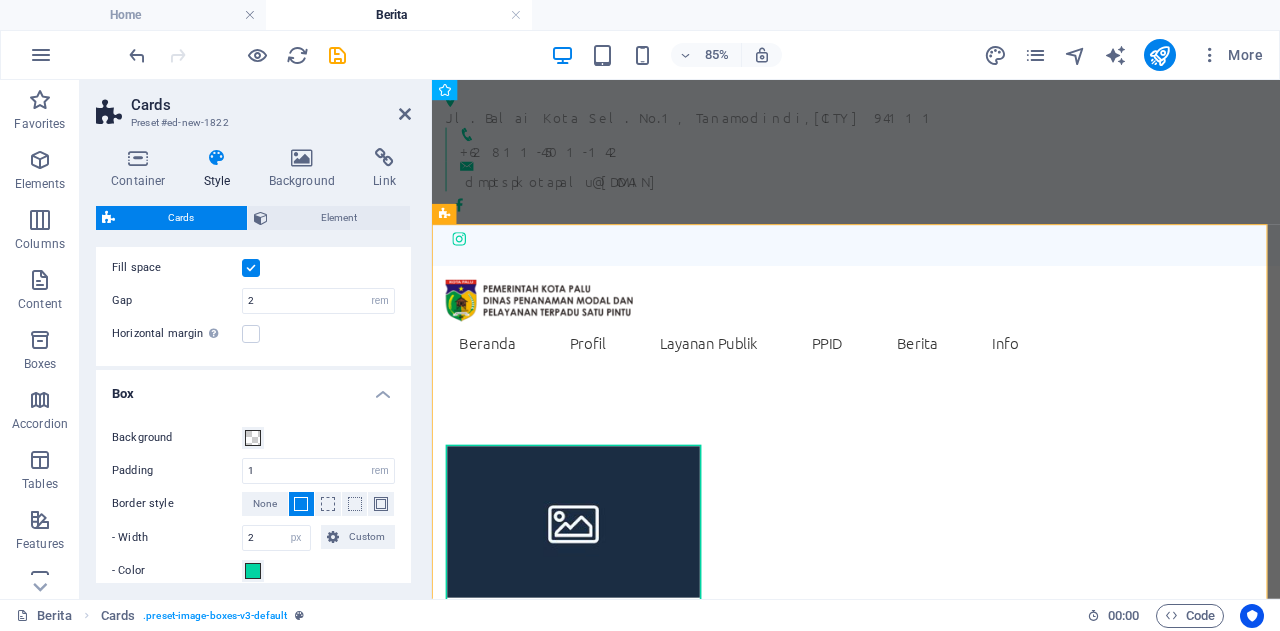 scroll, scrollTop: 298, scrollLeft: 0, axis: vertical 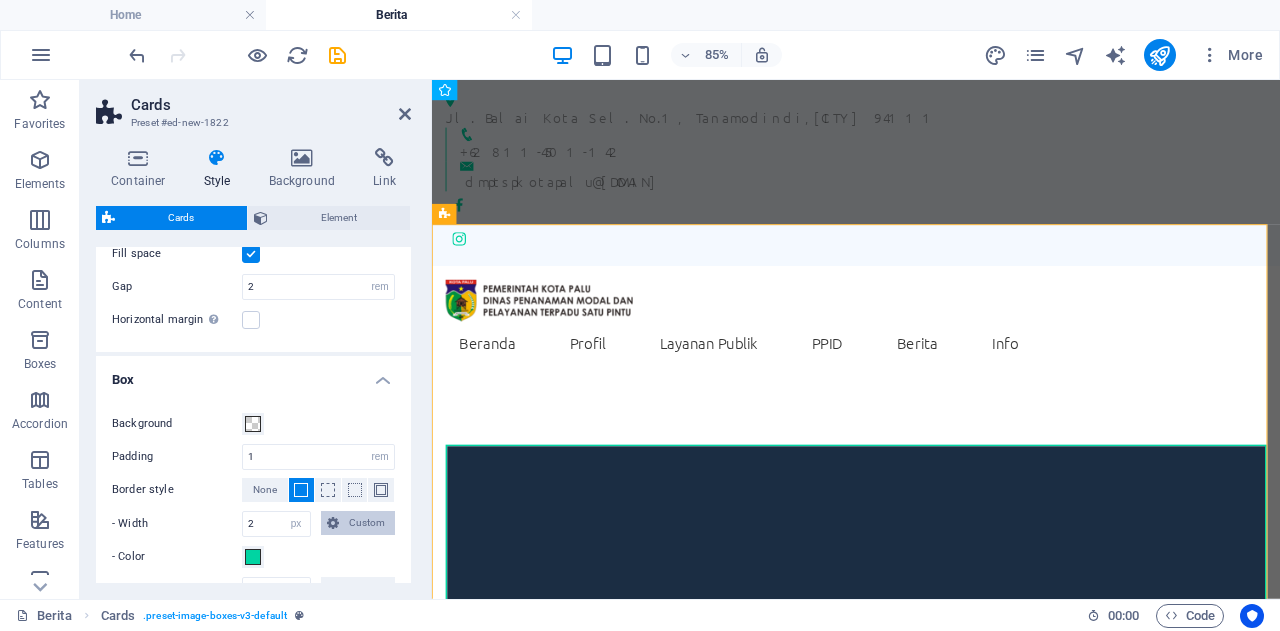 click on "Custom" at bounding box center [367, 523] 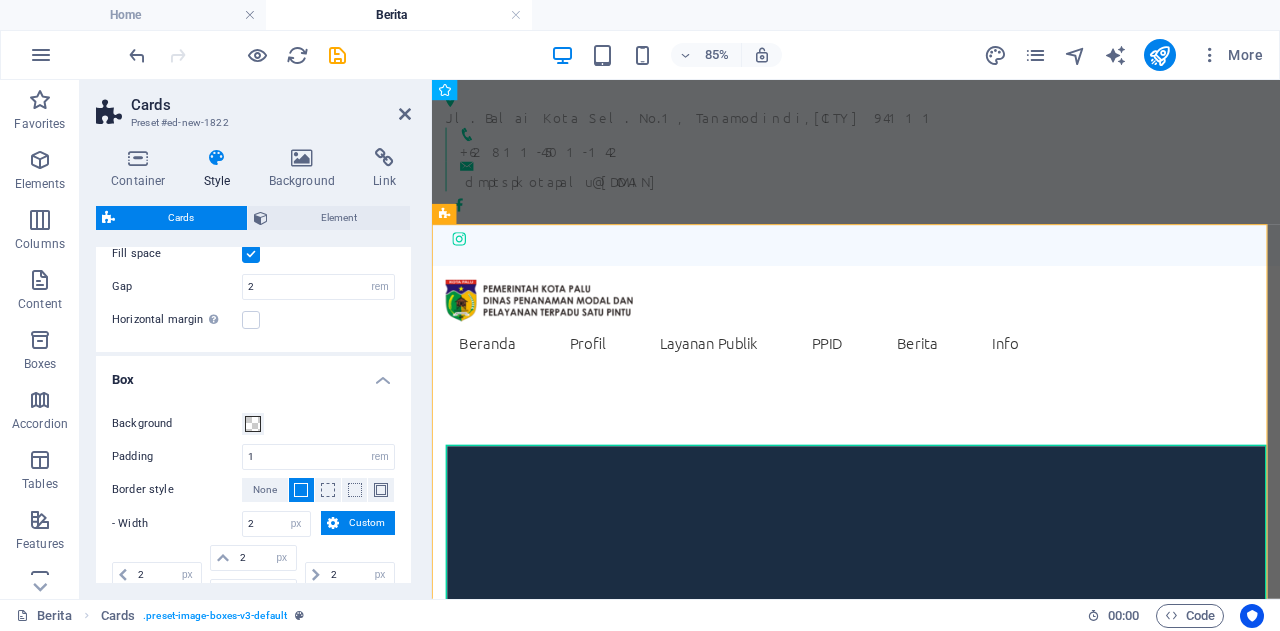 click on "Custom" at bounding box center [367, 523] 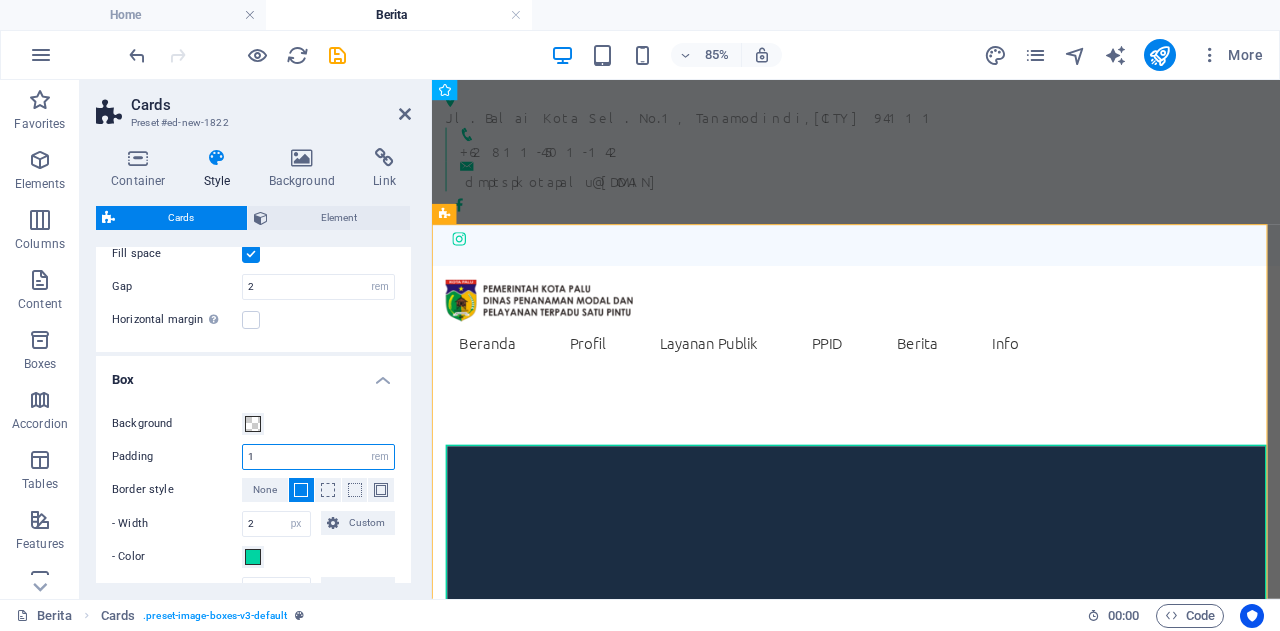 click on "1" at bounding box center [318, 457] 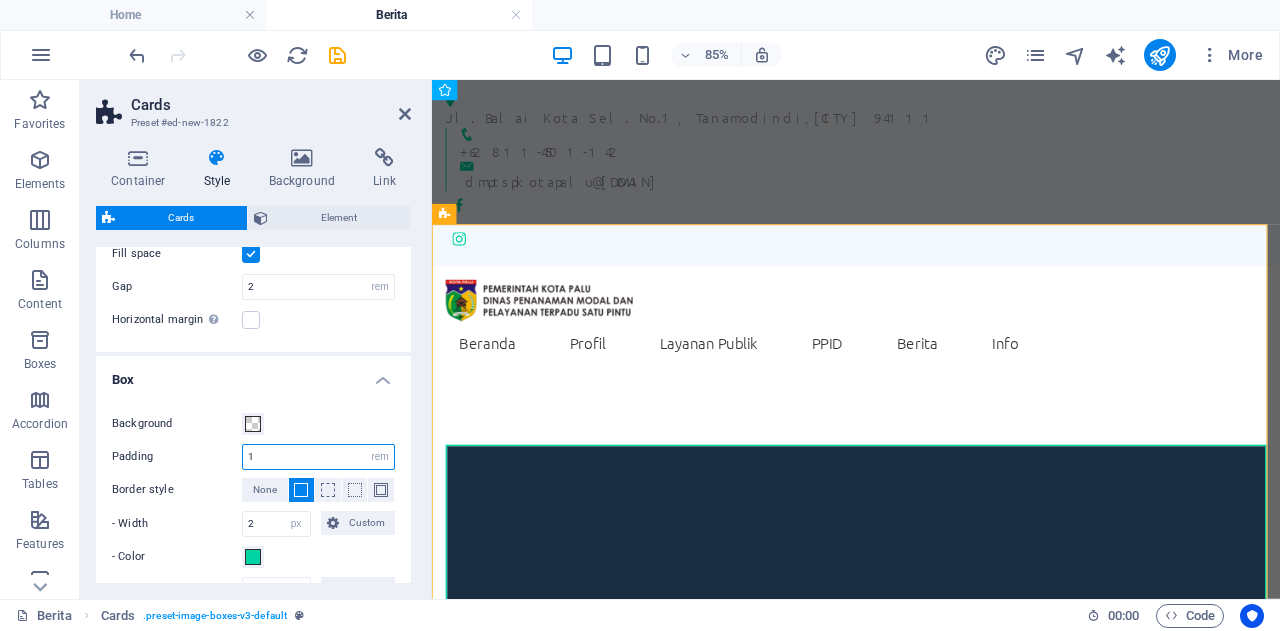 click on "1" at bounding box center [318, 457] 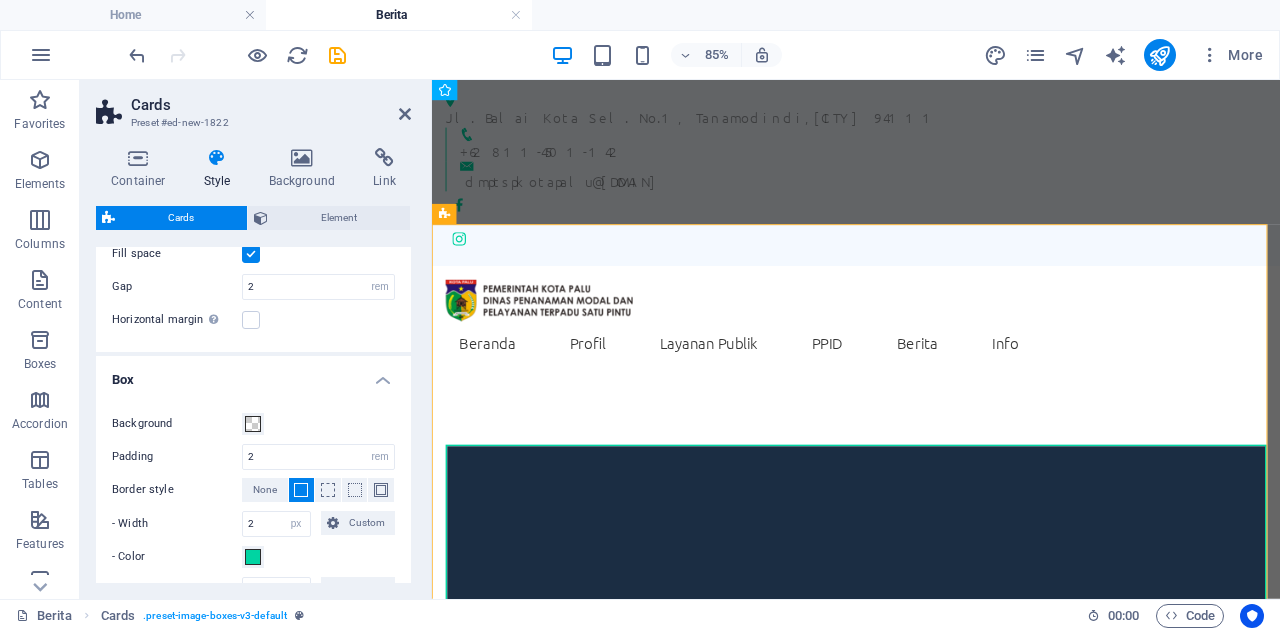 click on "Background" at bounding box center (253, 424) 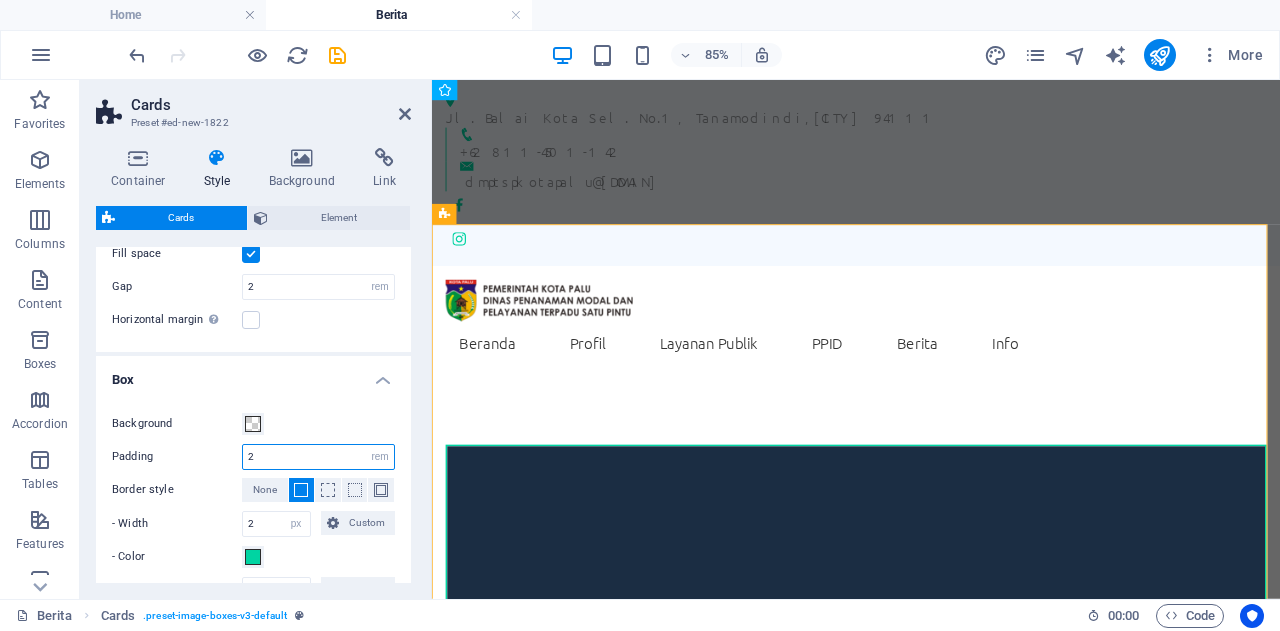 click on "2" at bounding box center (318, 457) 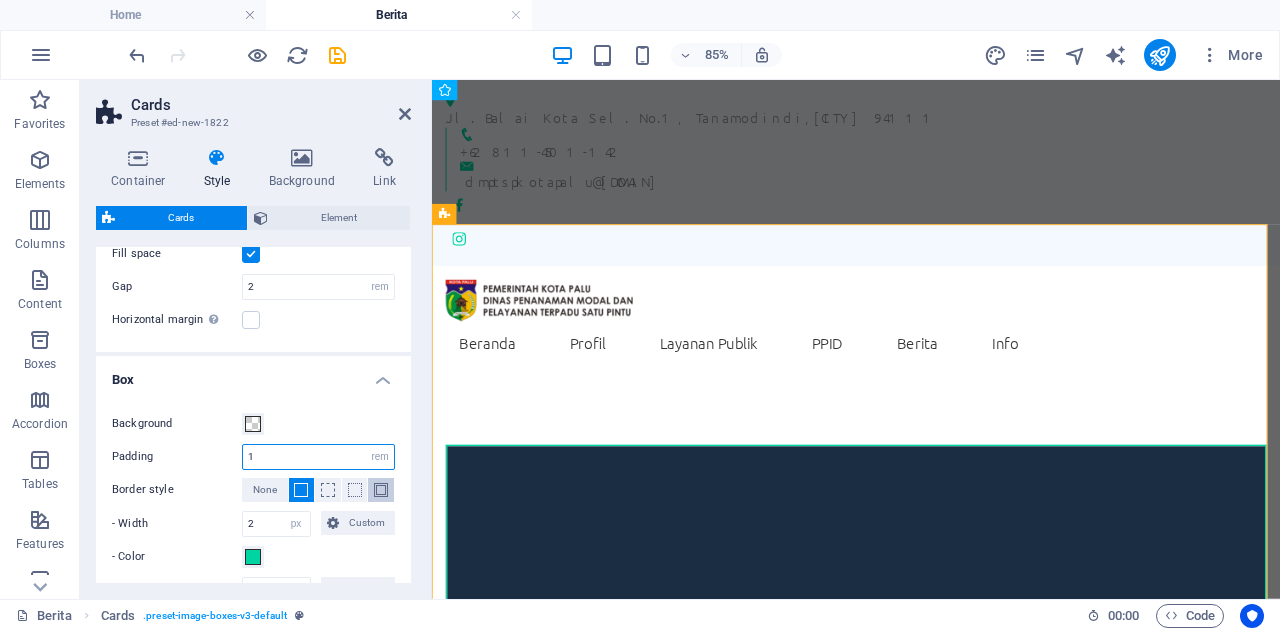 type on "1" 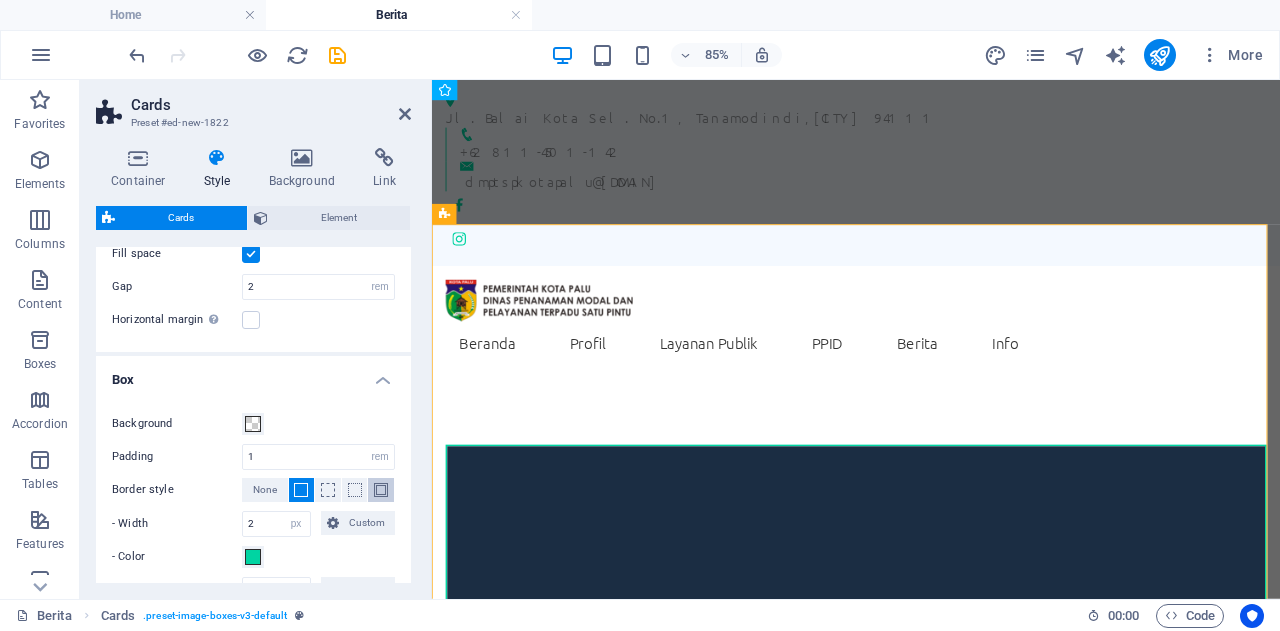 click at bounding box center (381, 490) 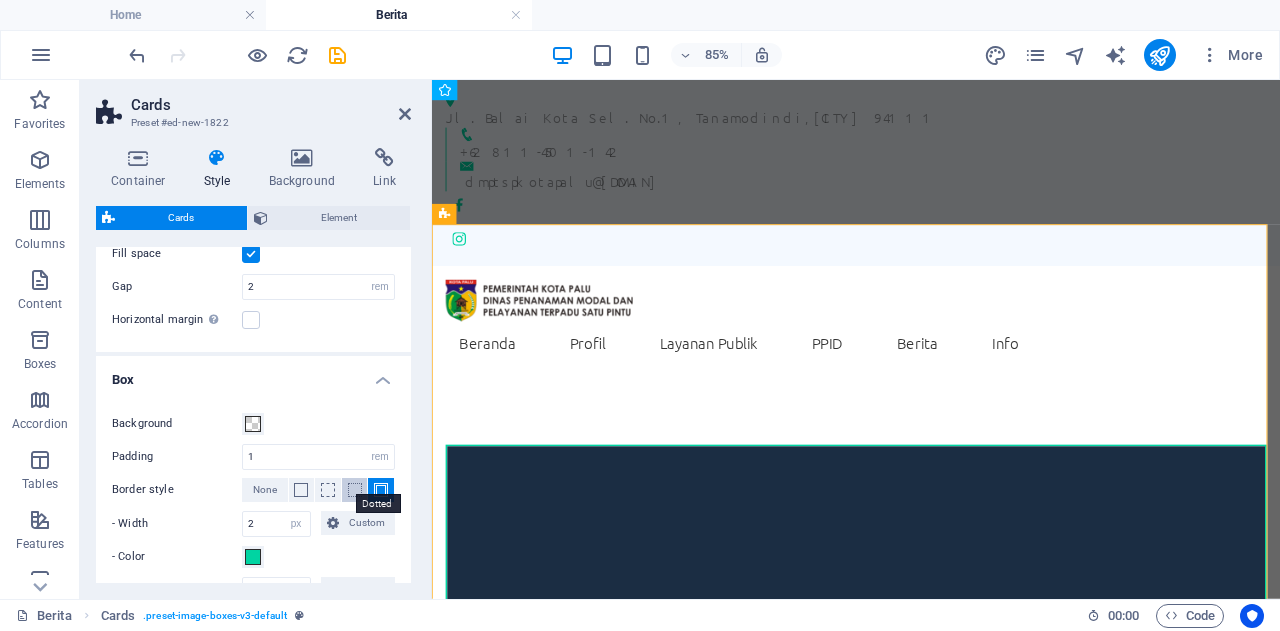 click at bounding box center [355, 490] 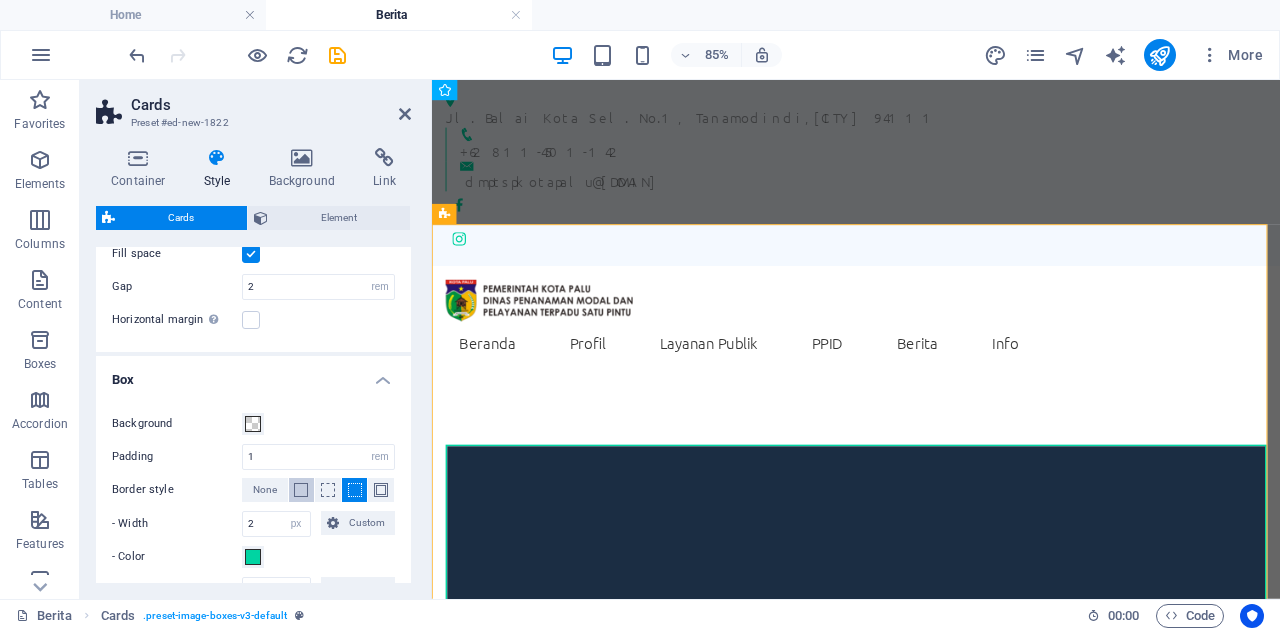 click at bounding box center (302, 490) 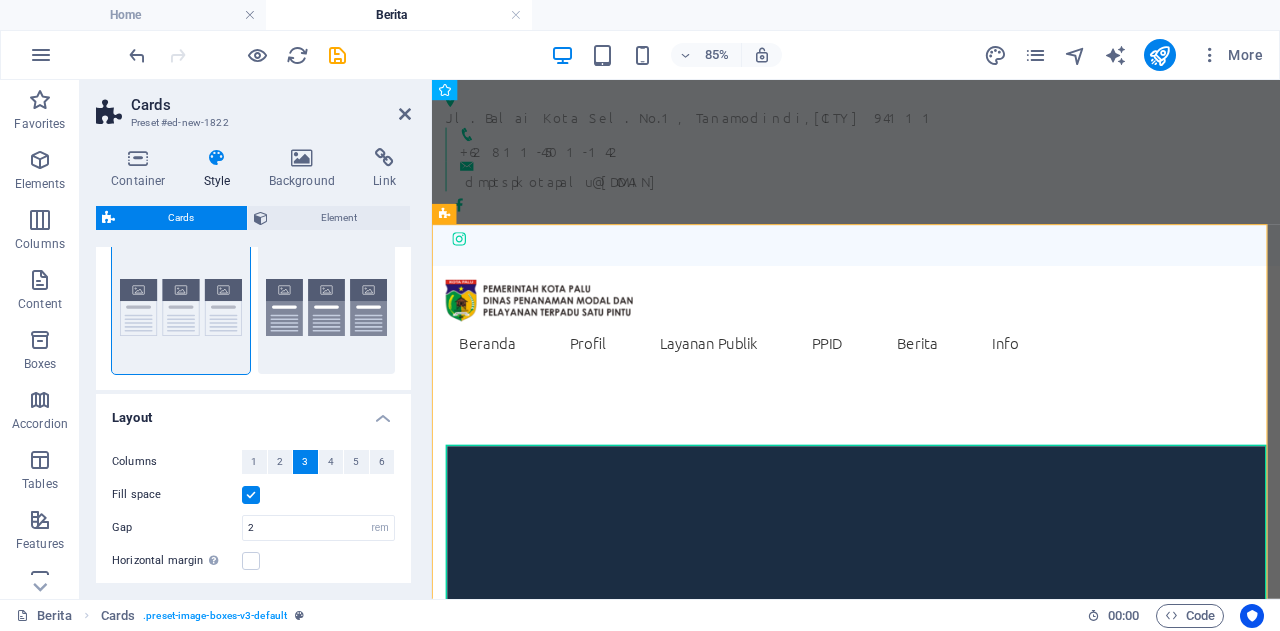 scroll, scrollTop: 0, scrollLeft: 0, axis: both 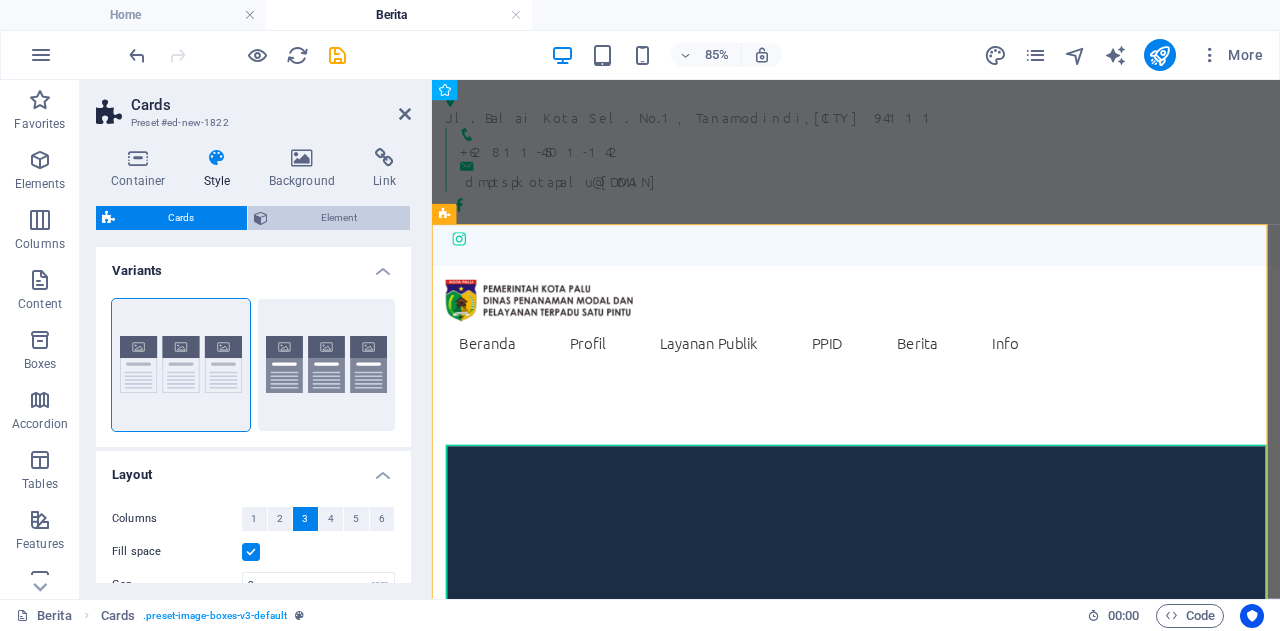 click on "Element" at bounding box center [339, 218] 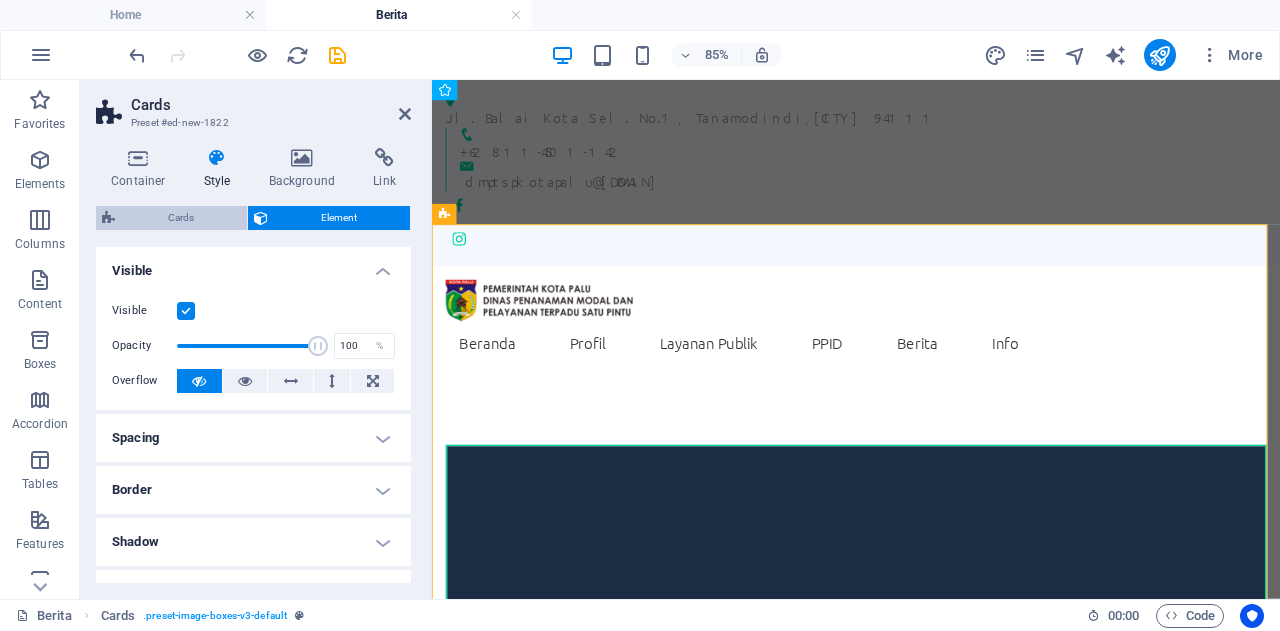 click on "Cards" at bounding box center [181, 218] 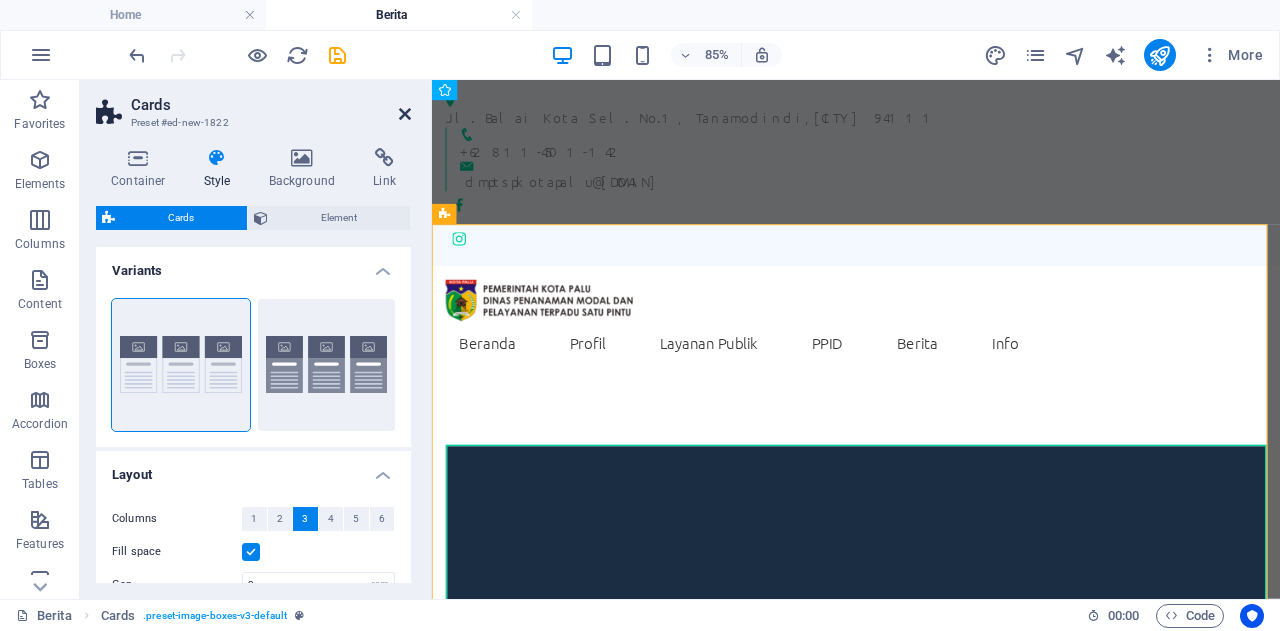 click at bounding box center [405, 114] 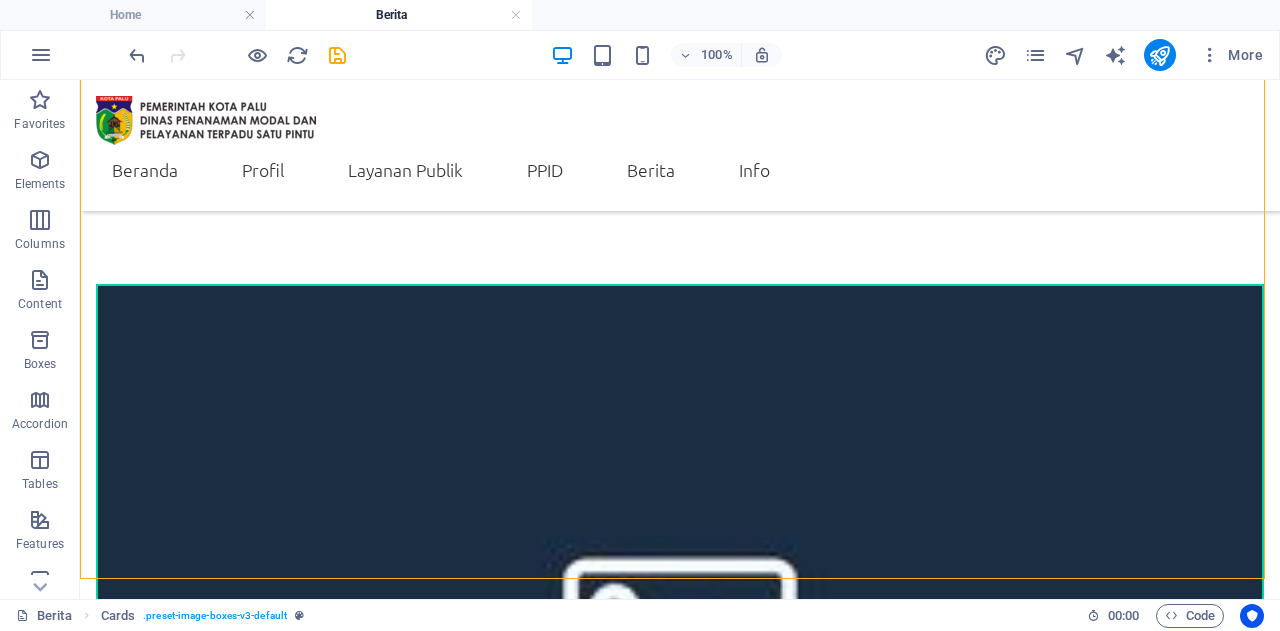 scroll, scrollTop: 180, scrollLeft: 0, axis: vertical 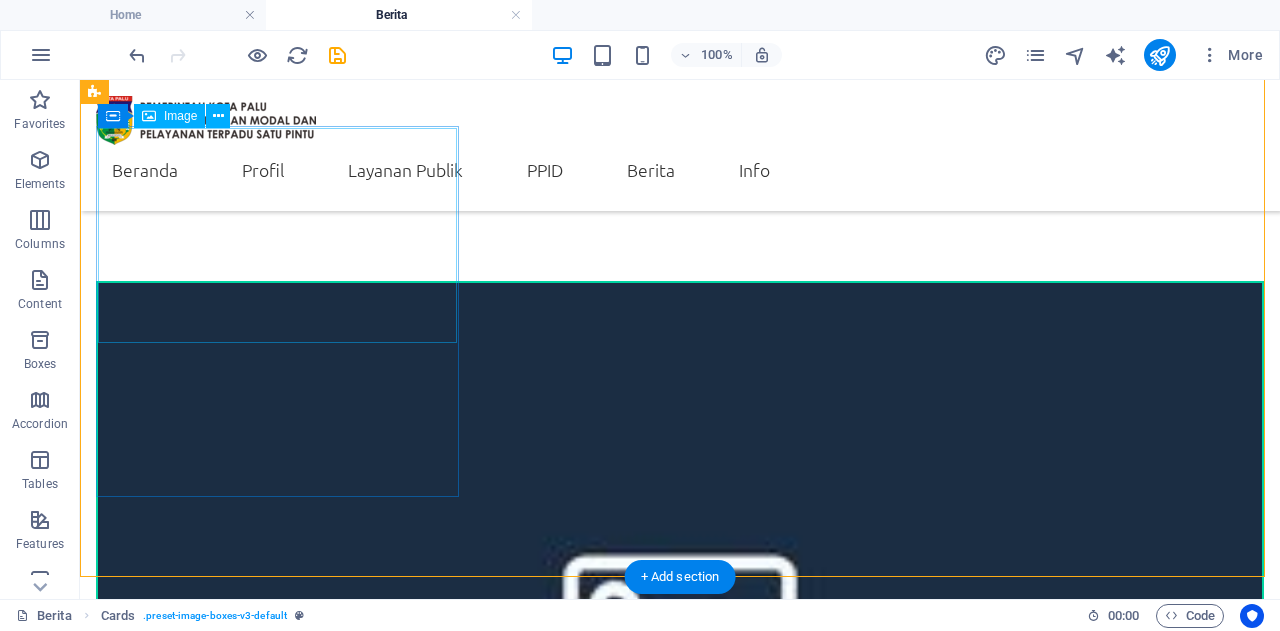 click at bounding box center (680, 632) 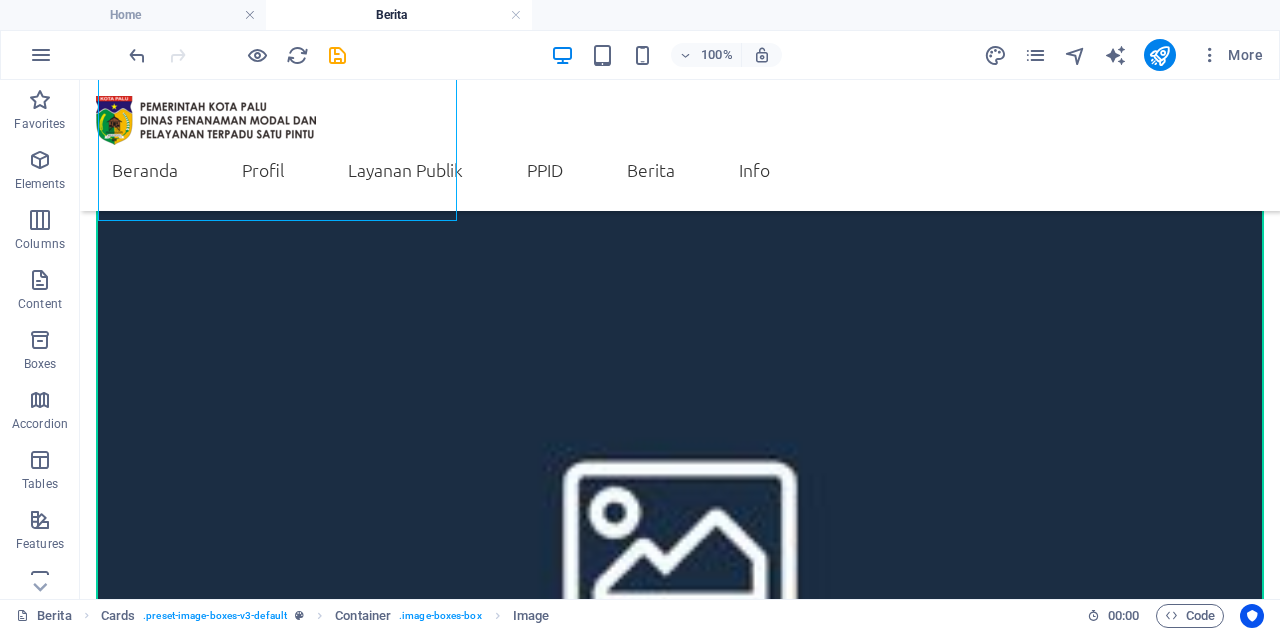 scroll, scrollTop: 392, scrollLeft: 0, axis: vertical 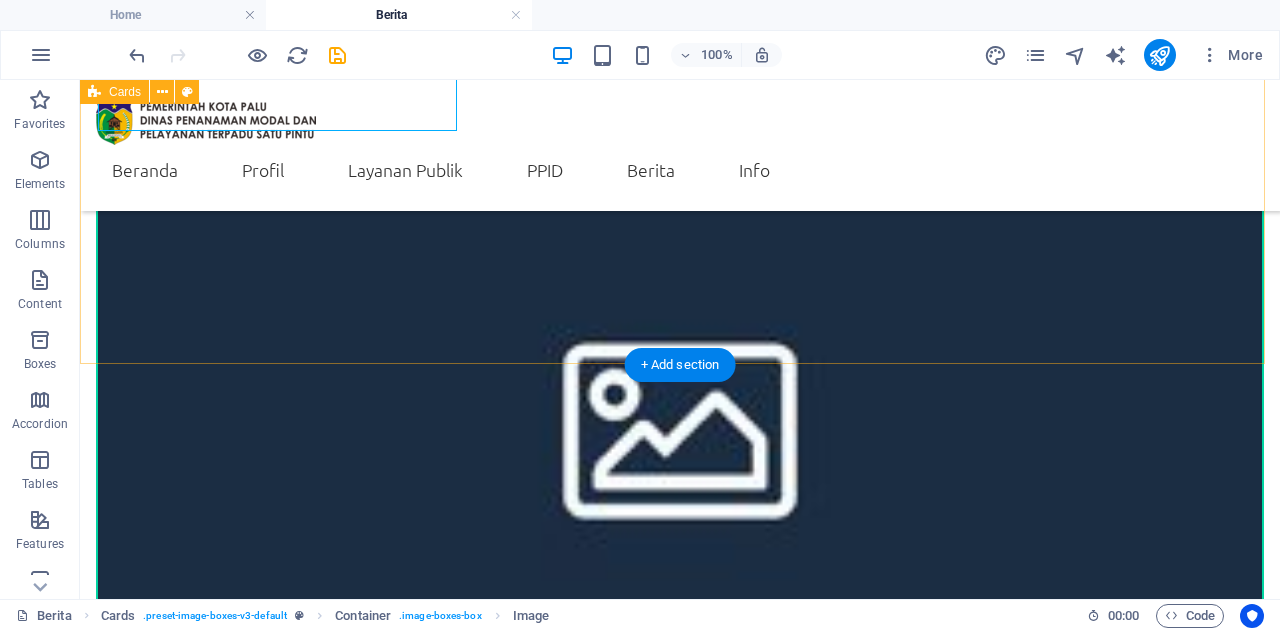 click on "Headline Lorem ipsum dolor sit amet, consectetuer adipiscing elit. Aenean commodo ligula eget dolor. Lorem ipsum dolor sit amet. Headline Lorem ipsum dolor sit amet, consectetuer adipiscing elit. Aenean commodo ligula eget dolor. Lorem ipsum dolor sit amet. Headline Lorem ipsum dolor sit amet, consectetuer adipiscing elit. Aenean commodo ligula eget dolor. Lorem ipsum dolor sit amet." at bounding box center [680, 1246] 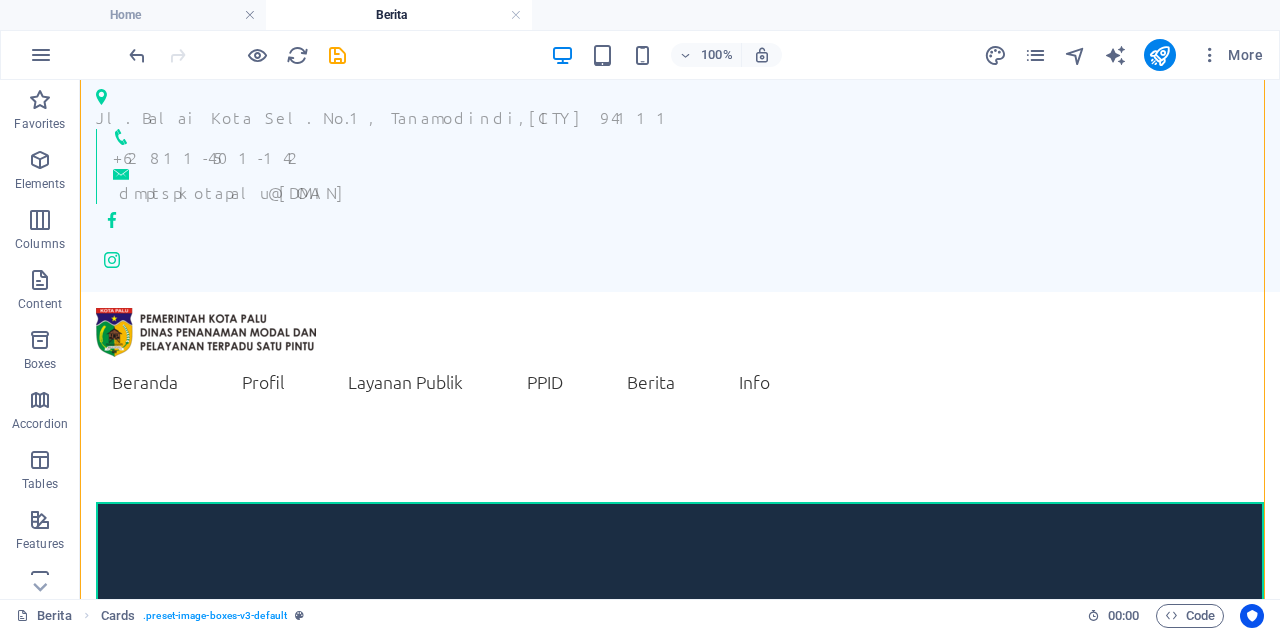 scroll, scrollTop: 0, scrollLeft: 0, axis: both 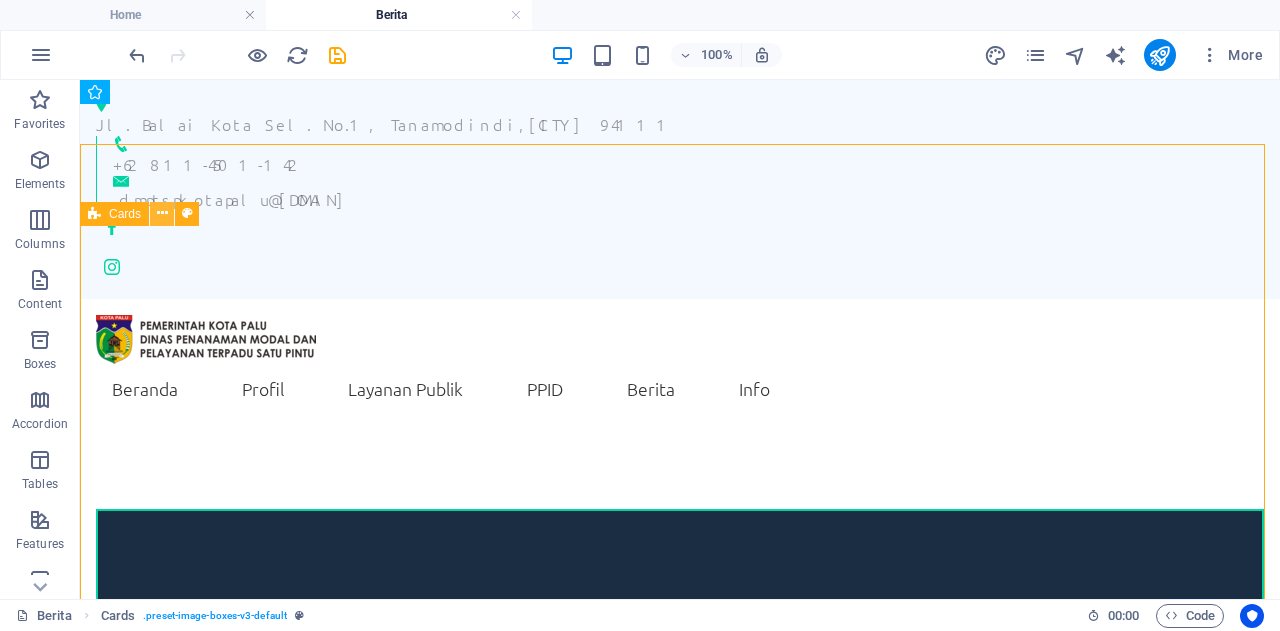 click at bounding box center [162, 214] 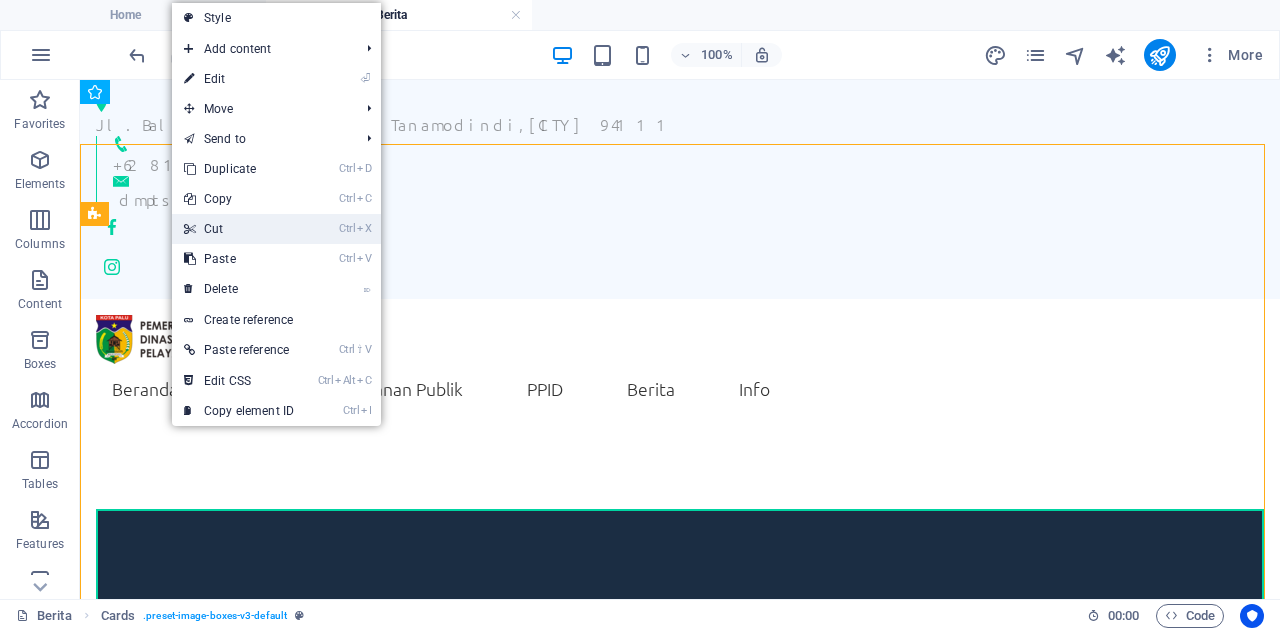 click on "Ctrl X  Cut" at bounding box center (239, 229) 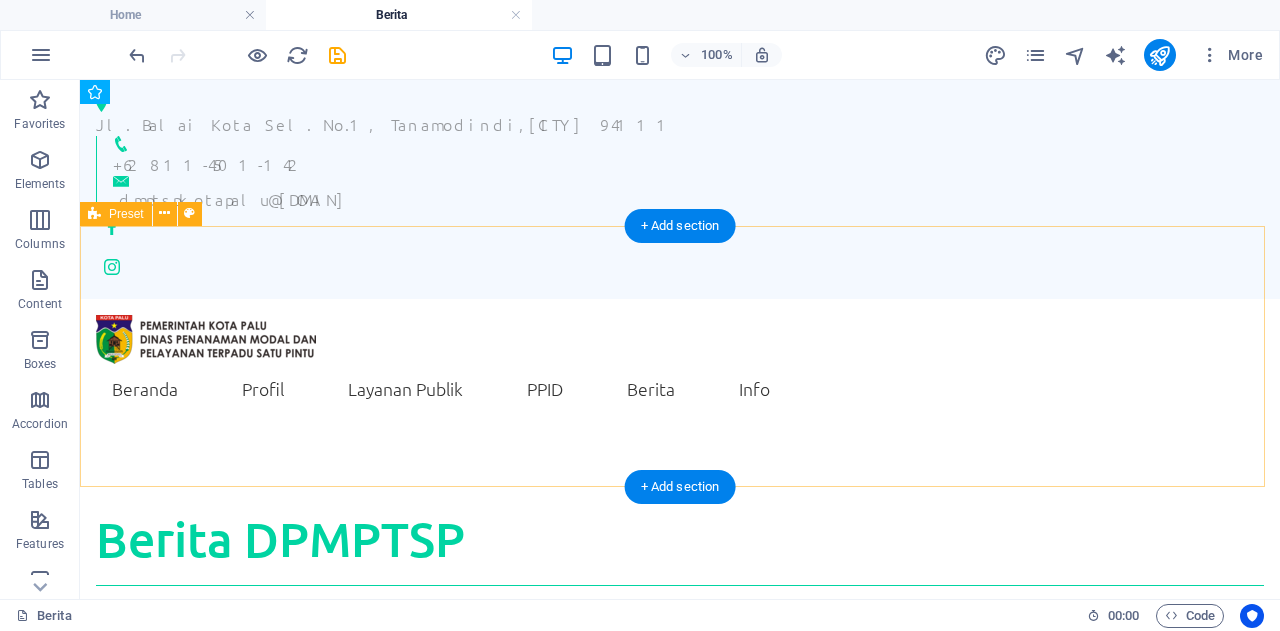 click on "Berita DPMPTSP" at bounding box center (680, 559) 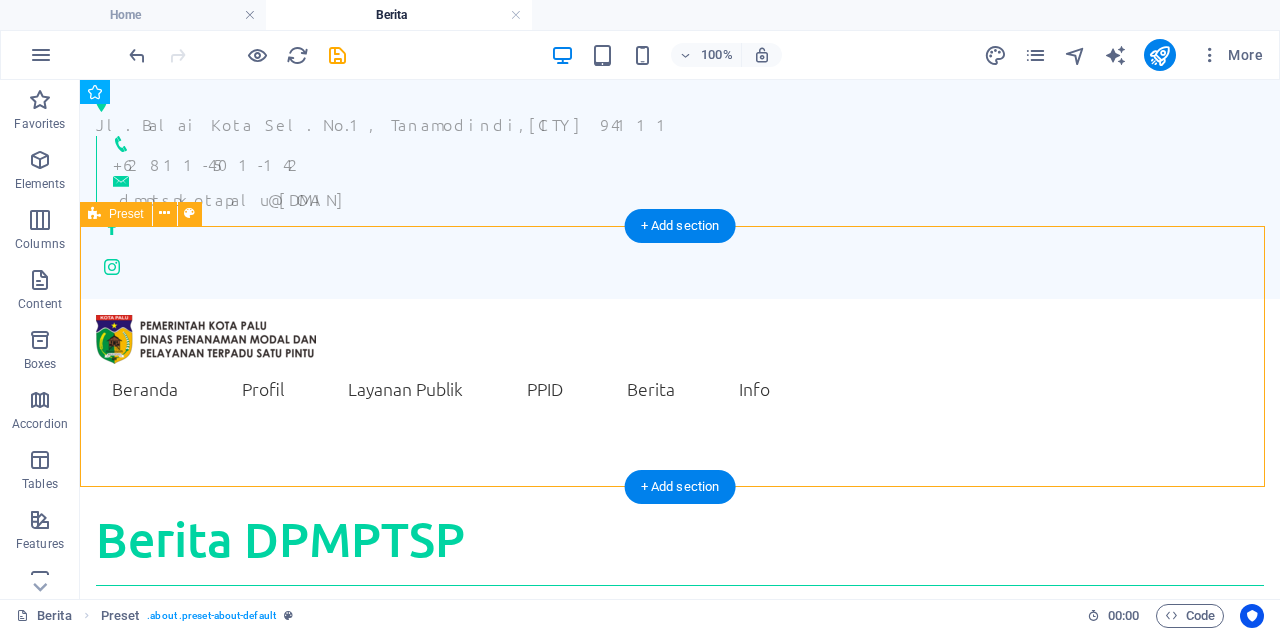click on "Berita DPMPTSP" at bounding box center [680, 559] 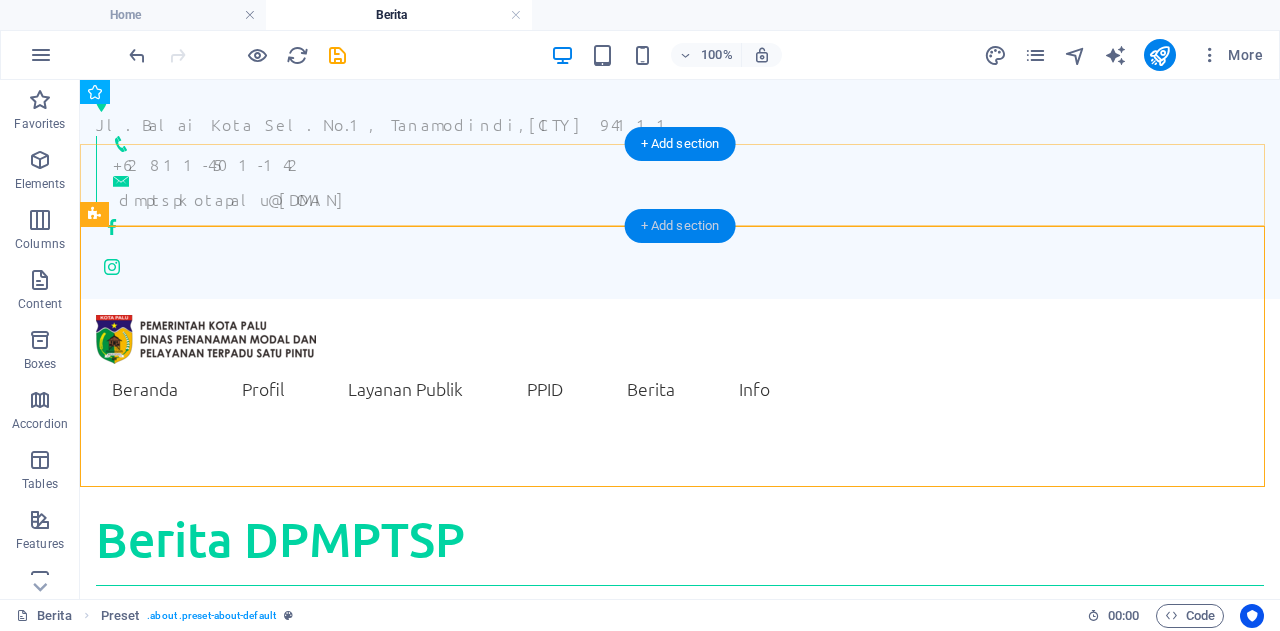 click on "+ Add section" at bounding box center (680, 226) 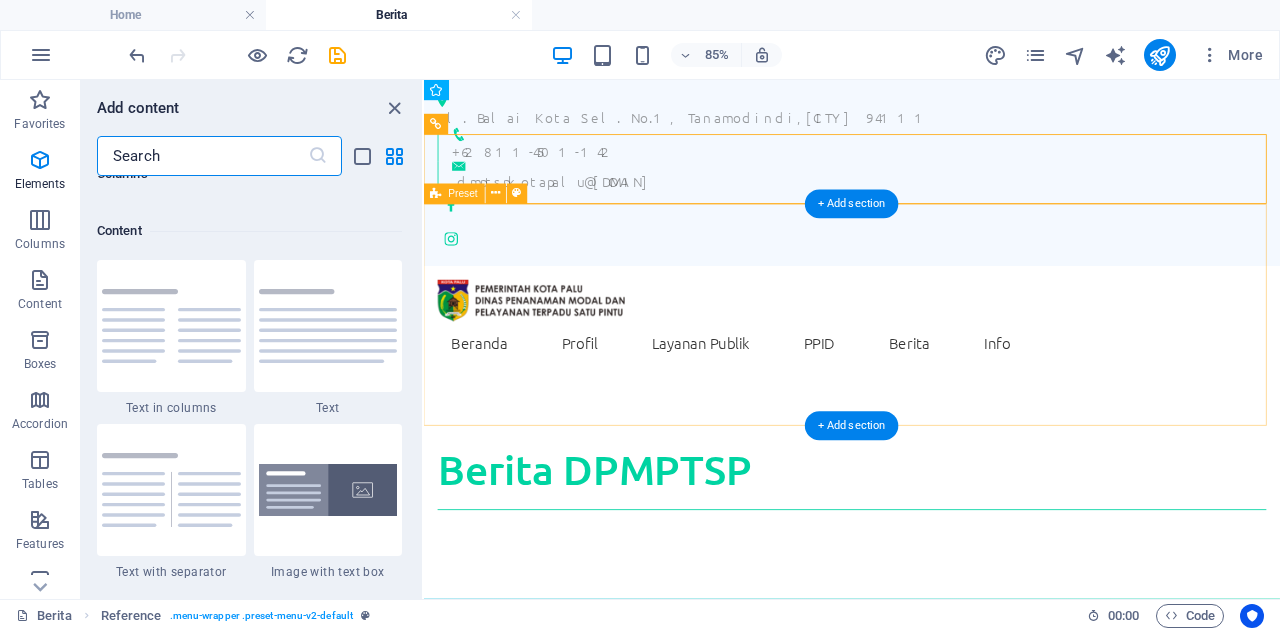 scroll, scrollTop: 3499, scrollLeft: 0, axis: vertical 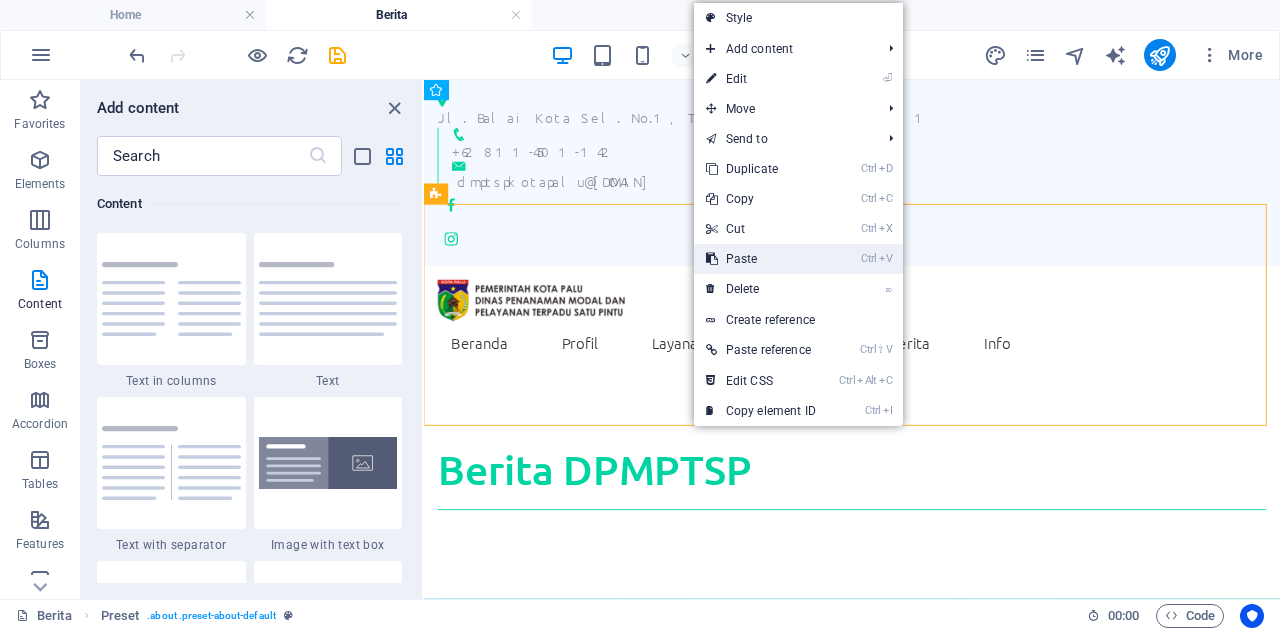 click on "Ctrl V  Paste" at bounding box center [761, 259] 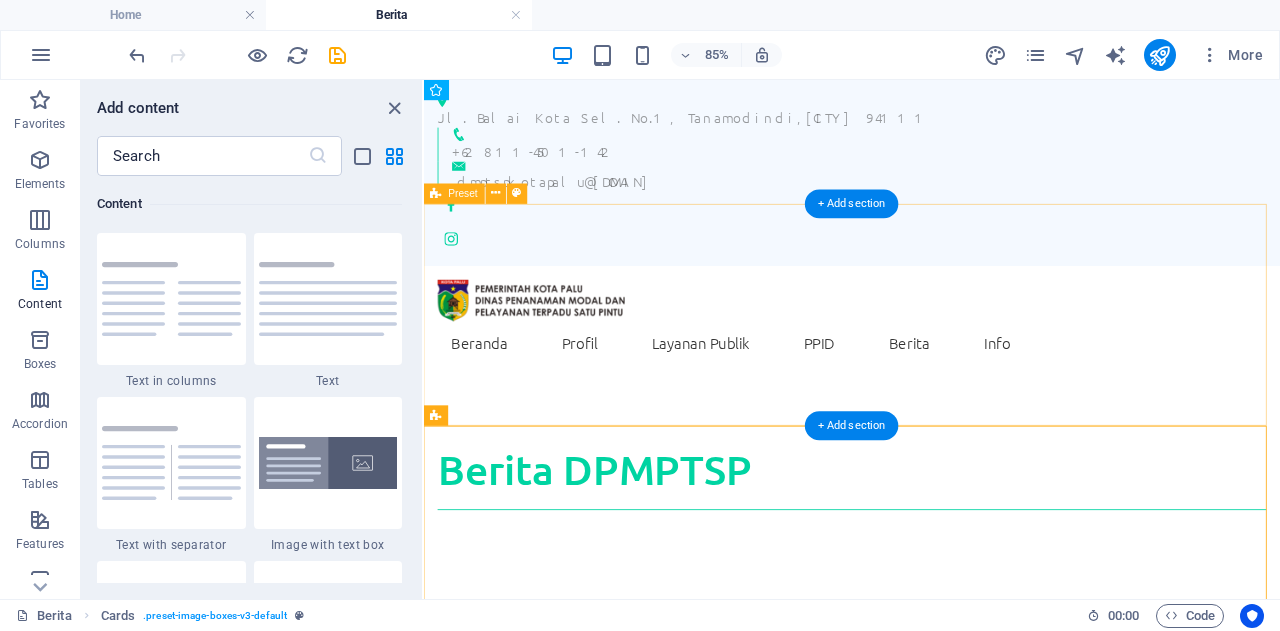 click on "Berita DPMPTSP" at bounding box center [927, 559] 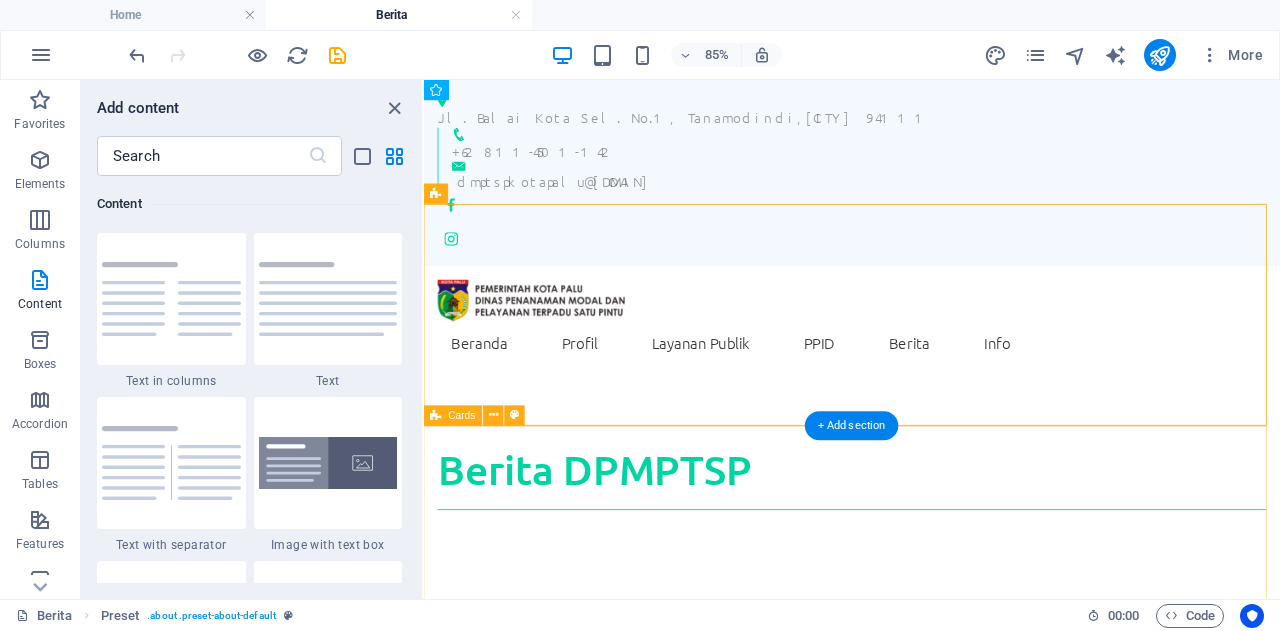 click on "Headline Lorem ipsum dolor sit amet, consectetuer adipiscing elit. Aenean commodo ligula eget dolor. Lorem ipsum dolor sit amet. Headline Lorem ipsum dolor sit amet, consectetuer adipiscing elit. Aenean commodo ligula eget dolor. Lorem ipsum dolor sit amet. Headline Lorem ipsum dolor sit amet, consectetuer adipiscing elit. Aenean commodo ligula eget dolor. Lorem ipsum dolor sit amet." at bounding box center [927, 1854] 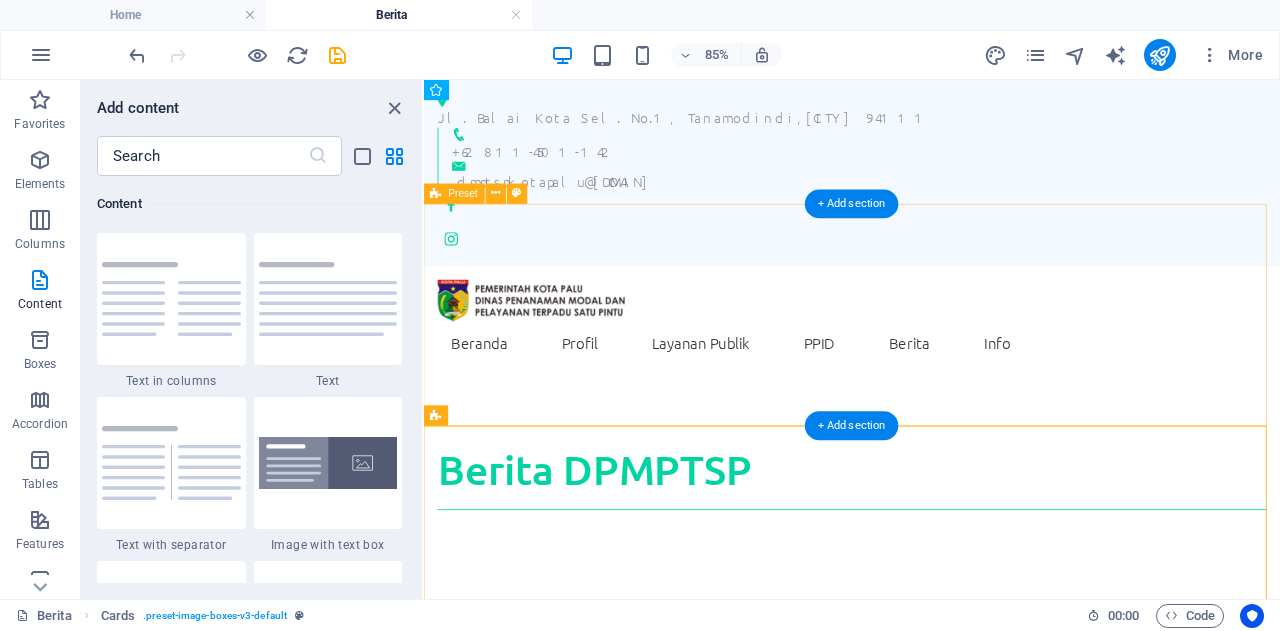drag, startPoint x: 919, startPoint y: 502, endPoint x: 539, endPoint y: 437, distance: 385.51913 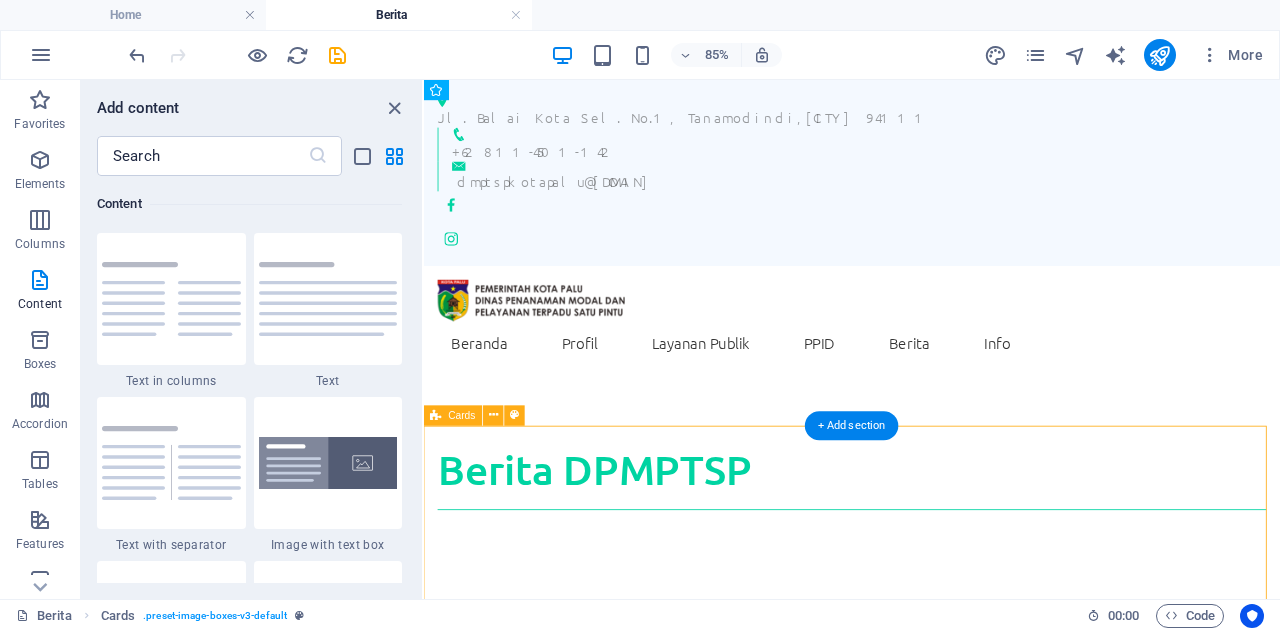 click on "Headline Lorem ipsum dolor sit amet, consectetuer adipiscing elit. Aenean commodo ligula eget dolor. Lorem ipsum dolor sit amet. Headline Lorem ipsum dolor sit amet, consectetuer adipiscing elit. Aenean commodo ligula eget dolor. Lorem ipsum dolor sit amet. Headline Lorem ipsum dolor sit amet, consectetuer adipiscing elit. Aenean commodo ligula eget dolor. Lorem ipsum dolor sit amet." at bounding box center (927, 1854) 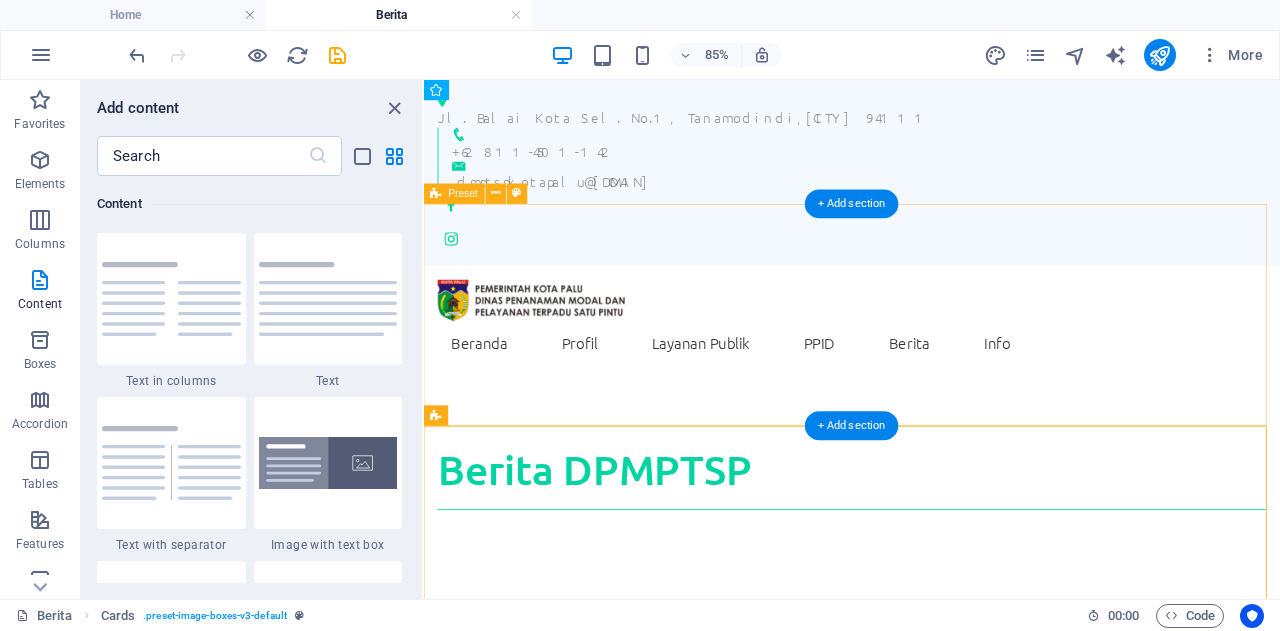 click on "Berita DPMPTSP" at bounding box center [927, 559] 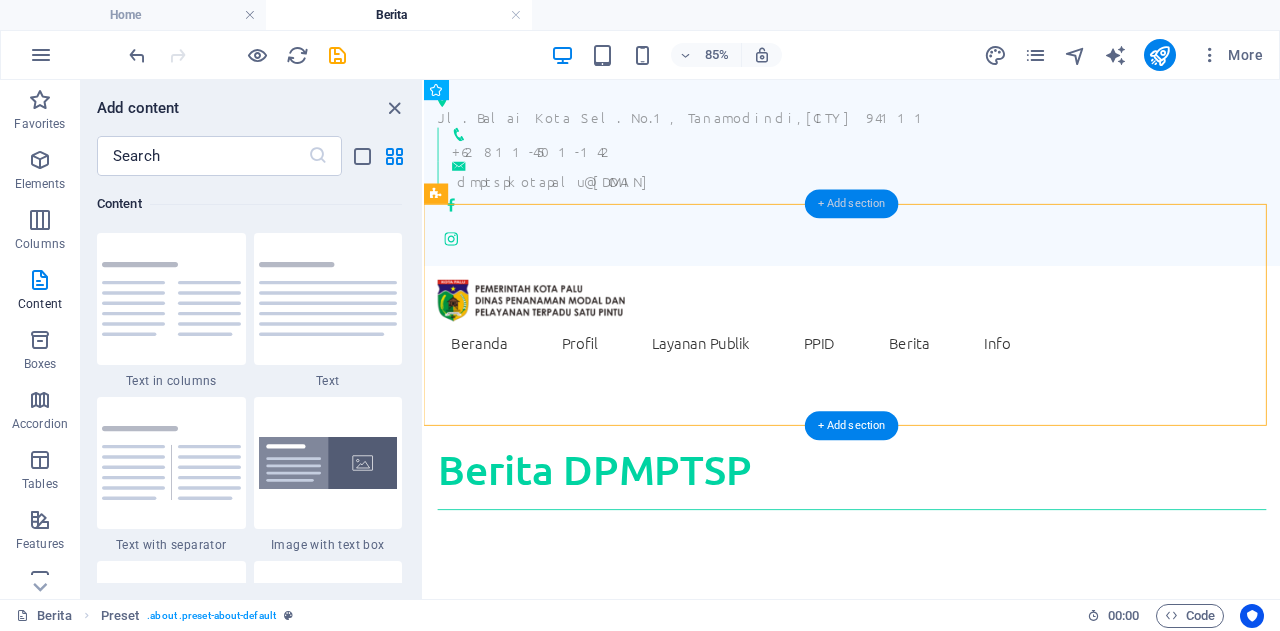 click on "+ Add section" at bounding box center (852, 203) 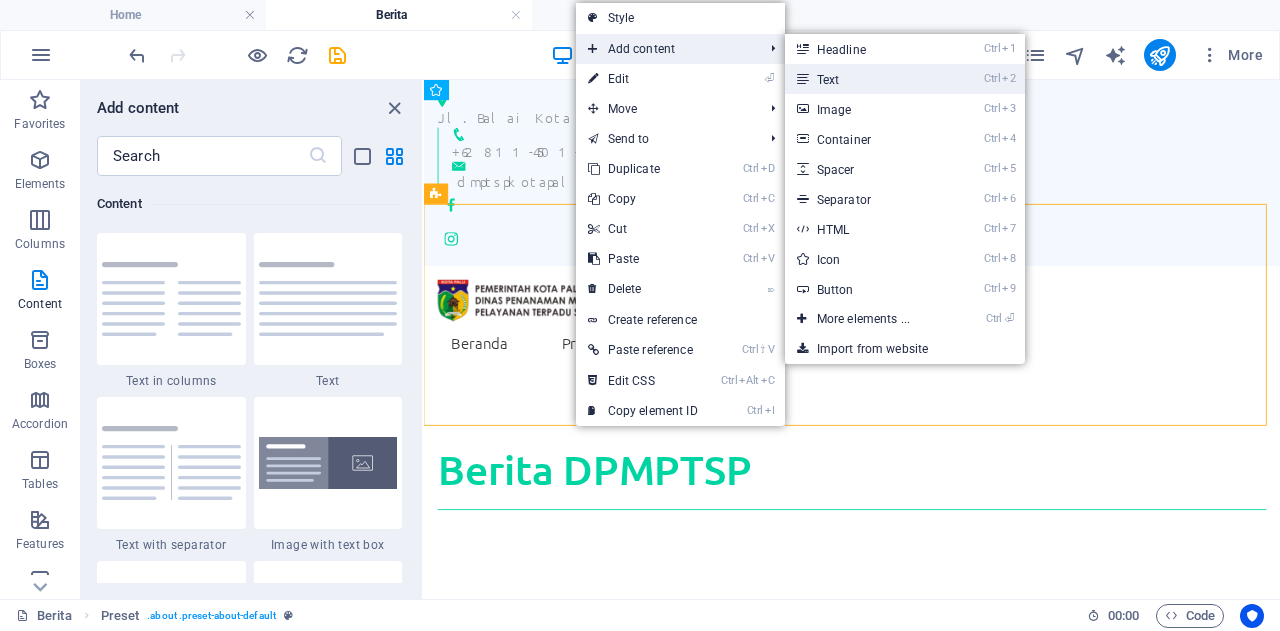 click on "Ctrl 2  Text" at bounding box center [867, 79] 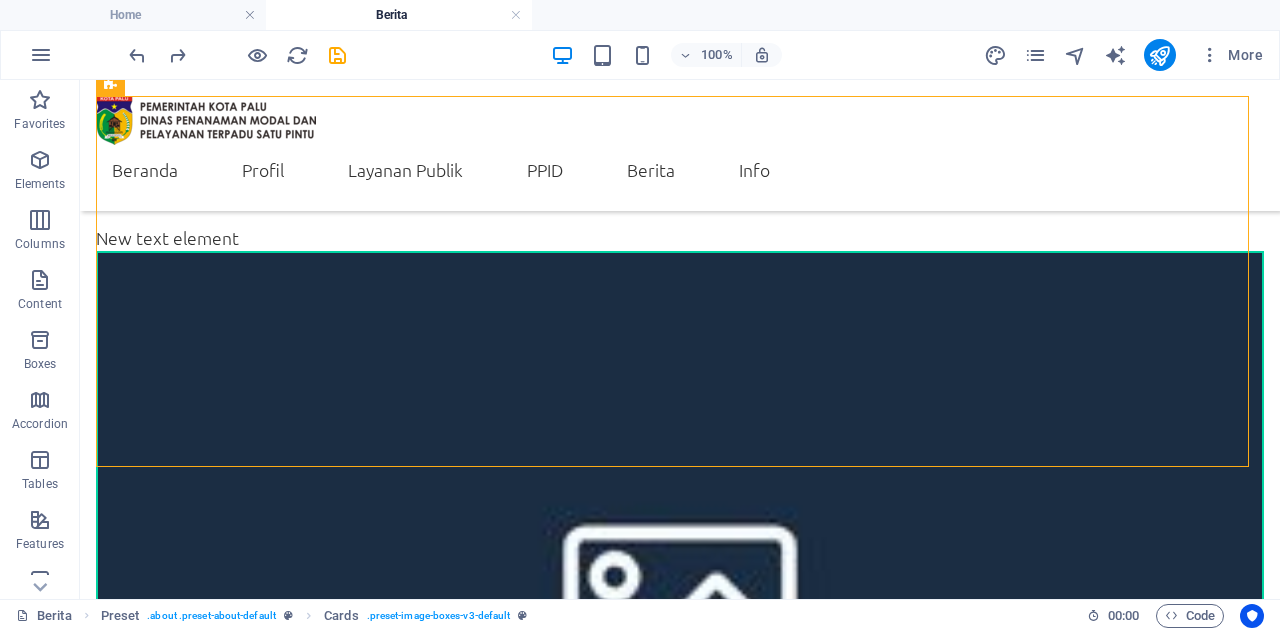 scroll, scrollTop: 237, scrollLeft: 0, axis: vertical 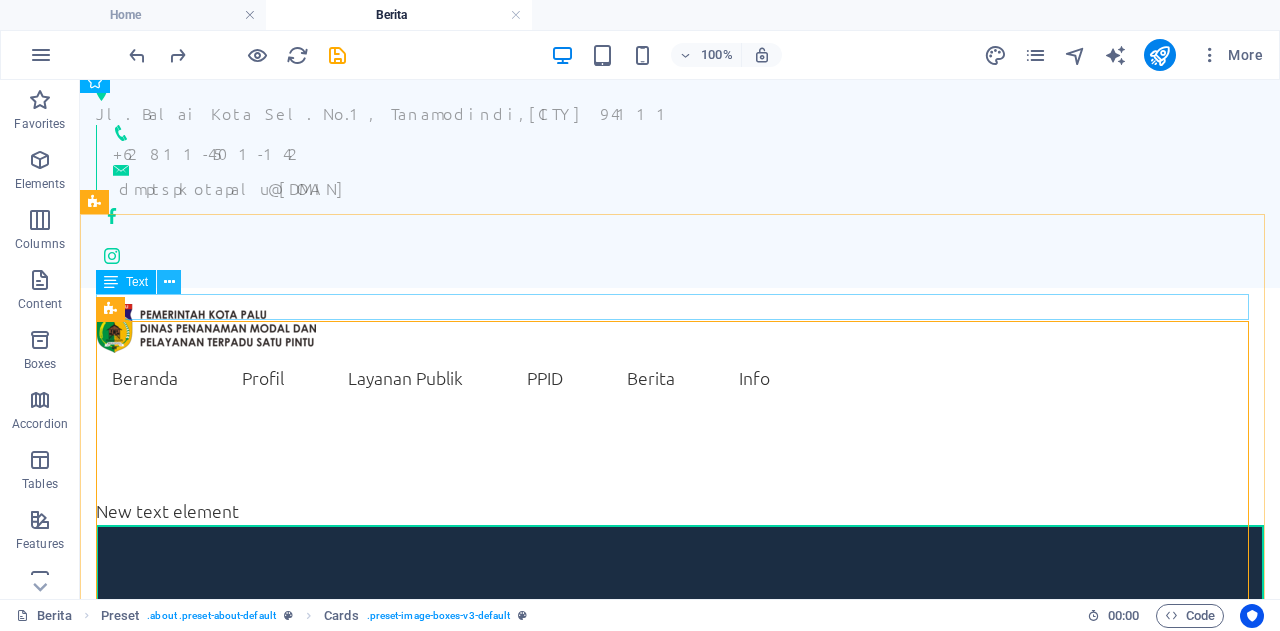 click at bounding box center [169, 282] 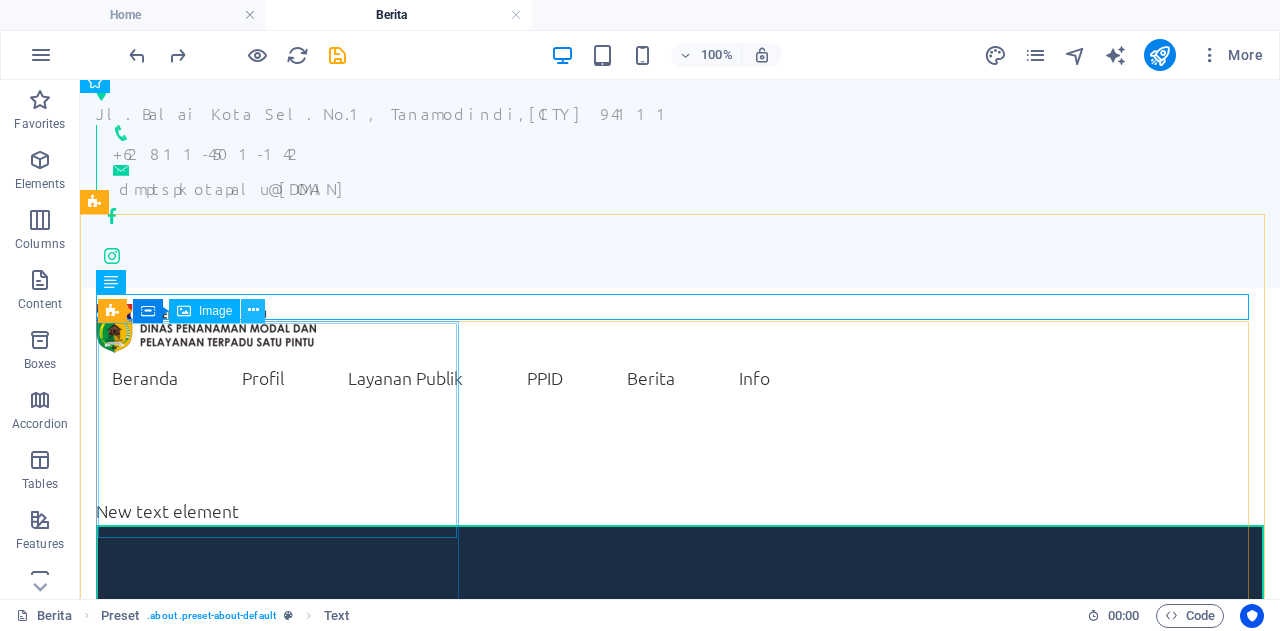 click at bounding box center (253, 310) 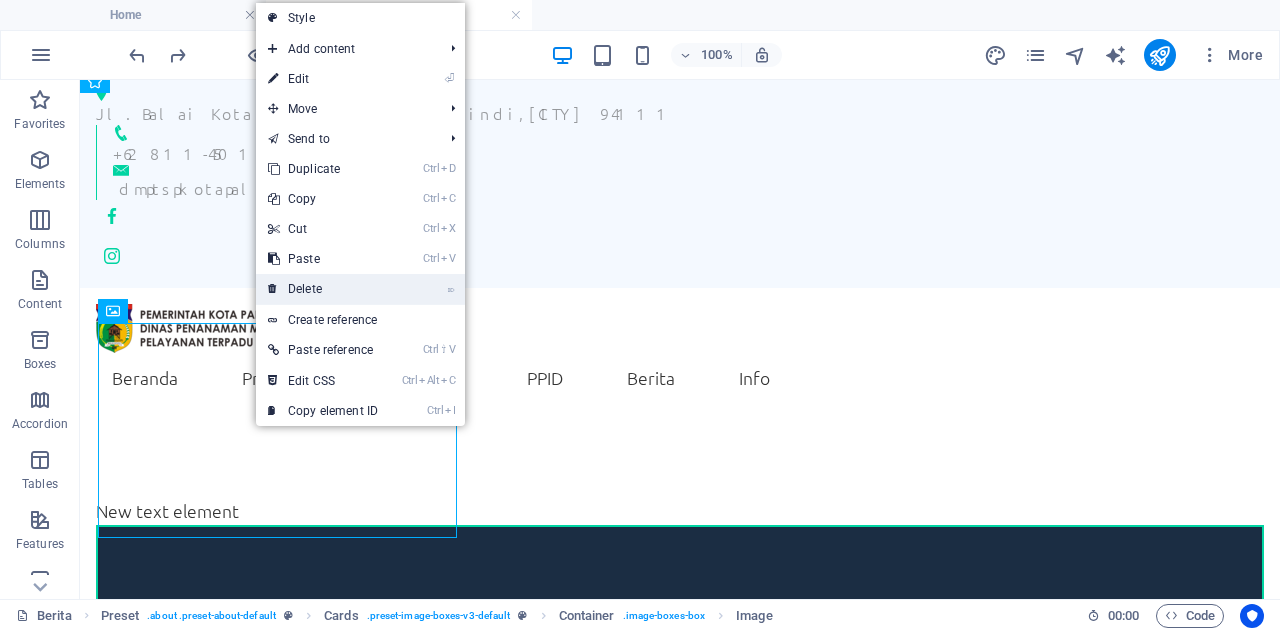 click on "⌦  Delete" at bounding box center (323, 289) 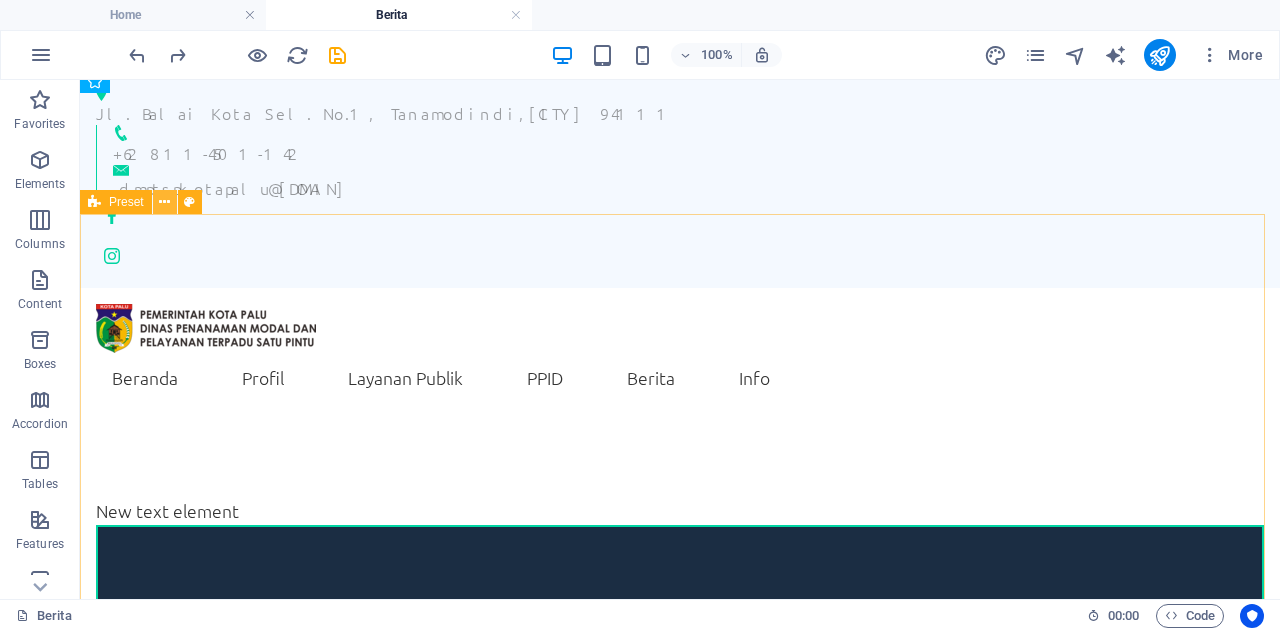 click at bounding box center (164, 202) 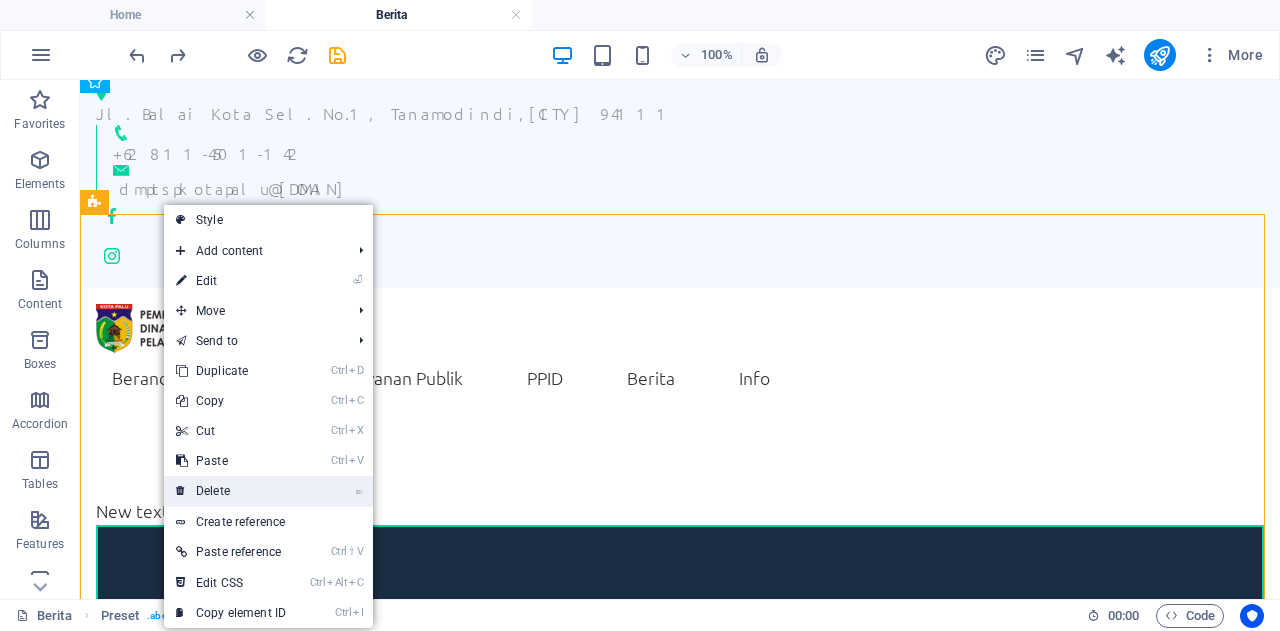 click on "⌦  Delete" at bounding box center [231, 491] 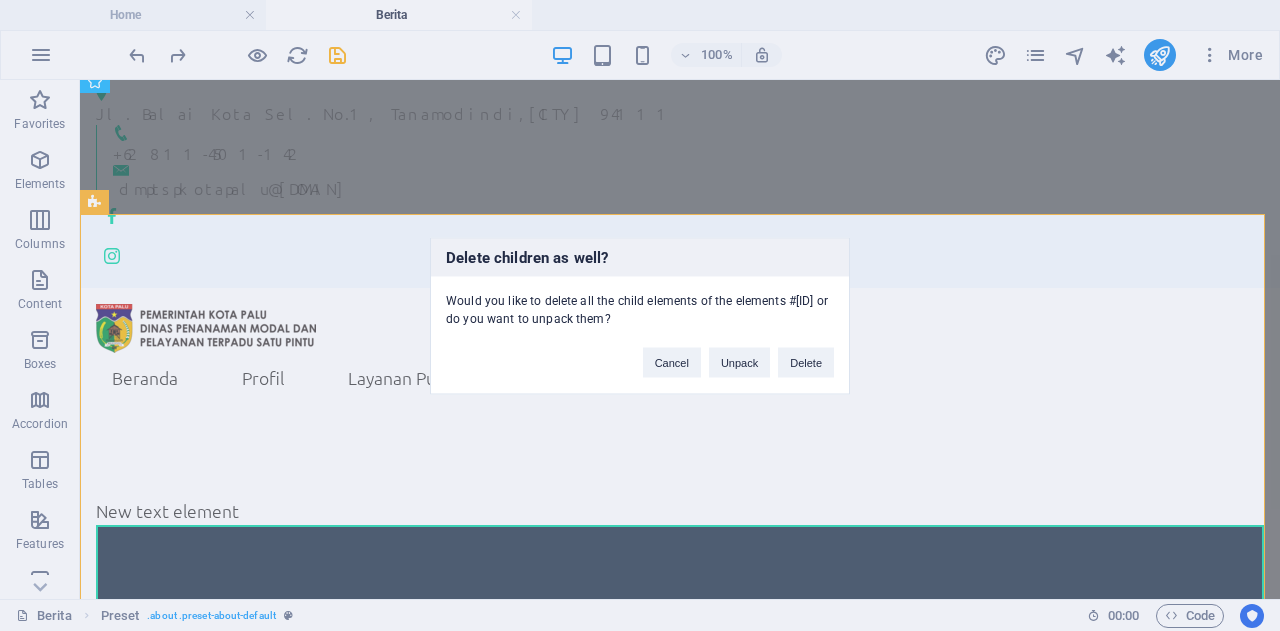 click on "Cancel Unpack Delete" at bounding box center (738, 352) 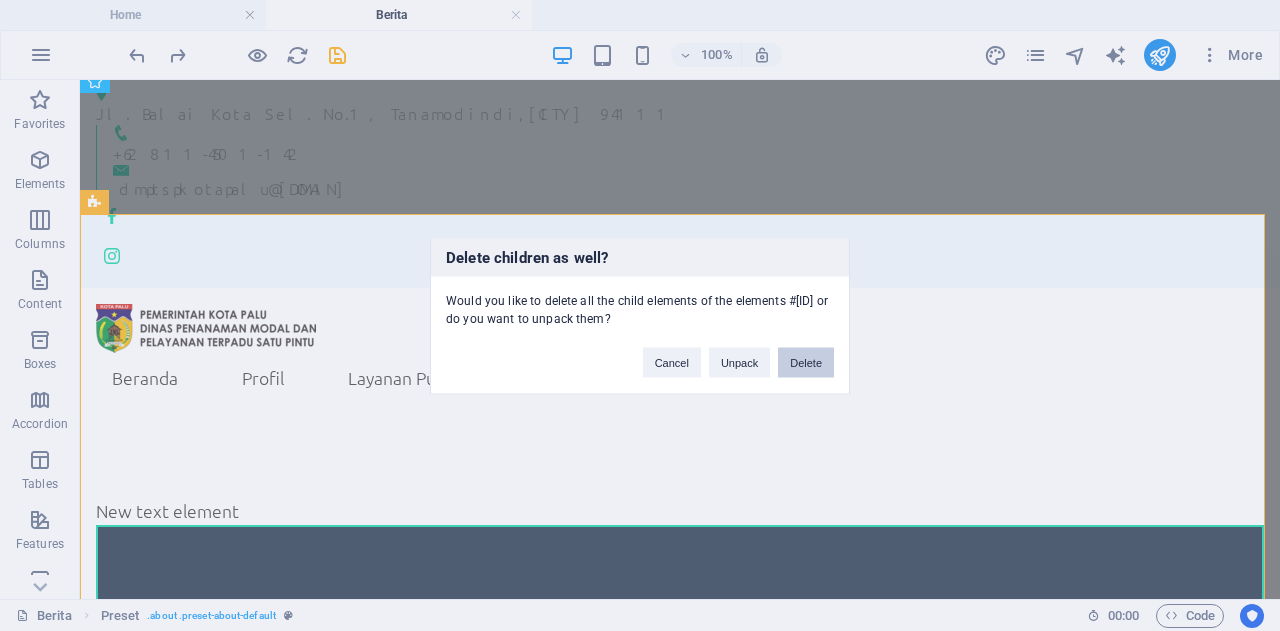 click on "Delete" at bounding box center (806, 362) 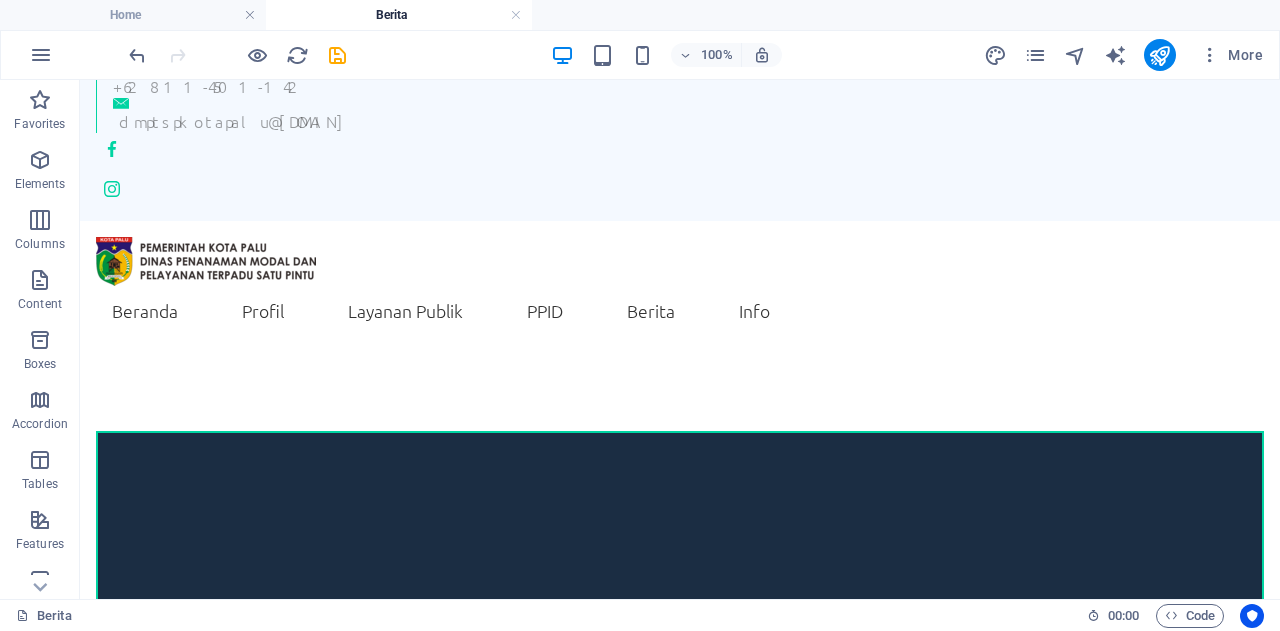 scroll, scrollTop: 0, scrollLeft: 0, axis: both 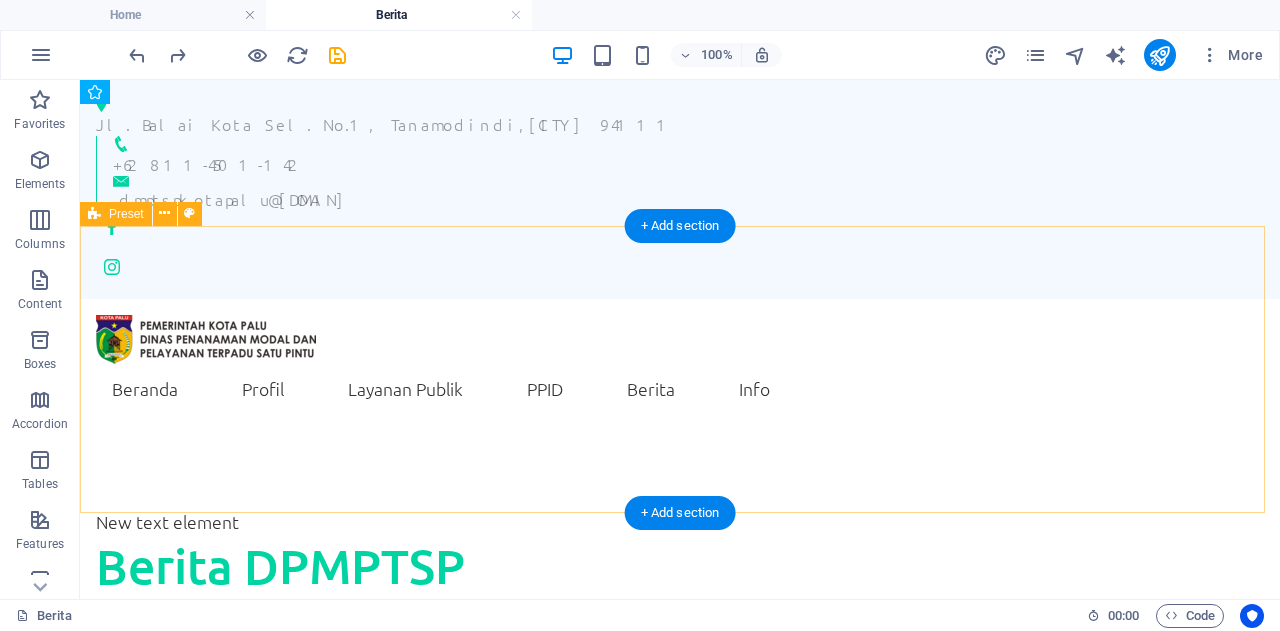 drag, startPoint x: 250, startPoint y: 371, endPoint x: 242, endPoint y: 437, distance: 66.48308 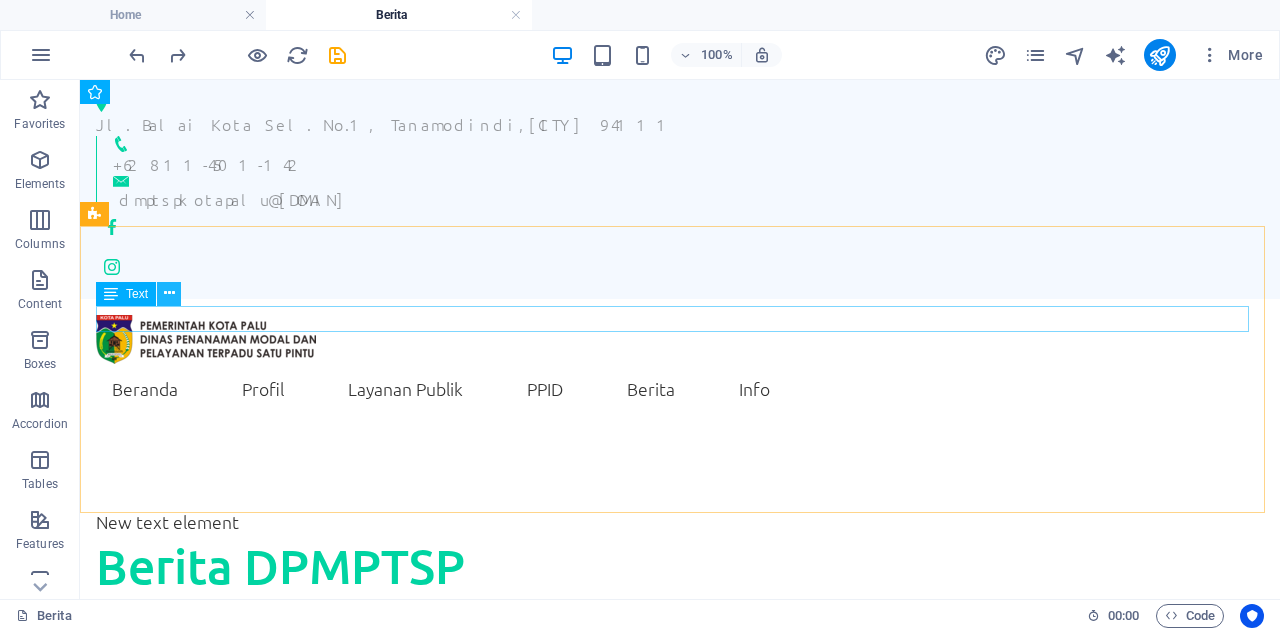 click at bounding box center (169, 293) 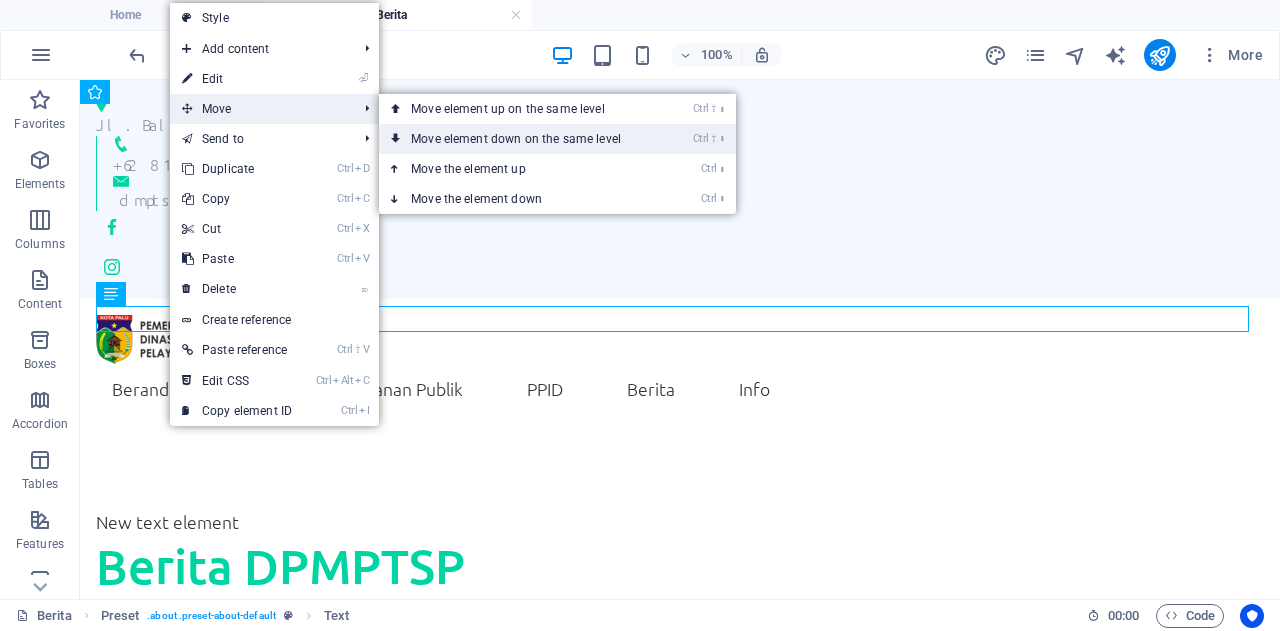 click on "Ctrl ⇧ ⬇  Move element down on the same level" at bounding box center (520, 139) 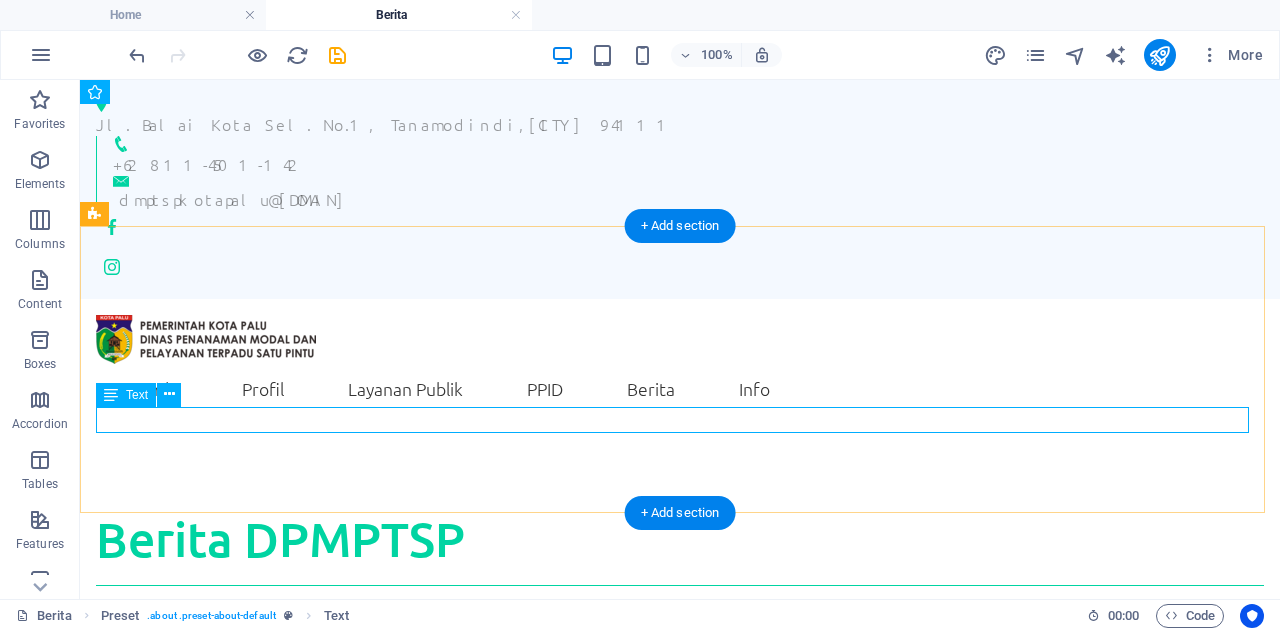 click on "New text element" at bounding box center [680, 623] 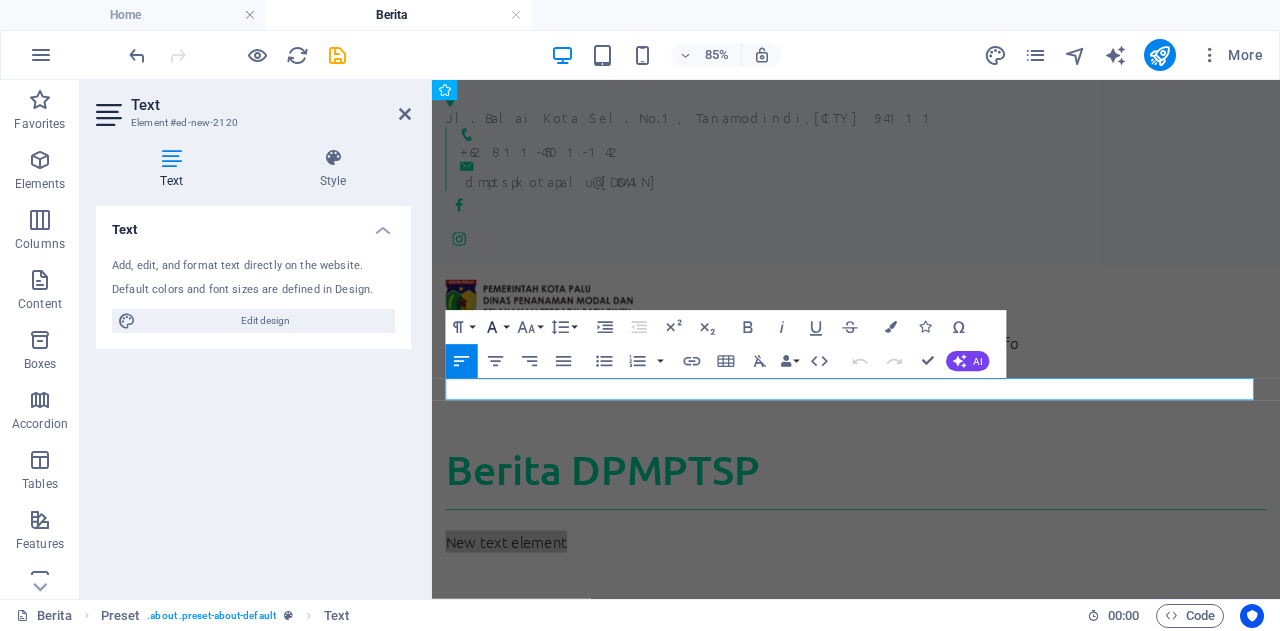 click 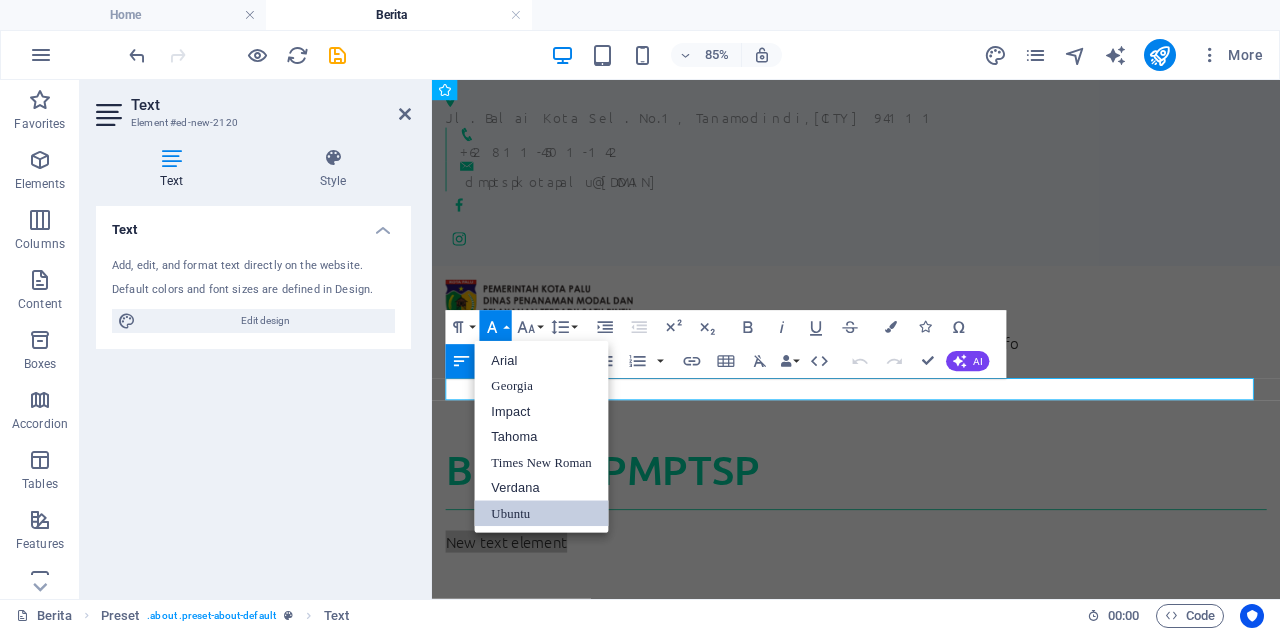 scroll, scrollTop: 0, scrollLeft: 0, axis: both 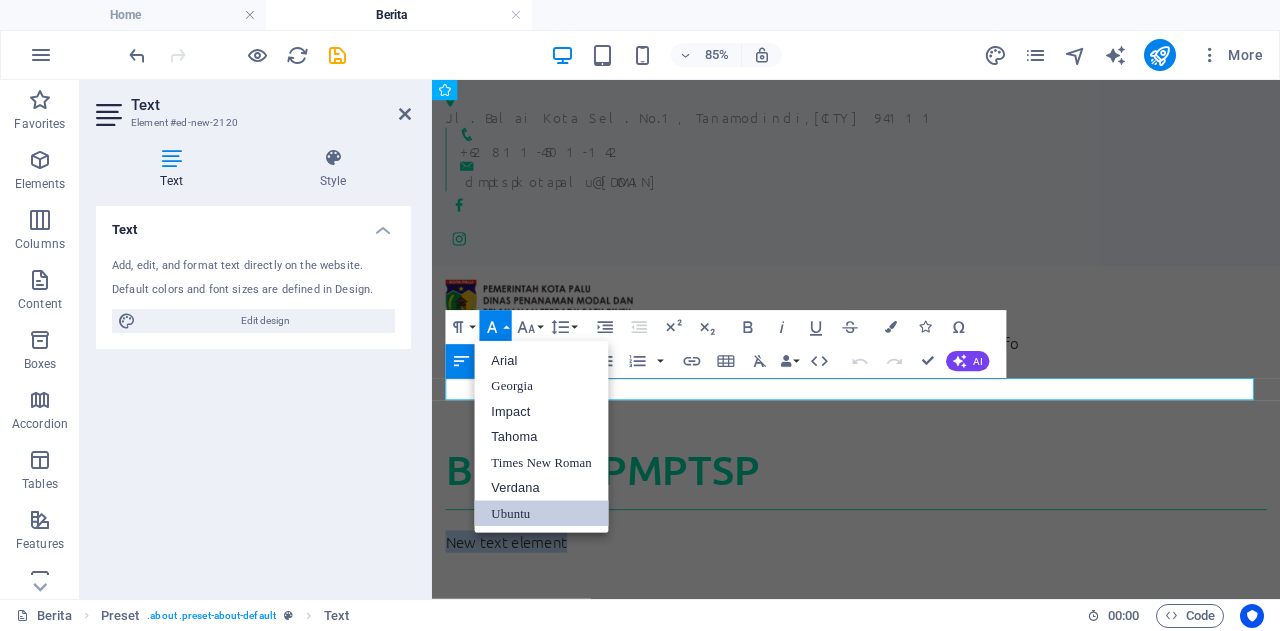 click on "Ubuntu" at bounding box center (542, 513) 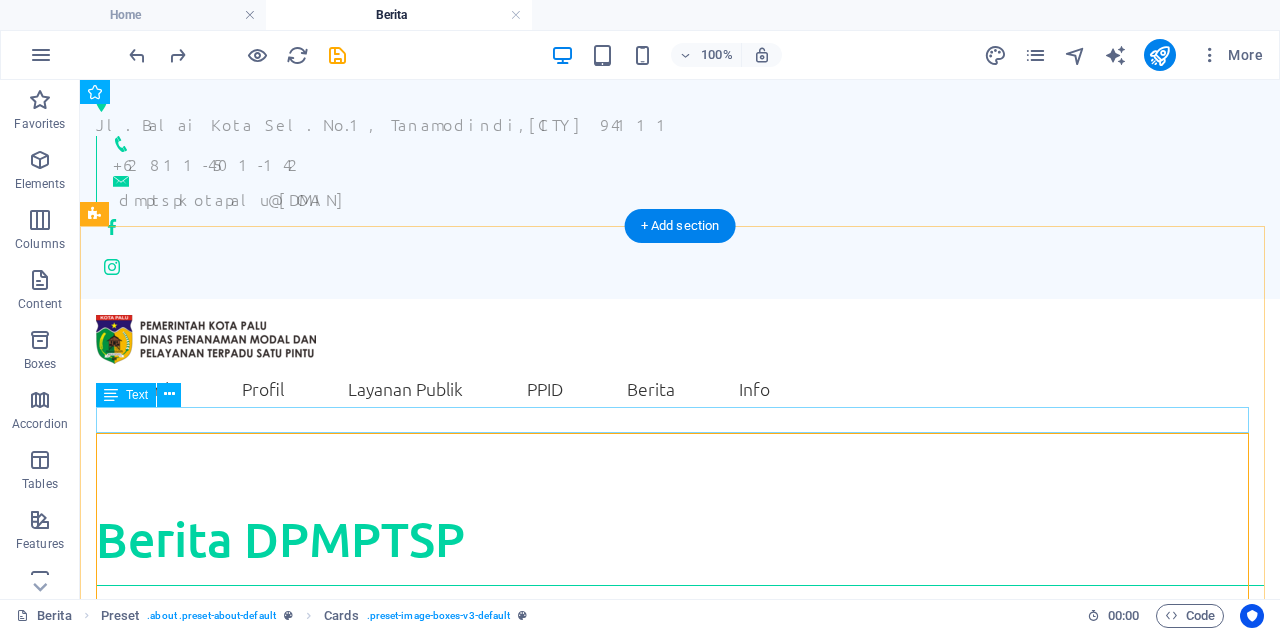 click on "New text element" at bounding box center (680, 623) 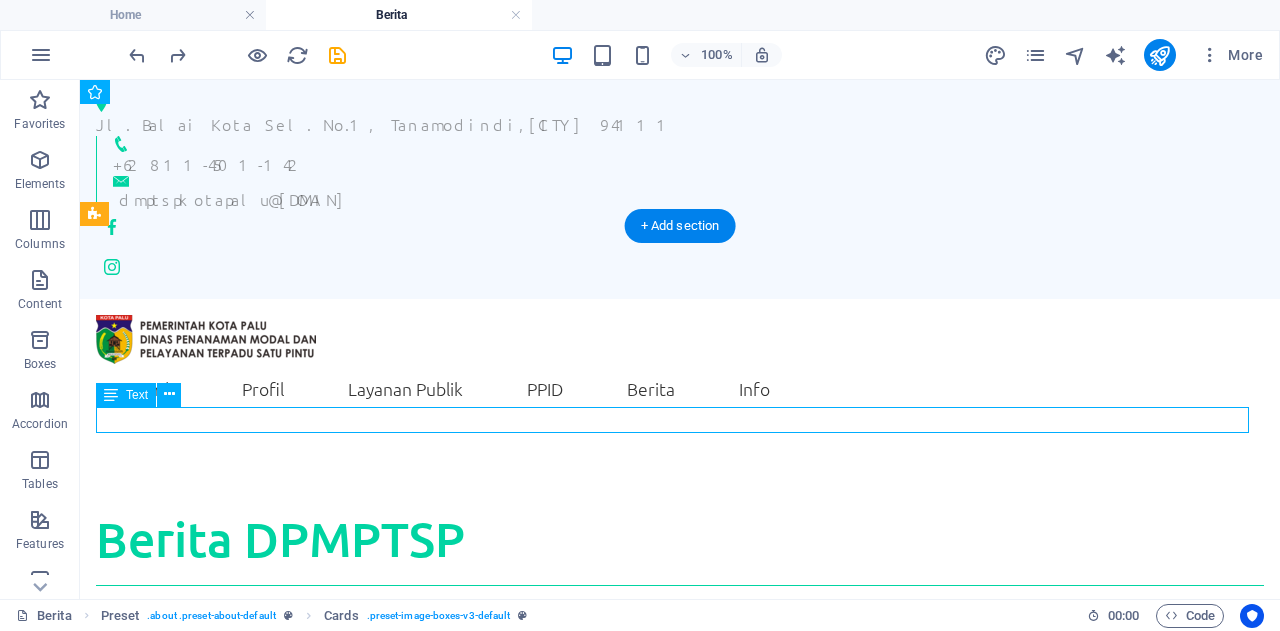 click on "New text element" at bounding box center (680, 623) 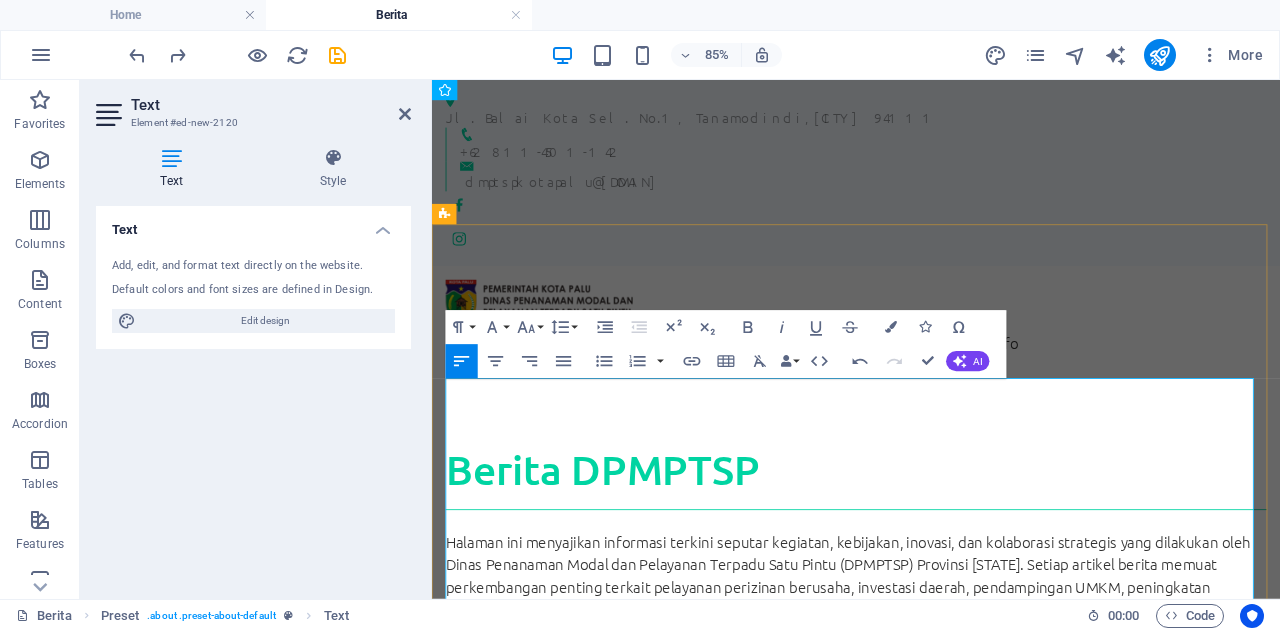 scroll, scrollTop: 19814, scrollLeft: 3, axis: both 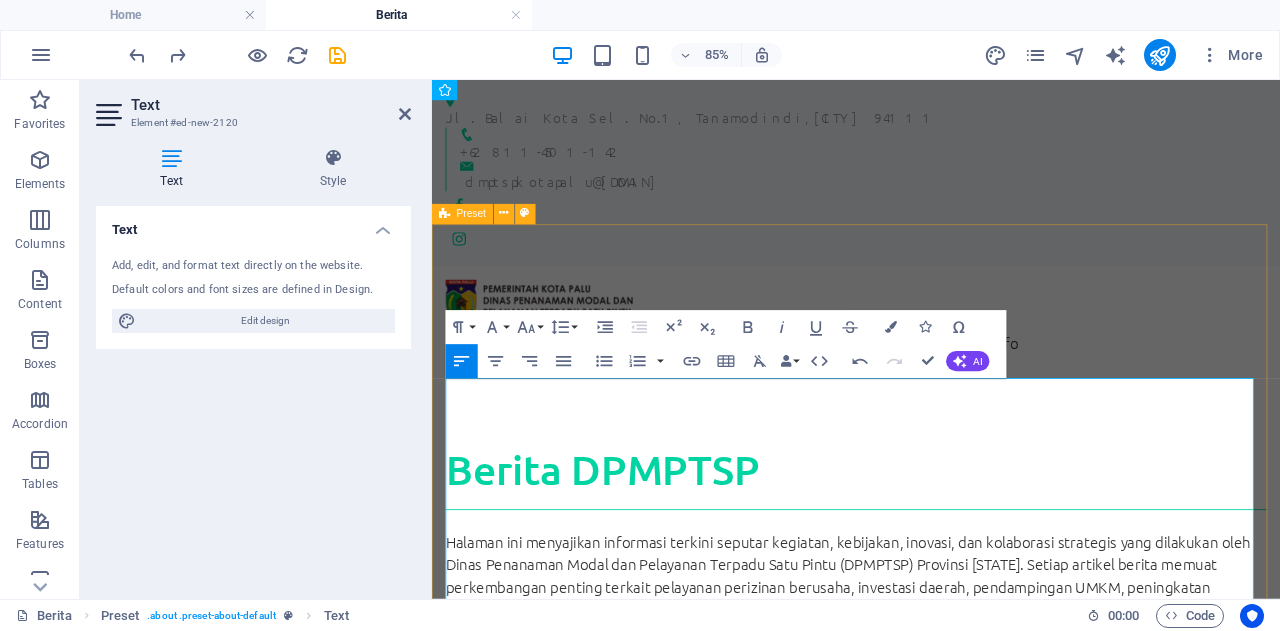 click on "Berita DPMPTSP Halaman ini menyajikan informasi terkini seputar kegiatan, kebijakan, inovasi, dan kolaborasi strategis yang dilakukan oleh Dinas Penanaman Modal dan Pelayanan Terpadu Satu Pintu (DPMPTSP) Provinsi [STATE]. Setiap artikel berita memuat perkembangan penting terkait pelayanan perizinan berusaha, investasi daerah, pendampingan UMKM, peningkatan kapasitas SDM, hingga pelaksanaan program unggulan yang mendukung iklim investasi yang inklusif dan berdaya saing. DPMPTSP [STATE] berkomitmen menyampaikan informasi secara transparan dan akurat kepada masyarakat, pelaku usaha, serta investor. Melalui halaman ini, publik dapat mengikuti berbagai kegiatan resmi dinas, termasuk rapat strategis, sosialisasi peraturan terbaru, pelatihan teknis, dan forum kemitraan. Selalu perbarui wawasan Anda dengan membaca berita-berita pilihan kami, yang disusun dengan mengedepankan nilai profesionalisme, integritas, dan pelayanan publik yang prima. Headline Headline Headline" at bounding box center (931, 1780) 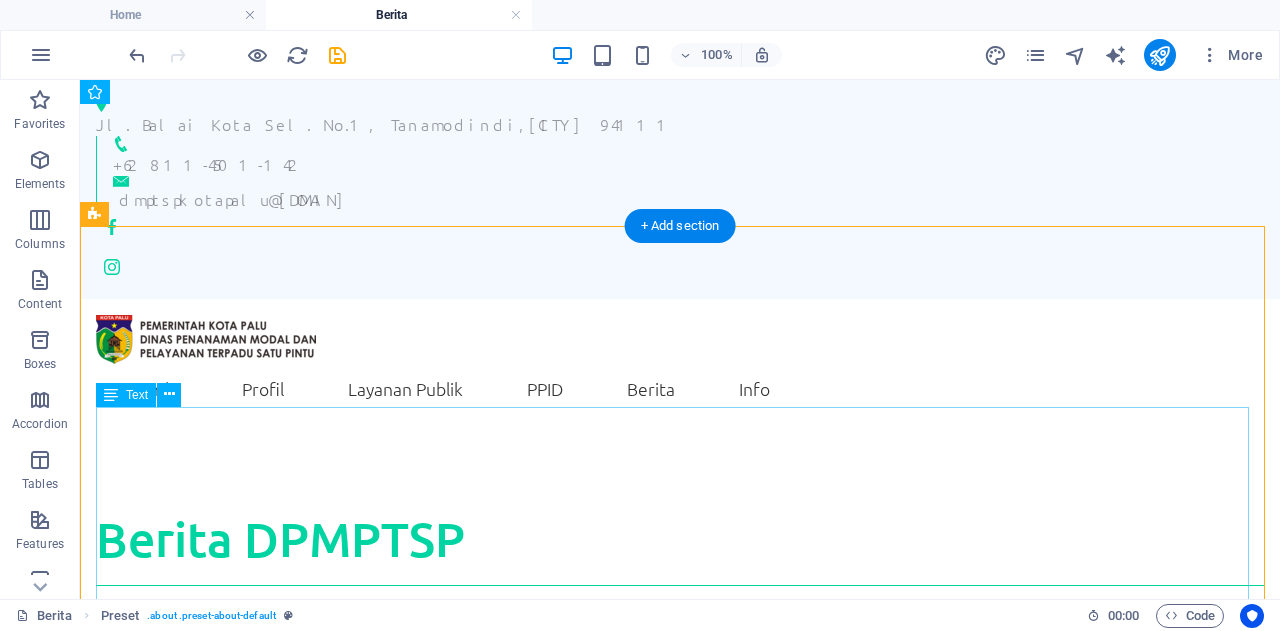 click on "Halaman ini menyajikan informasi terkini seputar kegiatan, kebijakan, inovasi, dan kolaborasi strategis yang dilakukan oleh Dinas Penanaman Modal dan Pelayanan Terpadu Satu Pintu (DPMPTSP) Provinsi [STATE]. Setiap artikel berita memuat perkembangan penting terkait pelayanan perizinan berusaha, investasi daerah, pendampingan UMKM, peningkatan kapasitas SDM, hingga pelaksanaan program unggulan yang mendukung iklim investasi yang inklusif dan berdaya saing. DPMPTSP [STATE] berkomitmen menyampaikan informasi secara transparan dan akurat kepada masyarakat, pelaku usaha, serta investor. Melalui halaman ini, publik dapat mengikuti berbagai kegiatan resmi dinas, termasuk rapat strategis, sosialisasi peraturan terbaru, pelatihan teknis, dan forum kemitraan. Selalu perbarui wawasan Anda dengan membaca berita-berita pilihan kami, yang disusun dengan mengedepankan nilai profesionalisme, integritas, dan pelayanan publik yang prima." at bounding box center [680, 755] 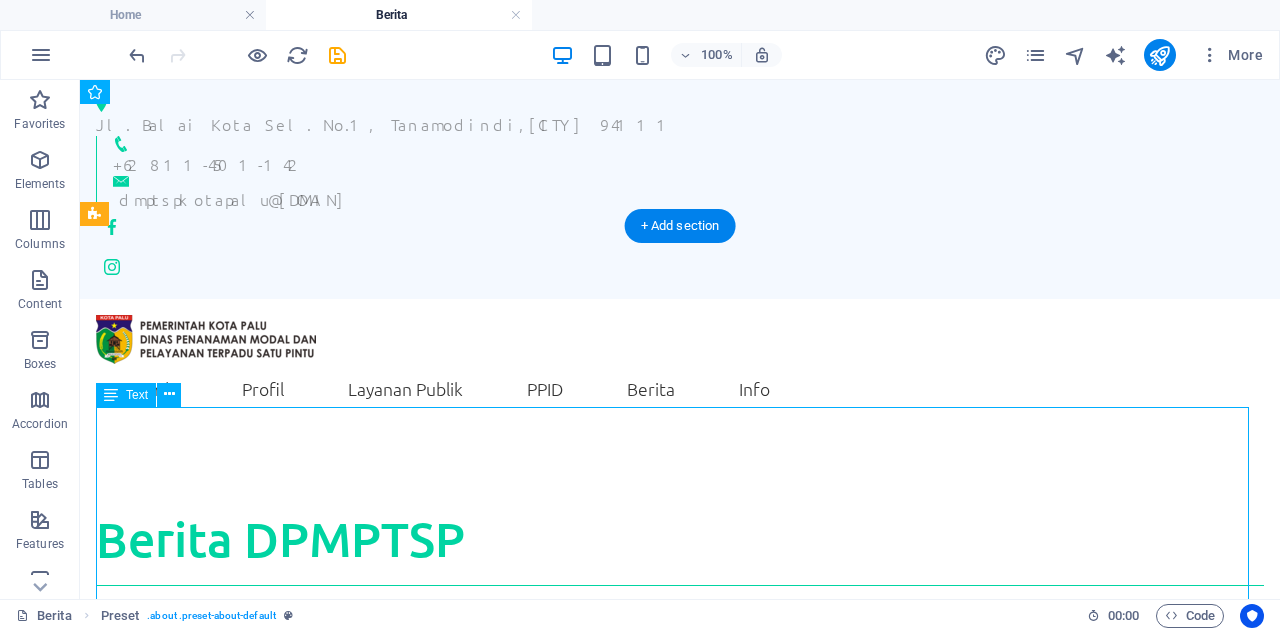 click on "Halaman ini menyajikan informasi terkini seputar kegiatan, kebijakan, inovasi, dan kolaborasi strategis yang dilakukan oleh Dinas Penanaman Modal dan Pelayanan Terpadu Satu Pintu (DPMPTSP) Provinsi [STATE]. Setiap artikel berita memuat perkembangan penting terkait pelayanan perizinan berusaha, investasi daerah, pendampingan UMKM, peningkatan kapasitas SDM, hingga pelaksanaan program unggulan yang mendukung iklim investasi yang inklusif dan berdaya saing. DPMPTSP [STATE] berkomitmen menyampaikan informasi secara transparan dan akurat kepada masyarakat, pelaku usaha, serta investor. Melalui halaman ini, publik dapat mengikuti berbagai kegiatan resmi dinas, termasuk rapat strategis, sosialisasi peraturan terbaru, pelatihan teknis, dan forum kemitraan. Selalu perbarui wawasan Anda dengan membaca berita-berita pilihan kami, yang disusun dengan mengedepankan nilai profesionalisme, integritas, dan pelayanan publik yang prima." at bounding box center [680, 755] 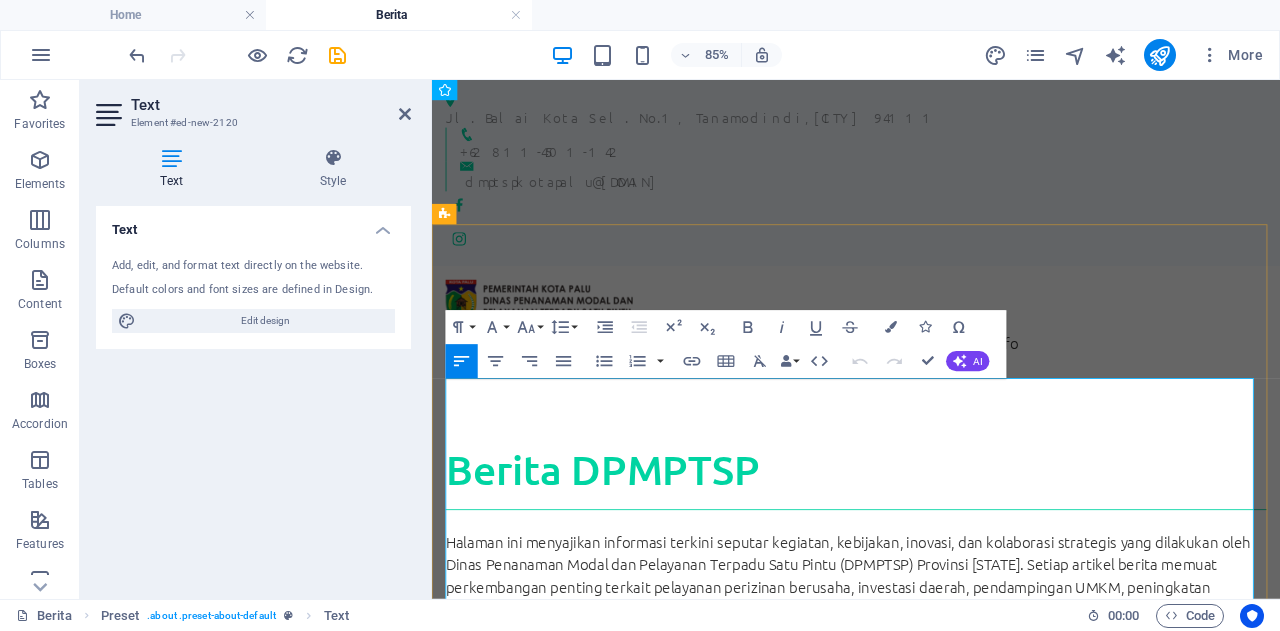 click on "Halaman ini menyajikan informasi terkini seputar kegiatan, kebijakan, inovasi, dan kolaborasi strategis yang dilakukan oleh Dinas Penanaman Modal dan Pelayanan Terpadu Satu Pintu (DPMPTSP) Provinsi [STATE]. Setiap artikel berita memuat perkembangan penting terkait pelayanan perizinan berusaha, investasi daerah, pendampingan UMKM, peningkatan kapasitas SDM, hingga pelaksanaan program unggulan yang mendukung iklim investasi yang inklusif dan berdaya saing." at bounding box center (931, 663) 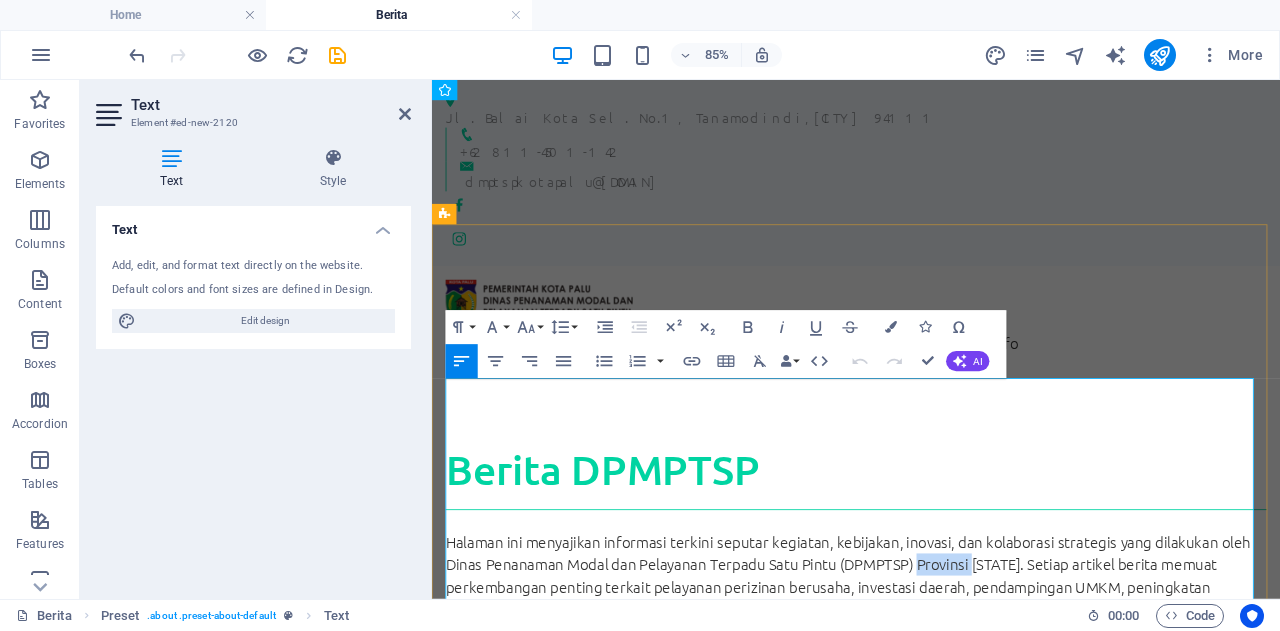 click on "Halaman ini menyajikan informasi terkini seputar kegiatan, kebijakan, inovasi, dan kolaborasi strategis yang dilakukan oleh Dinas Penanaman Modal dan Pelayanan Terpadu Satu Pintu (DPMPTSP) Provinsi [STATE]. Setiap artikel berita memuat perkembangan penting terkait pelayanan perizinan berusaha, investasi daerah, pendampingan UMKM, peningkatan kapasitas SDM, hingga pelaksanaan program unggulan yang mendukung iklim investasi yang inklusif dan berdaya saing." at bounding box center (931, 663) 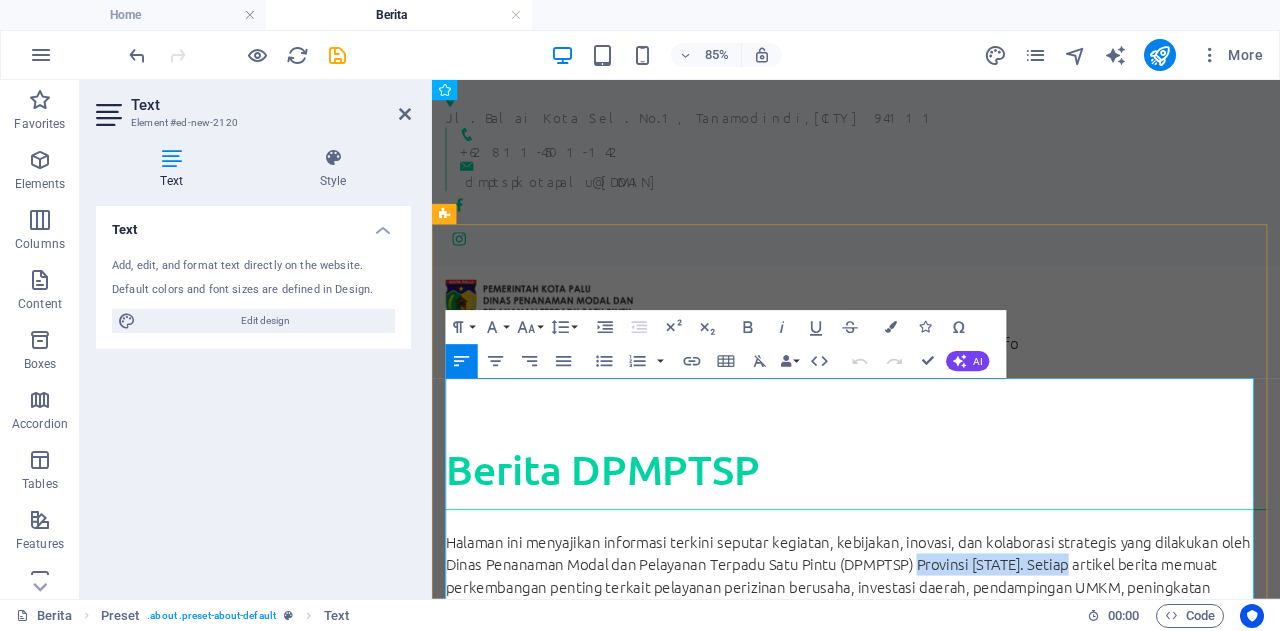 type 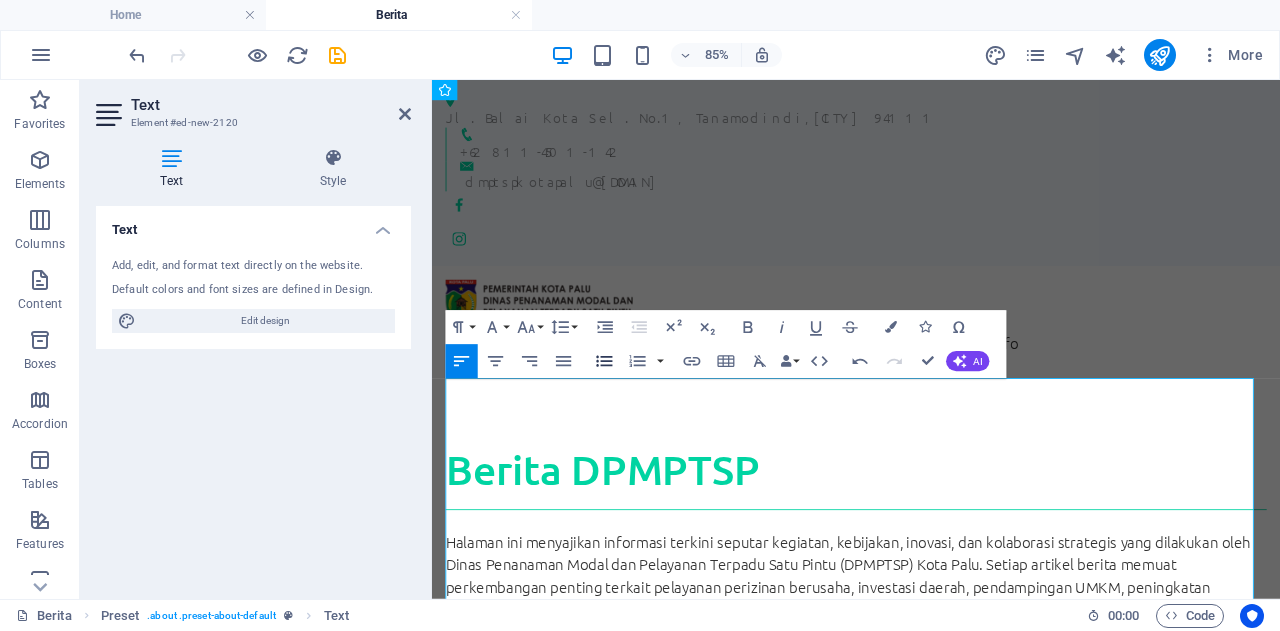 click 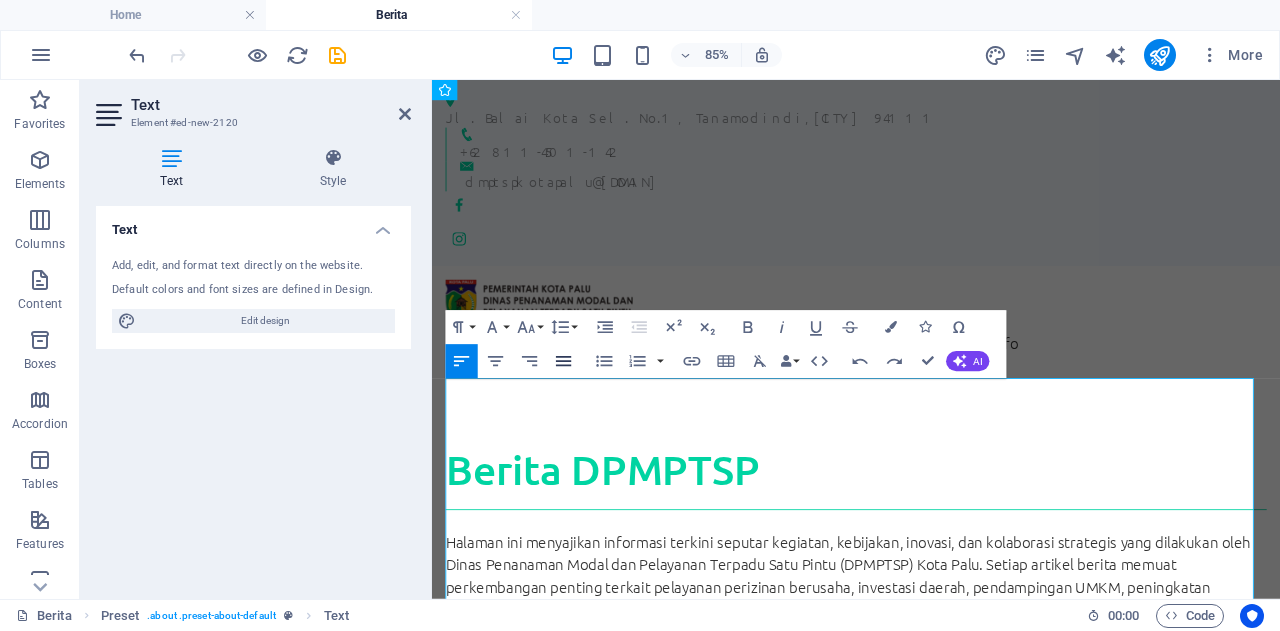 click 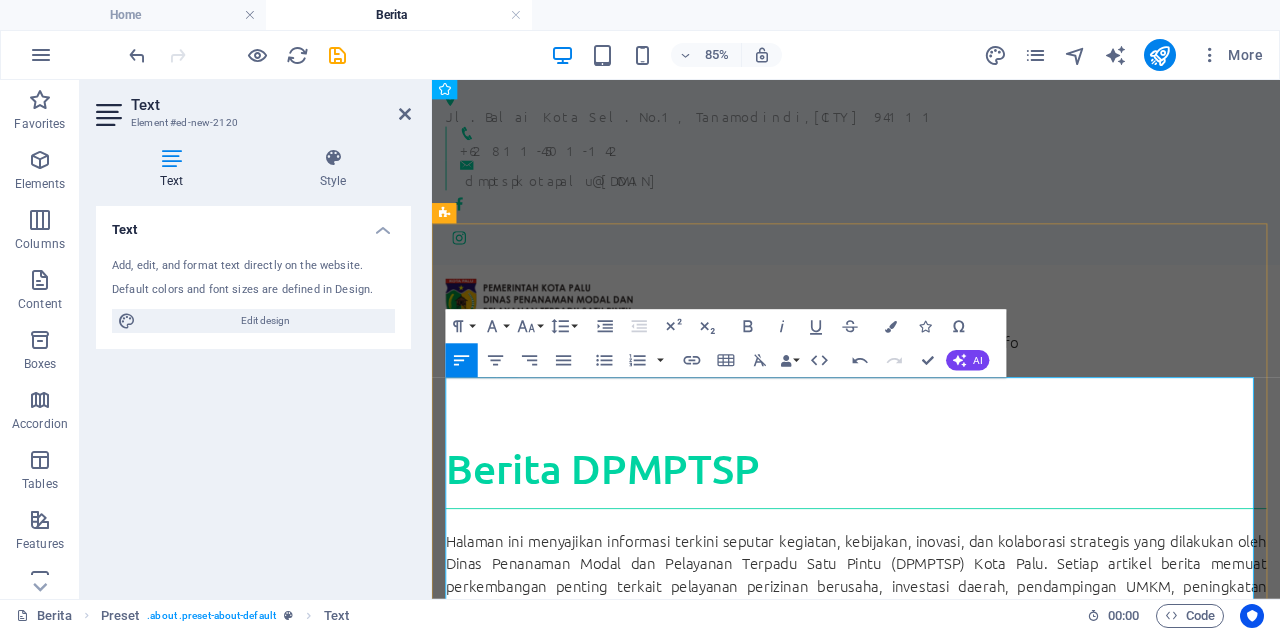 scroll, scrollTop: 27, scrollLeft: 0, axis: vertical 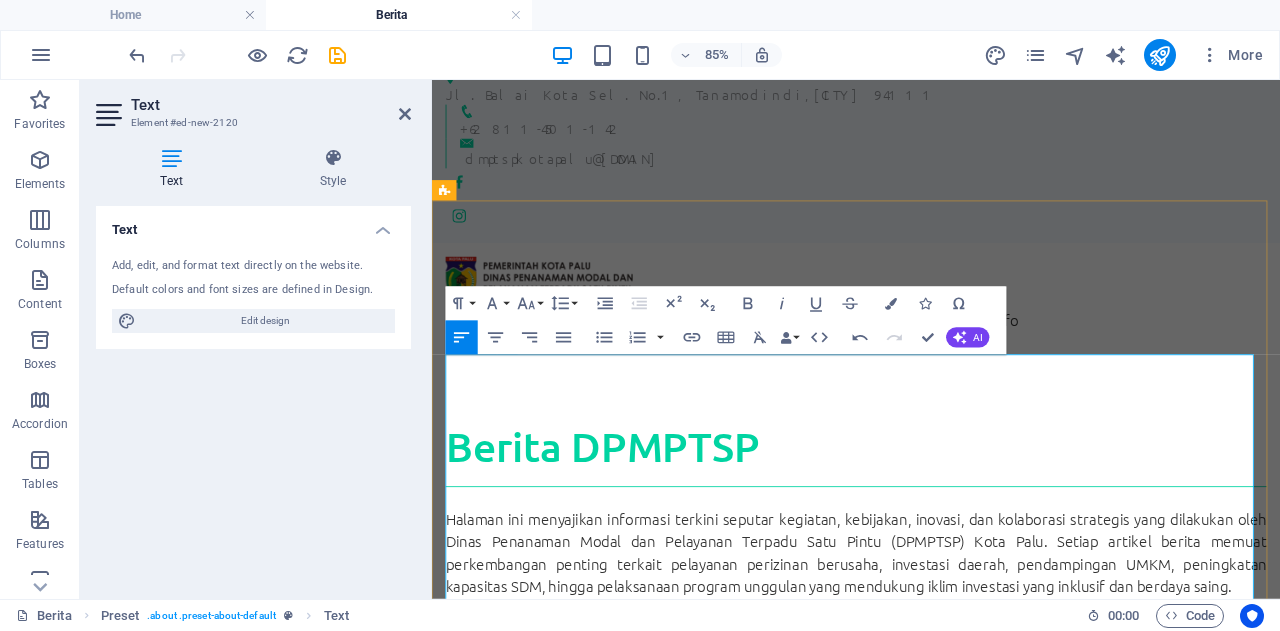 click on "DPMPTSP [STATE] berkomitmen menyampaikan informasi secara transparan dan akurat kepada masyarakat, pelaku usaha, serta investor. Melalui halaman ini, publik dapat mengikuti berbagai kegiatan resmi dinas, termasuk rapat strategis, sosialisasi peraturan terbaru, pelatihan teknis, dan forum kemitraan." at bounding box center (931, 754) 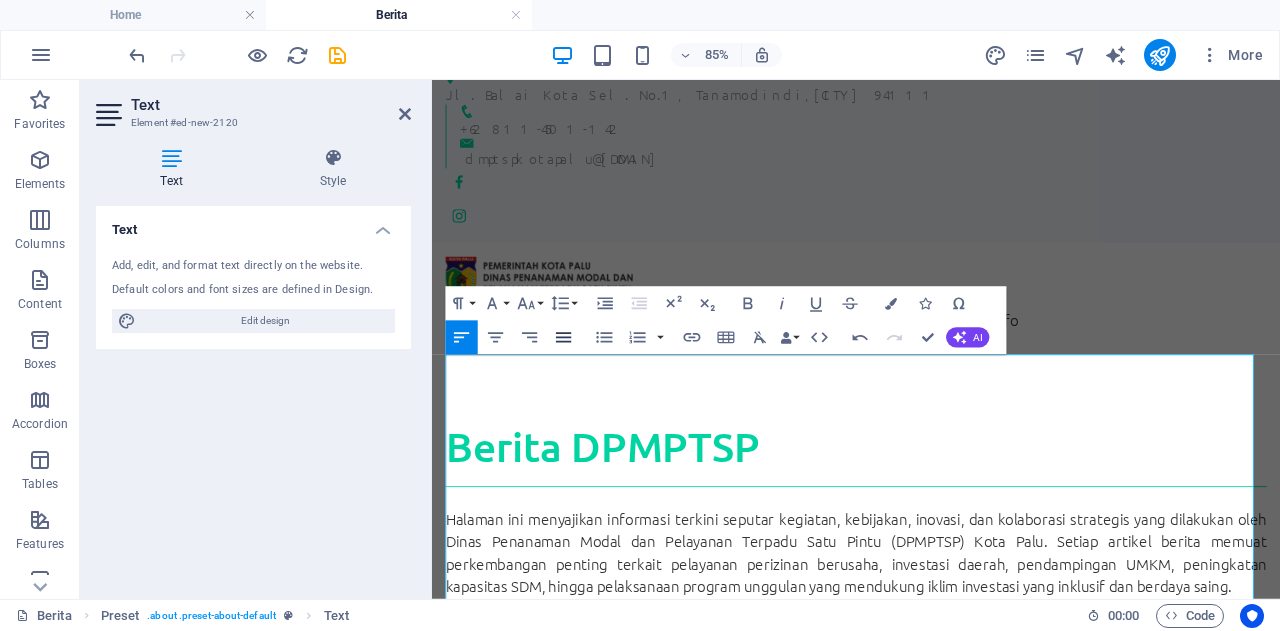 click 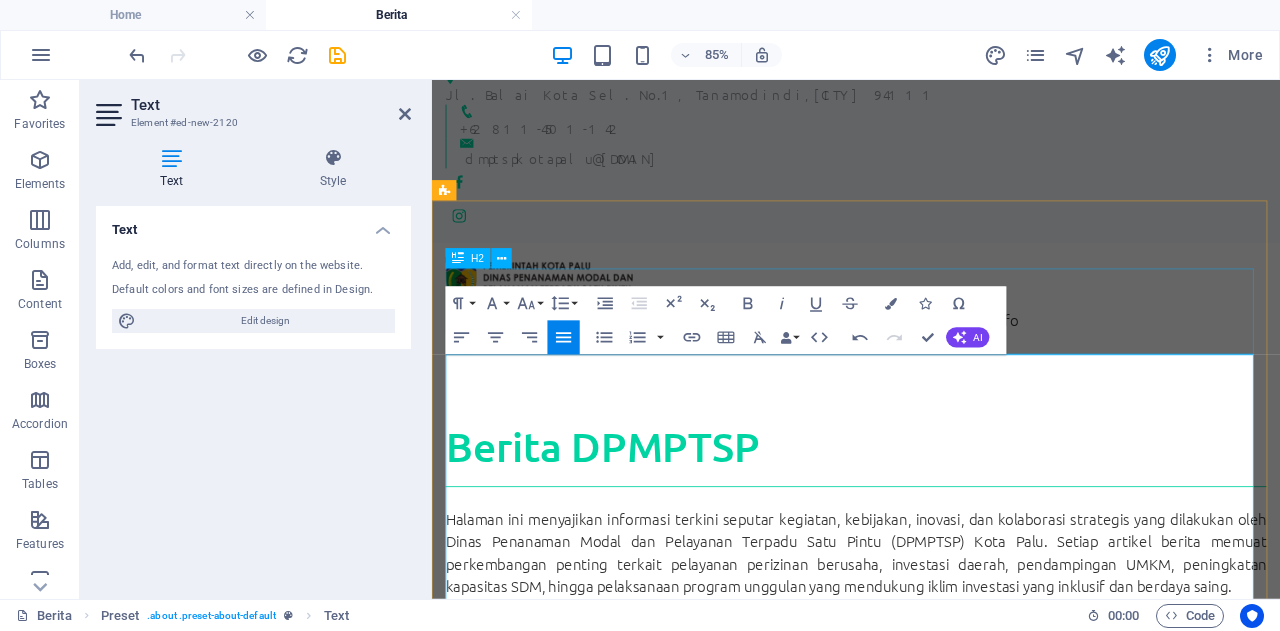 click on "Berita DPMPTSP" at bounding box center [931, 520] 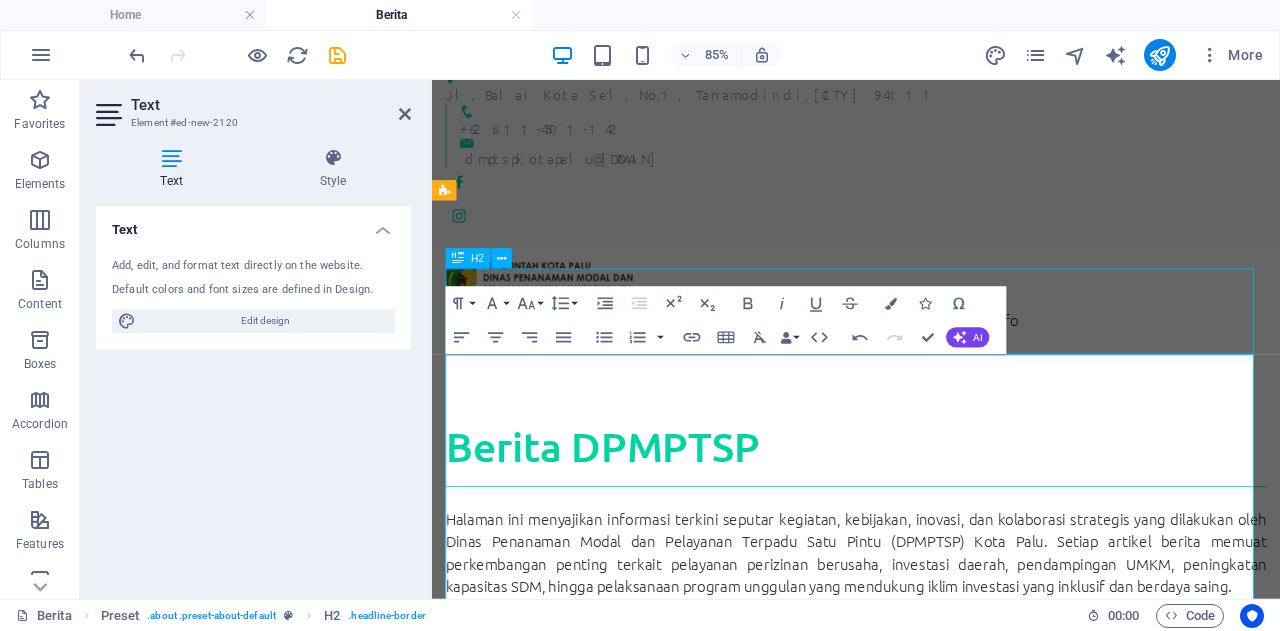 scroll, scrollTop: 31, scrollLeft: 0, axis: vertical 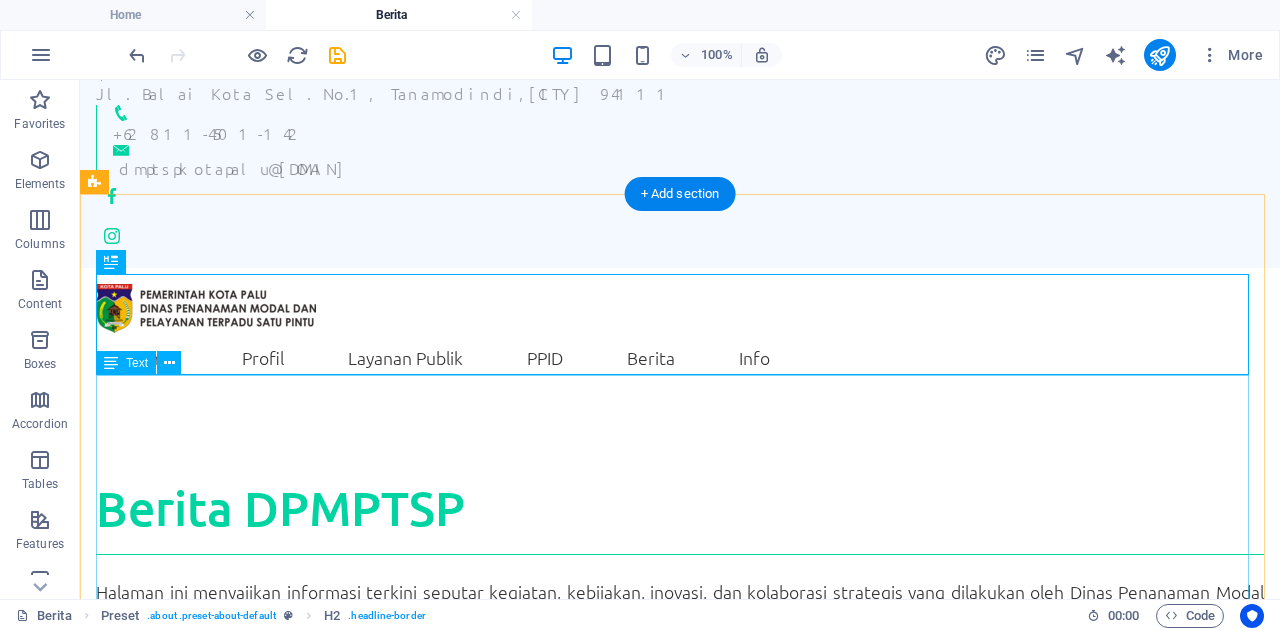 click on "Halaman ini menyajikan informasi terkini seputar kegiatan, kebijakan, inovasi, dan kolaborasi strategis yang dilakukan oleh Dinas Penanaman Modal dan Pelayanan Terpadu Satu Pintu (DPMPTSP) Kota Palu. Setiap artikel berita memuat perkembangan penting terkait pelayanan perizinan berusaha, investasi daerah, pendampingan UMKM, peningkatan kapasitas SDM, hingga pelaksanaan program unggulan yang mendukung iklim investasi yang inklusif dan berdaya saing. DPMPTSP Sulteng berkomitmen menyampaikan informasi secara transparan dan akurat kepada masyarakat, pelaku usaha, serta investor. Melalui halaman ini, publik dapat mengikuti berbagai kegiatan resmi dinas, termasuk rapat strategis, sosialisasi peraturan terbaru, pelatihan teknis, dan forum kemitraan. Selalu perbarui wawasan Anda dengan membaca berita-berita pilihan kami, yang disusun dengan mengedepankan nilai profesionalisme, integritas, dan pelayanan publik yang prima." at bounding box center [680, 724] 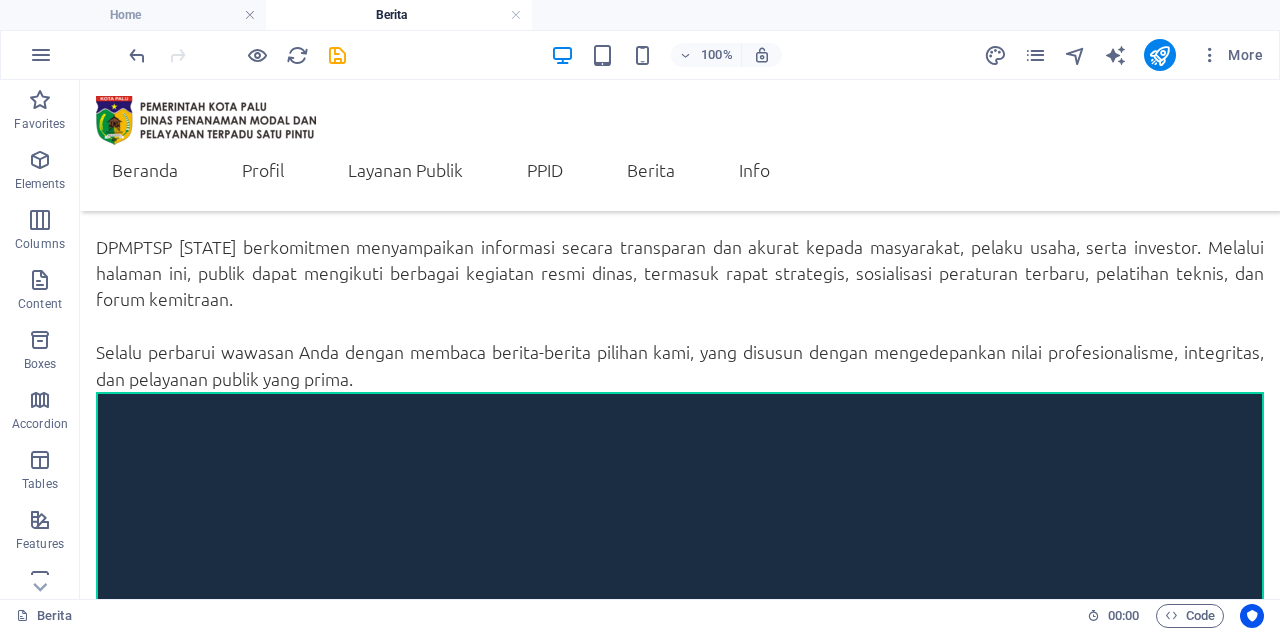 scroll, scrollTop: 438, scrollLeft: 0, axis: vertical 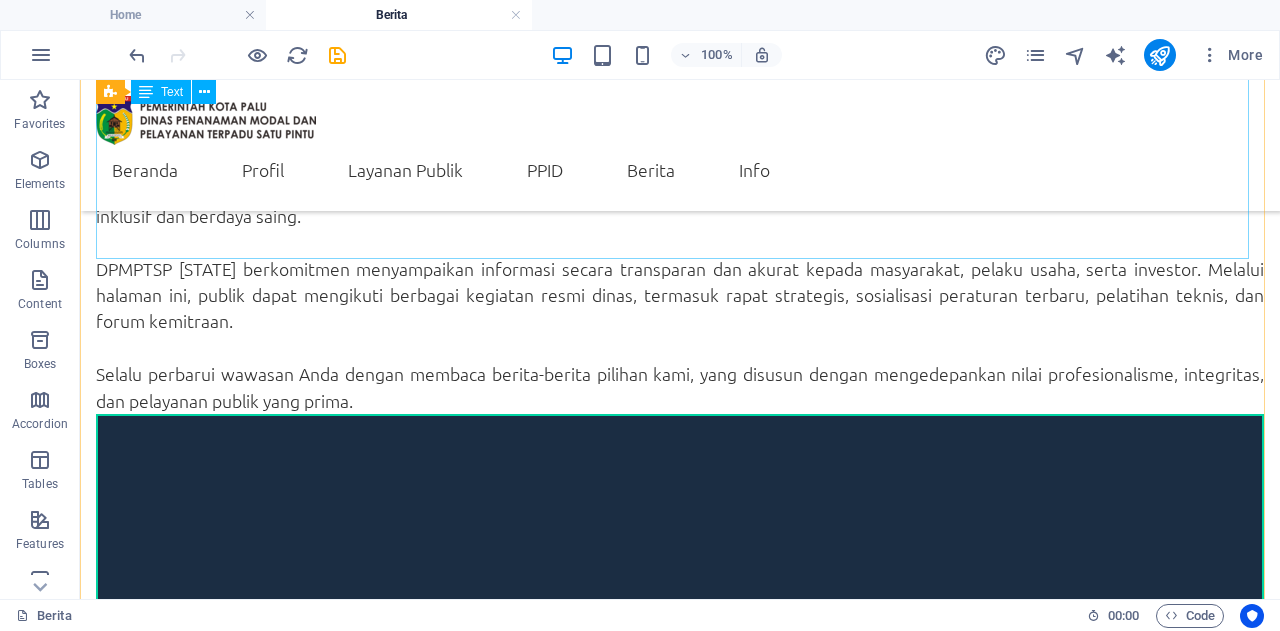 click on "Halaman ini menyajikan informasi terkini seputar kegiatan, kebijakan, inovasi, dan kolaborasi strategis yang dilakukan oleh Dinas Penanaman Modal dan Pelayanan Terpadu Satu Pintu (DPMPTSP) Kota Palu. Setiap artikel berita memuat perkembangan penting terkait pelayanan perizinan berusaha, investasi daerah, pendampingan UMKM, peningkatan kapasitas SDM, hingga pelaksanaan program unggulan yang mendukung iklim investasi yang inklusif dan berdaya saing. DPMPTSP Sulteng berkomitmen menyampaikan informasi secara transparan dan akurat kepada masyarakat, pelaku usaha, serta investor. Melalui halaman ini, publik dapat mengikuti berbagai kegiatan resmi dinas, termasuk rapat strategis, sosialisasi peraturan terbaru, pelatihan teknis, dan forum kemitraan. Selalu perbarui wawasan Anda dengan membaca berita-berita pilihan kami, yang disusun dengan mengedepankan nilai profesionalisme, integritas, dan pelayanan publik yang prima." at bounding box center (680, 269) 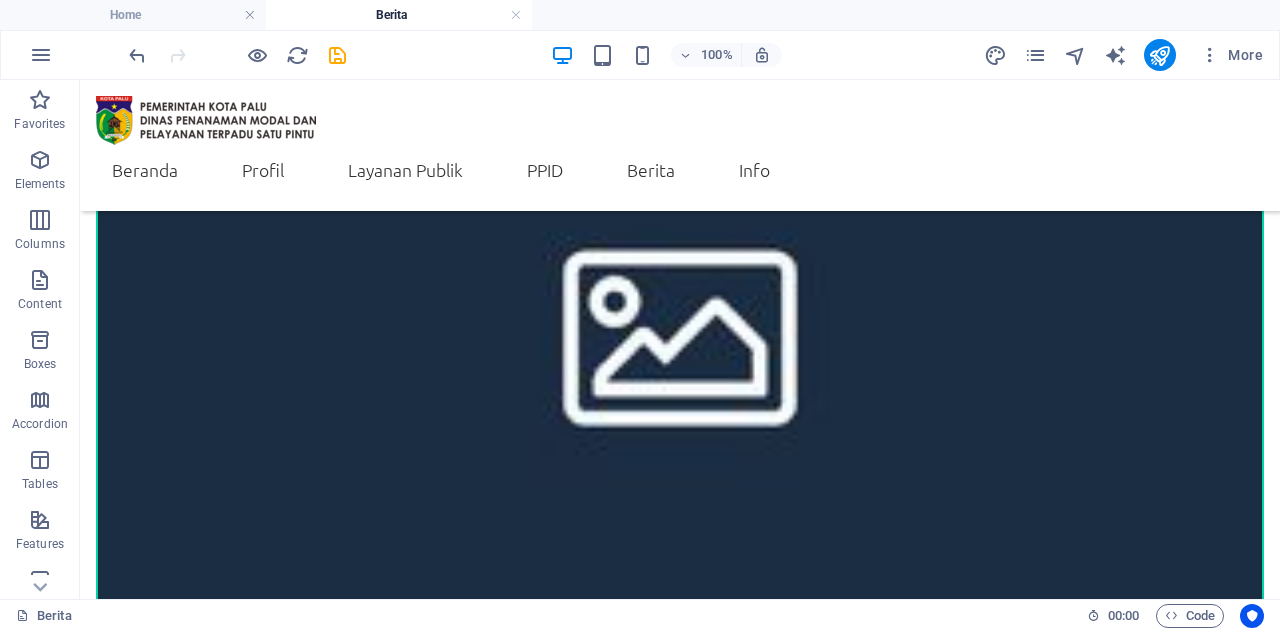 scroll, scrollTop: 848, scrollLeft: 0, axis: vertical 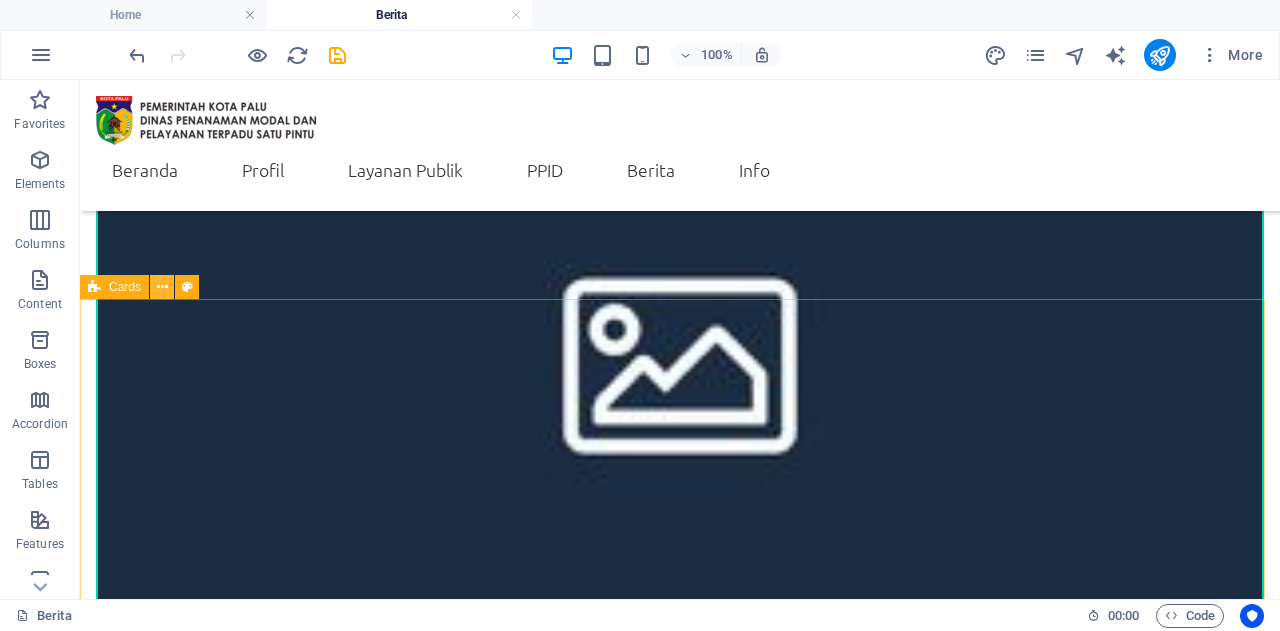 click at bounding box center (162, 287) 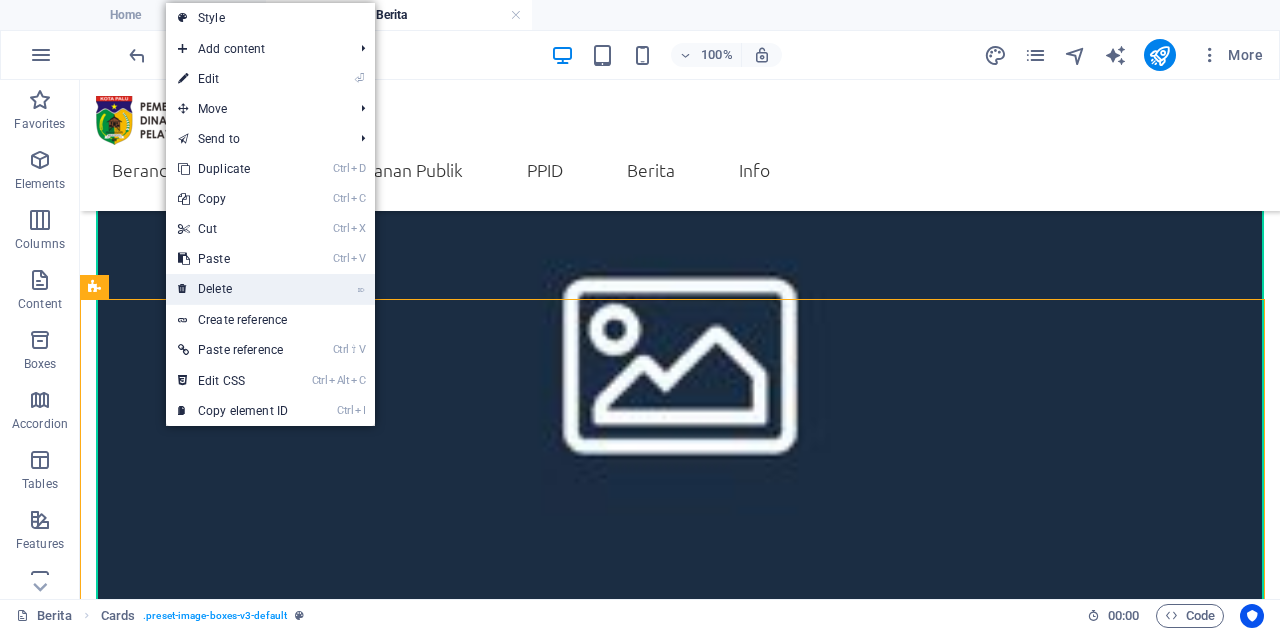 click on "⌦  Delete" at bounding box center (233, 289) 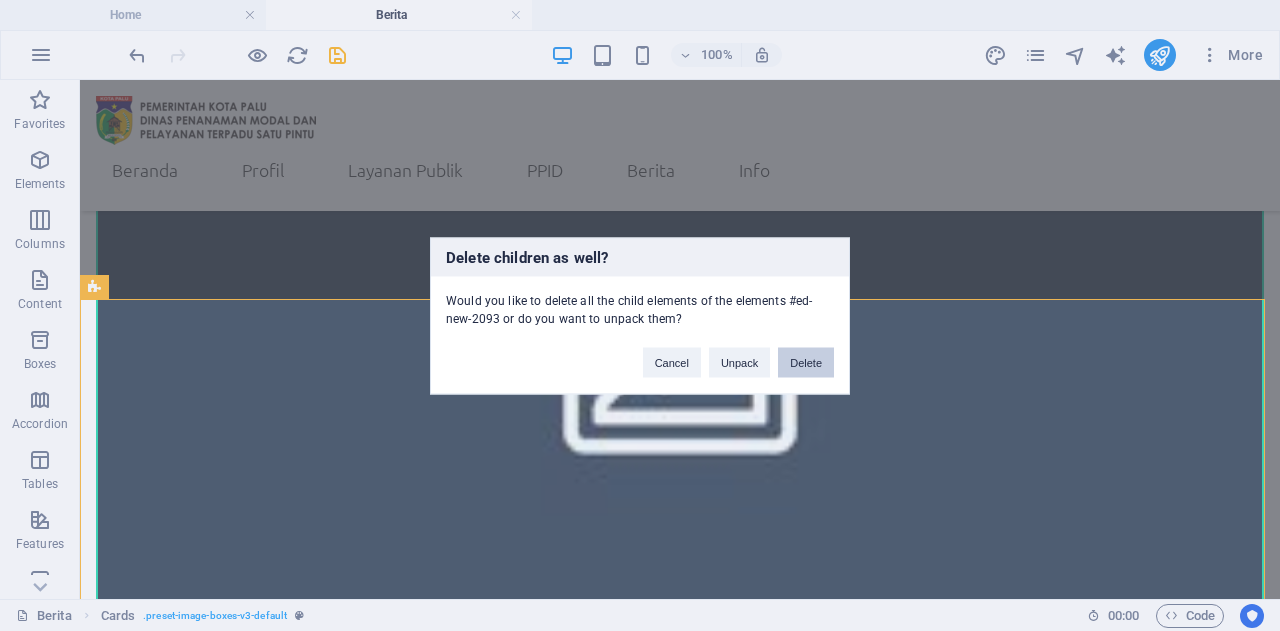 click on "Delete" at bounding box center [806, 362] 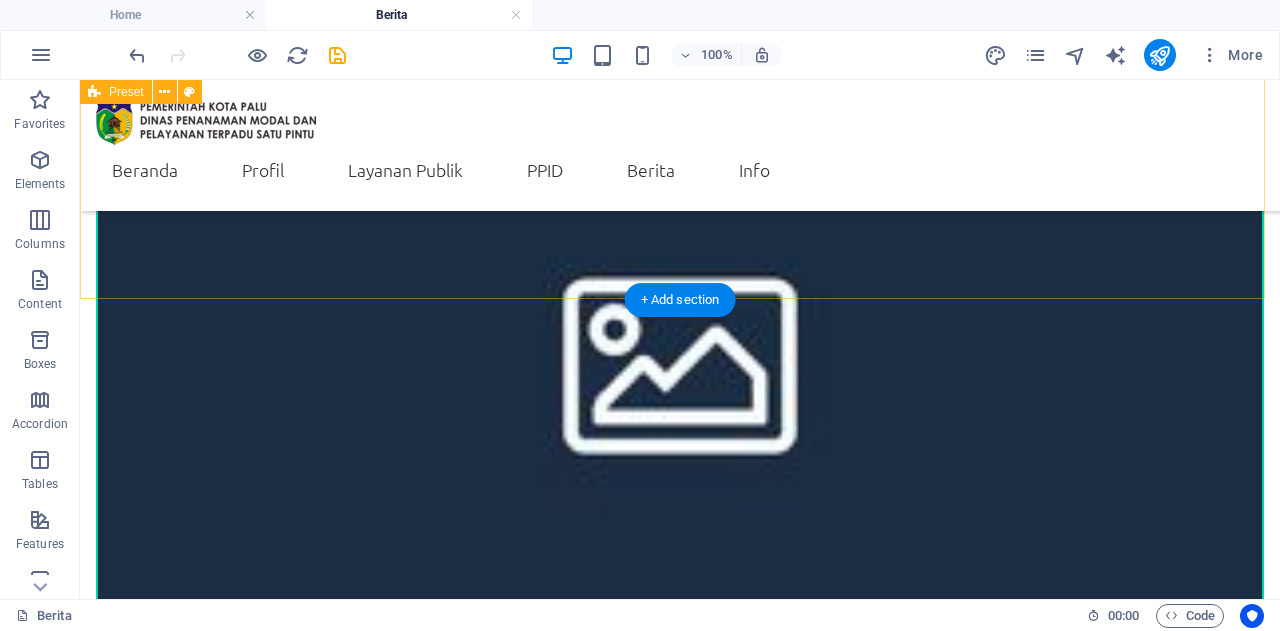 click on "Berita DPMPTSP Halaman ini menyajikan informasi terkini seputar kegiatan, kebijakan, inovasi, dan kolaborasi strategis yang dilakukan oleh Dinas Penanaman Modal dan Pelayanan Terpadu Satu Pintu (DPMPTSP) Kota Palu. Setiap artikel berita memuat perkembangan penting terkait pelayanan perizinan berusaha, investasi daerah, pendampingan UMKM, peningkatan kapasitas SDM, hingga pelaksanaan program unggulan yang mendukung iklim investasi yang inklusif dan berdaya saing. DPMPTSP Sulteng berkomitmen menyampaikan informasi secara transparan dan akurat kepada masyarakat, pelaku usaha, serta investor. Melalui halaman ini, publik dapat mengikuti berbagai kegiatan resmi dinas, termasuk rapat strategis, sosialisasi peraturan terbaru, pelatihan teknis, dan forum kemitraan. Selalu perbarui wawasan Anda dengan membaca berita-berita pilihan kami, yang disusun dengan mengedepankan nilai profesionalisme, integritas, dan pelayanan publik yang prima. Headline Headline Headline" at bounding box center [680, 986] 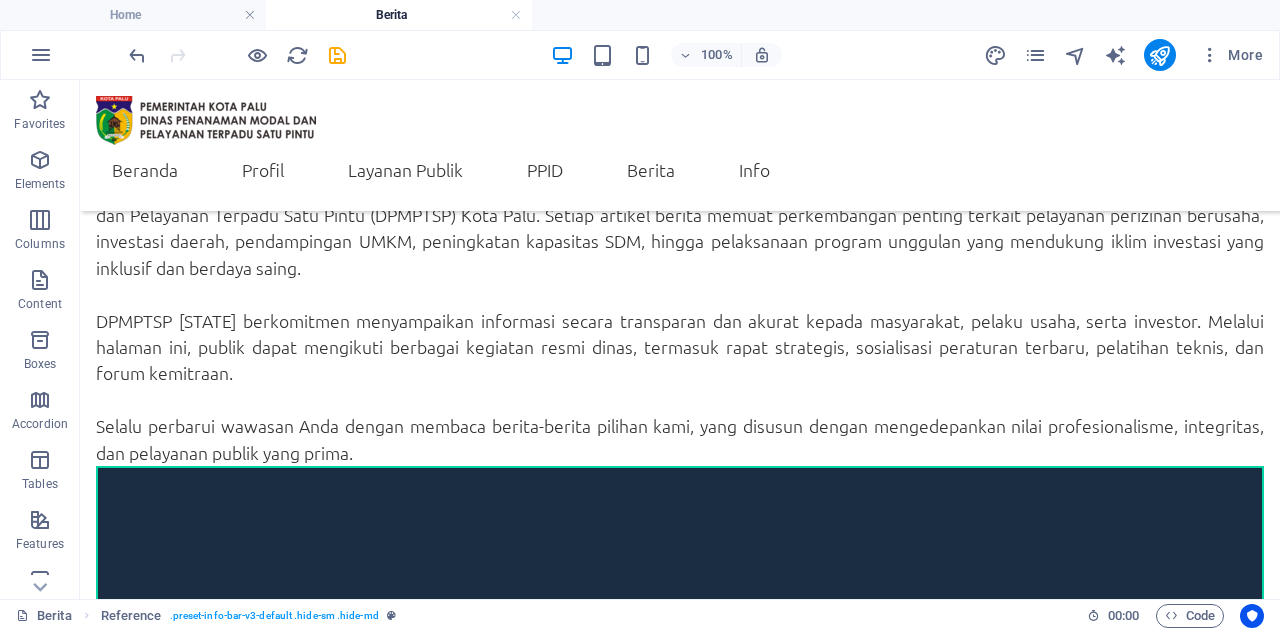 scroll, scrollTop: 338, scrollLeft: 0, axis: vertical 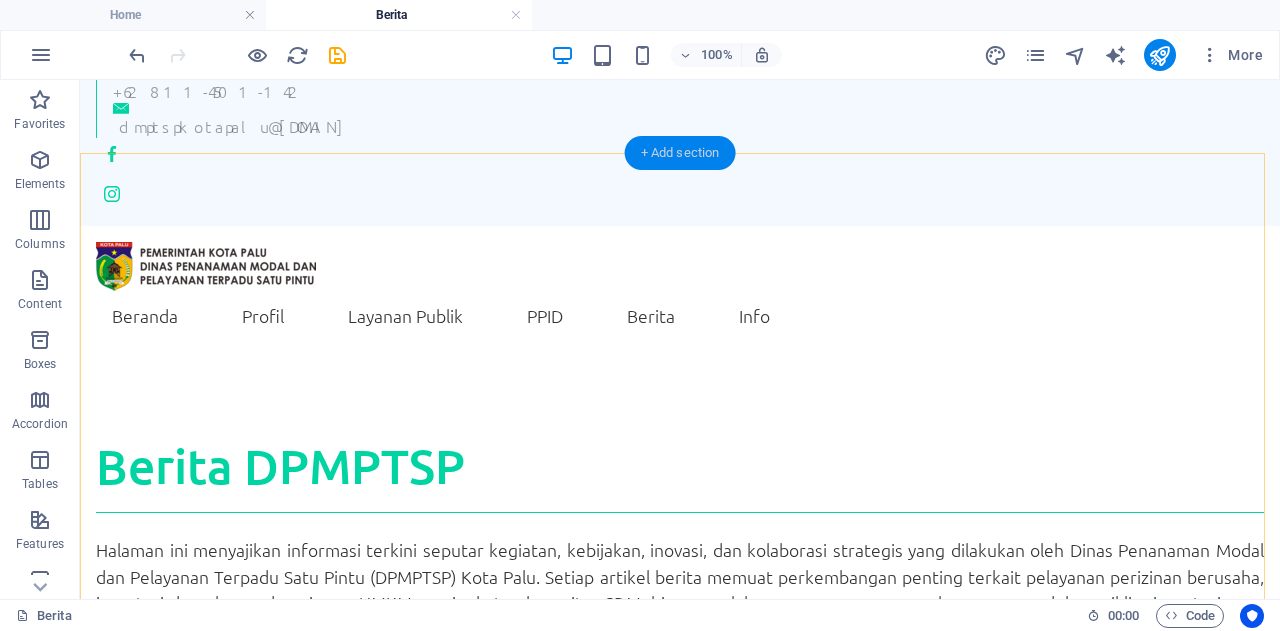 click on "+ Add section" at bounding box center [680, 153] 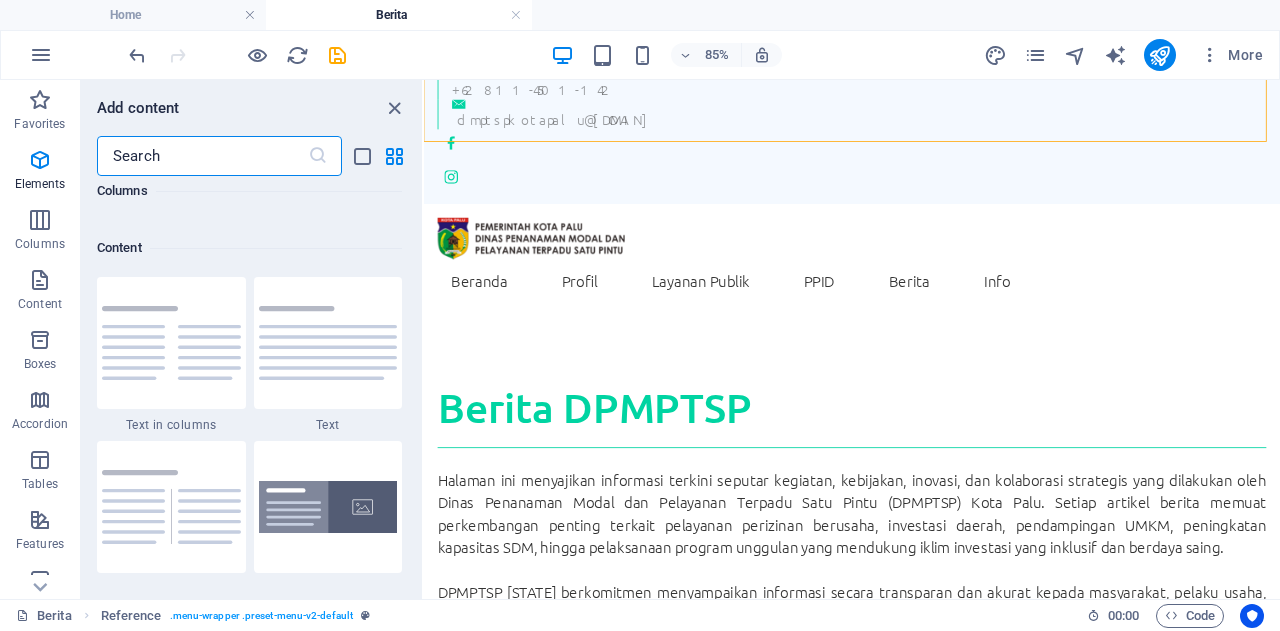 scroll, scrollTop: 3499, scrollLeft: 0, axis: vertical 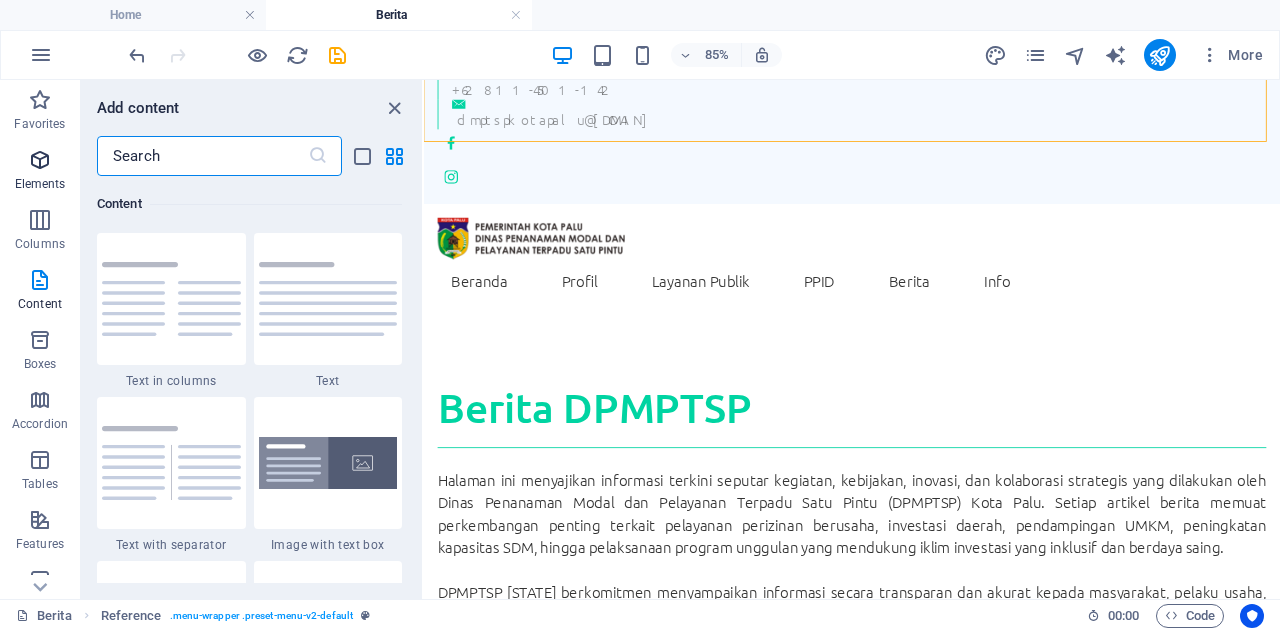 click on "Elements" at bounding box center (40, 184) 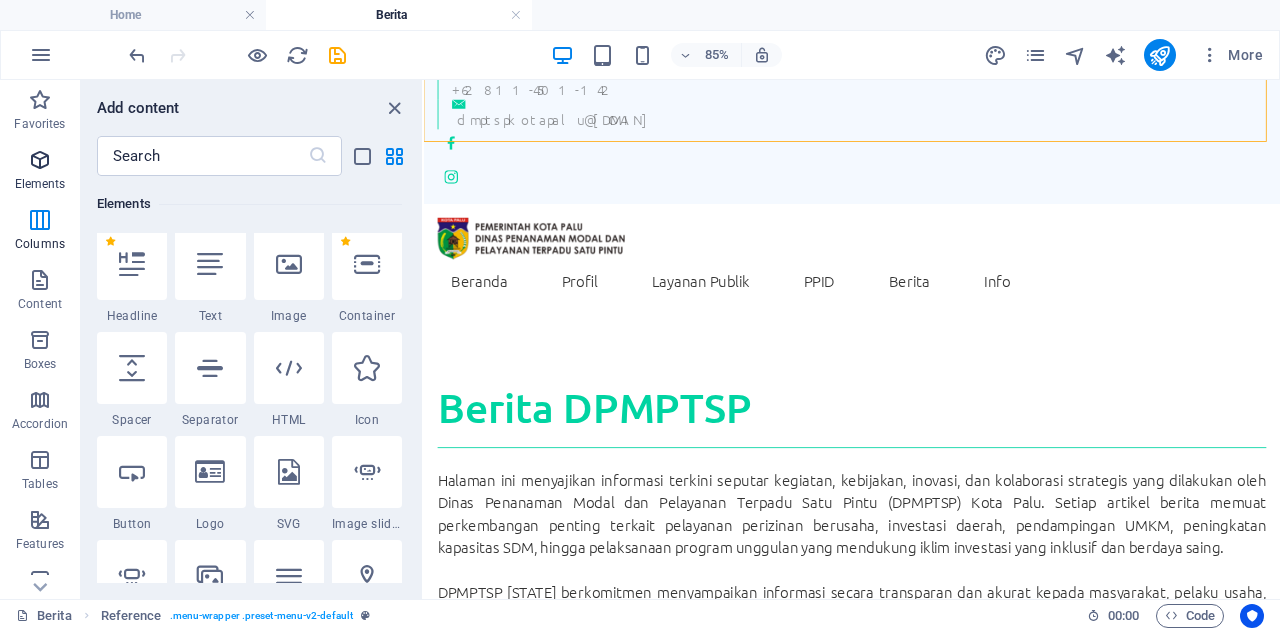 scroll, scrollTop: 213, scrollLeft: 0, axis: vertical 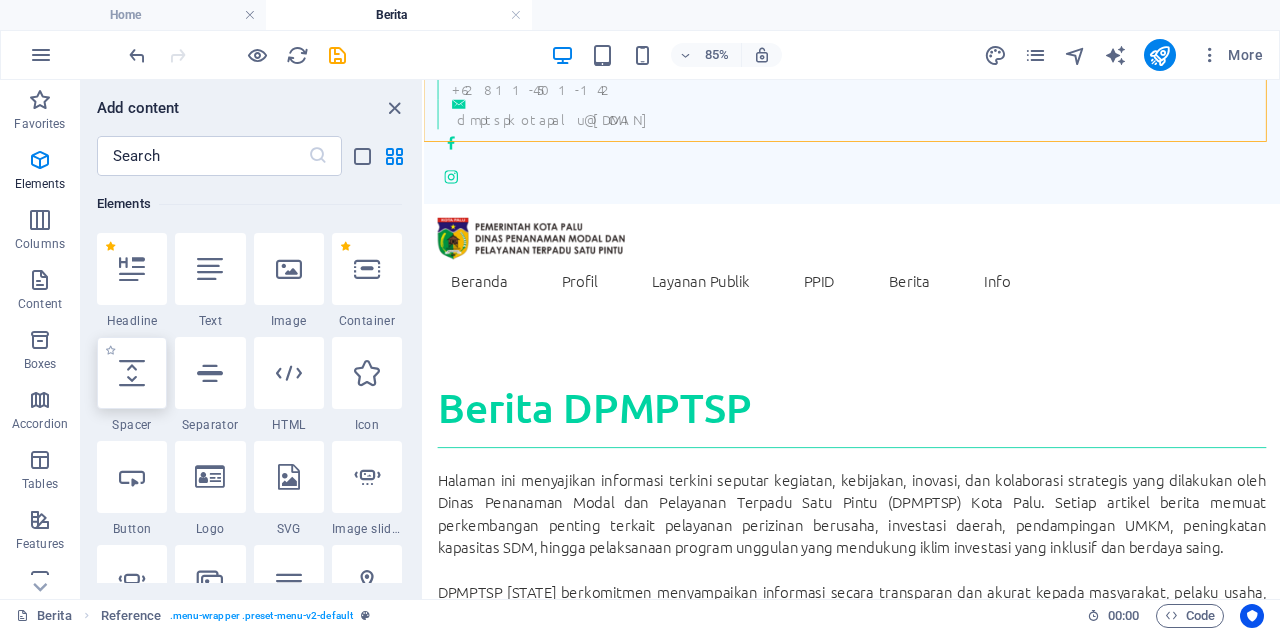 click at bounding box center [132, 373] 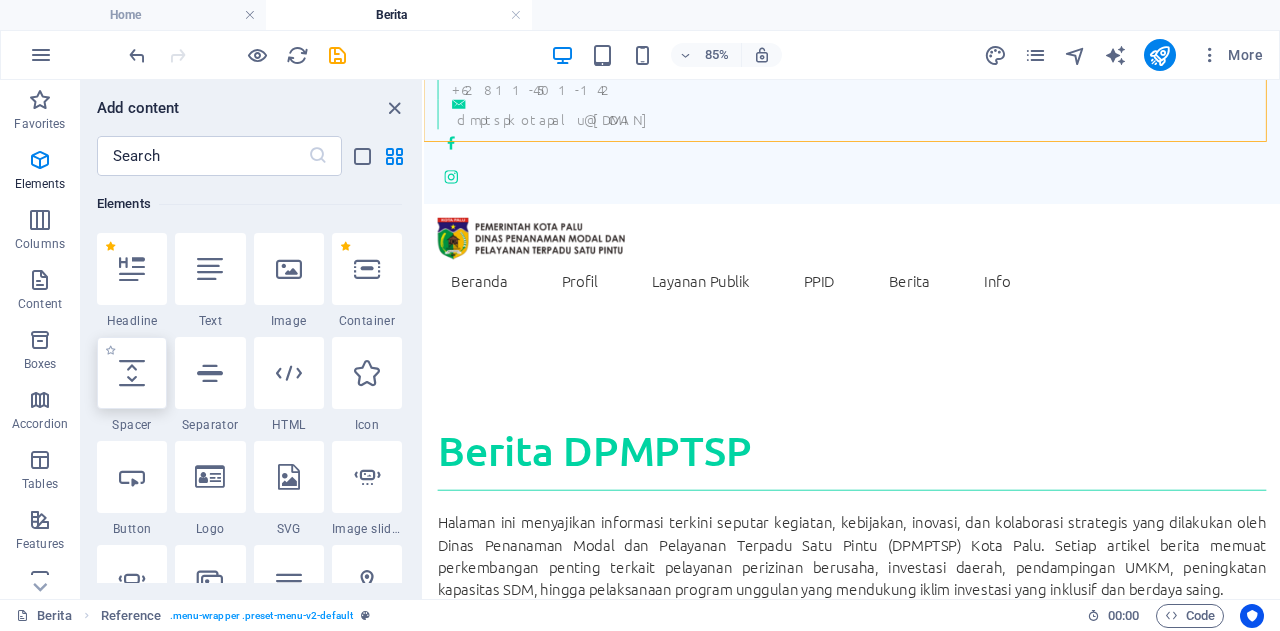 select on "px" 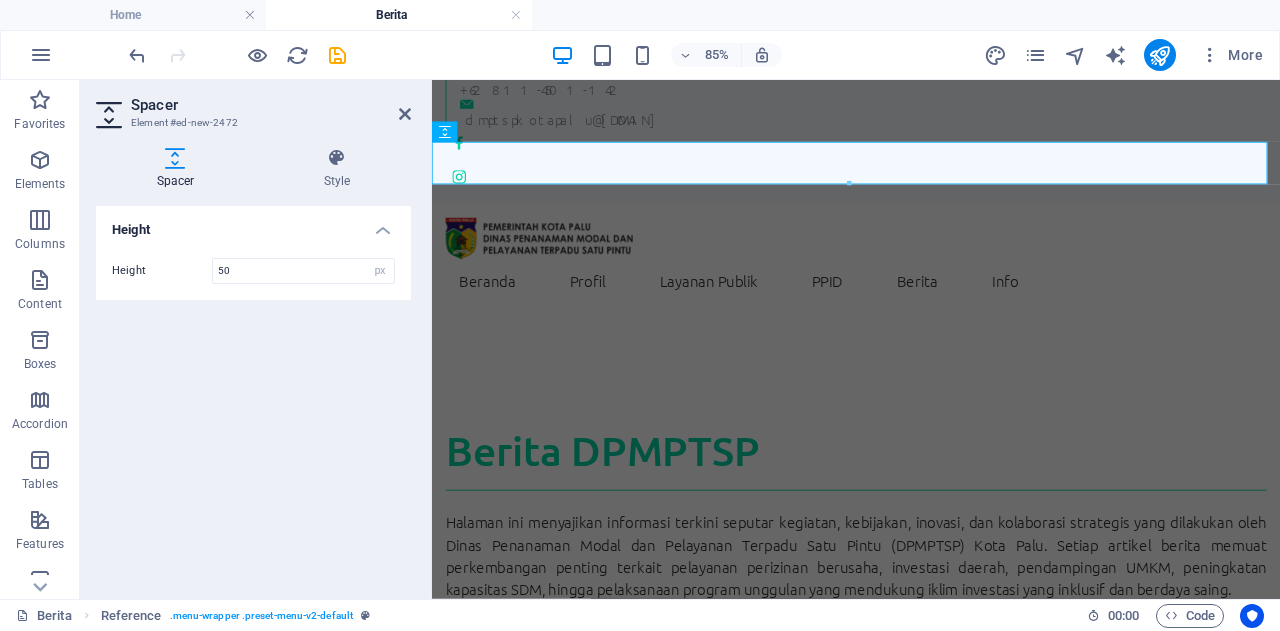 scroll, scrollTop: 97, scrollLeft: 0, axis: vertical 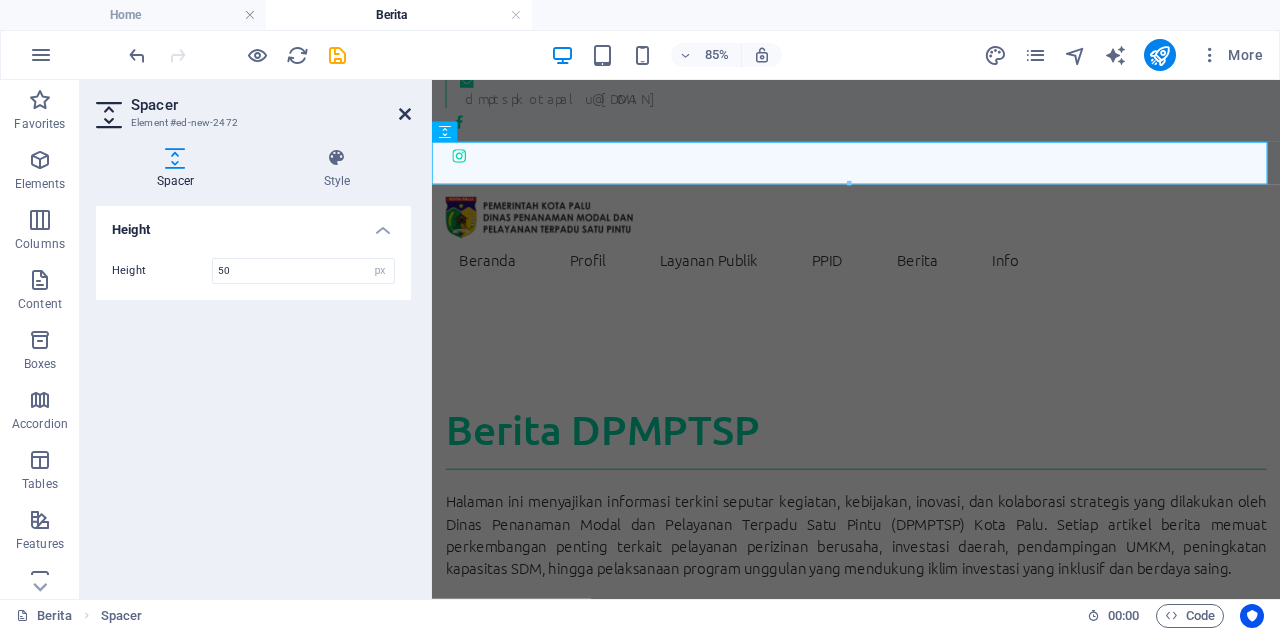 click at bounding box center [405, 114] 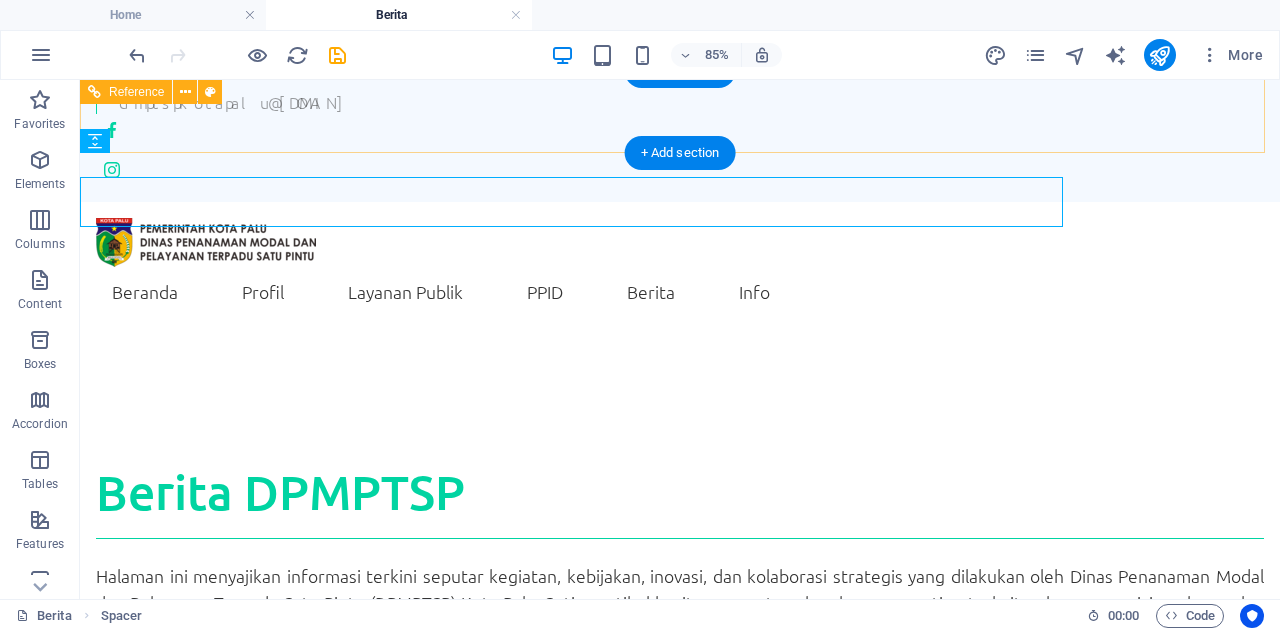 scroll, scrollTop: 73, scrollLeft: 0, axis: vertical 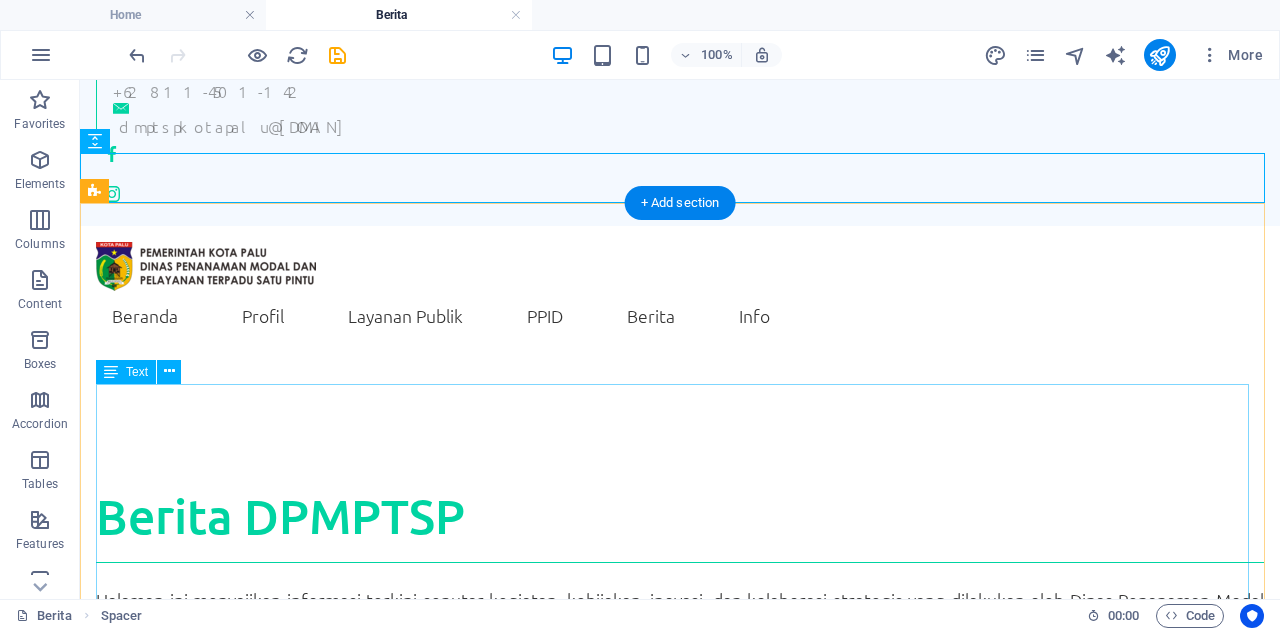 drag, startPoint x: 248, startPoint y: 219, endPoint x: 810, endPoint y: 400, distance: 590.4278 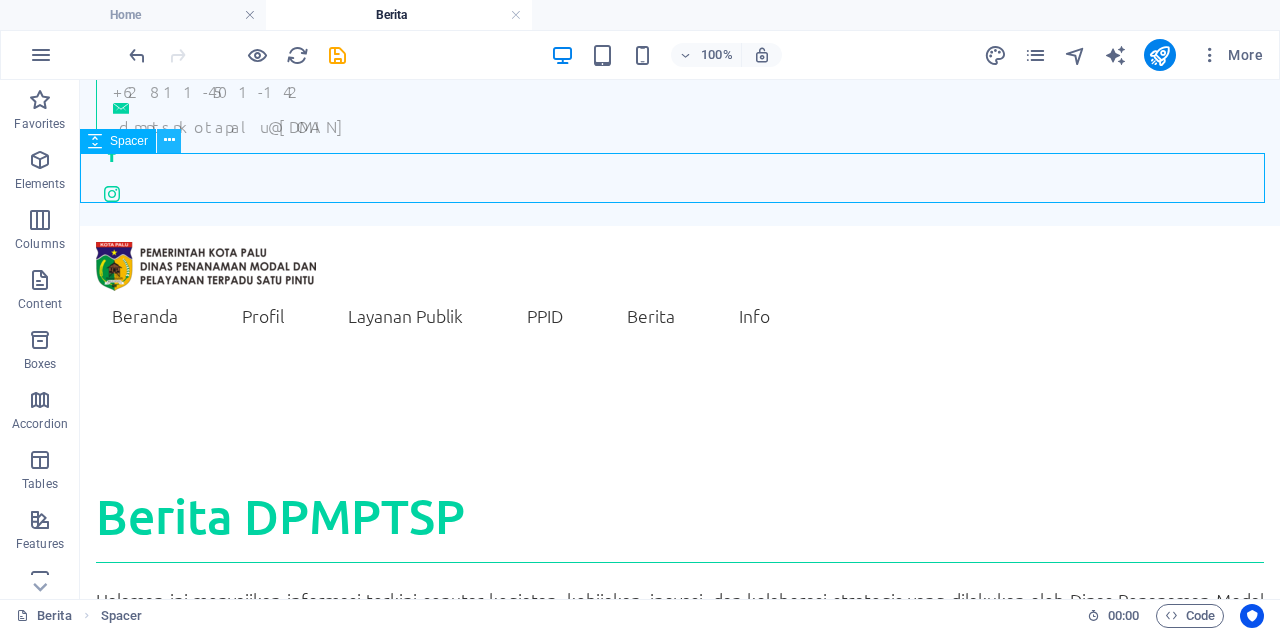 drag, startPoint x: 167, startPoint y: 135, endPoint x: 169, endPoint y: 147, distance: 12.165525 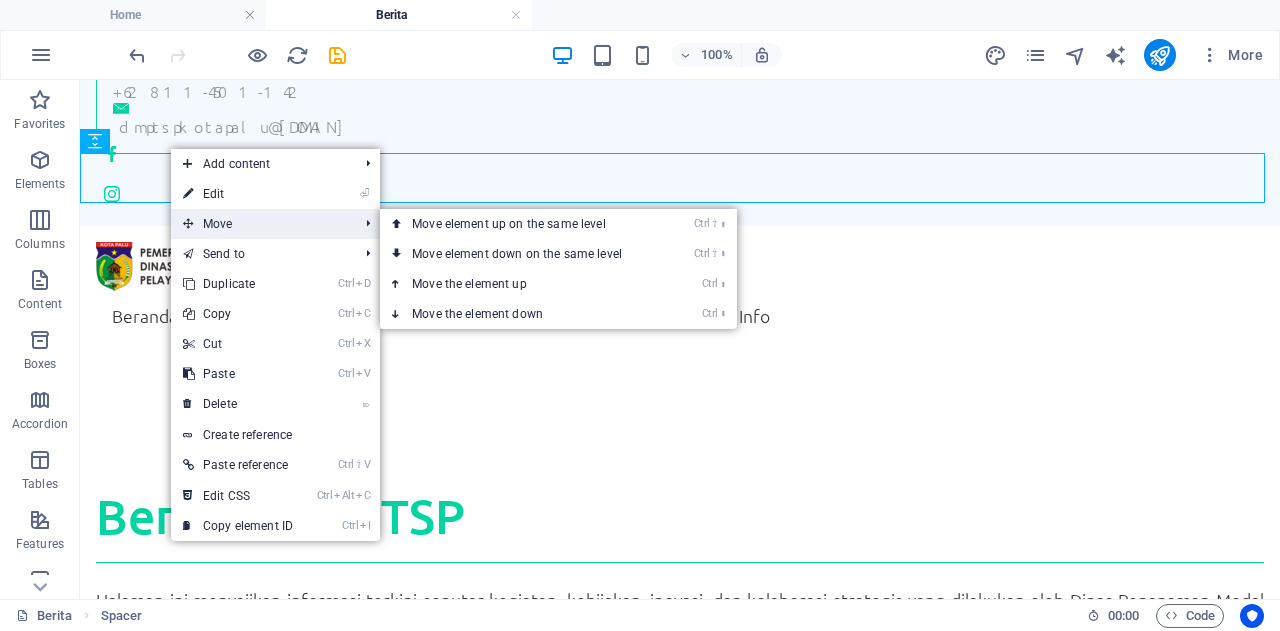click on "Move" at bounding box center [260, 224] 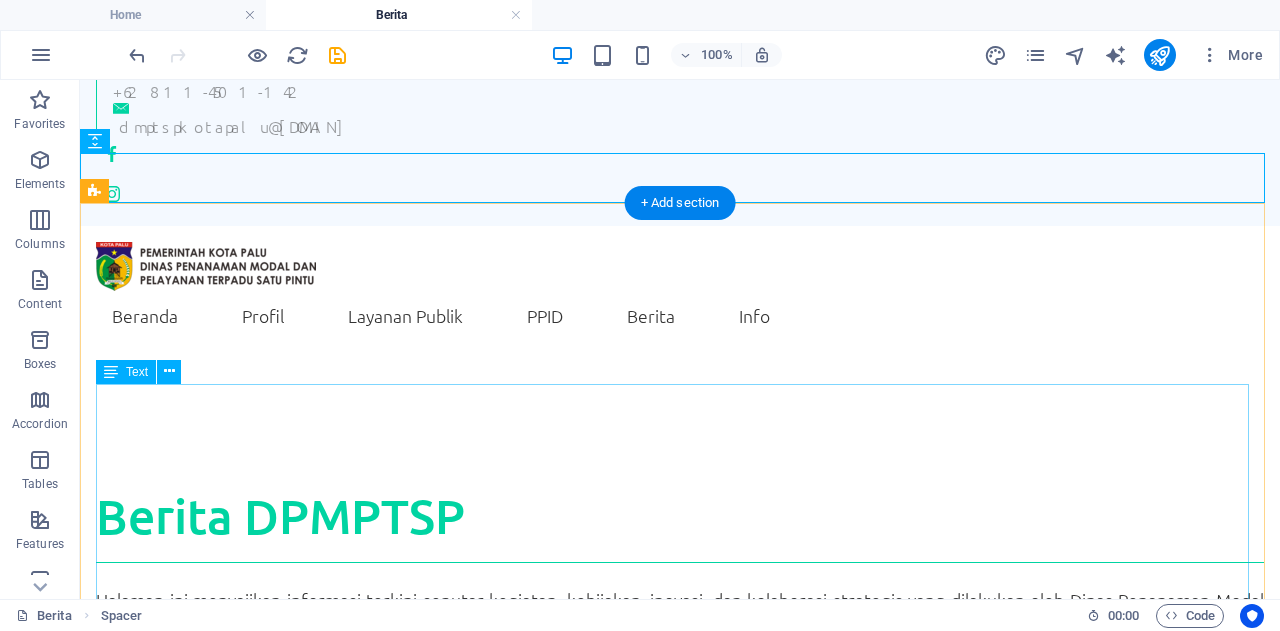 drag, startPoint x: 211, startPoint y: 220, endPoint x: 274, endPoint y: 423, distance: 212.55116 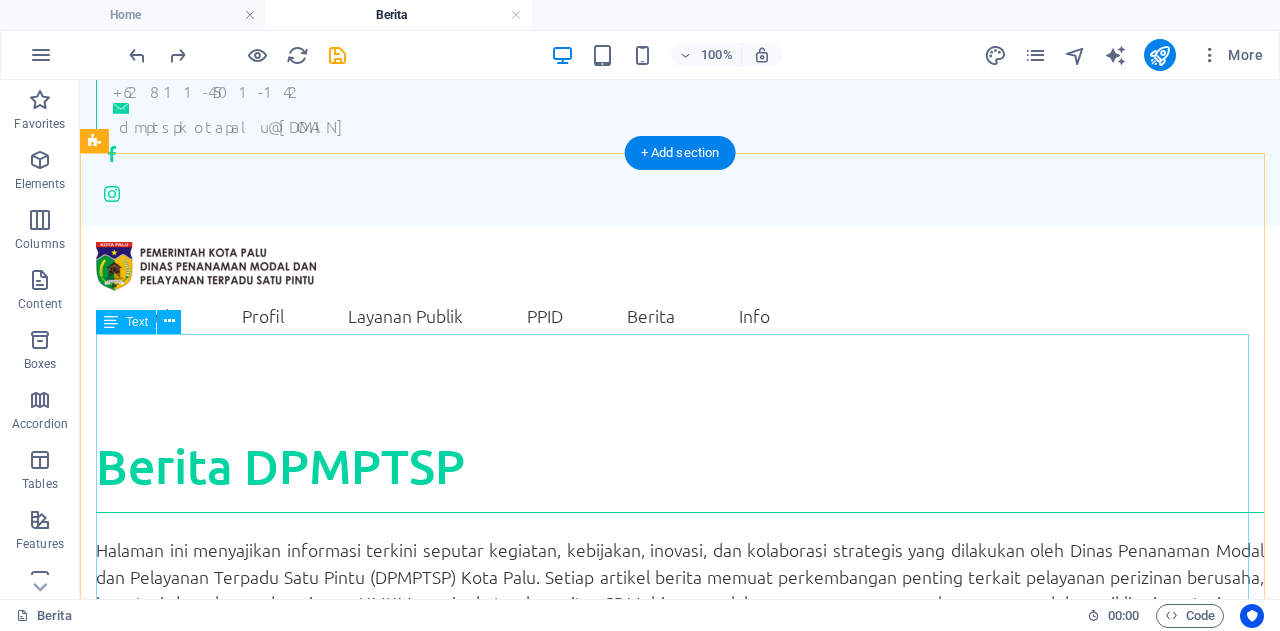 click on "Halaman ini menyajikan informasi terkini seputar kegiatan, kebijakan, inovasi, dan kolaborasi strategis yang dilakukan oleh Dinas Penanaman Modal dan Pelayanan Terpadu Satu Pintu (DPMPTSP) Kota Palu. Setiap artikel berita memuat perkembangan penting terkait pelayanan perizinan berusaha, investasi daerah, pendampingan UMKM, peningkatan kapasitas SDM, hingga pelaksanaan program unggulan yang mendukung iklim investasi yang inklusif dan berdaya saing. DPMPTSP Sulteng berkomitmen menyampaikan informasi secara transparan dan akurat kepada masyarakat, pelaku usaha, serta investor. Melalui halaman ini, publik dapat mengikuti berbagai kegiatan resmi dinas, termasuk rapat strategis, sosialisasi peraturan terbaru, pelatihan teknis, dan forum kemitraan. Selalu perbarui wawasan Anda dengan membaca berita-berita pilihan kami, yang disusun dengan mengedepankan nilai profesionalisme, integritas, dan pelayanan publik yang prima." at bounding box center [680, 682] 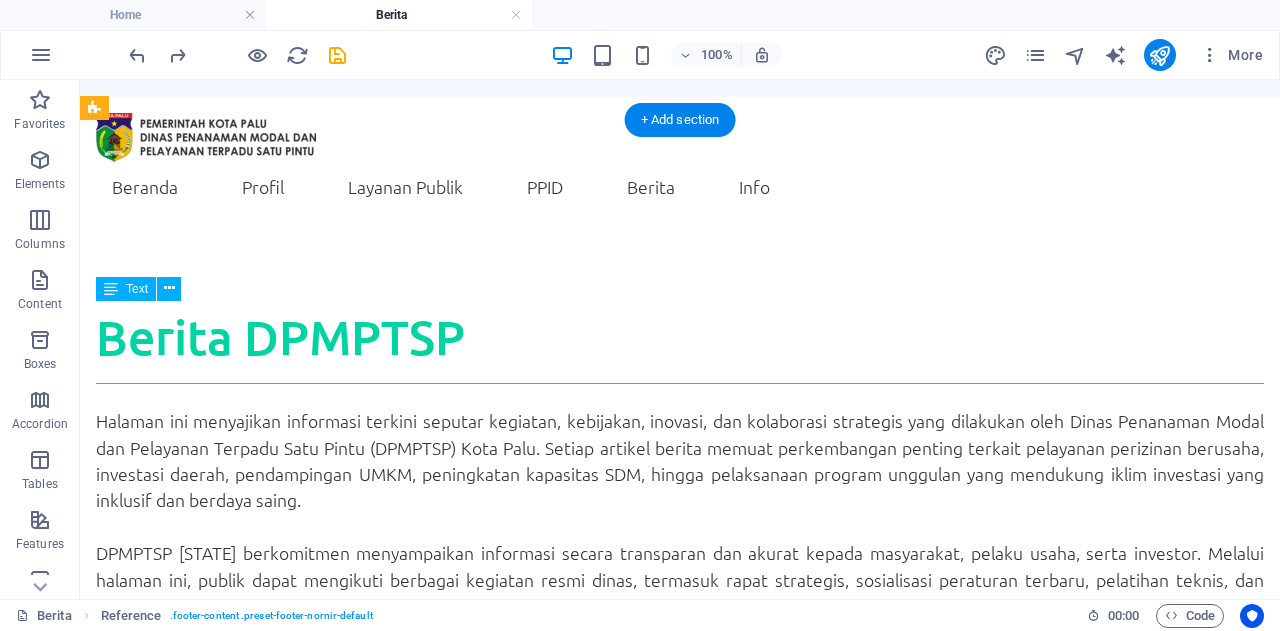 scroll, scrollTop: 273, scrollLeft: 0, axis: vertical 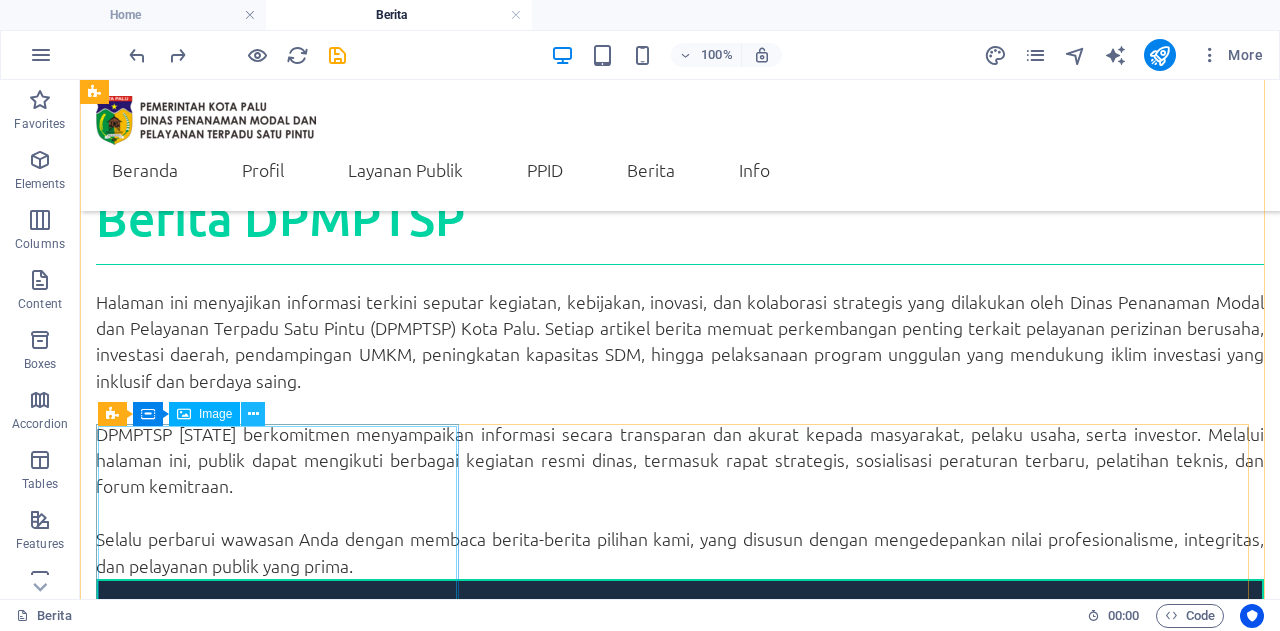 click at bounding box center (253, 414) 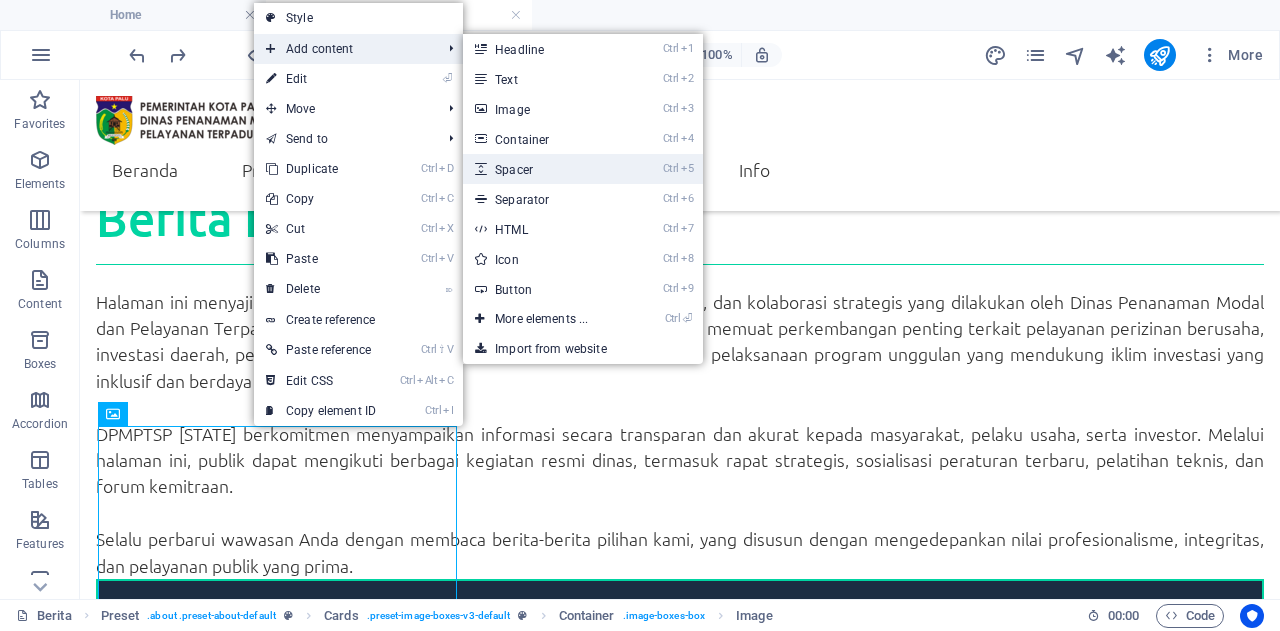 click on "Ctrl 5  Spacer" at bounding box center (545, 169) 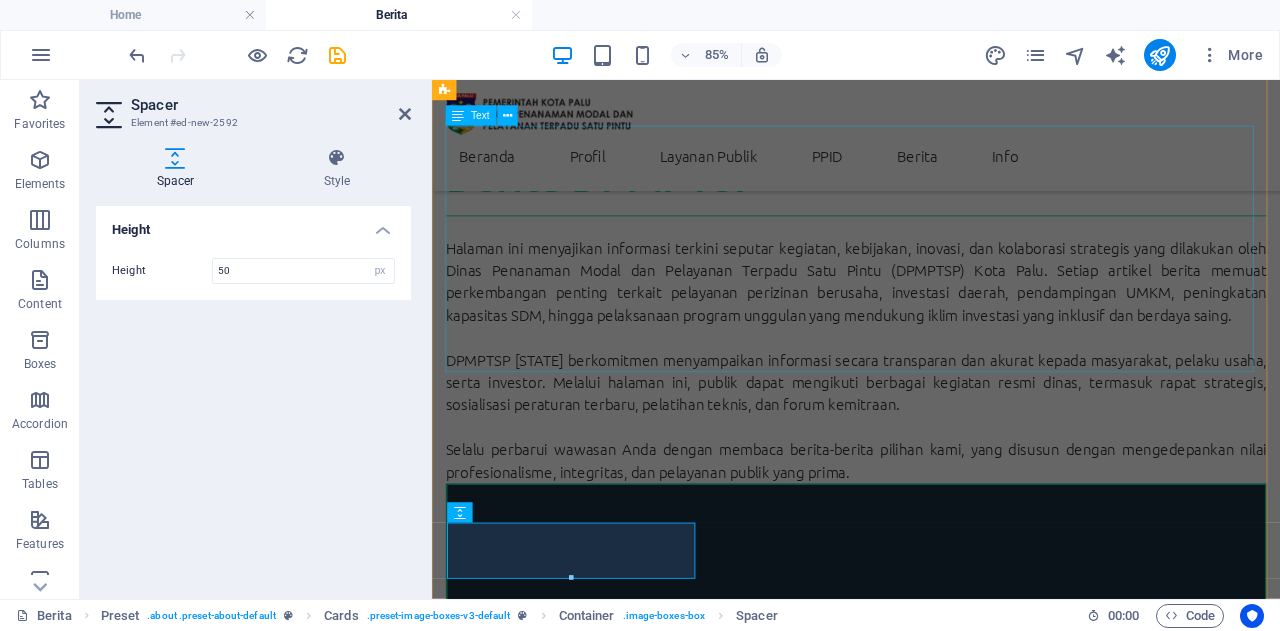 scroll, scrollTop: 616, scrollLeft: 0, axis: vertical 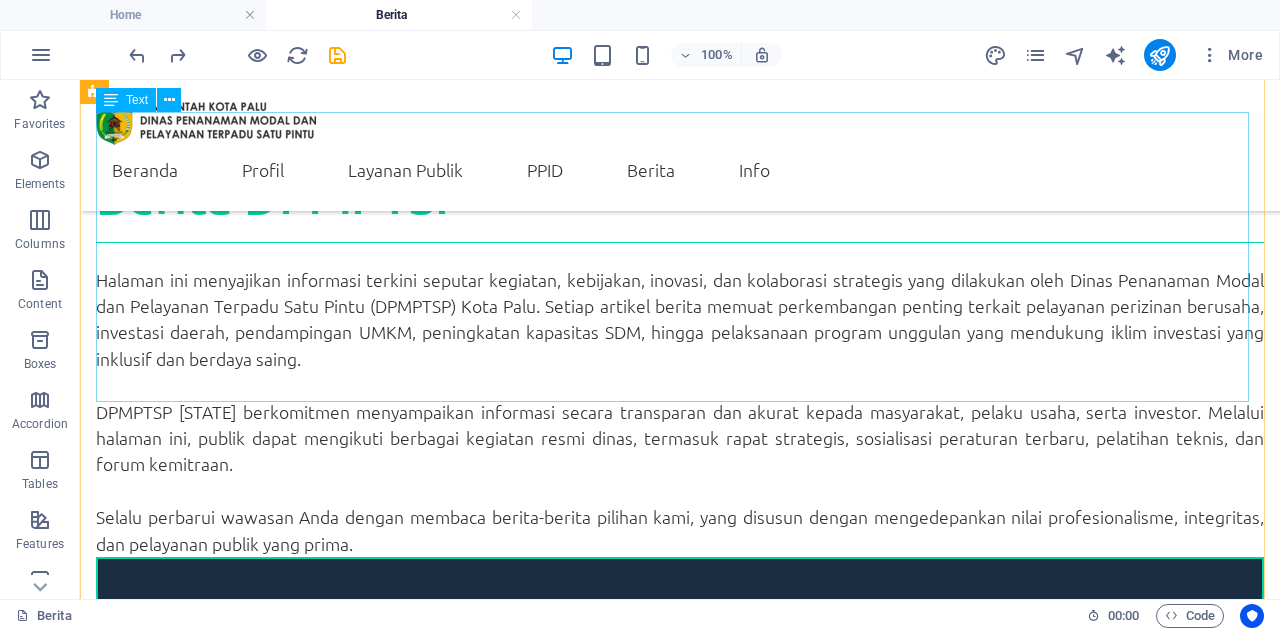 click on "Halaman ini menyajikan informasi terkini seputar kegiatan, kebijakan, inovasi, dan kolaborasi strategis yang dilakukan oleh Dinas Penanaman Modal dan Pelayanan Terpadu Satu Pintu (DPMPTSP) Kota Palu. Setiap artikel berita memuat perkembangan penting terkait pelayanan perizinan berusaha, investasi daerah, pendampingan UMKM, peningkatan kapasitas SDM, hingga pelaksanaan program unggulan yang mendukung iklim investasi yang inklusif dan berdaya saing. DPMPTSP Sulteng berkomitmen menyampaikan informasi secara transparan dan akurat kepada masyarakat, pelaku usaha, serta investor. Melalui halaman ini, publik dapat mengikuti berbagai kegiatan resmi dinas, termasuk rapat strategis, sosialisasi peraturan terbaru, pelatihan teknis, dan forum kemitraan. Selalu perbarui wawasan Anda dengan membaca berita-berita pilihan kami, yang disusun dengan mengedepankan nilai profesionalisme, integritas, dan pelayanan publik yang prima." at bounding box center (680, 412) 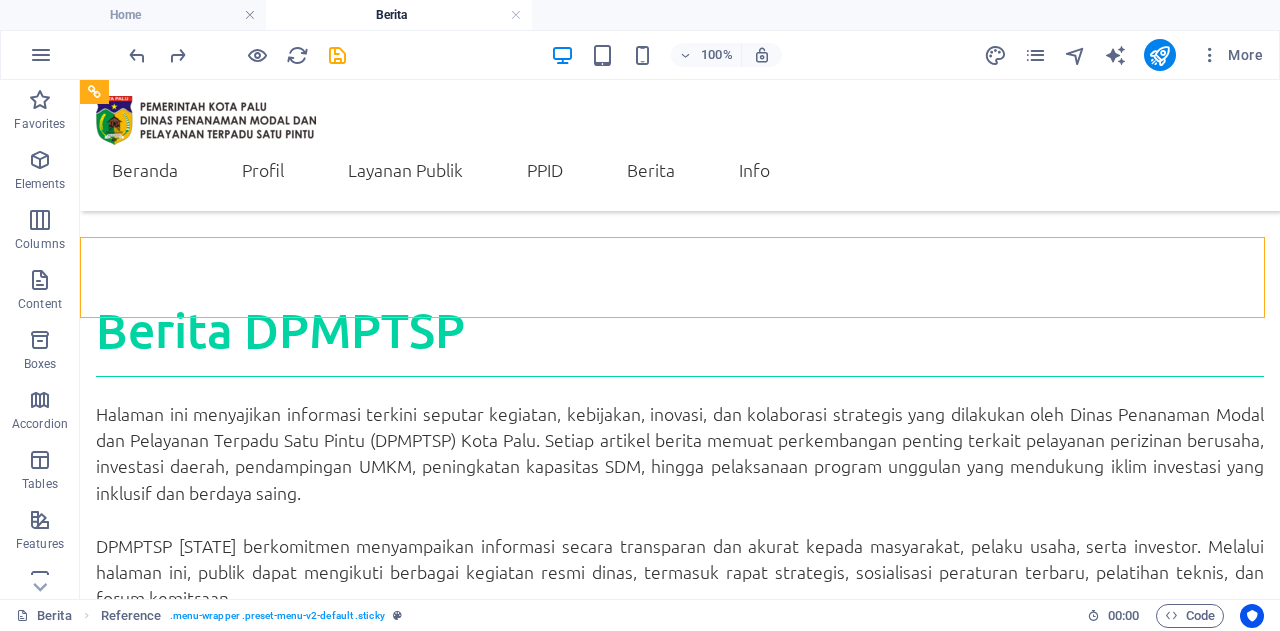 scroll, scrollTop: 133, scrollLeft: 0, axis: vertical 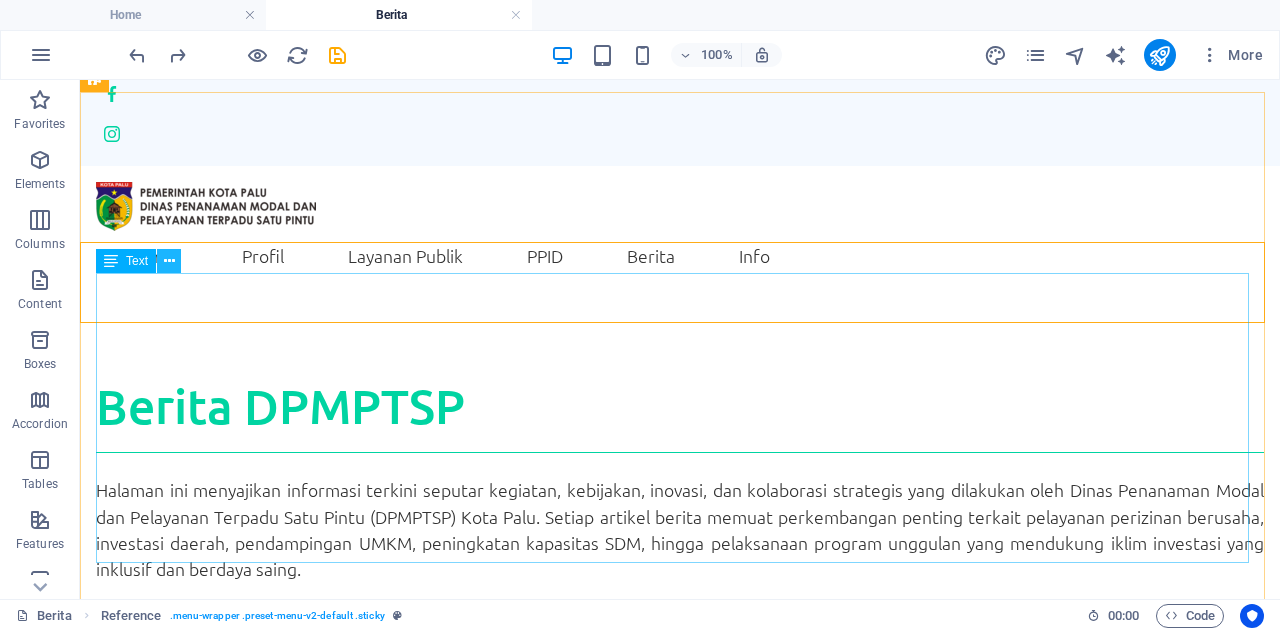 click at bounding box center [169, 261] 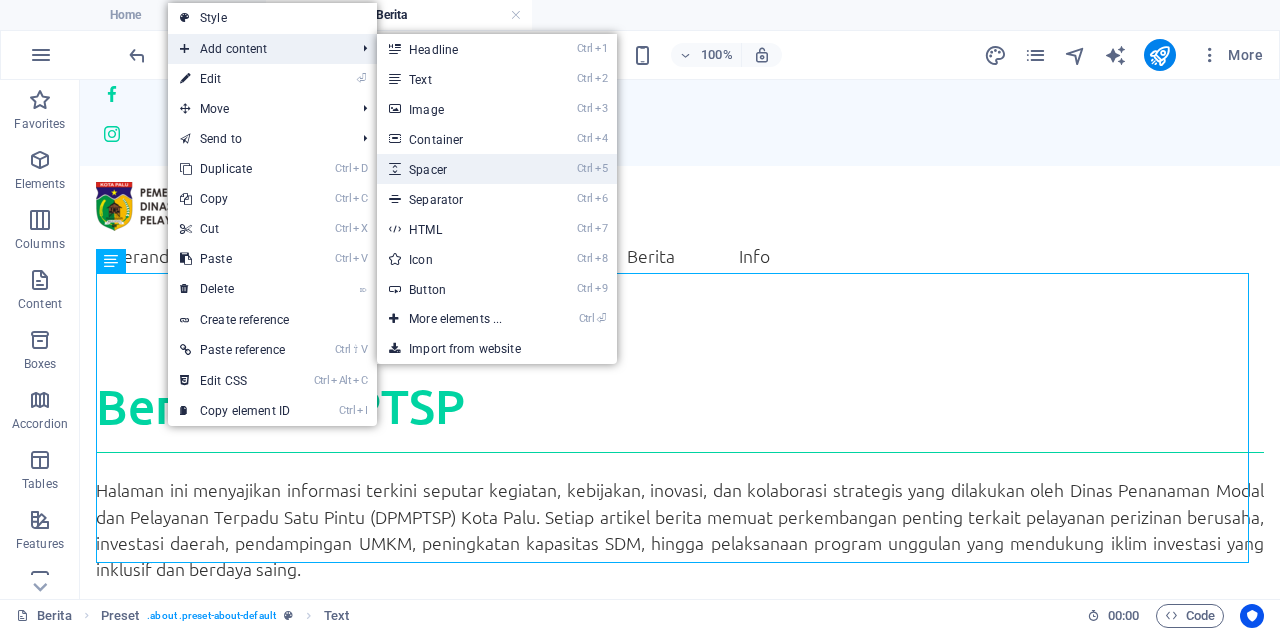 click on "Ctrl 5  Spacer" at bounding box center (459, 169) 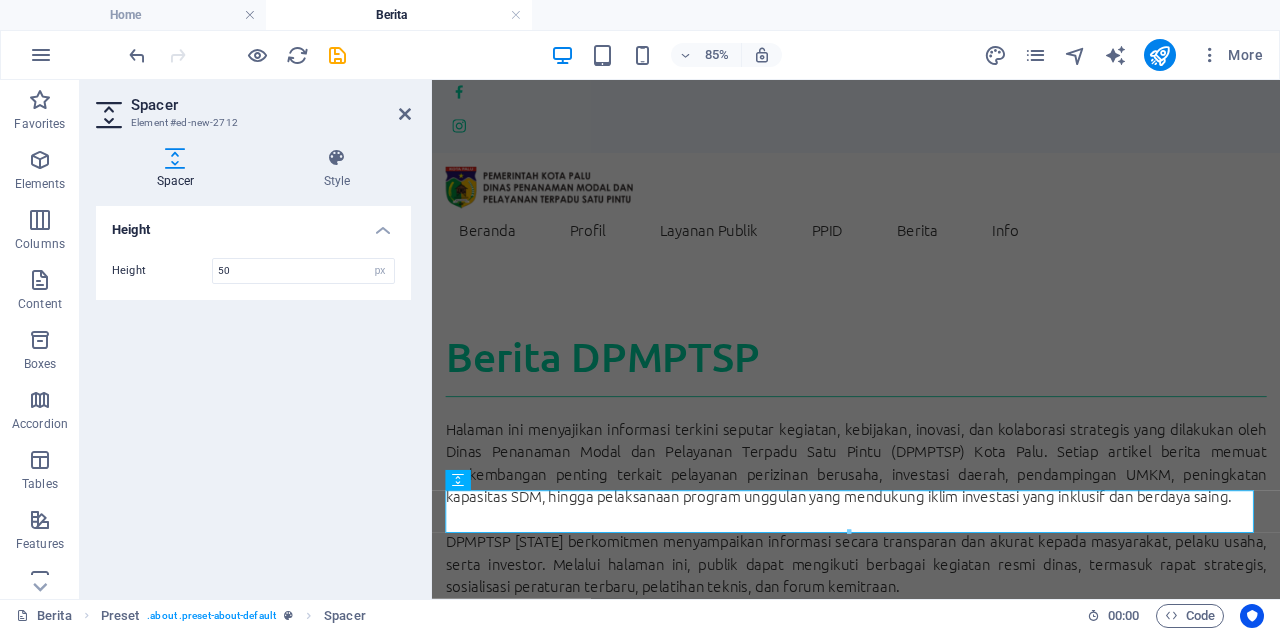 scroll, scrollTop: 157, scrollLeft: 0, axis: vertical 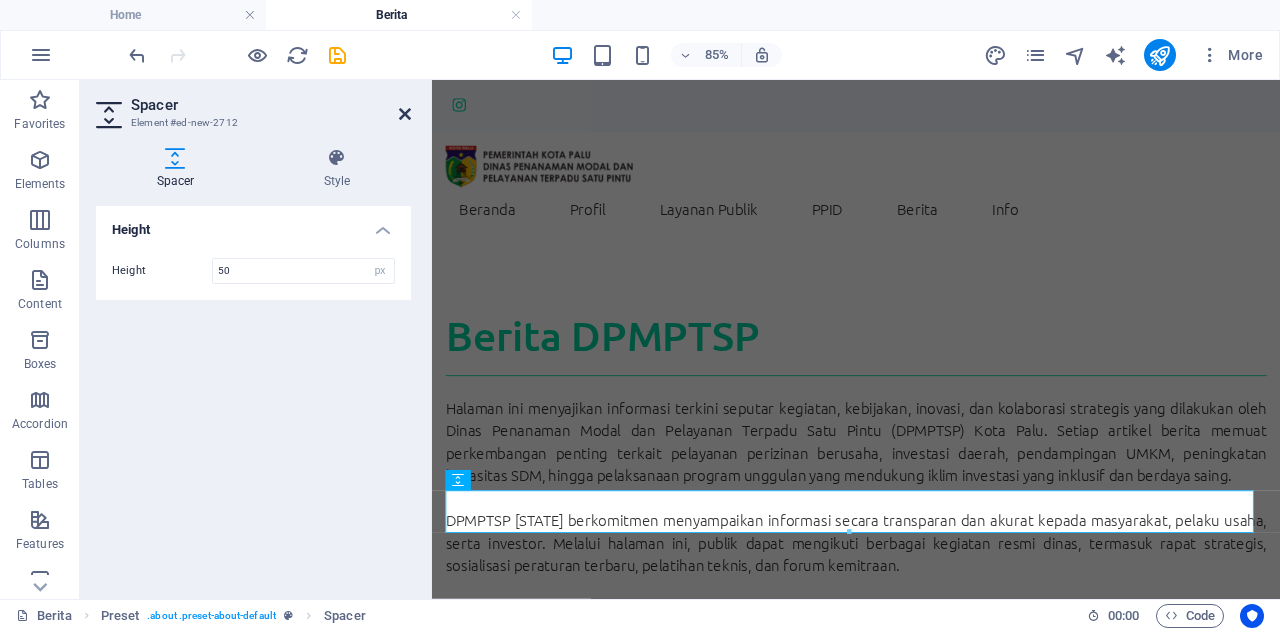 click at bounding box center [405, 114] 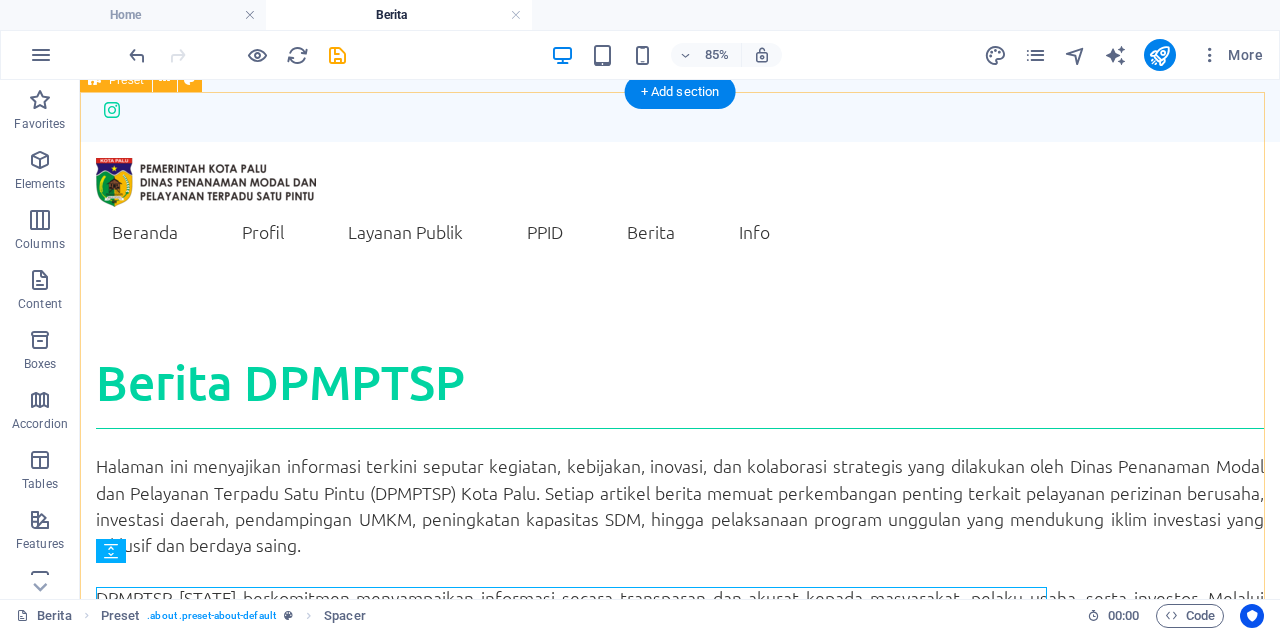 scroll, scrollTop: 133, scrollLeft: 0, axis: vertical 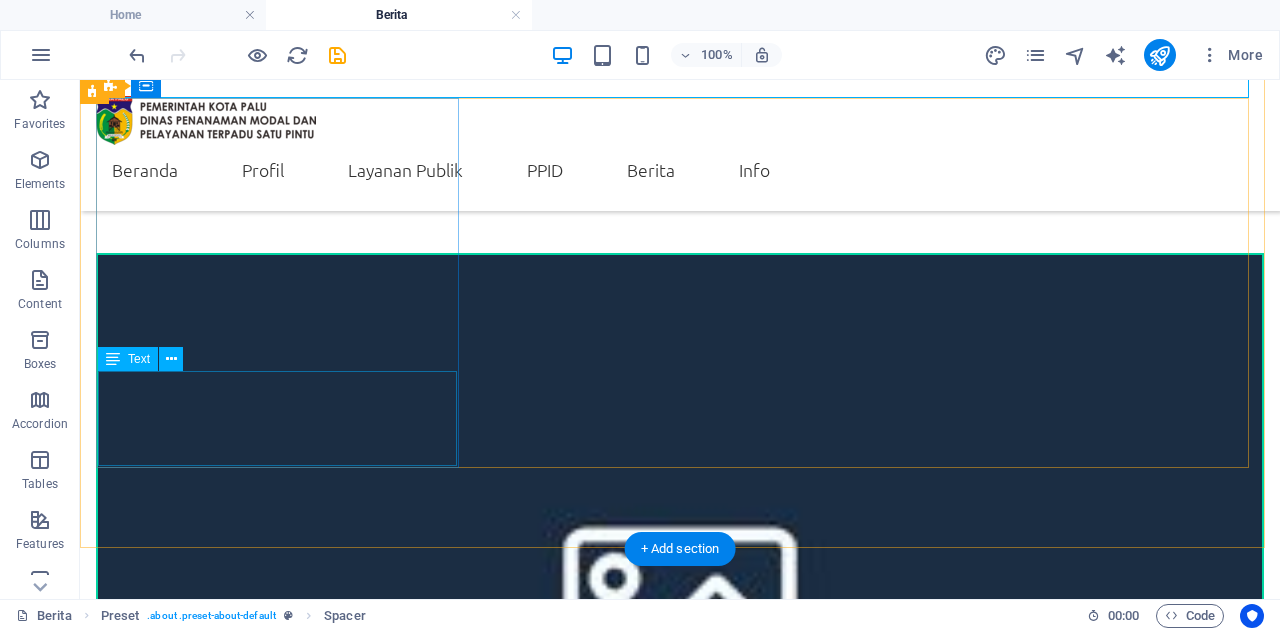 click on "Lorem ipsum dolor sit amet, consectetuer adipiscing elit. Aenean commodo ligula eget dolor. Lorem ipsum dolor sit amet." at bounding box center (680, 1031) 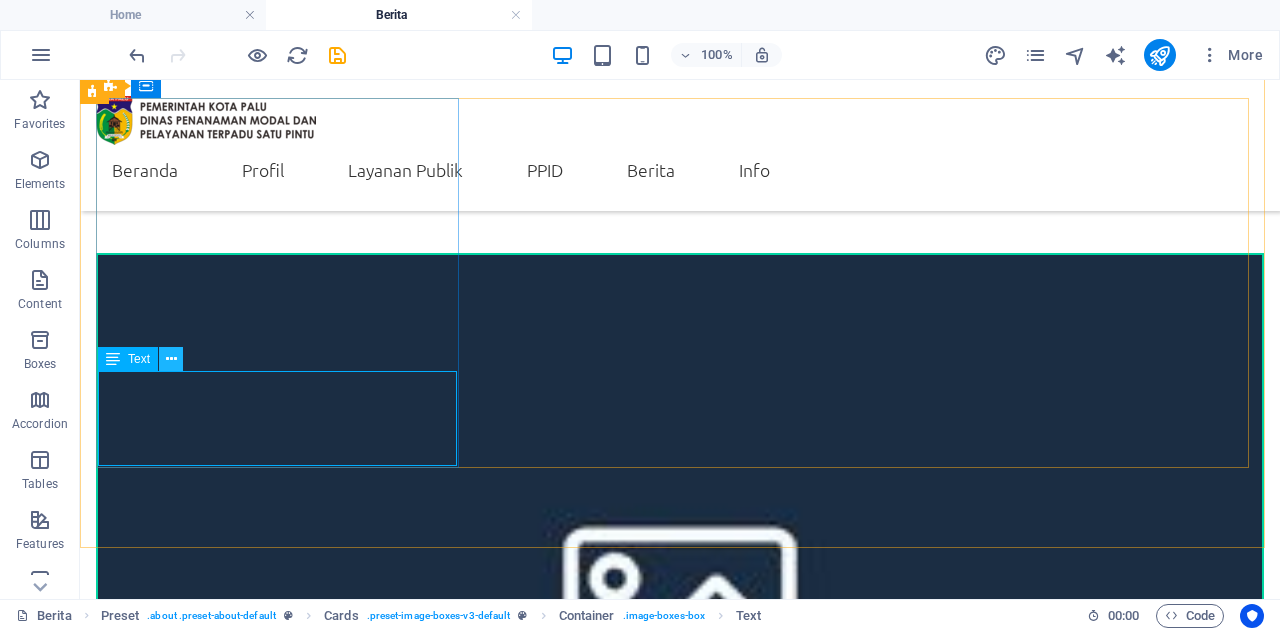 click at bounding box center (171, 359) 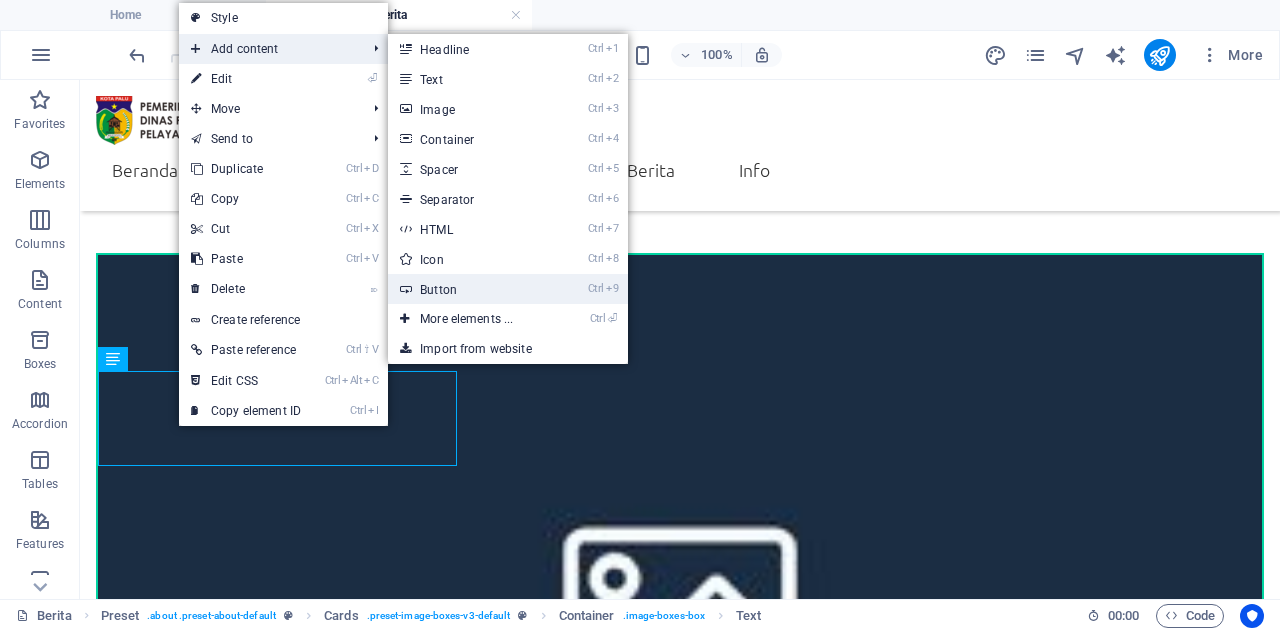 click on "Ctrl 9  Button" at bounding box center (470, 289) 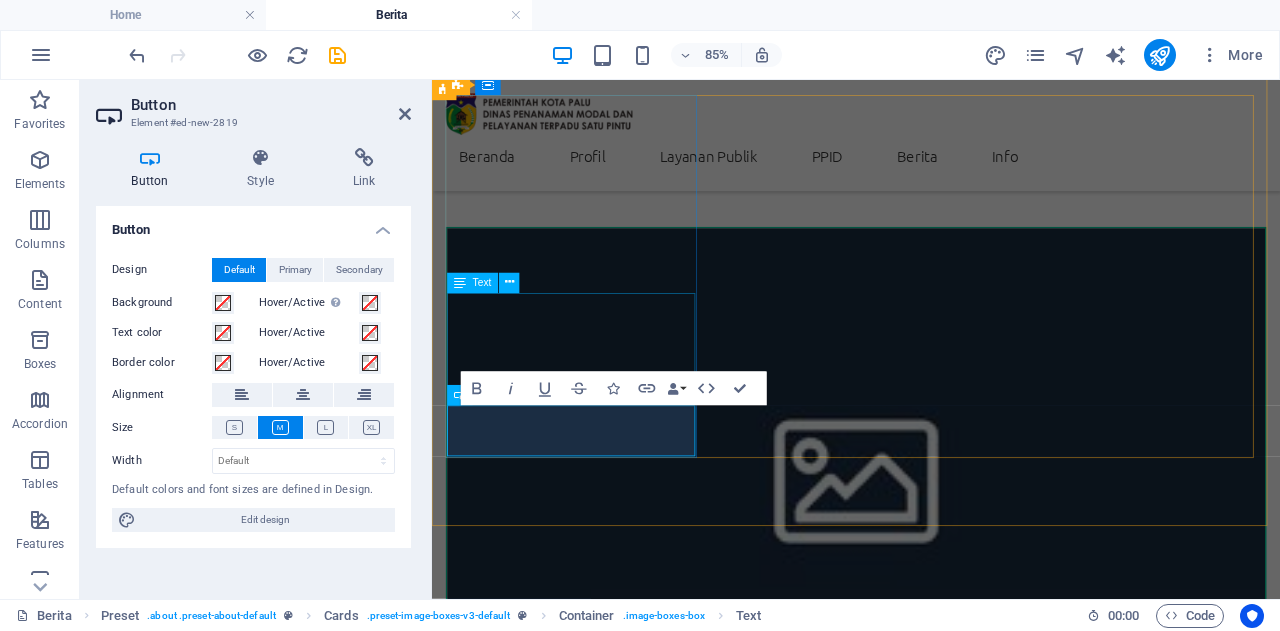 scroll, scrollTop: 673, scrollLeft: 0, axis: vertical 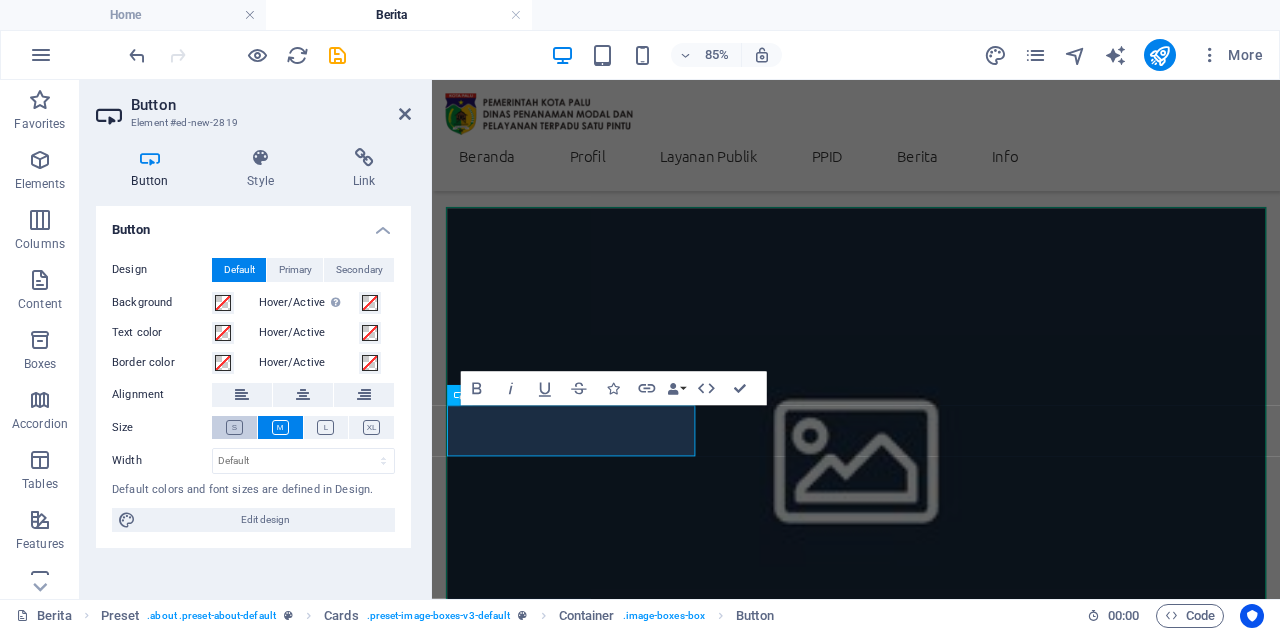 click at bounding box center [234, 427] 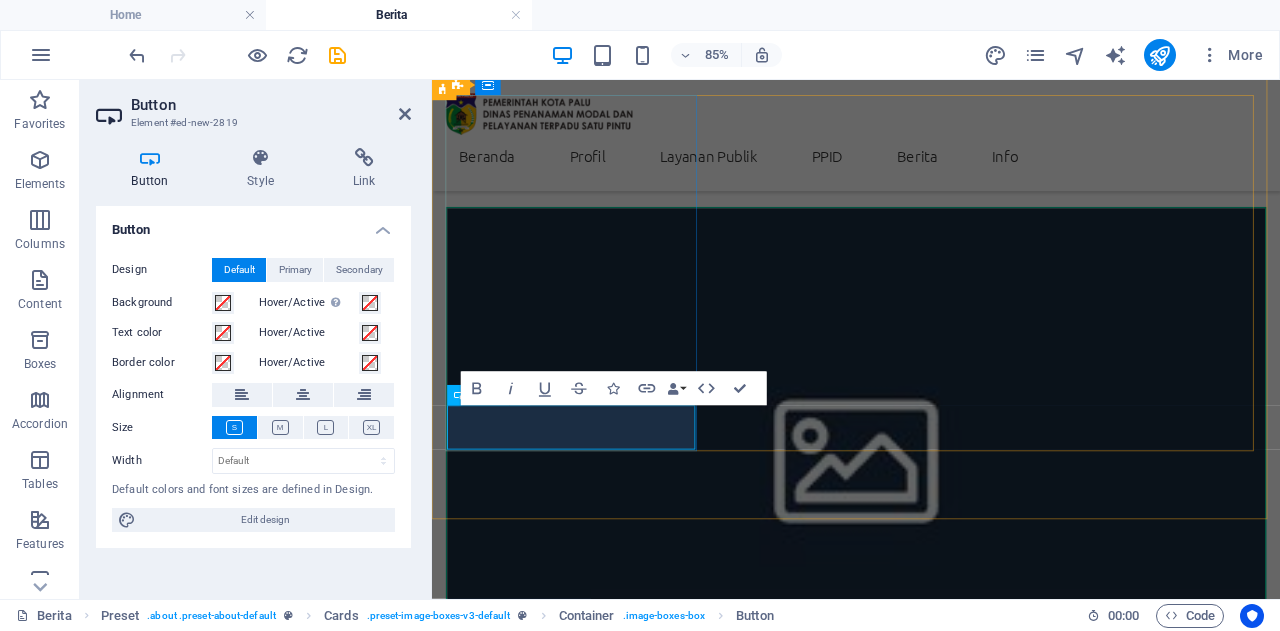 click on "Button label" at bounding box center [536, 936] 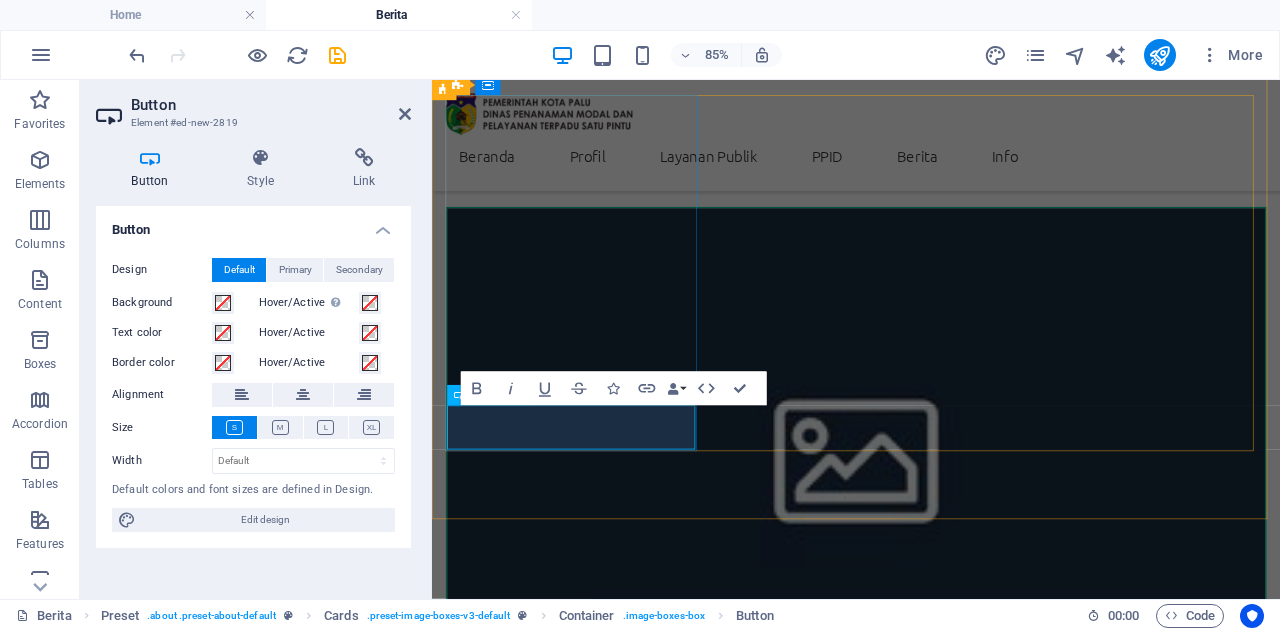 type 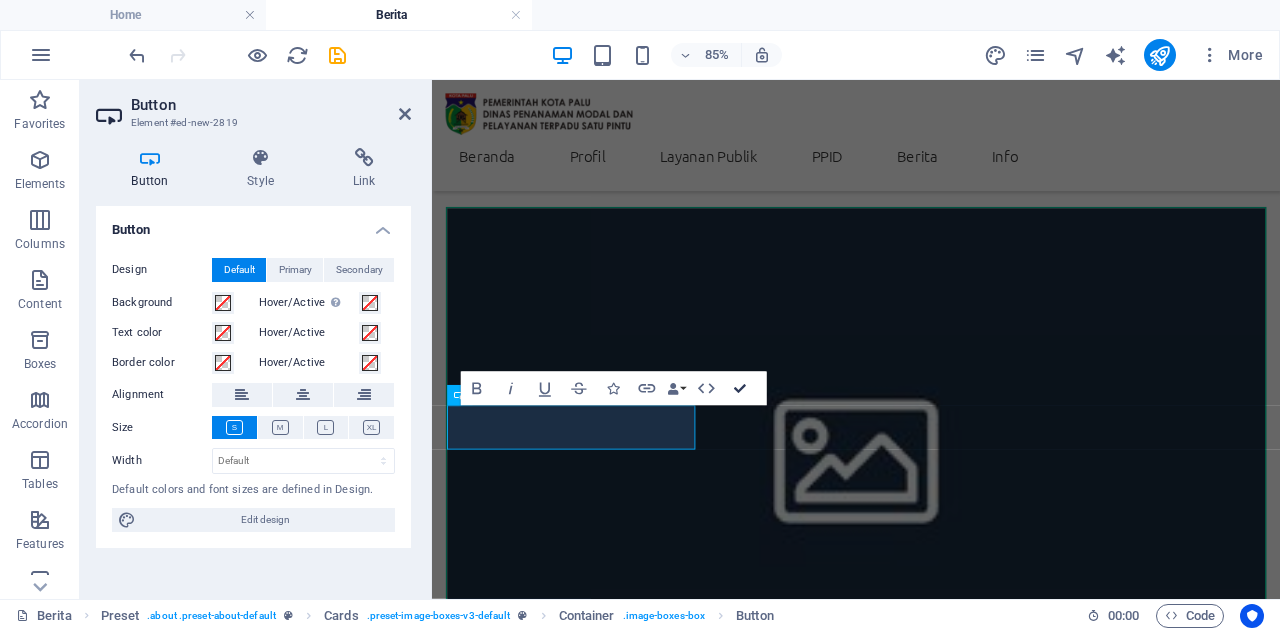 scroll, scrollTop: 637, scrollLeft: 0, axis: vertical 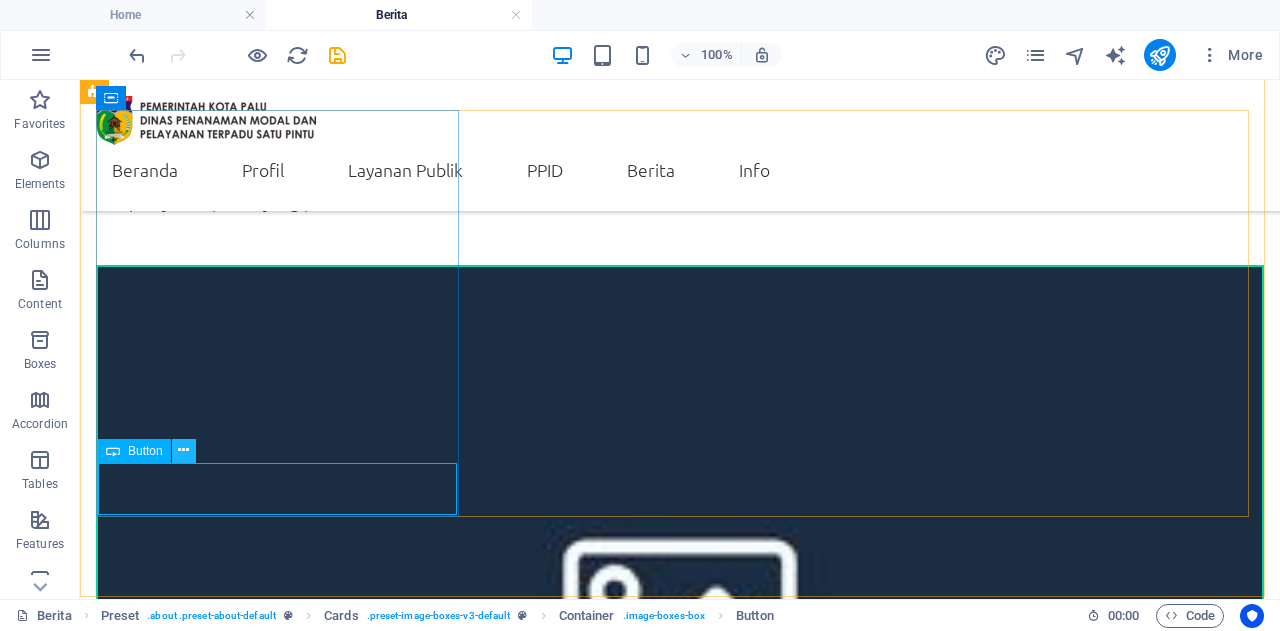 click at bounding box center (183, 450) 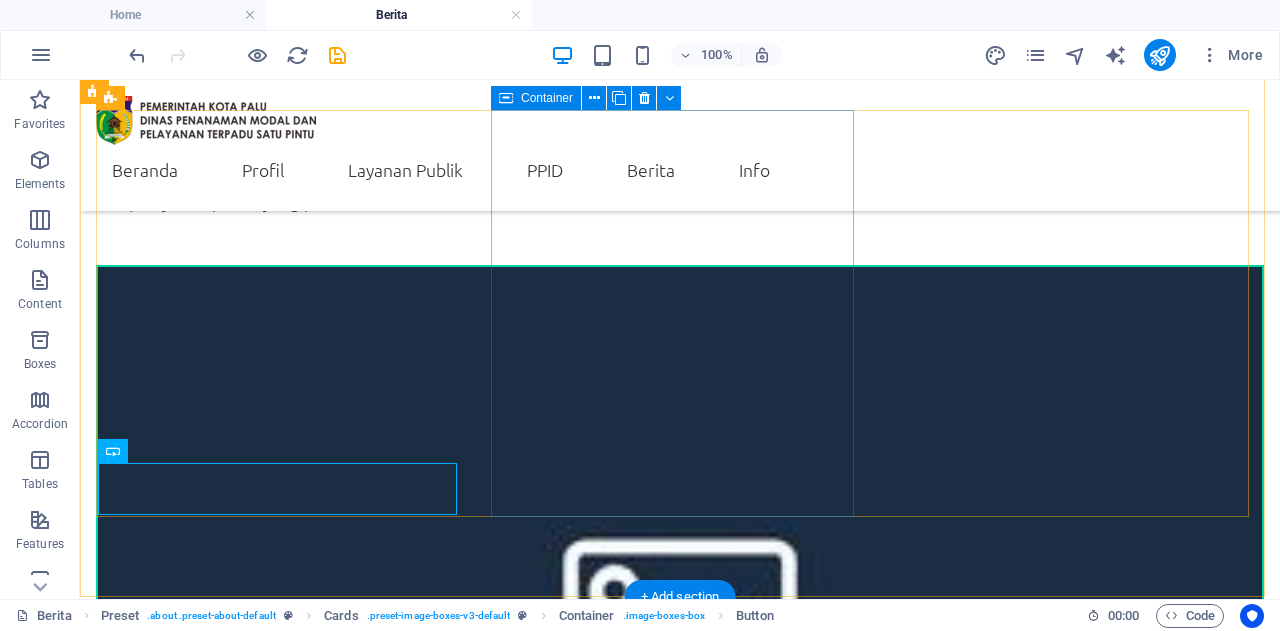 click on "Headline Lorem ipsum dolor sit amet, consectetuer adipiscing elit. Aenean commodo ligula eget dolor. Lorem ipsum dolor sit amet." at bounding box center (680, 1520) 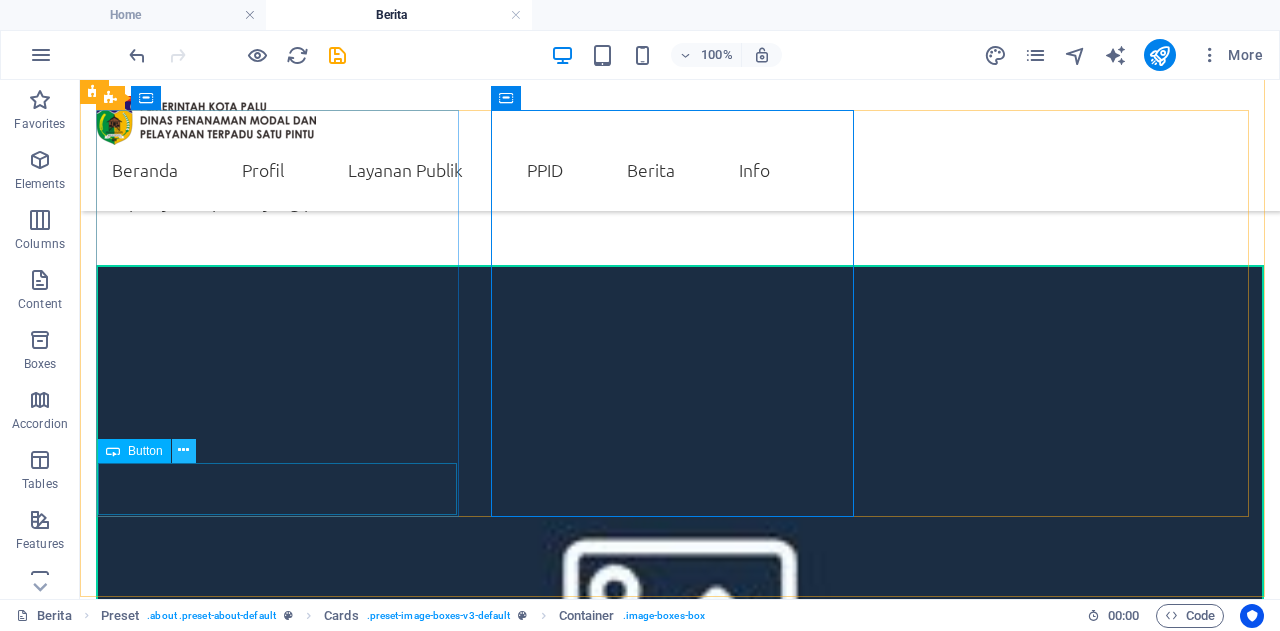 click at bounding box center [183, 450] 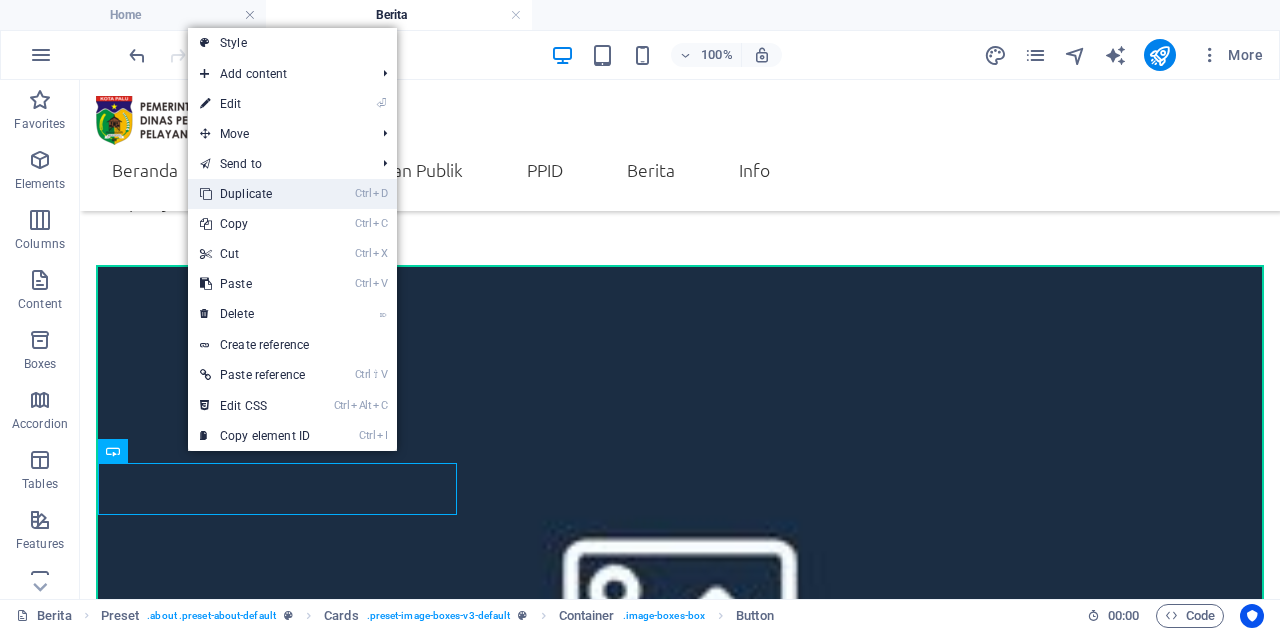 click on "Ctrl D  Duplicate" at bounding box center (255, 194) 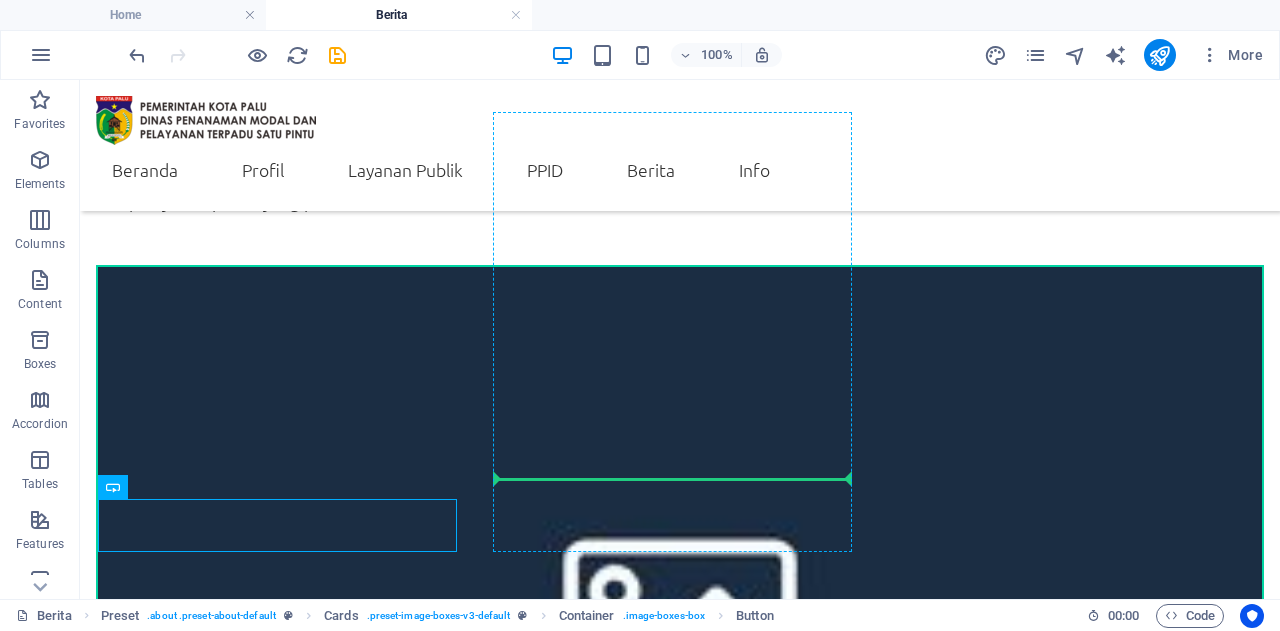 drag, startPoint x: 190, startPoint y: 568, endPoint x: 592, endPoint y: 470, distance: 413.7729 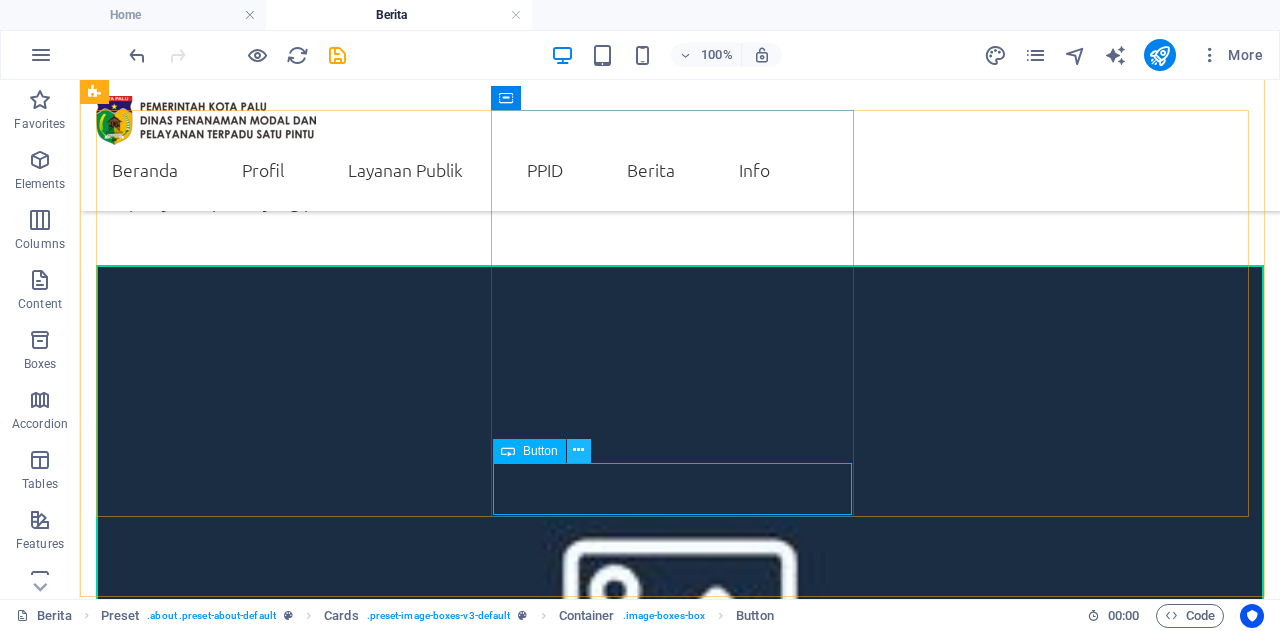 click at bounding box center [579, 451] 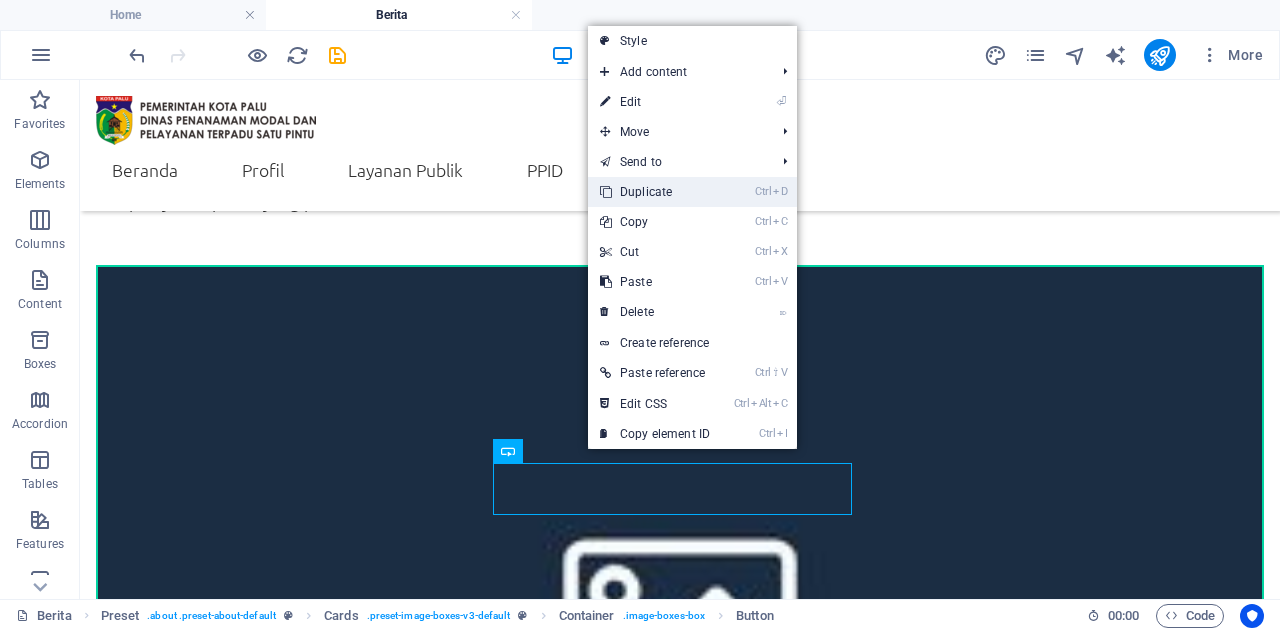 click on "Ctrl D  Duplicate" at bounding box center [655, 192] 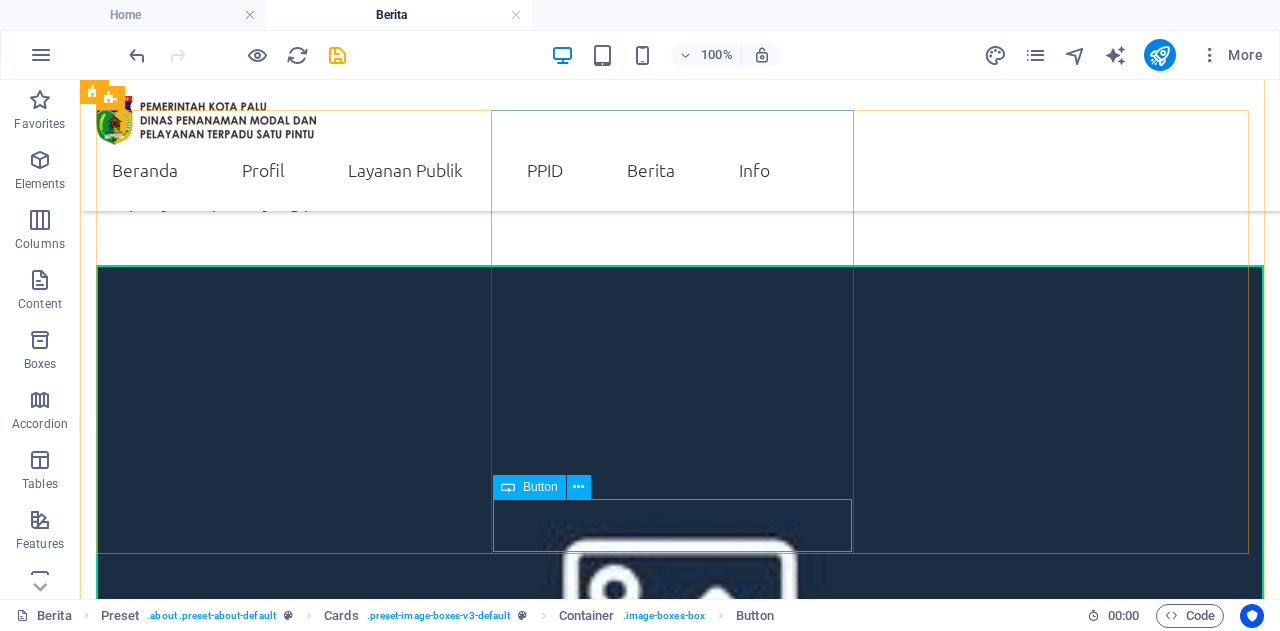 drag, startPoint x: 665, startPoint y: 532, endPoint x: 850, endPoint y: 530, distance: 185.0108 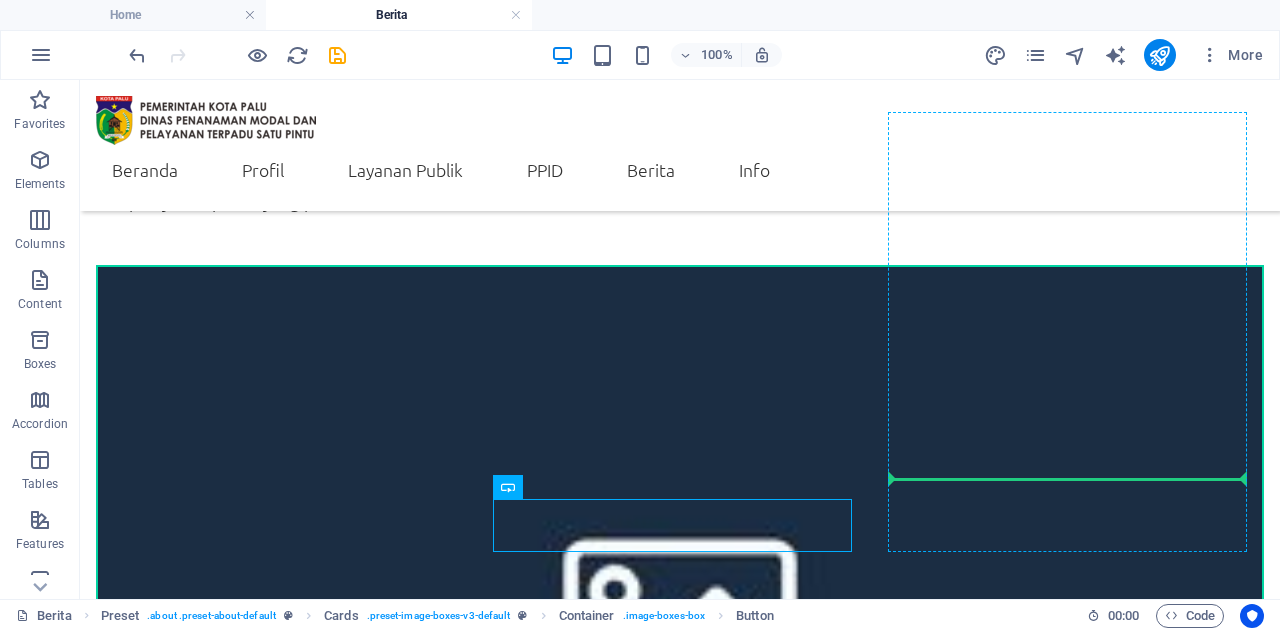 drag, startPoint x: 591, startPoint y: 563, endPoint x: 918, endPoint y: 471, distance: 339.69547 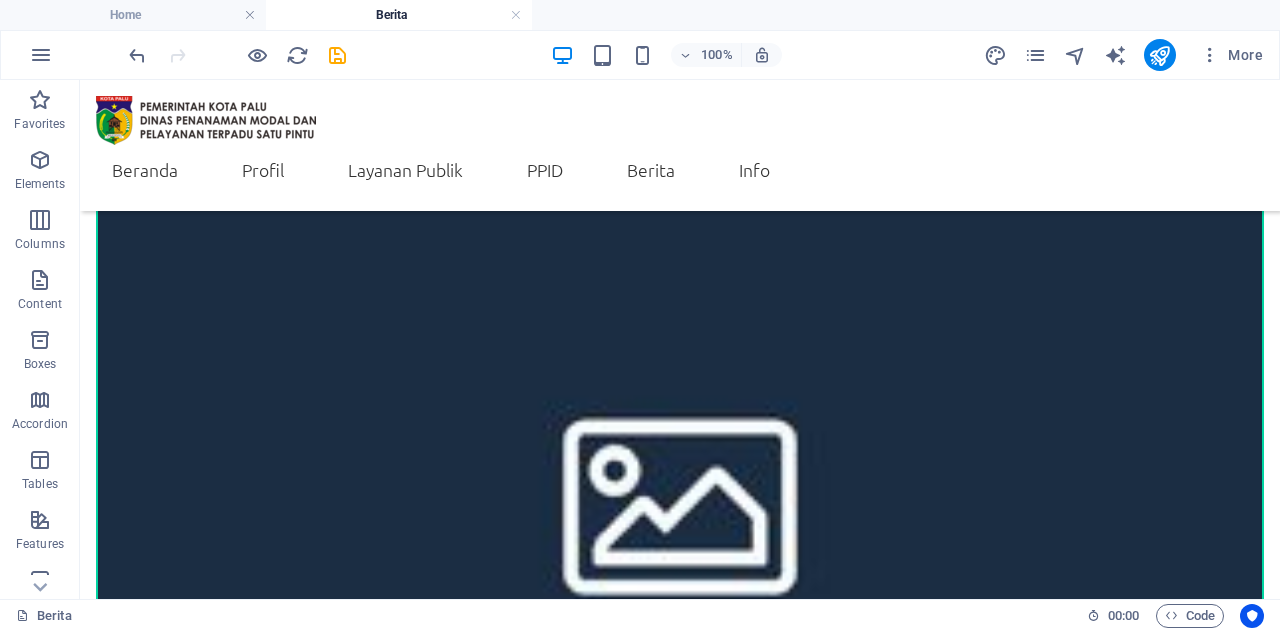 scroll, scrollTop: 768, scrollLeft: 0, axis: vertical 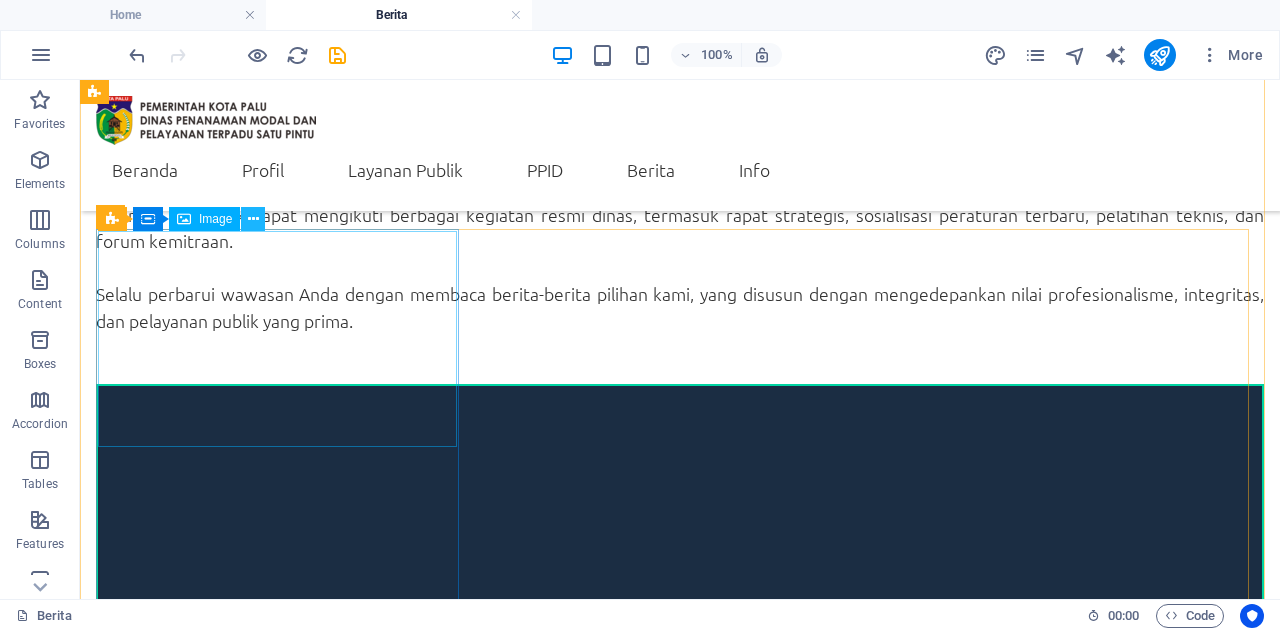 click at bounding box center (253, 219) 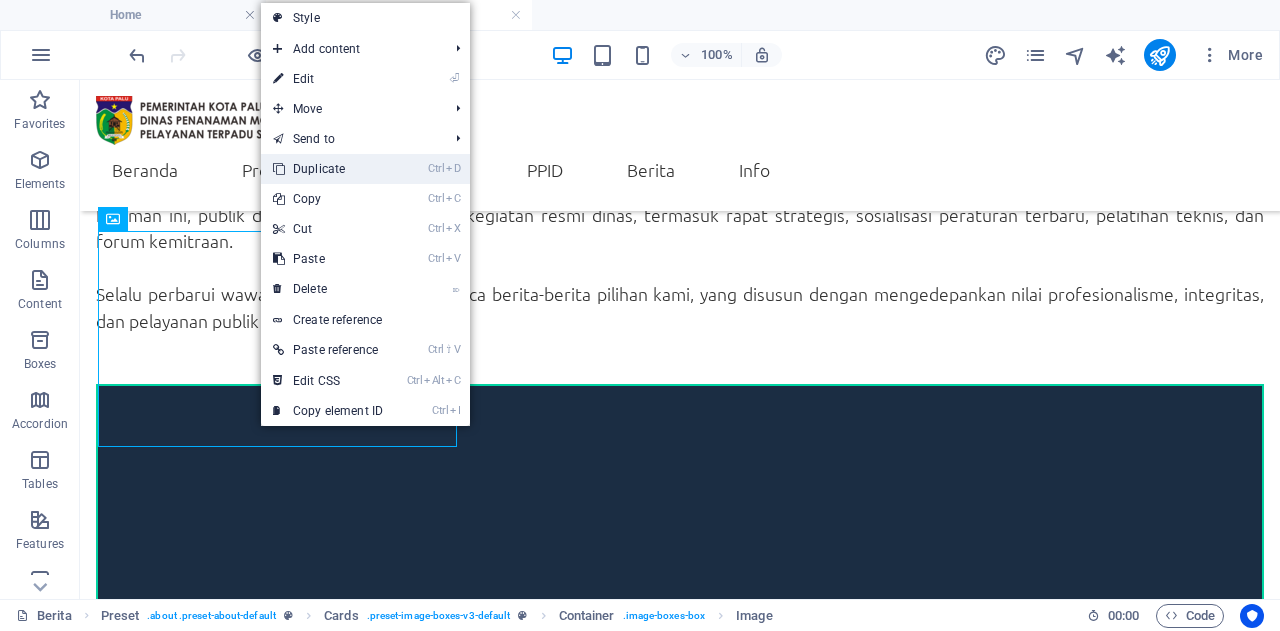click on "Ctrl D  Duplicate" at bounding box center (328, 169) 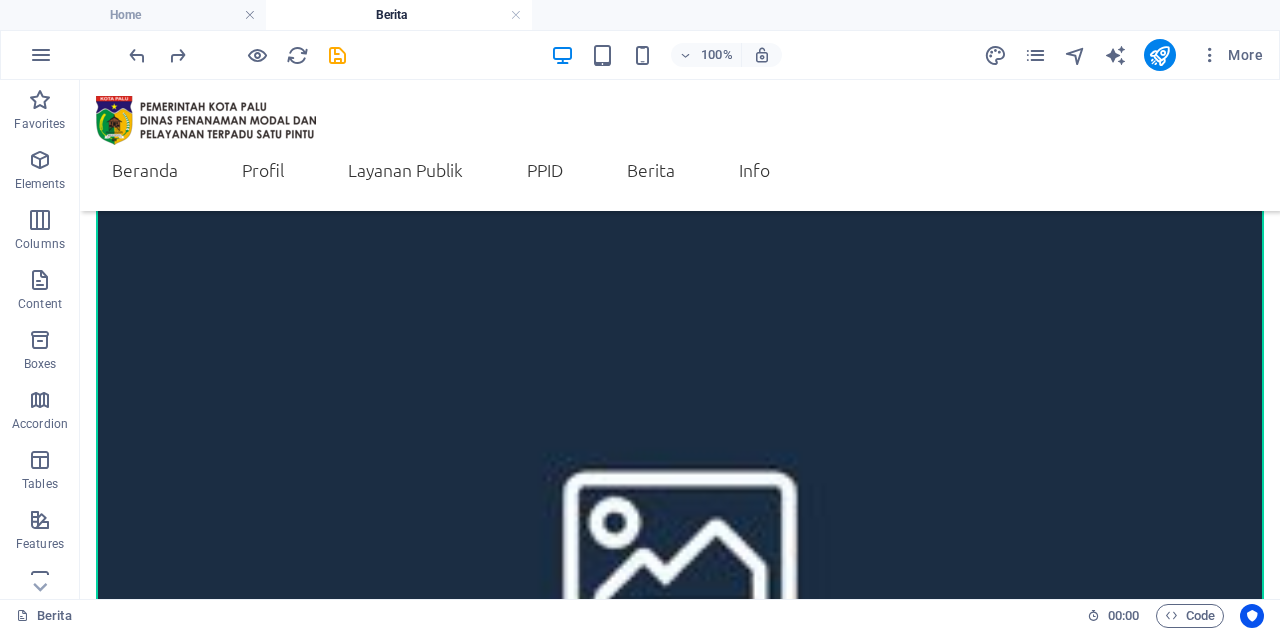 scroll, scrollTop: 718, scrollLeft: 0, axis: vertical 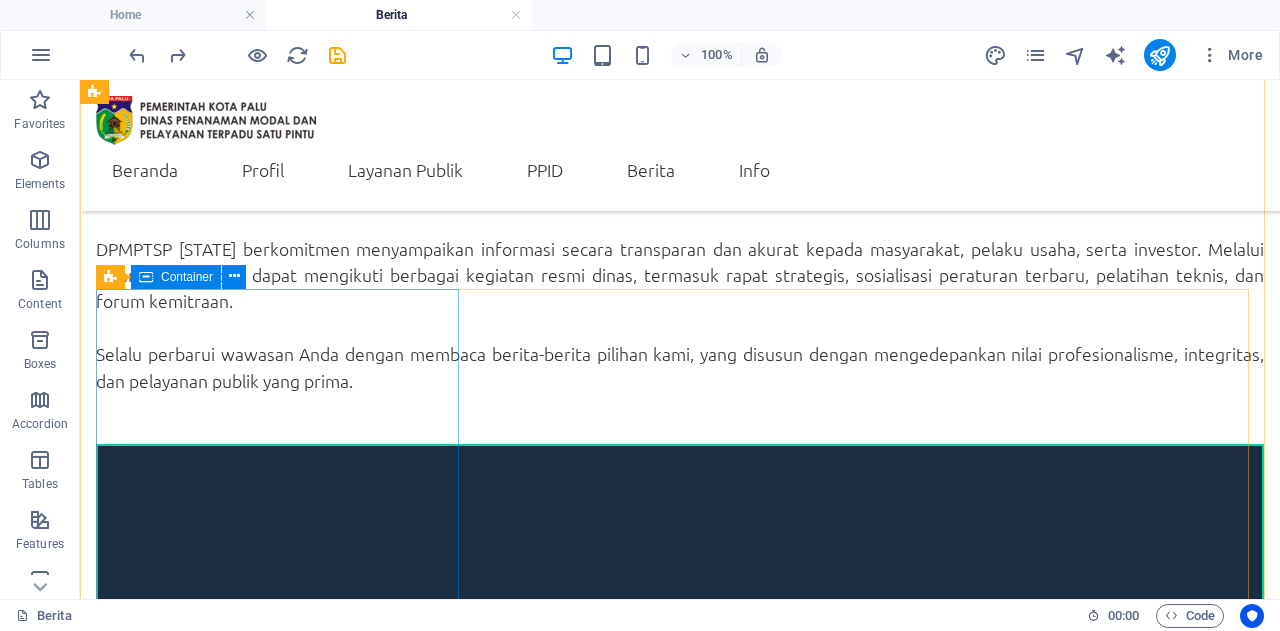 click on "Headline Lorem ipsum dolor sit amet, consectetuer adipiscing elit. Aenean commodo ligula eget dolor. Lorem ipsum dolor sit amet. Read More" at bounding box center [680, 863] 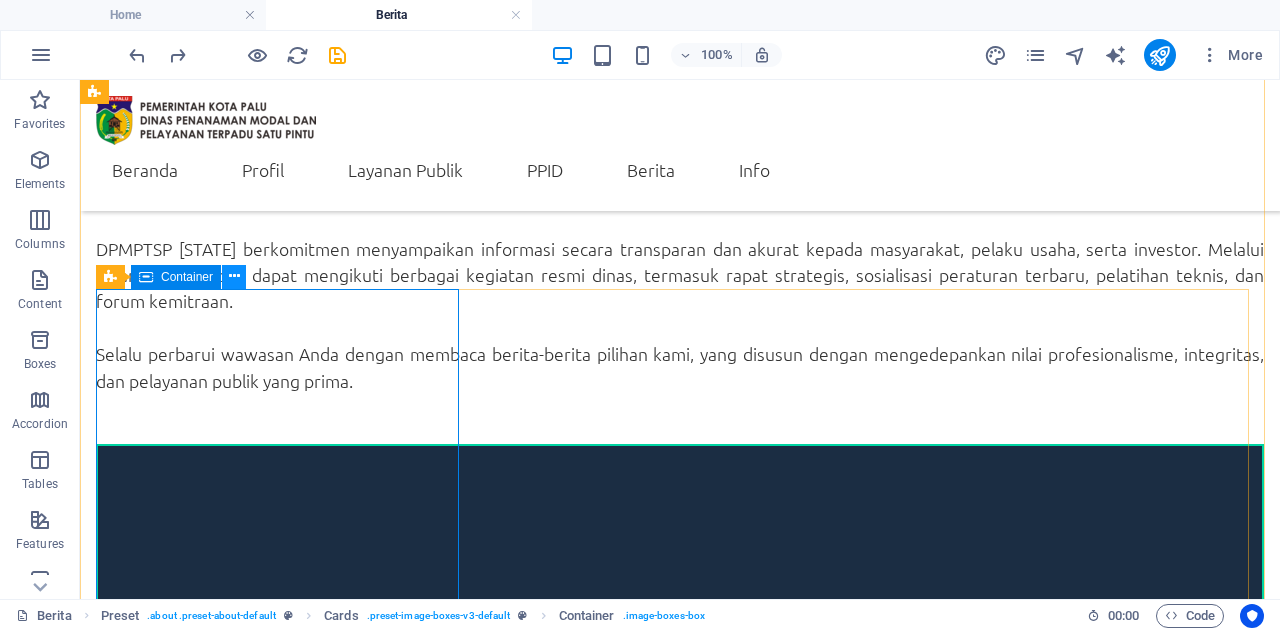 click at bounding box center [234, 276] 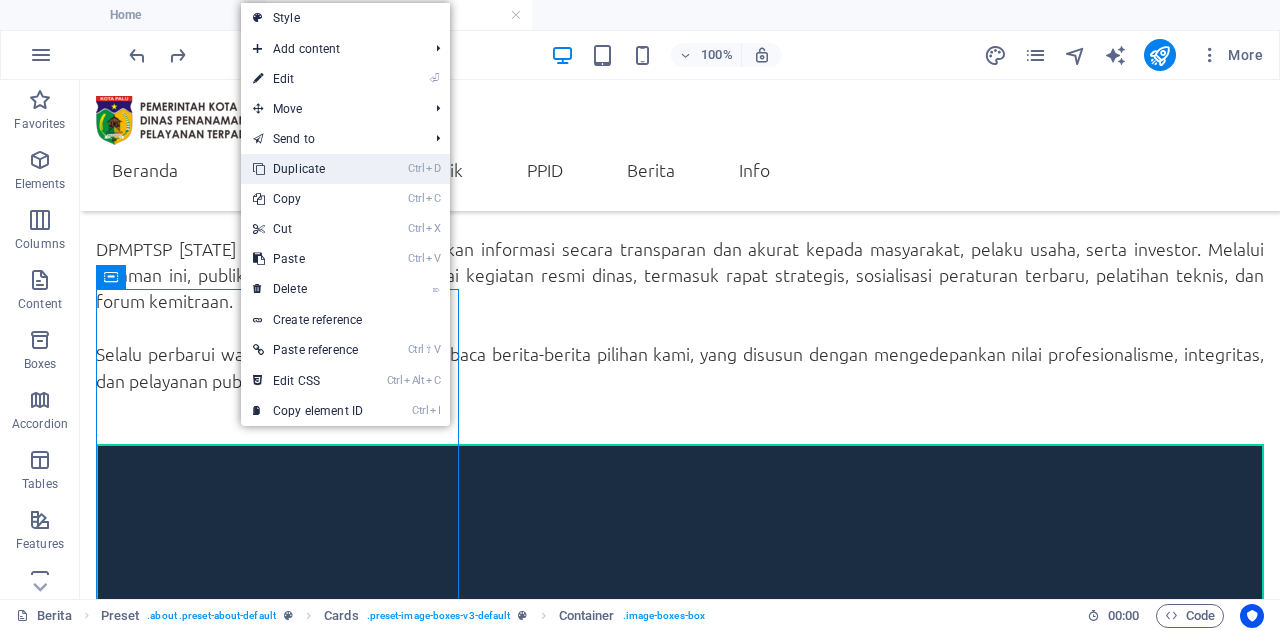 click on "Ctrl D  Duplicate" at bounding box center [308, 169] 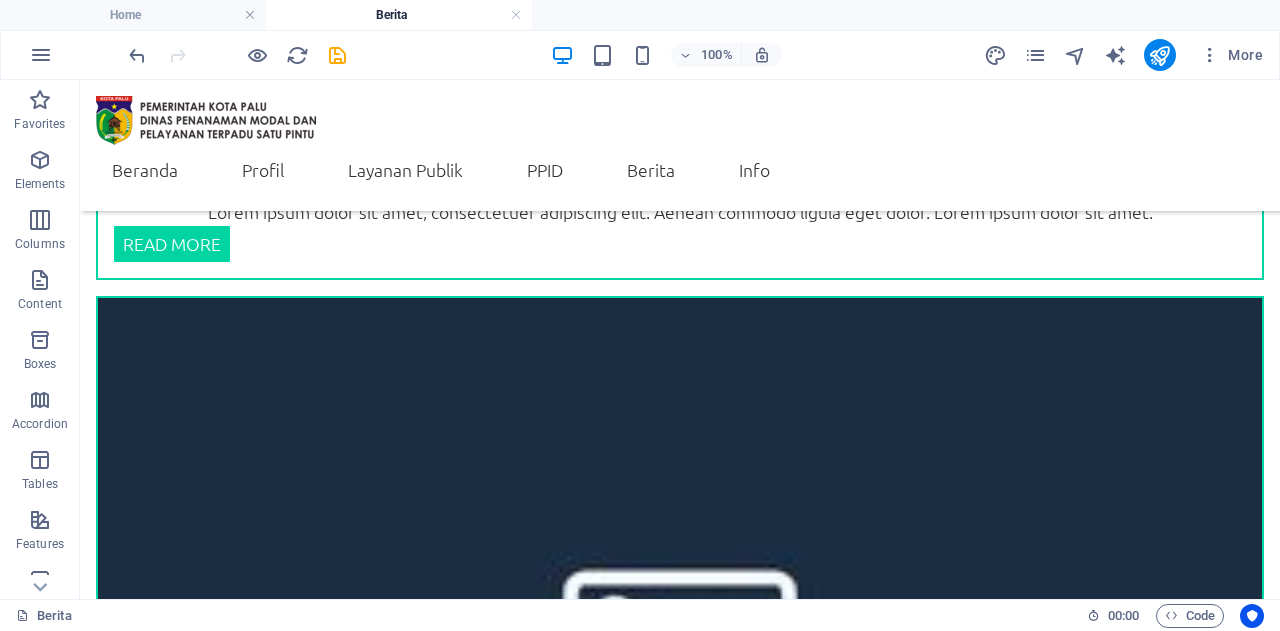scroll, scrollTop: 1463, scrollLeft: 0, axis: vertical 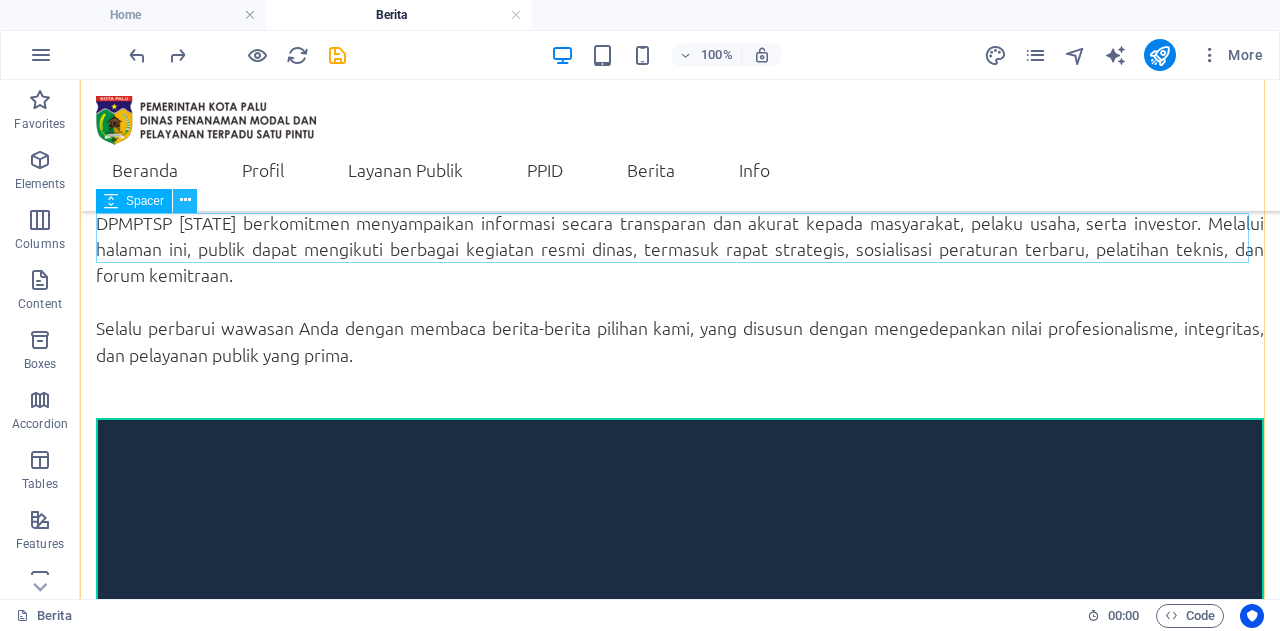 click at bounding box center [185, 200] 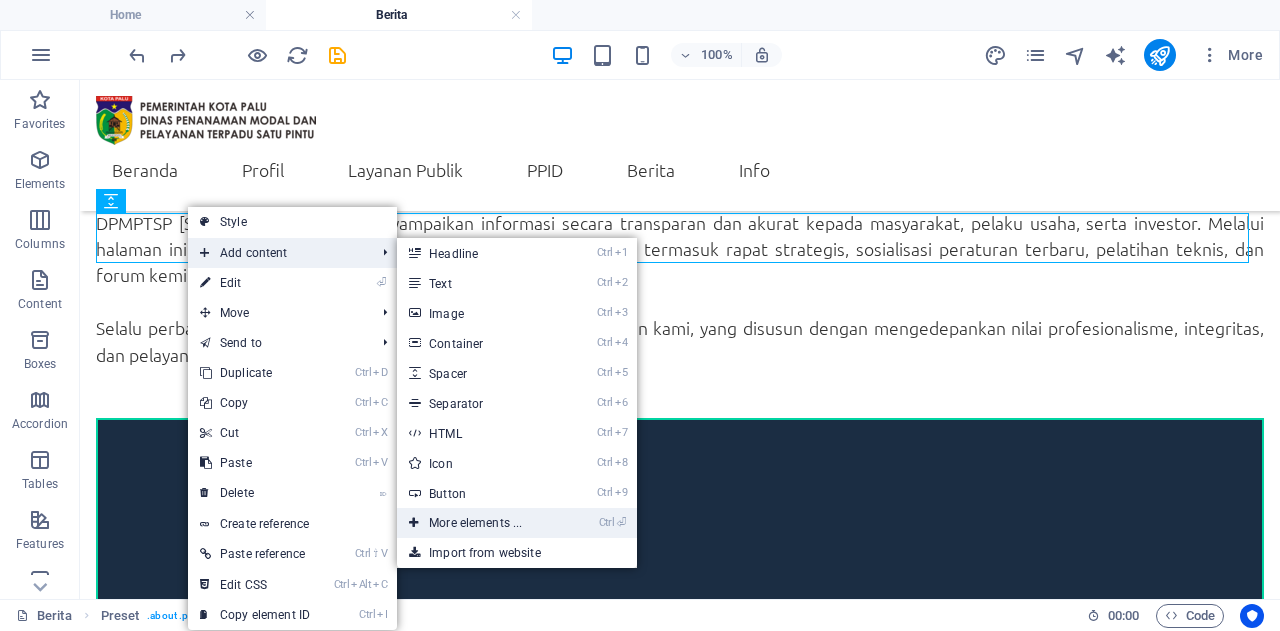 click on "Ctrl ⏎  More elements ..." at bounding box center [479, 523] 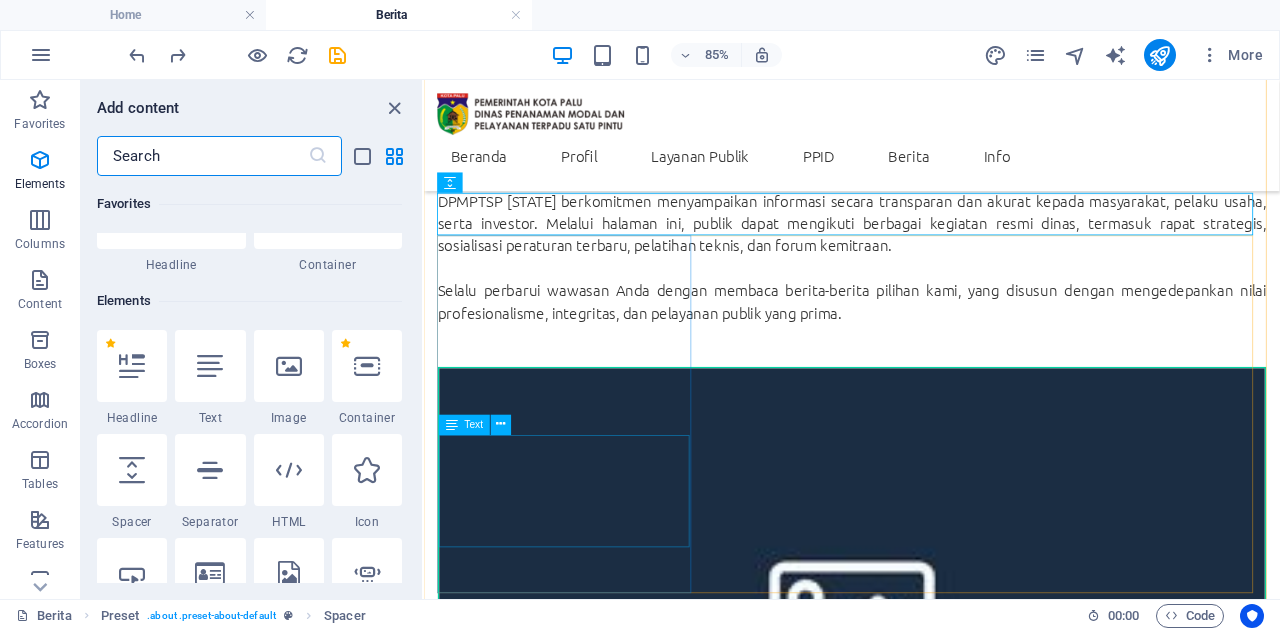 scroll, scrollTop: 213, scrollLeft: 0, axis: vertical 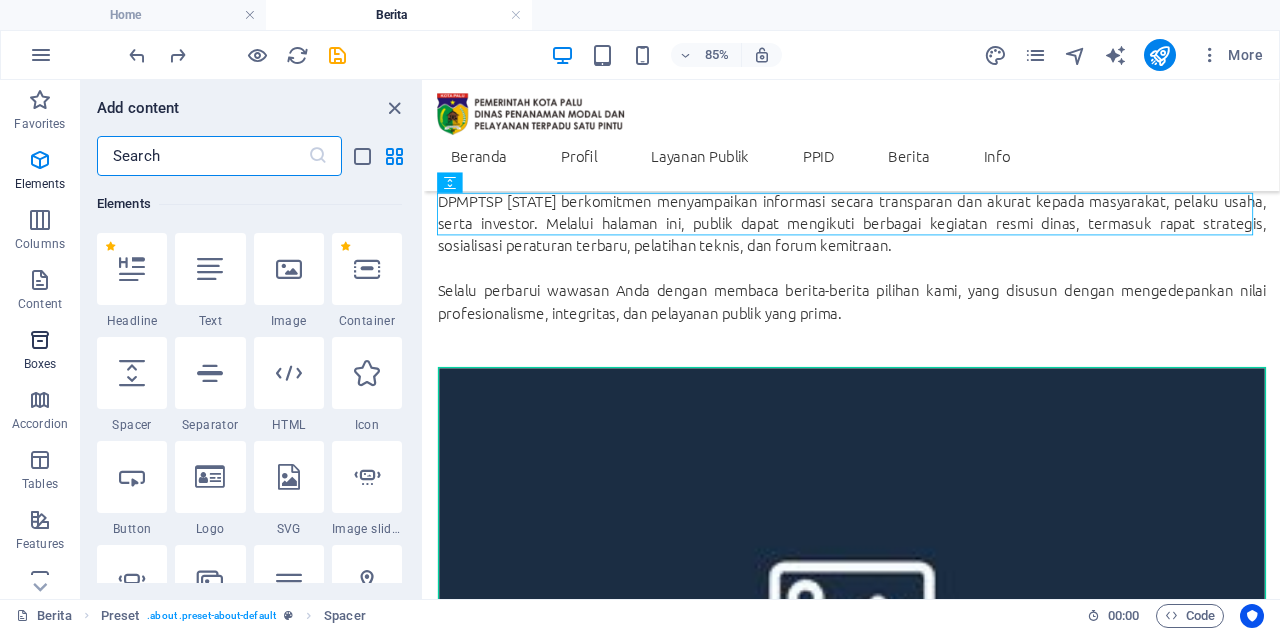 click on "Boxes" at bounding box center (40, 352) 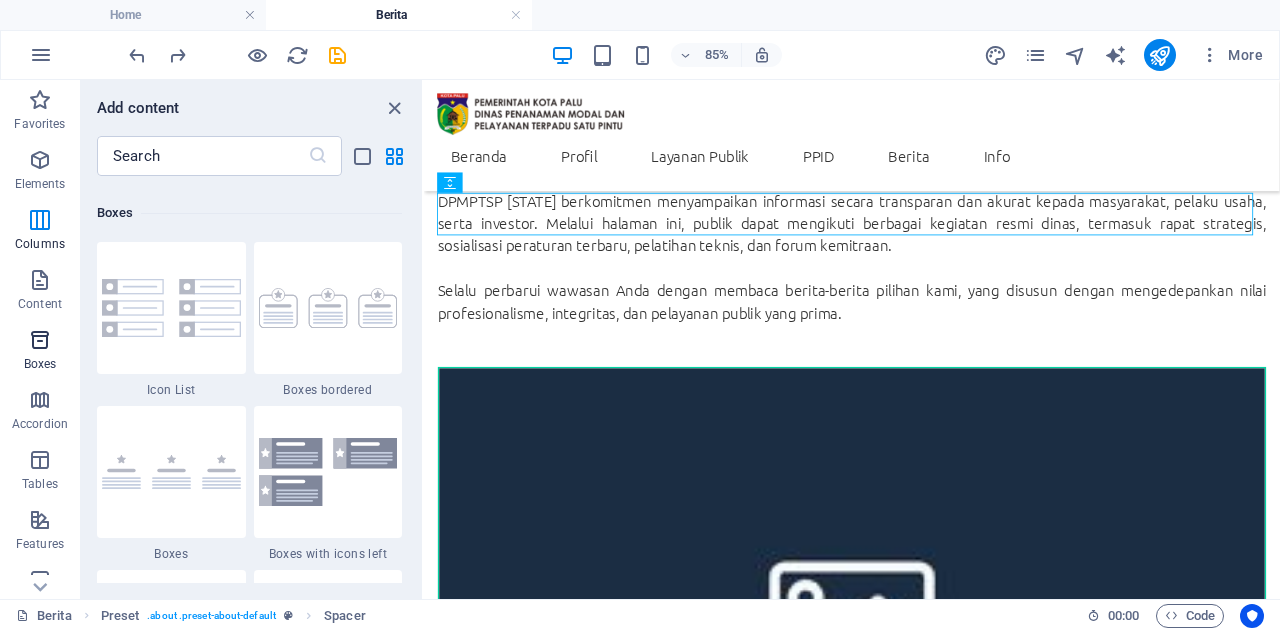 scroll, scrollTop: 5516, scrollLeft: 0, axis: vertical 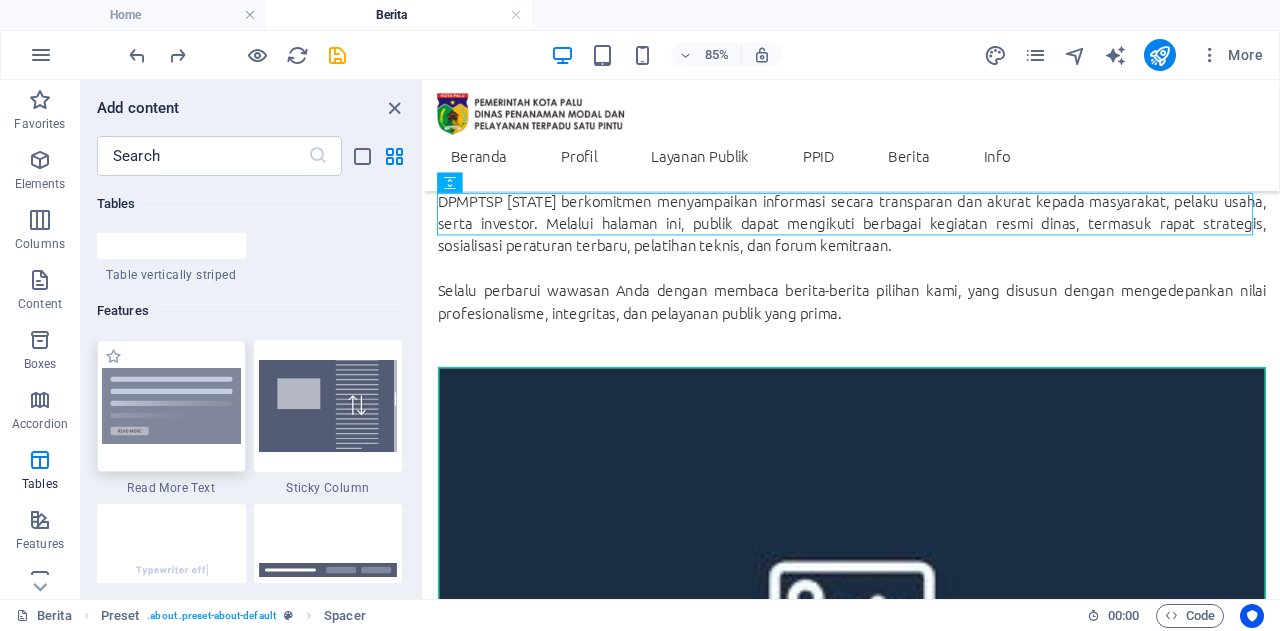 click at bounding box center (171, 406) 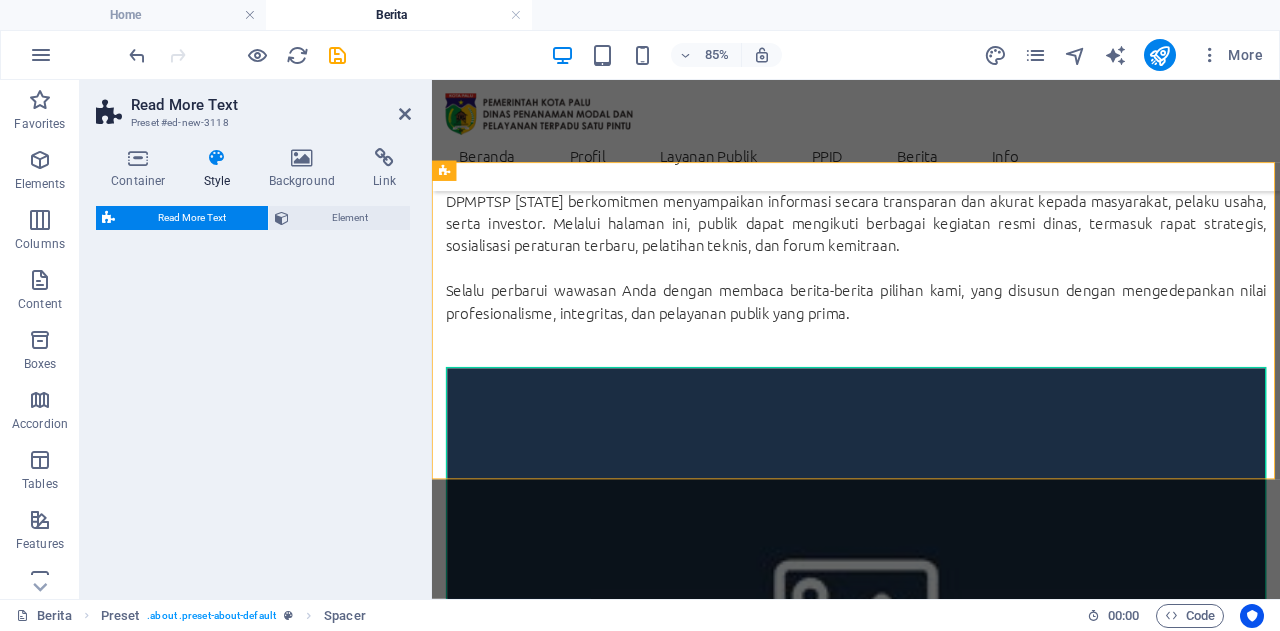 click on "Read More Text Element" at bounding box center [253, 394] 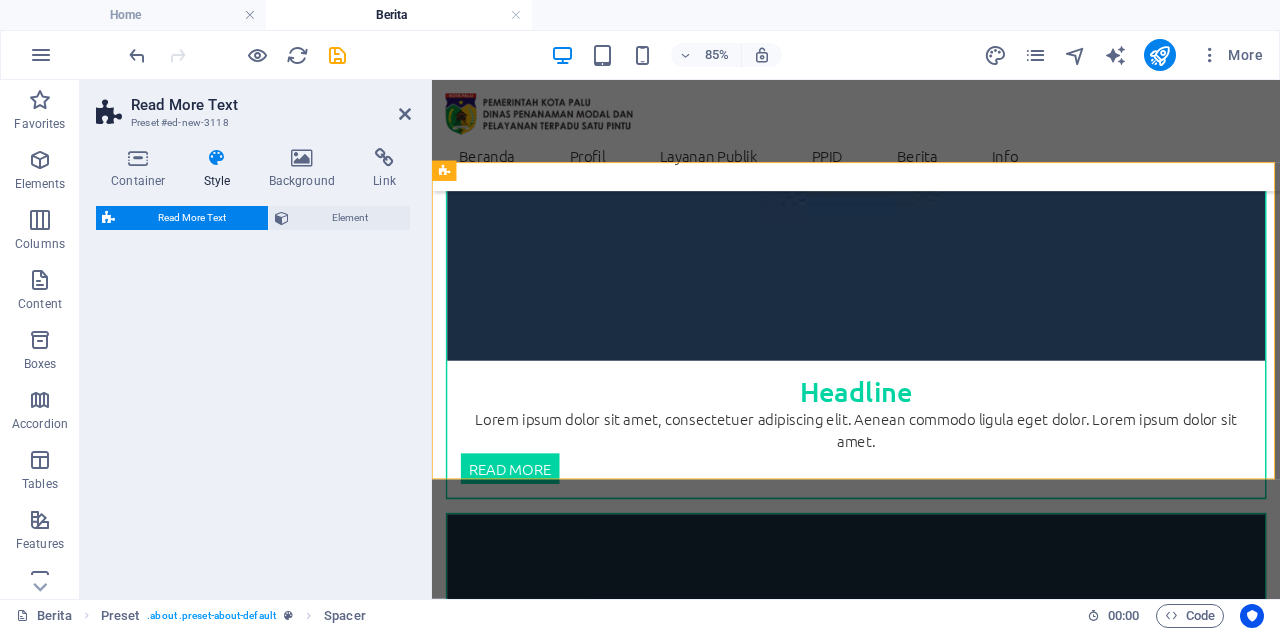 select on "px" 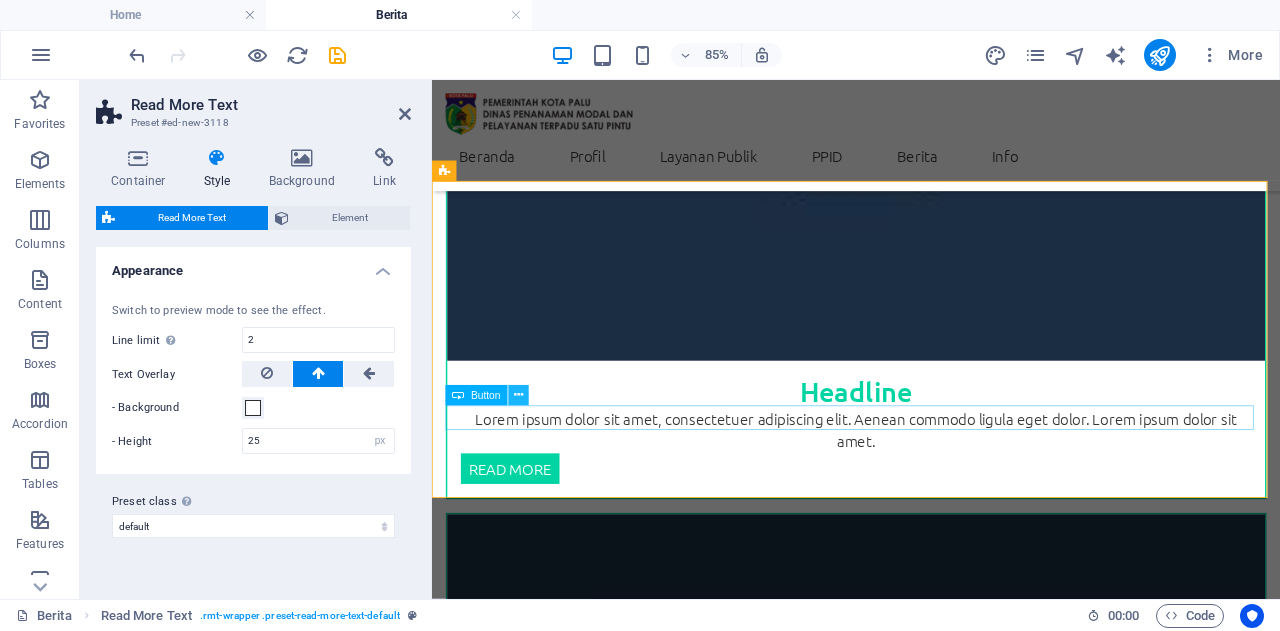 click at bounding box center [518, 396] 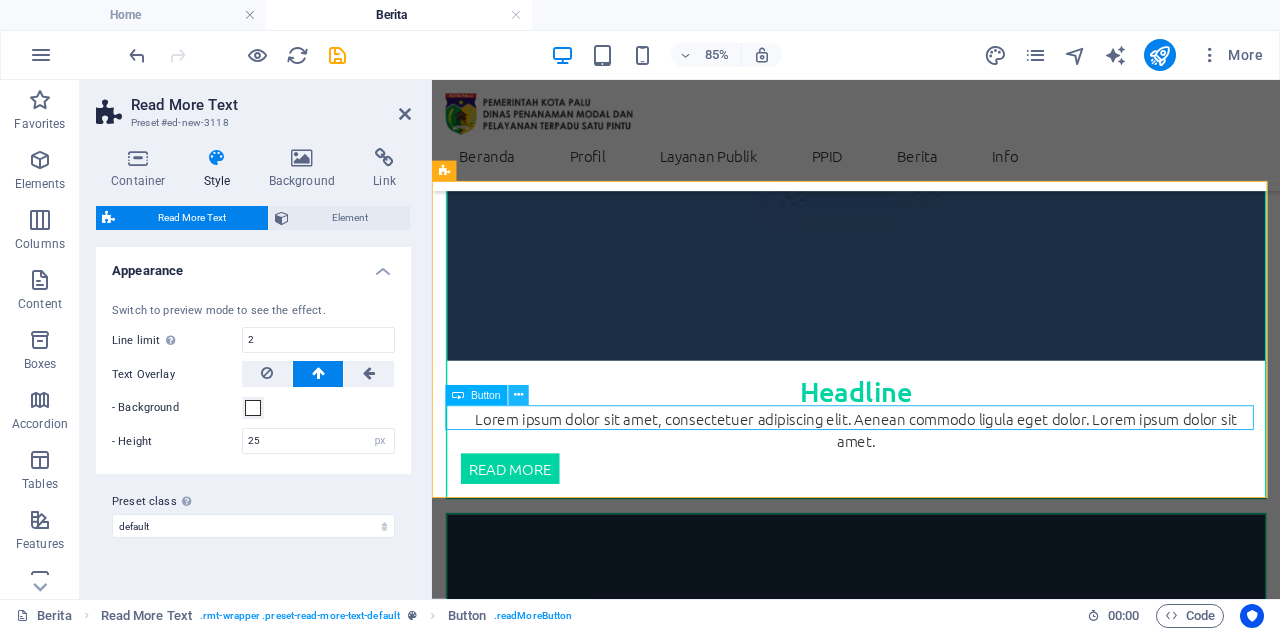 click at bounding box center [518, 396] 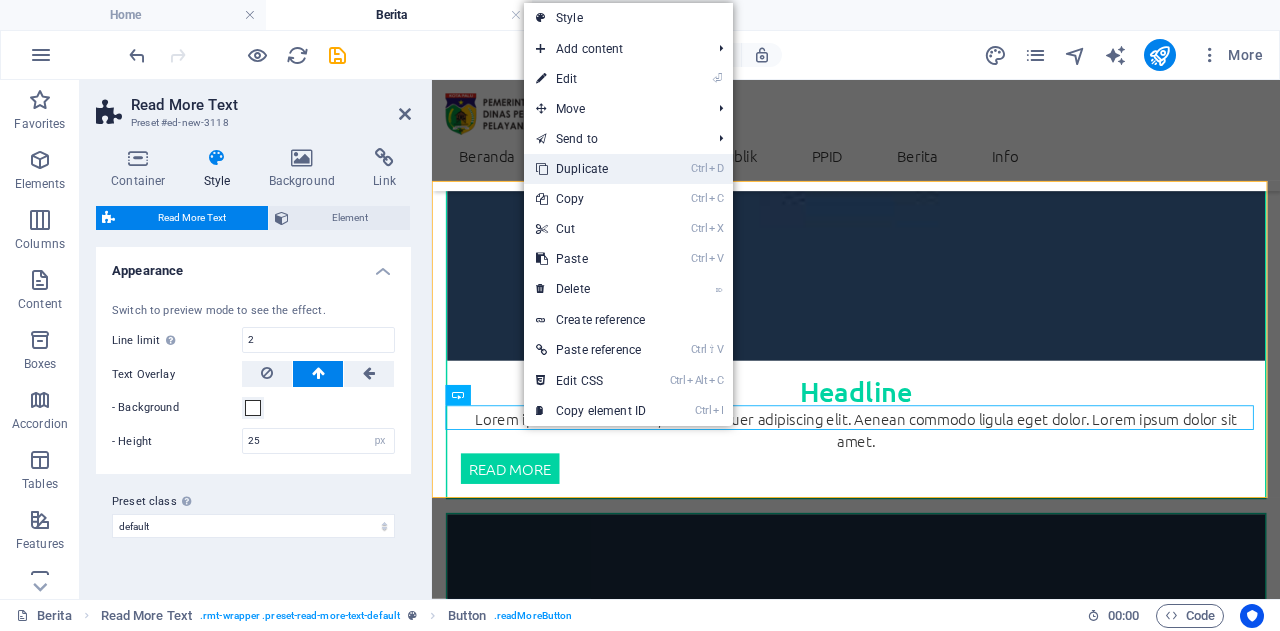 click on "Ctrl D  Duplicate" at bounding box center [591, 169] 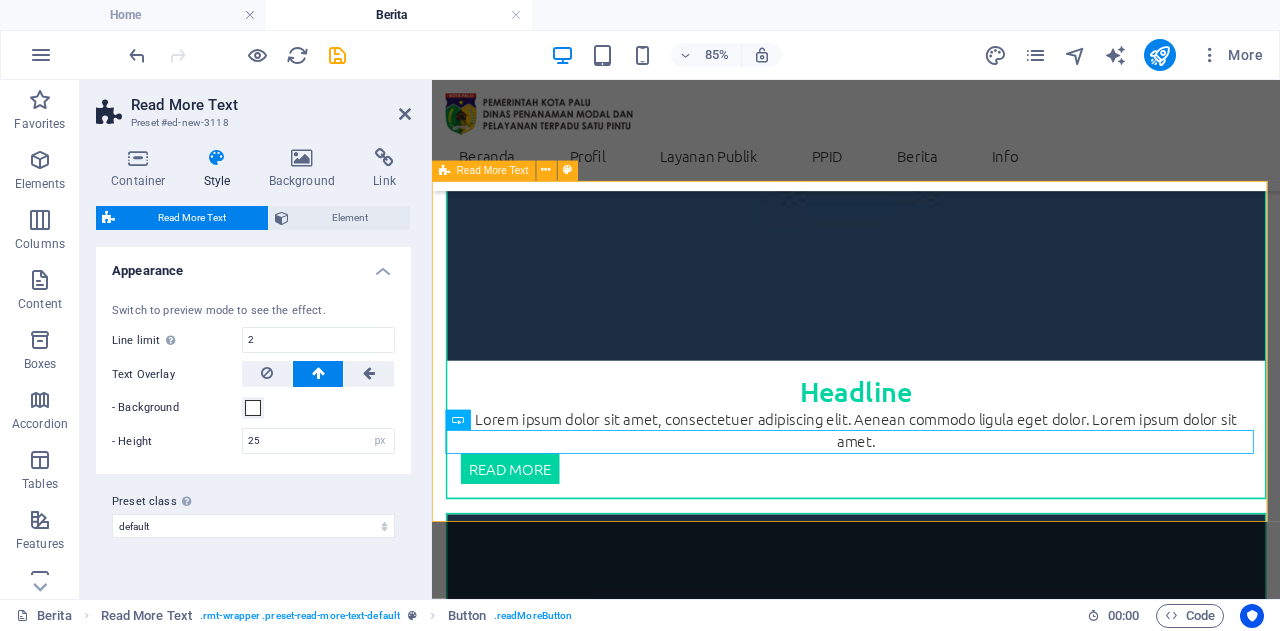 drag, startPoint x: 952, startPoint y: 501, endPoint x: 691, endPoint y: 279, distance: 342.64413 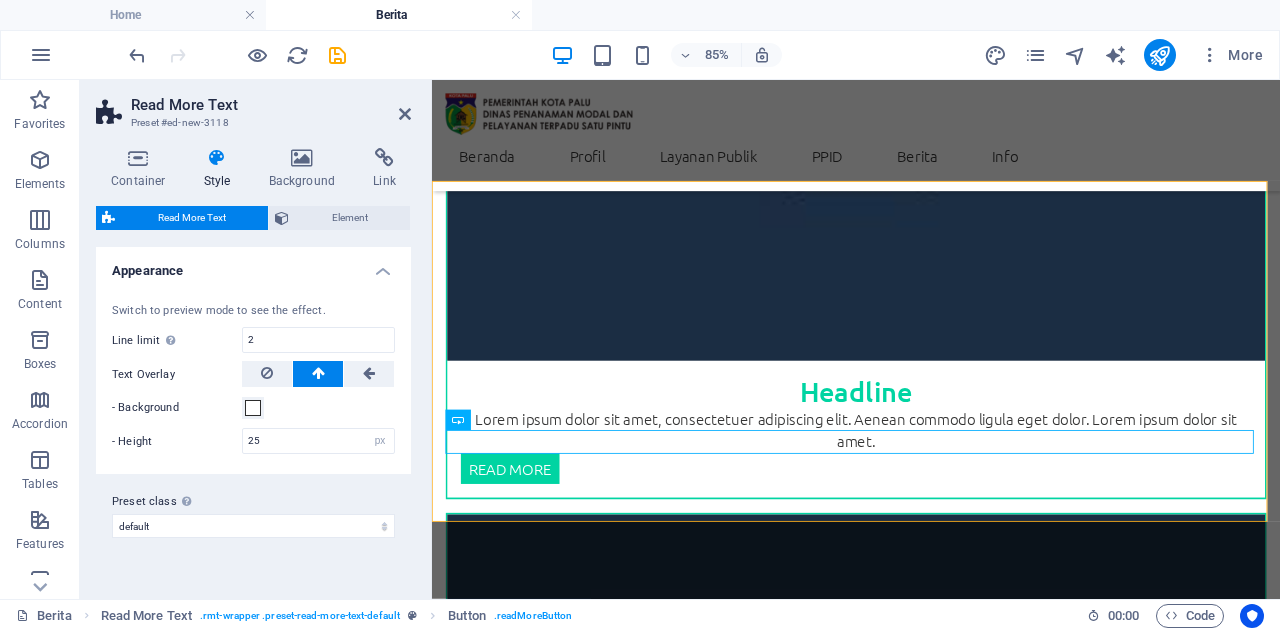 click on "Read More Text" at bounding box center (271, 105) 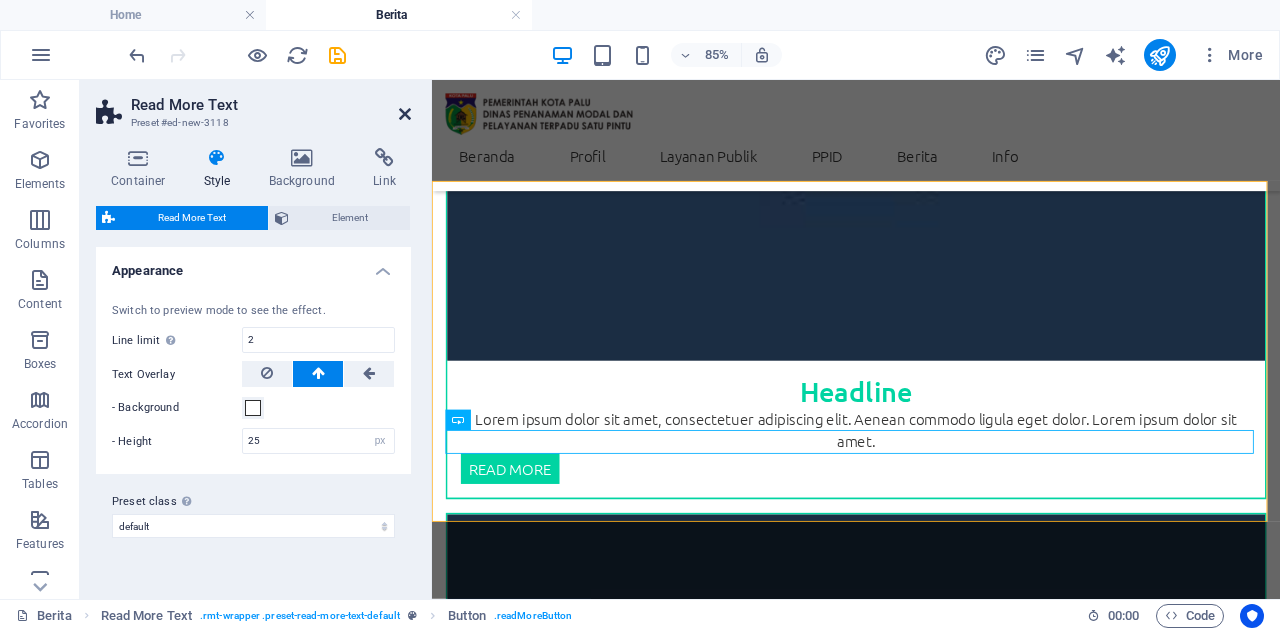 click at bounding box center (405, 114) 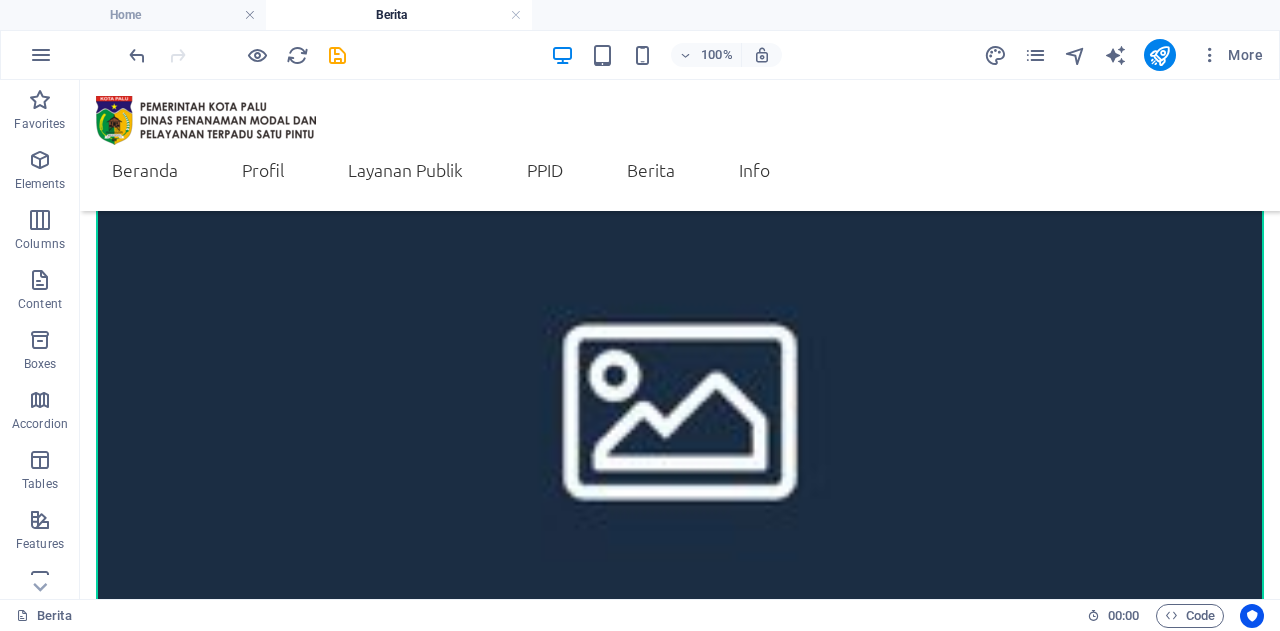 scroll, scrollTop: 902, scrollLeft: 0, axis: vertical 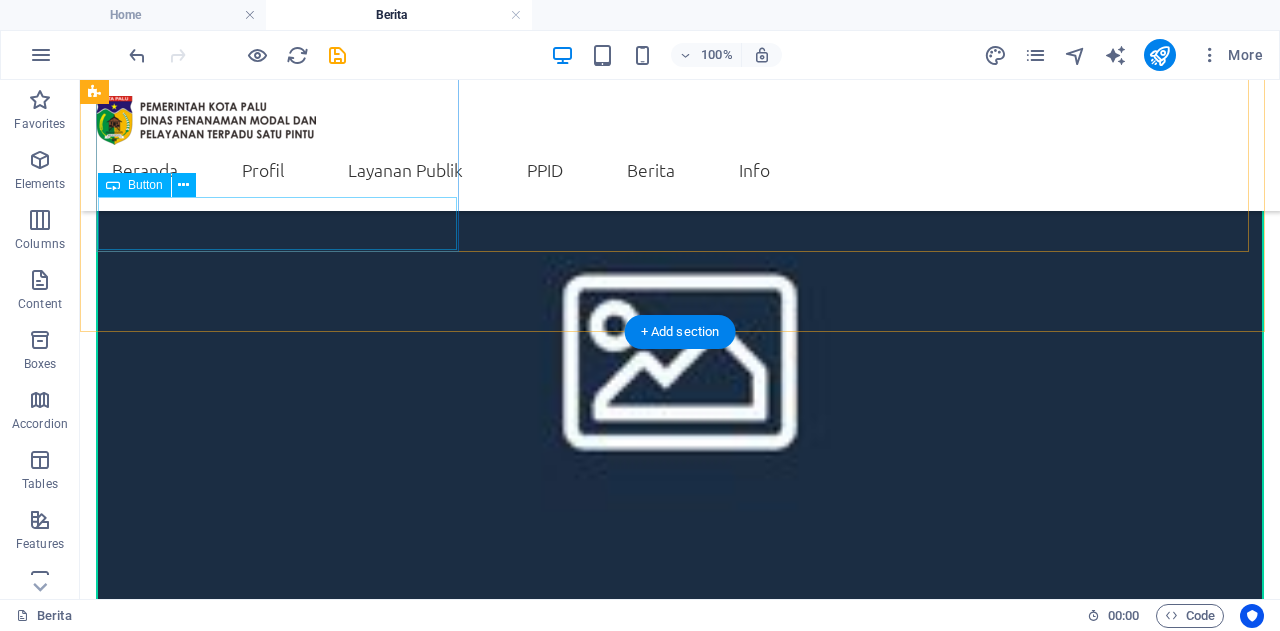 drag, startPoint x: 152, startPoint y: 472, endPoint x: 256, endPoint y: 200, distance: 291.2044 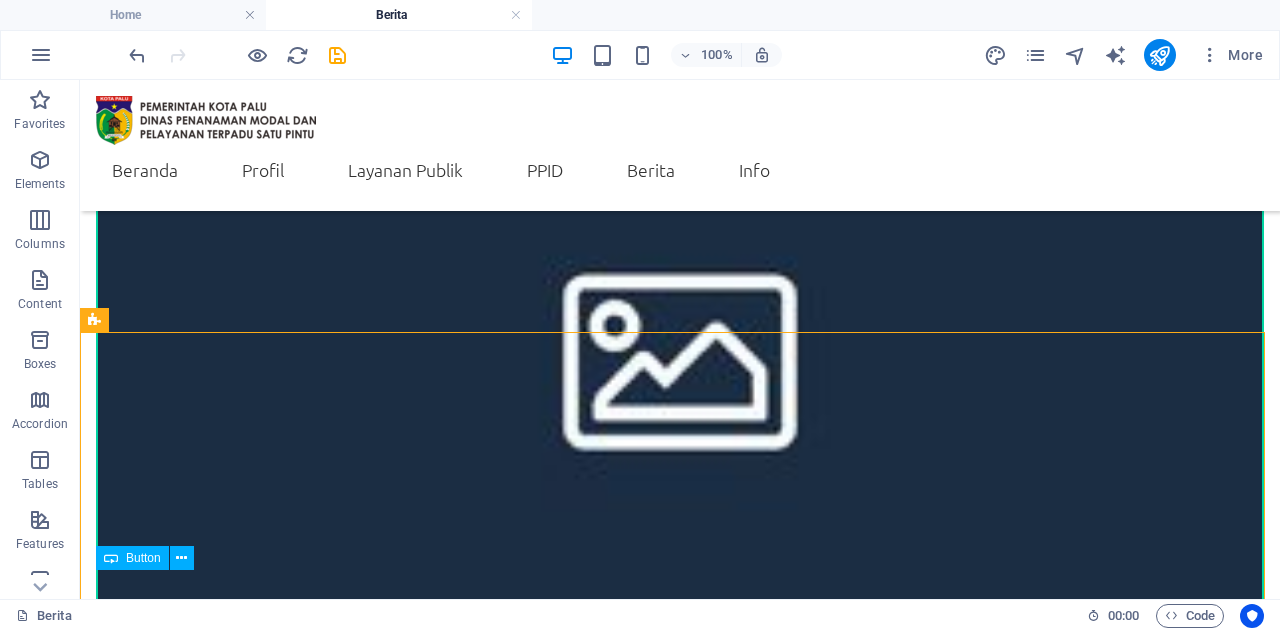 scroll, scrollTop: 906, scrollLeft: 0, axis: vertical 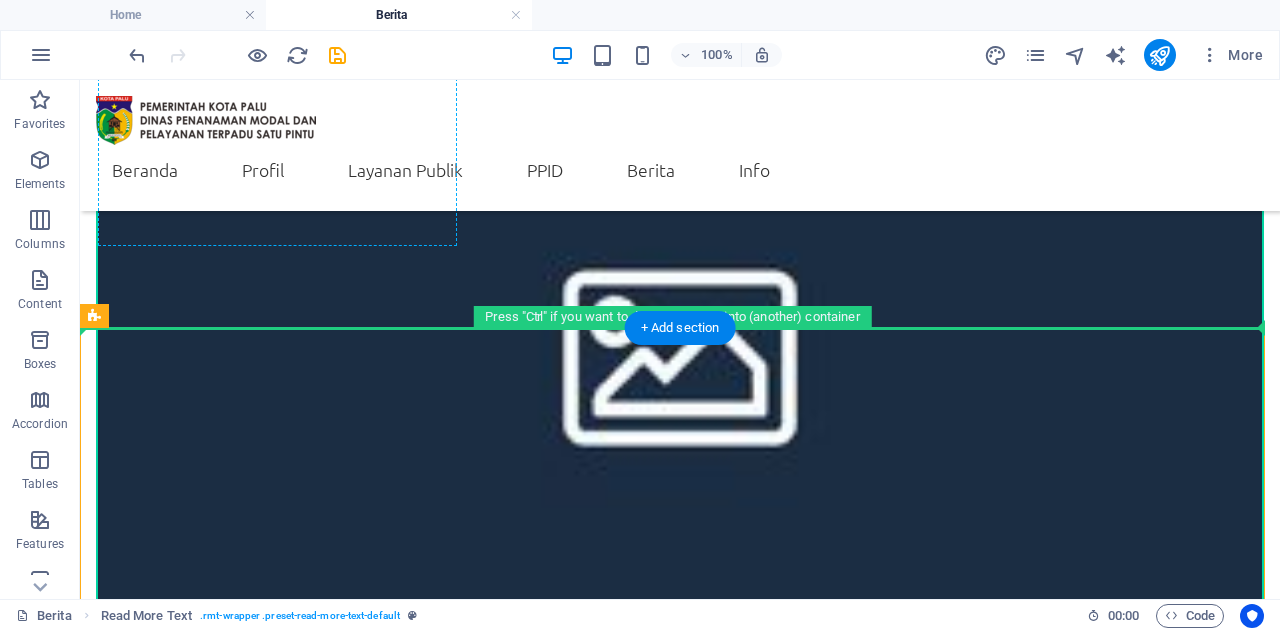 drag, startPoint x: 193, startPoint y: 641, endPoint x: 230, endPoint y: 202, distance: 440.55646 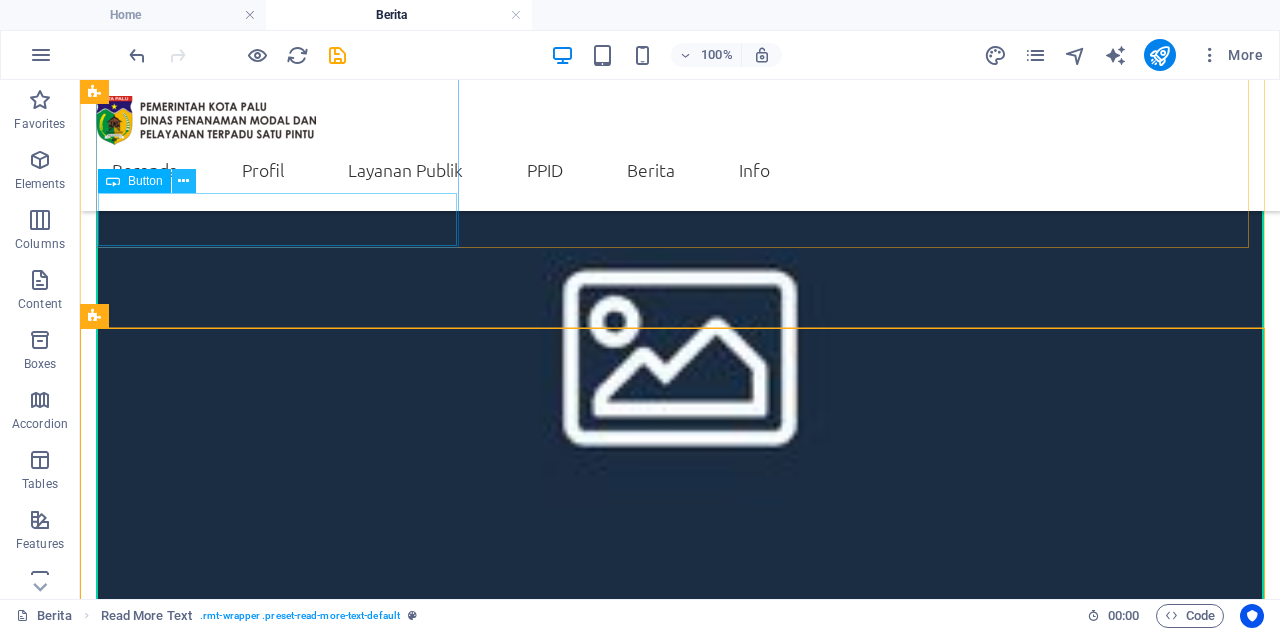click at bounding box center [183, 181] 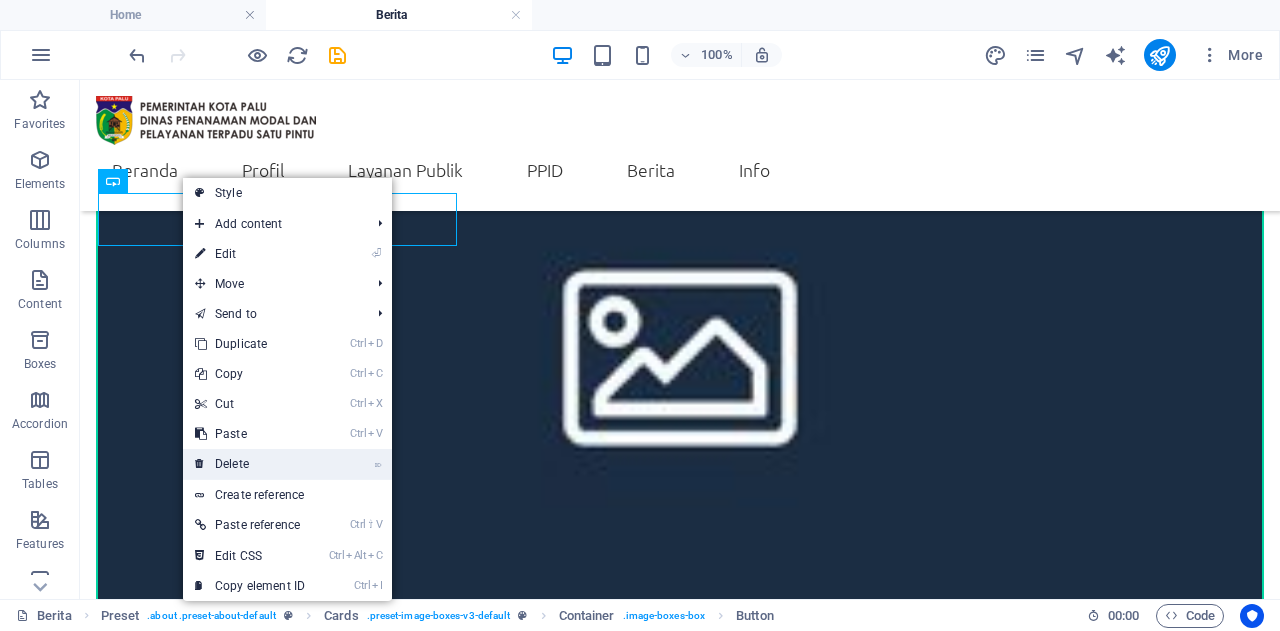 click on "⌦  Delete" at bounding box center [250, 464] 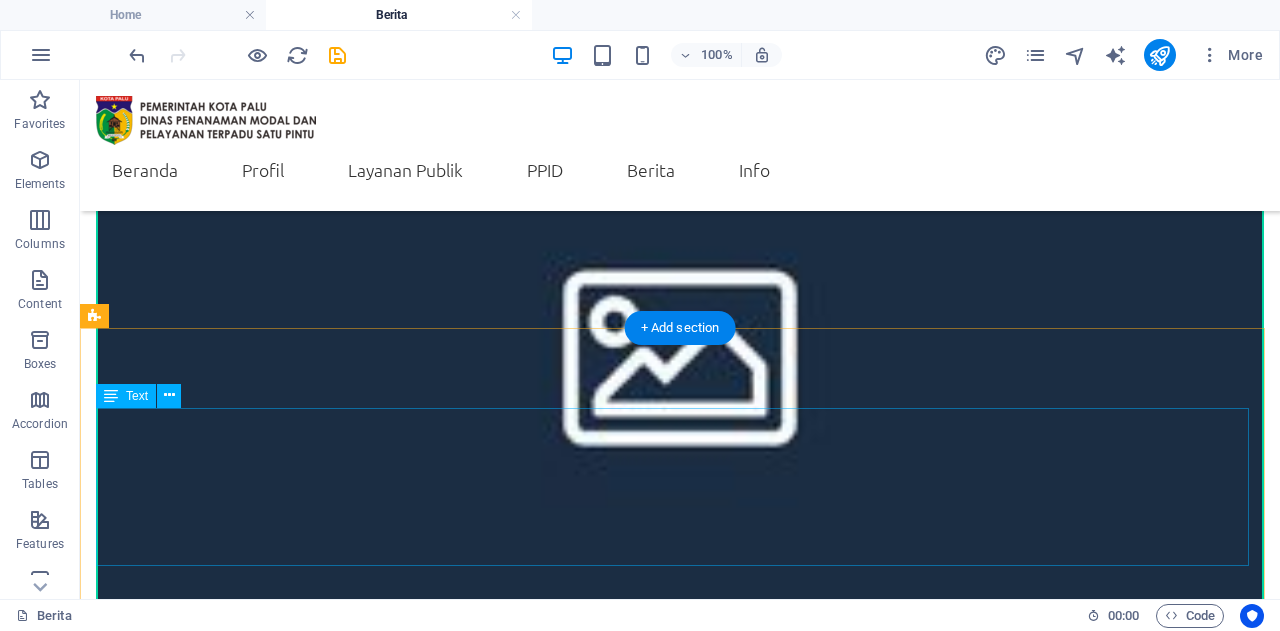 drag, startPoint x: 264, startPoint y: 637, endPoint x: 179, endPoint y: 523, distance: 142.20056 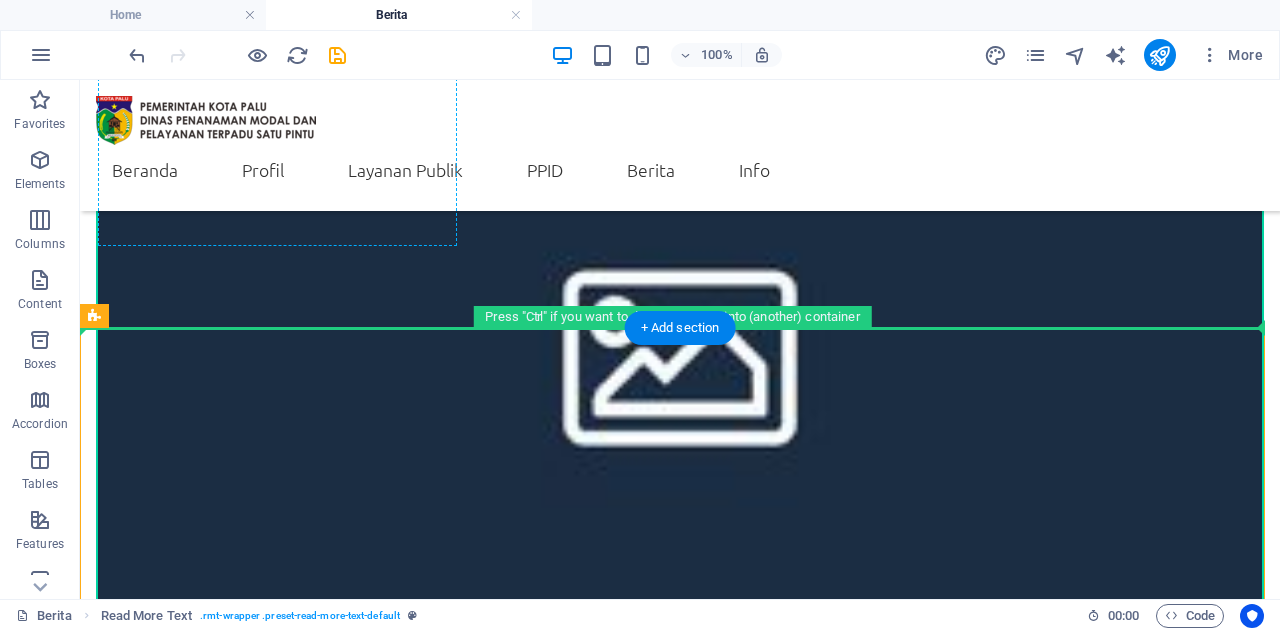 drag, startPoint x: 189, startPoint y: 635, endPoint x: 246, endPoint y: 198, distance: 440.70172 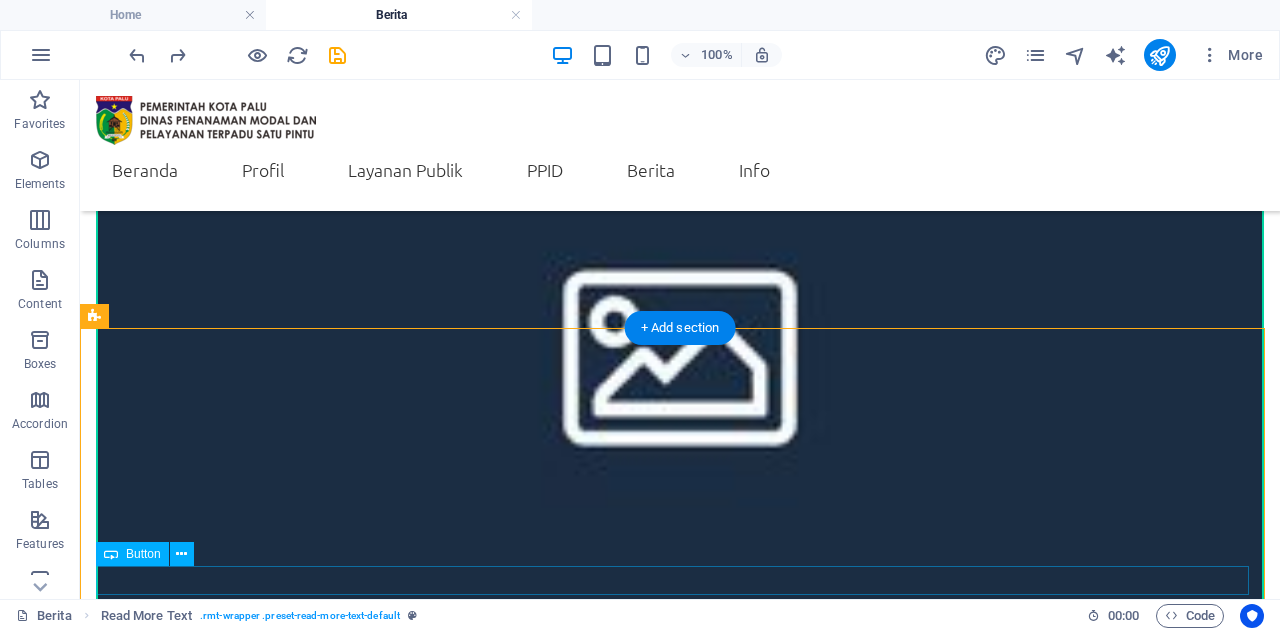click on "Read more" at bounding box center (680, 2874) 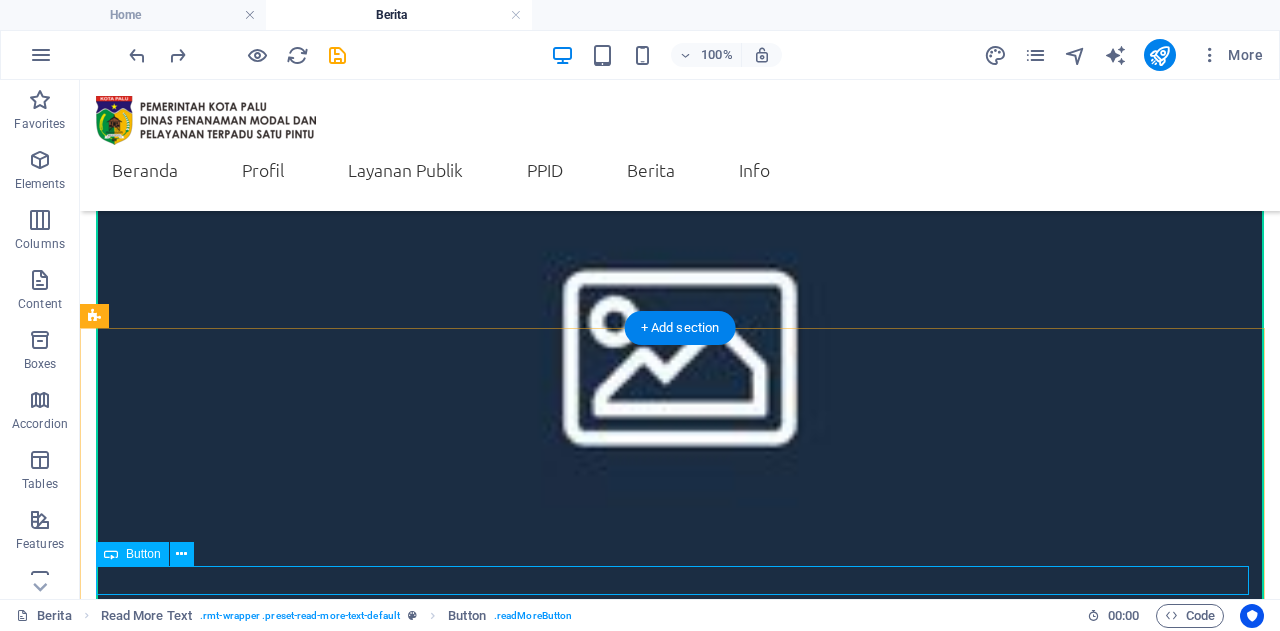 click on "Read more" at bounding box center (680, 2874) 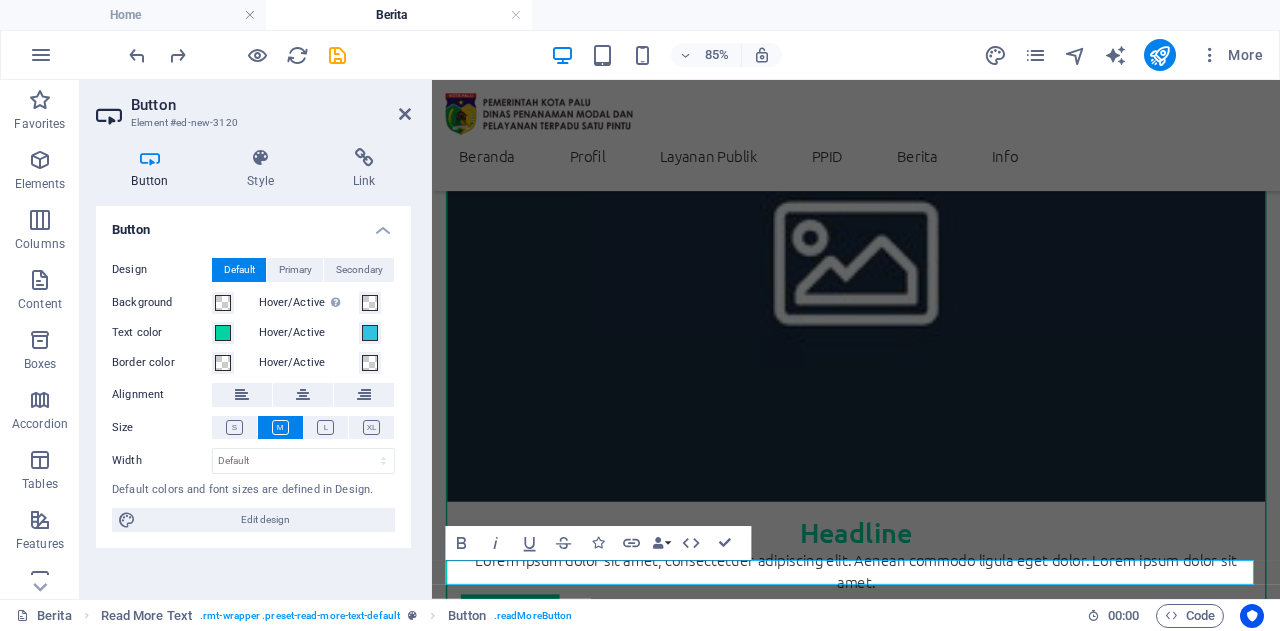 scroll, scrollTop: 890, scrollLeft: 0, axis: vertical 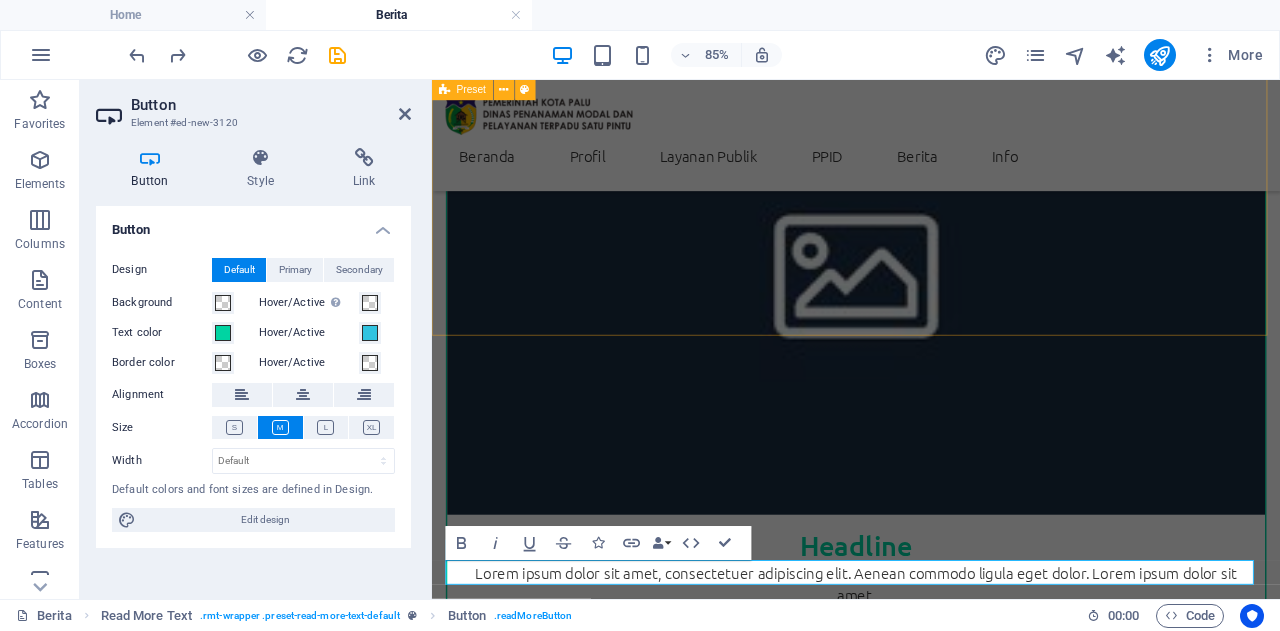 click on "Berita DPMPTSP Halaman ini menyajikan informasi terkini seputar kegiatan, kebijakan, inovasi, dan kolaborasi strategis yang dilakukan oleh Dinas Penanaman Modal dan Pelayanan Terpadu Satu Pintu (DPMPTSP) Kota Palu. Setiap artikel berita memuat perkembangan penting terkait pelayanan perizinan berusaha, investasi daerah, pendampingan UMKM, peningkatan kapasitas SDM, hingga pelaksanaan program unggulan yang mendukung iklim investasi yang inklusif dan berdaya saing. DPMPTSP Sulteng berkomitmen menyampaikan informasi secara transparan dan akurat kepada masyarakat, pelaku usaha, serta investor. Melalui halaman ini, publik dapat mengikuti berbagai kegiatan resmi dinas, termasuk rapat strategis, sosialisasi peraturan terbaru, pelatihan teknis, dan forum kemitraan. Selalu perbarui wawasan Anda dengan membaca berita-berita pilihan kami, yang disusun dengan mengedepankan nilai profesionalisme, integritas, dan pelayanan publik yang prima. Headline Read More Headline Read More Headline Read More" at bounding box center [931, 881] 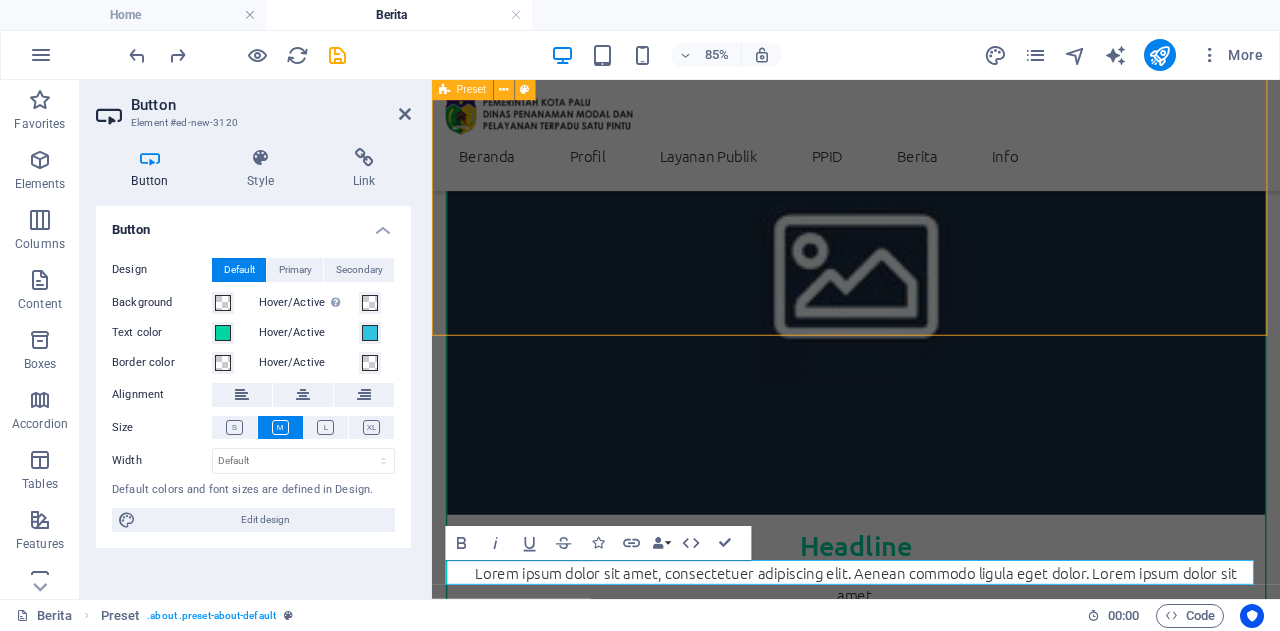 scroll, scrollTop: 906, scrollLeft: 0, axis: vertical 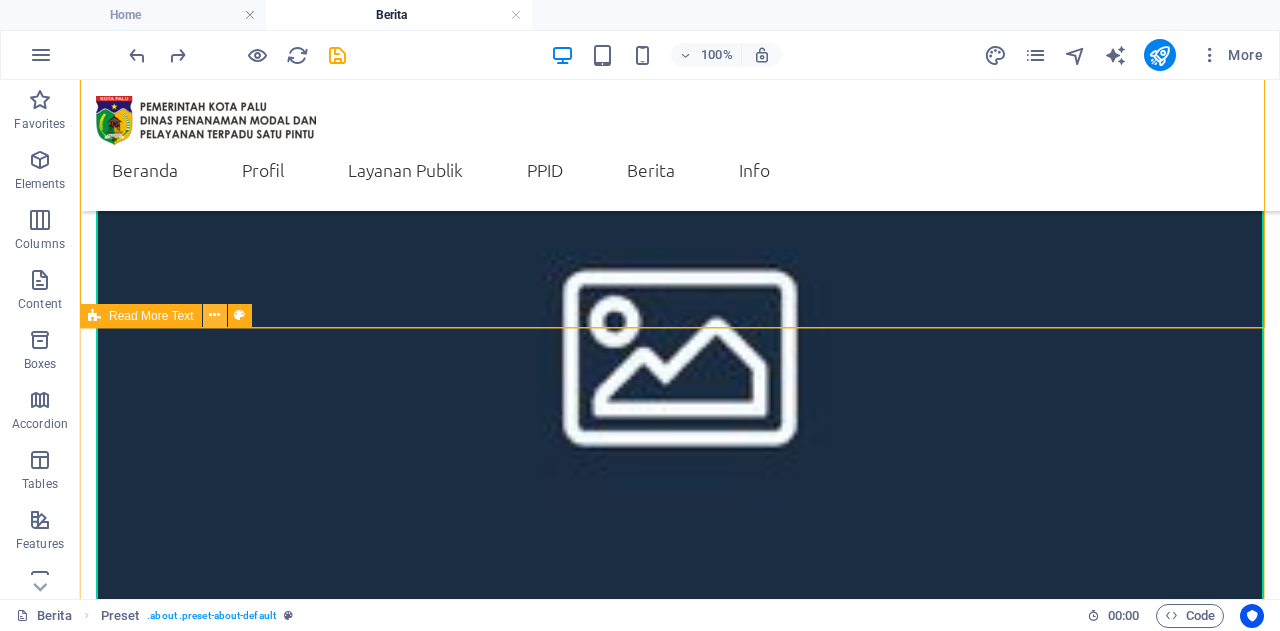 click at bounding box center [214, 315] 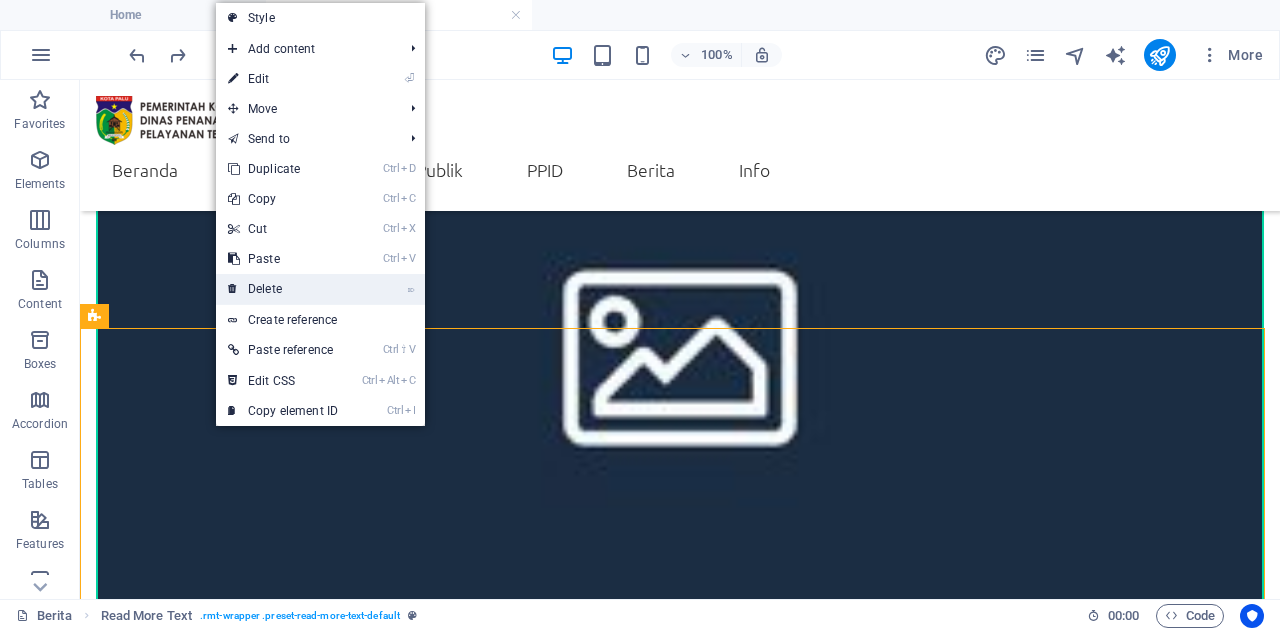 click on "⌦  Delete" at bounding box center [283, 289] 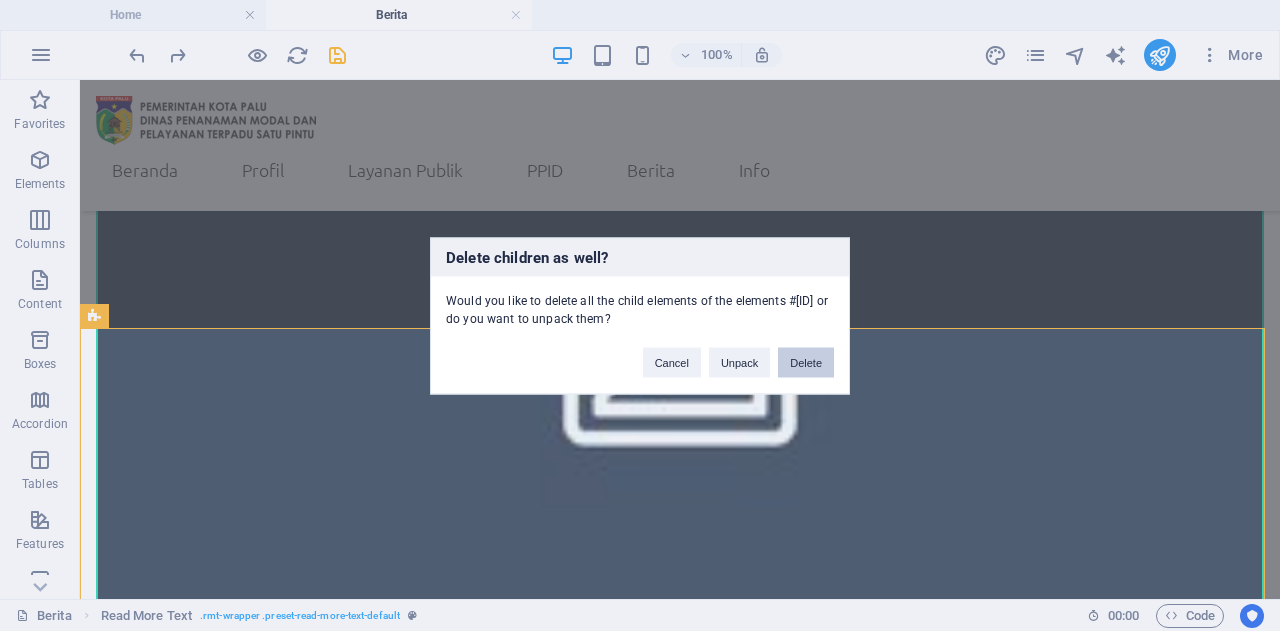 click on "Delete" at bounding box center (806, 362) 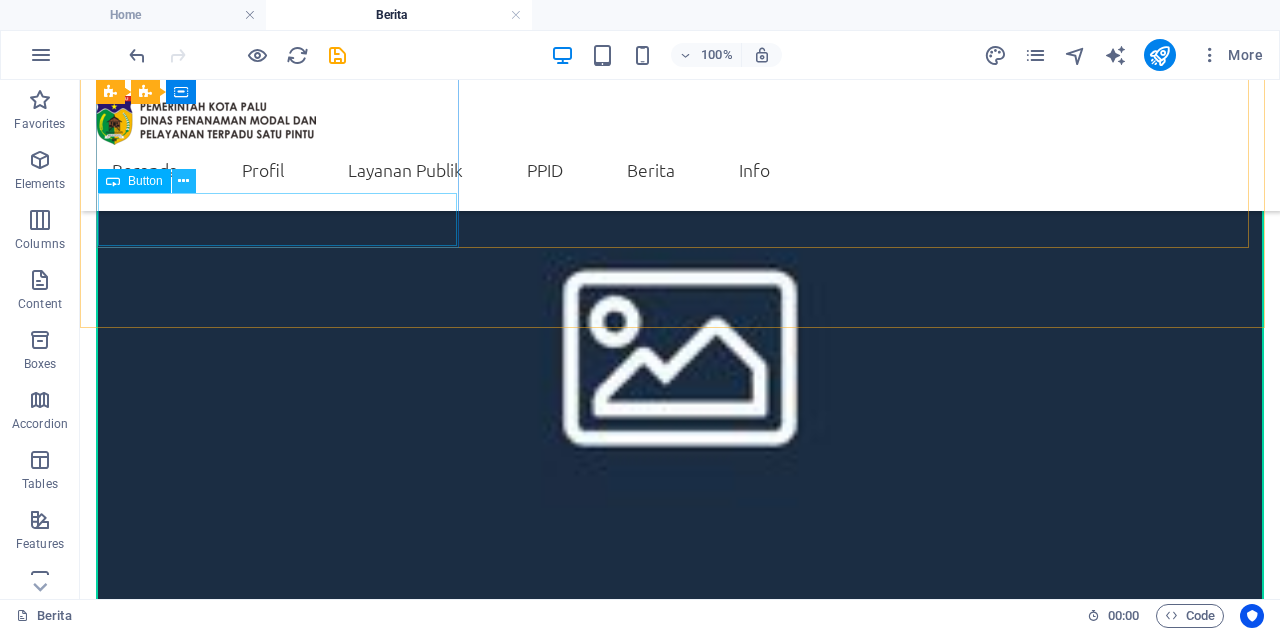 click at bounding box center [183, 181] 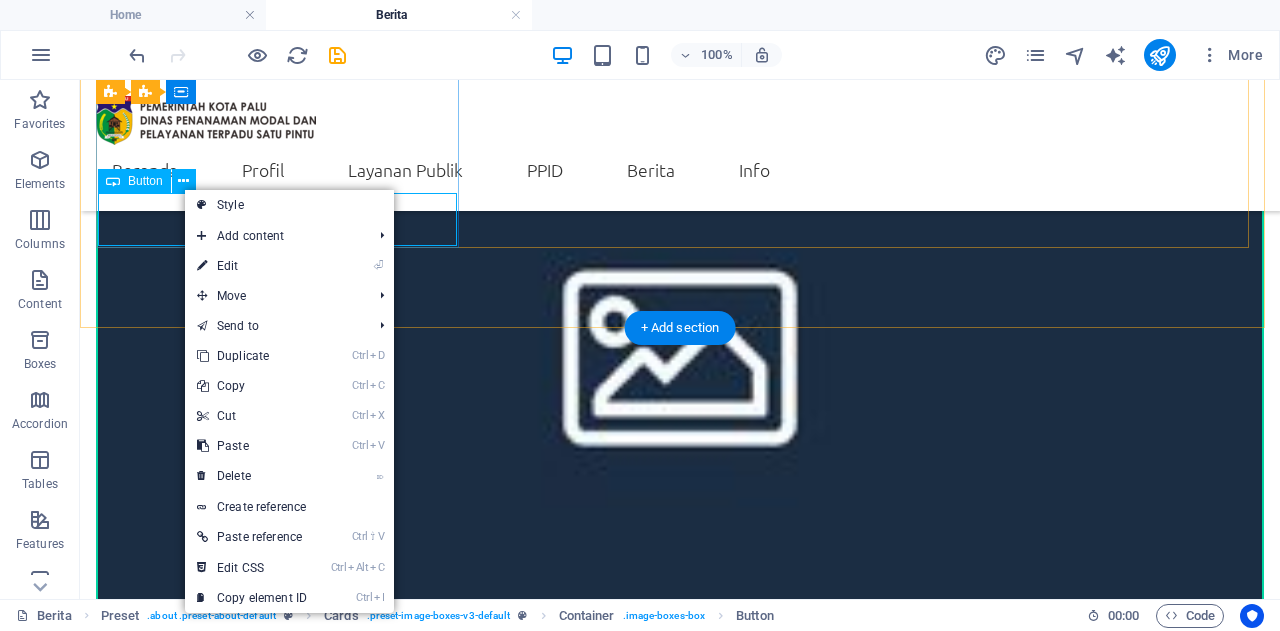 click on "Read More" at bounding box center (680, 806) 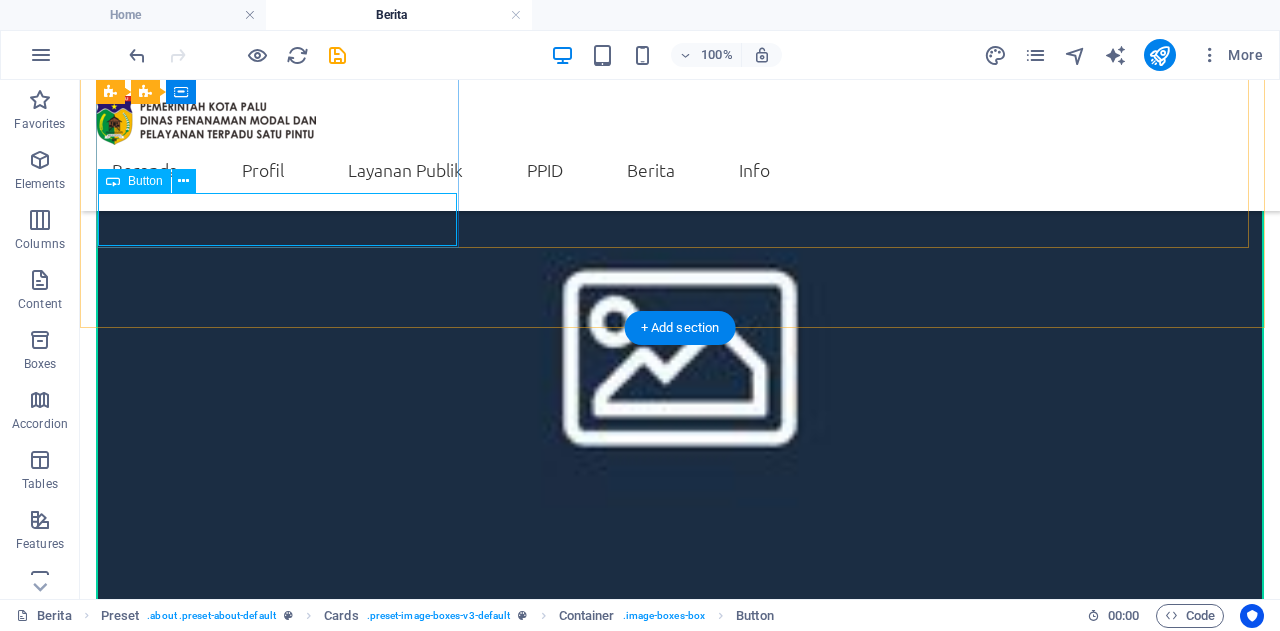 click on "Read More" at bounding box center [680, 806] 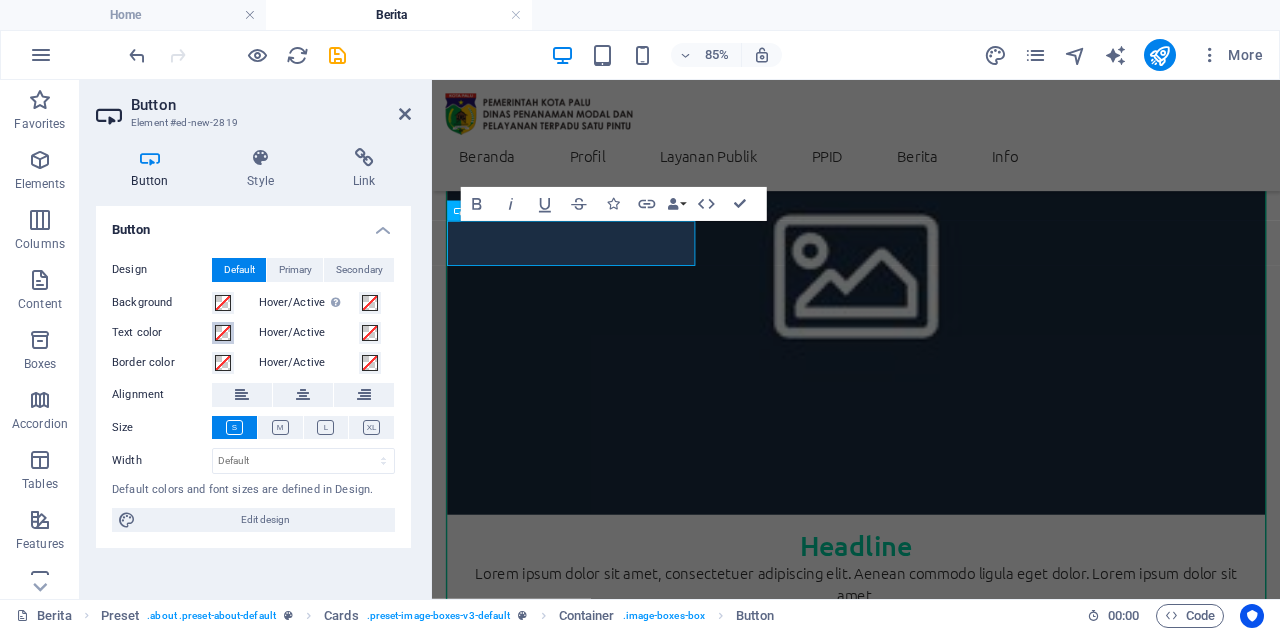 click at bounding box center (223, 333) 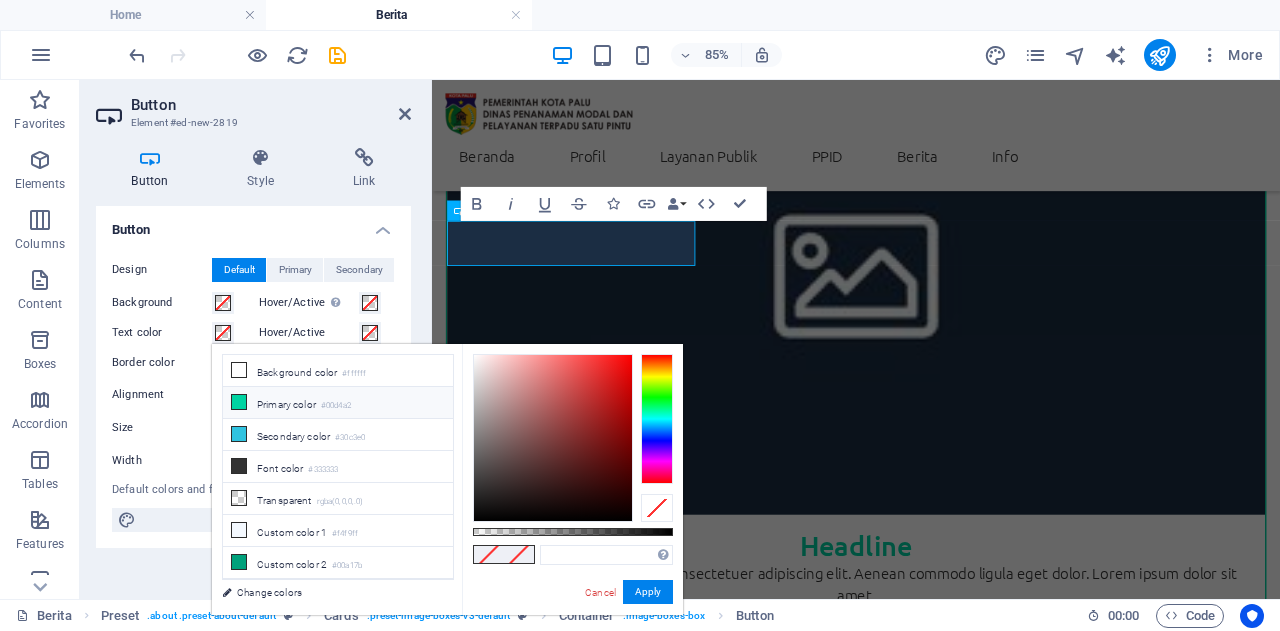 click at bounding box center [239, 402] 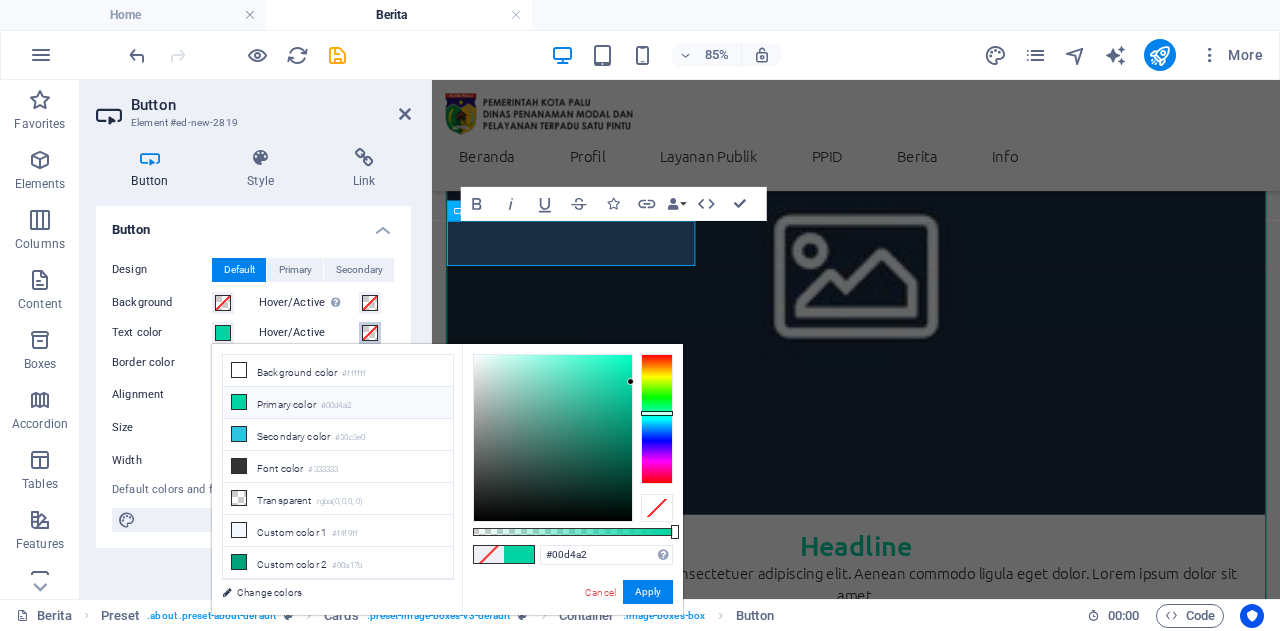 click at bounding box center (370, 333) 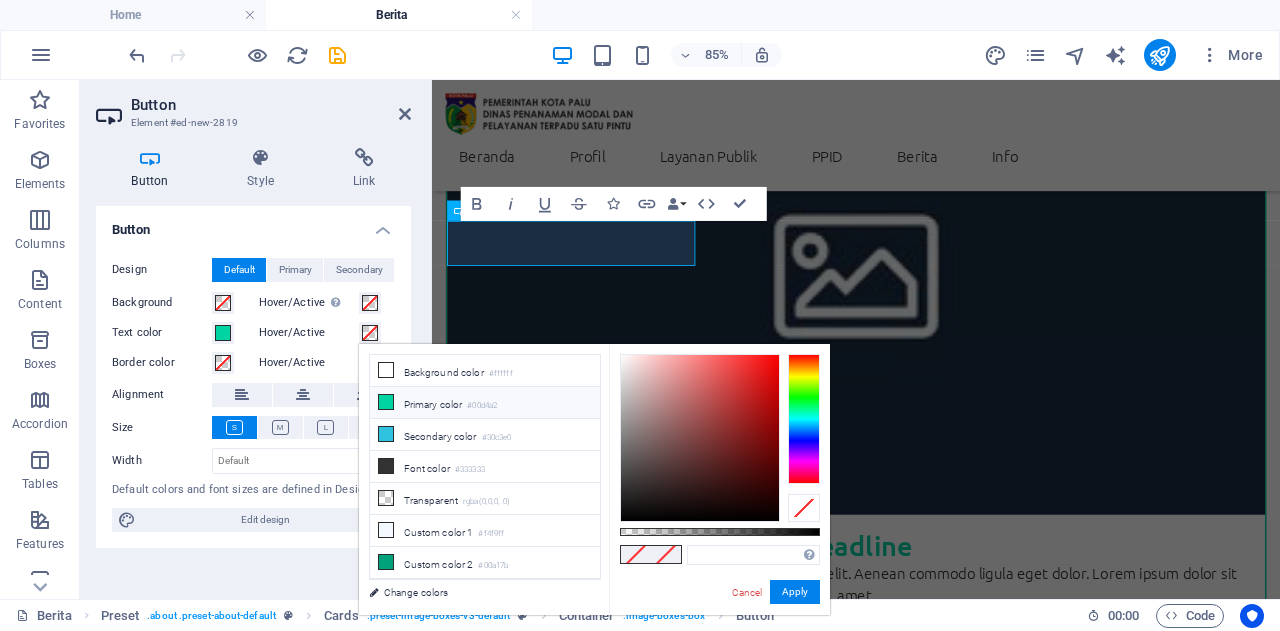 click at bounding box center [386, 402] 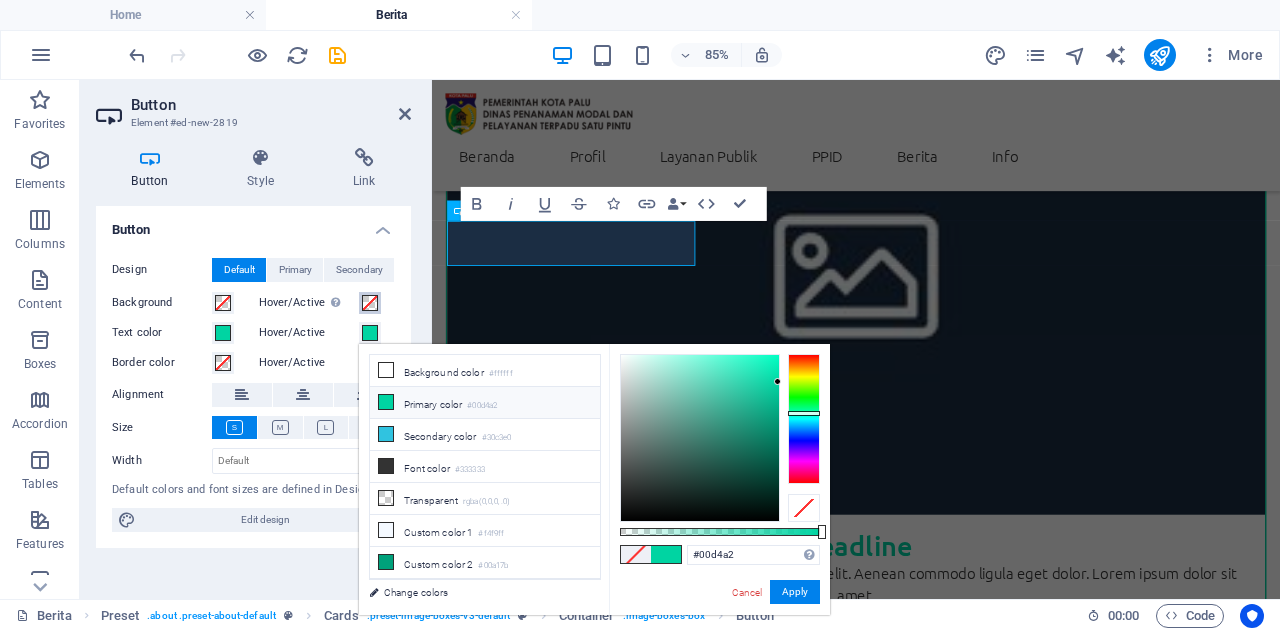 click at bounding box center [370, 303] 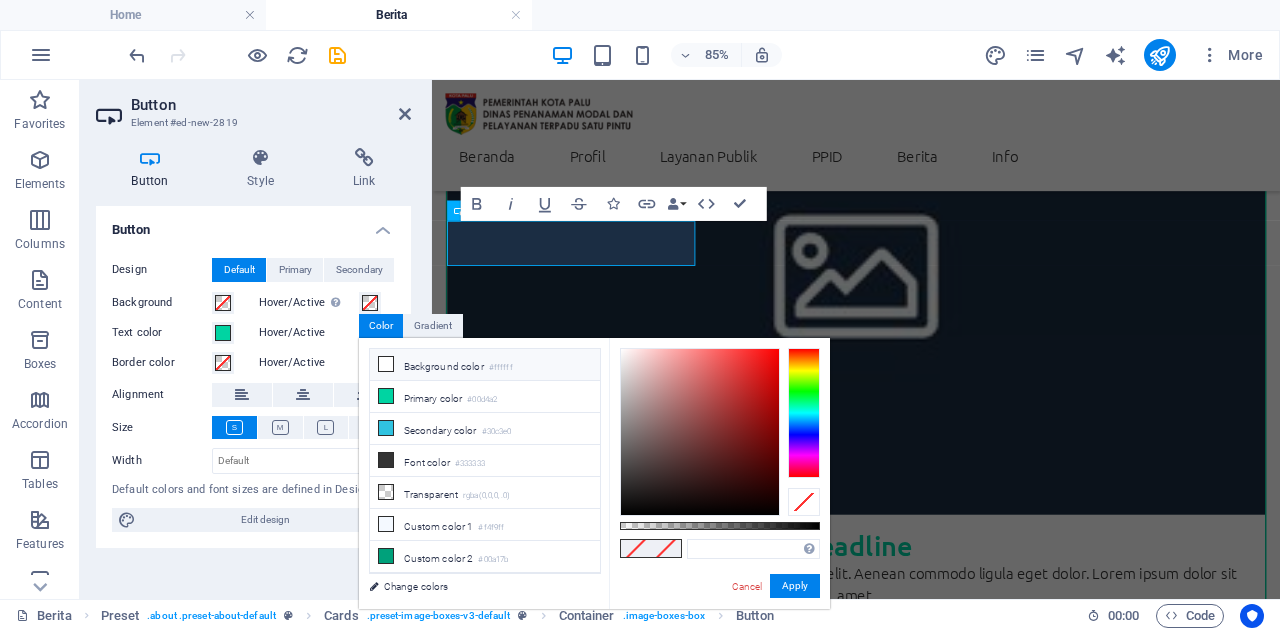 click on "Background color
#ffffff" at bounding box center [485, 365] 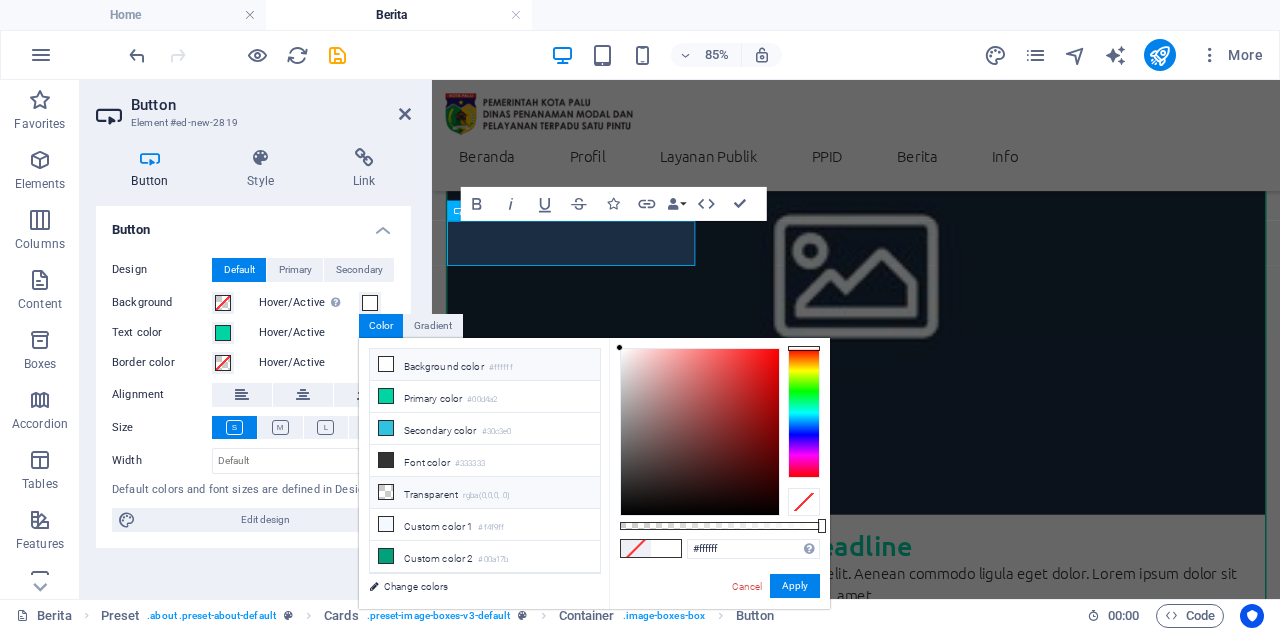 click on "rgba(0,0,0,.0)" at bounding box center (486, 496) 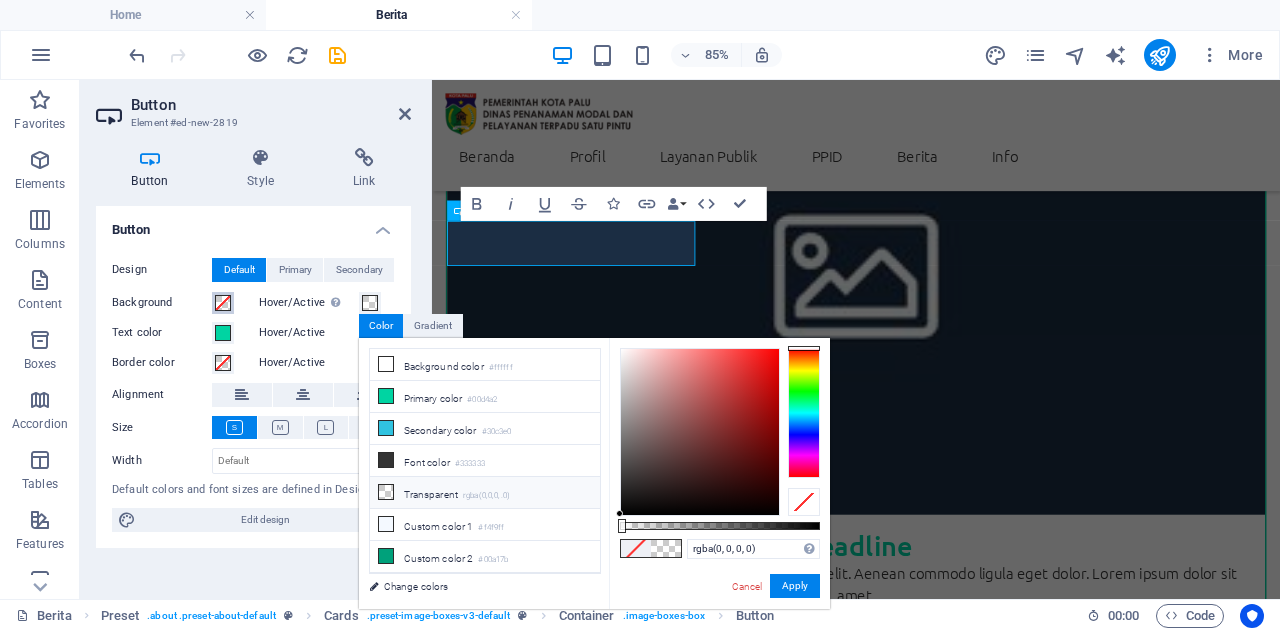 click at bounding box center [223, 303] 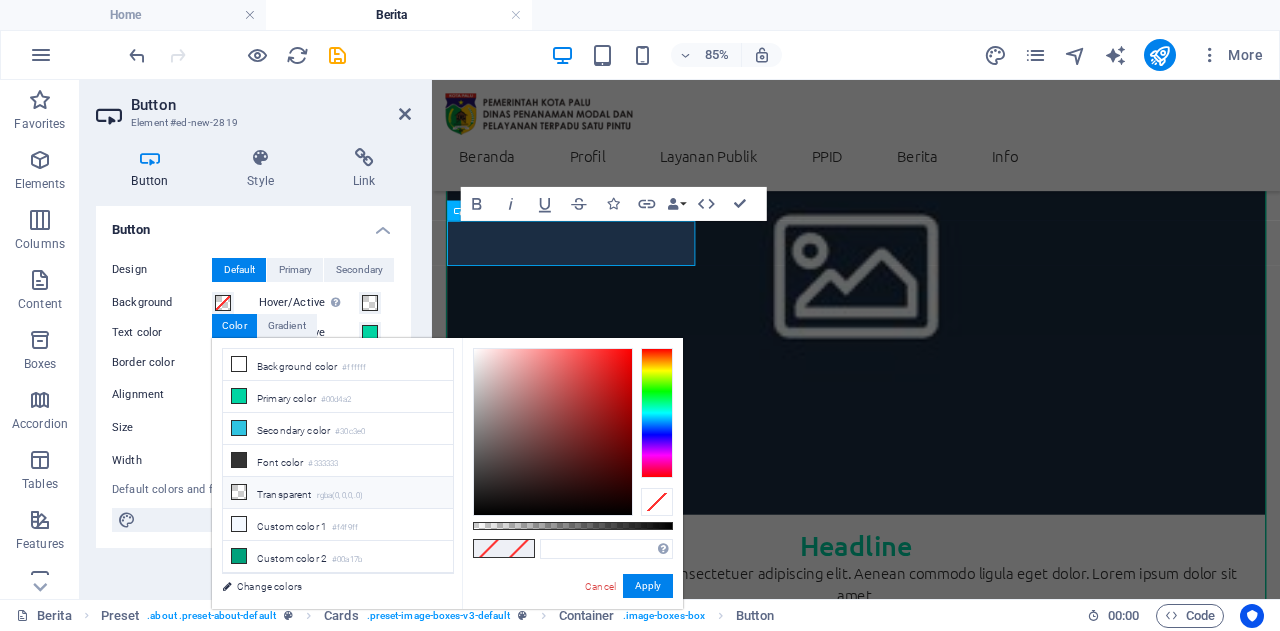 click on "Transparent
rgba(0,0,0,.0)" at bounding box center (338, 493) 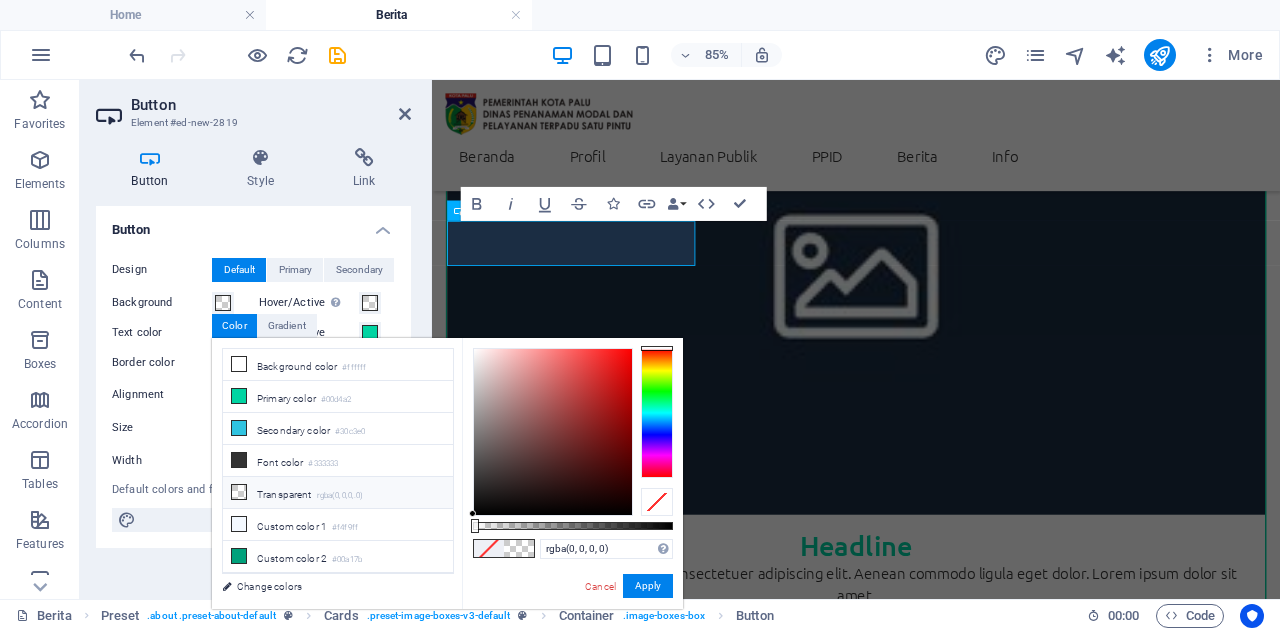 click on "Transparent
rgba(0,0,0,.0)" at bounding box center (338, 493) 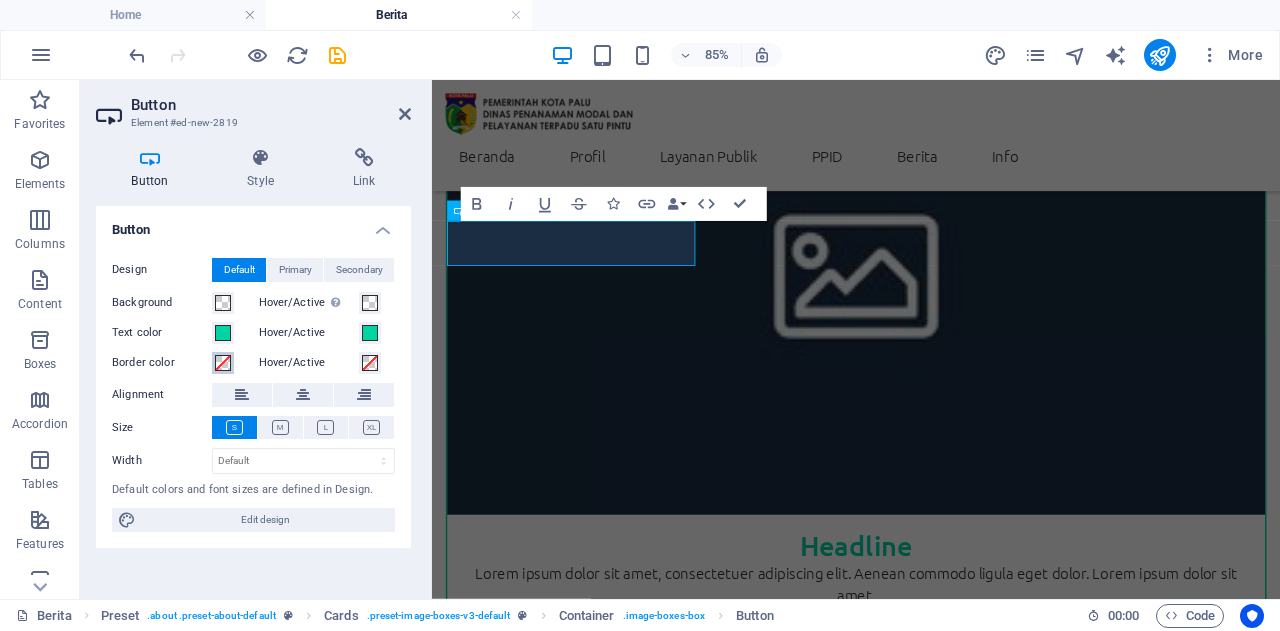 click at bounding box center (223, 363) 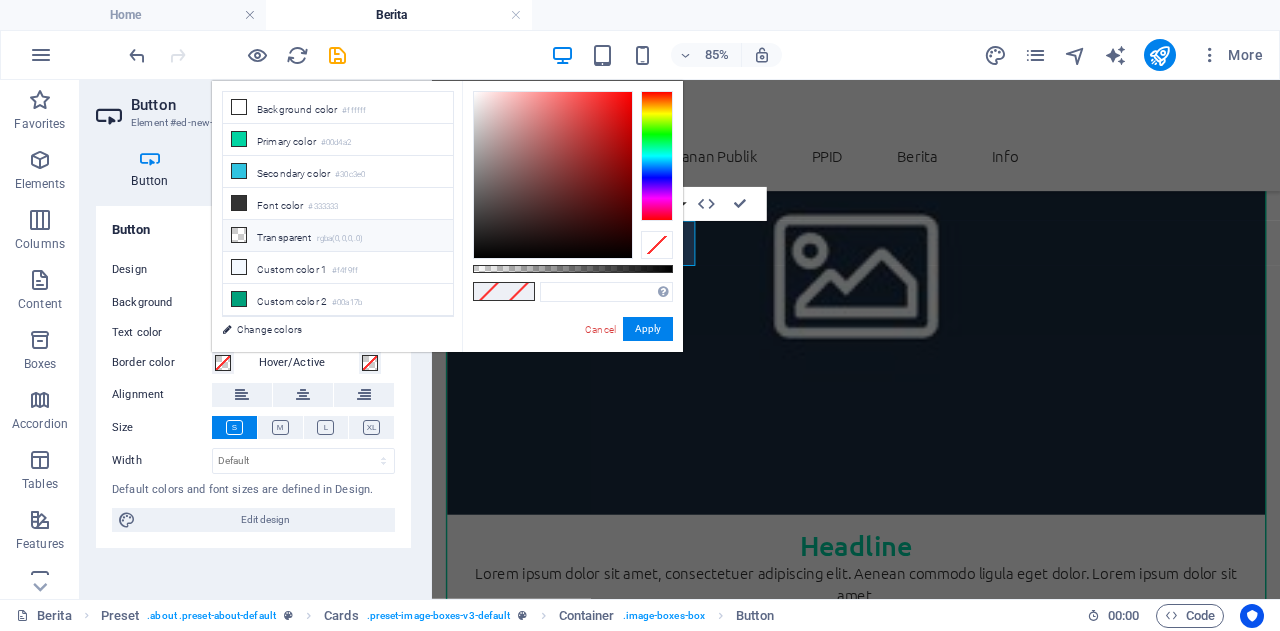 click on "Transparent
rgba(0,0,0,.0)" at bounding box center (338, 236) 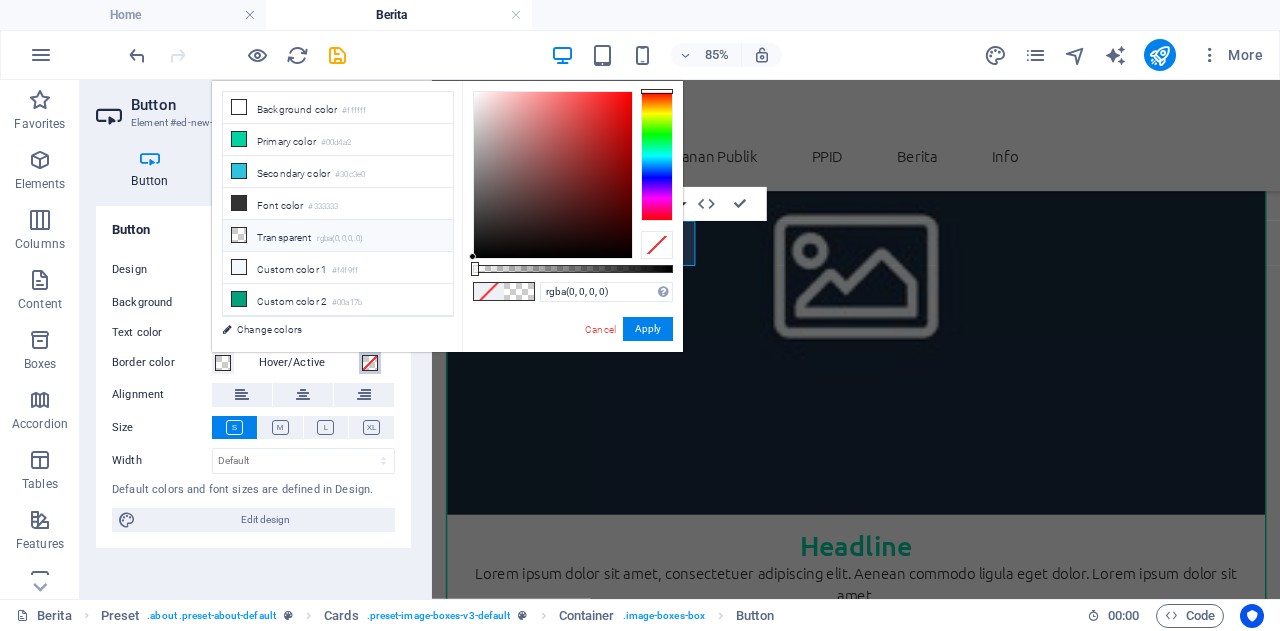 click at bounding box center (370, 363) 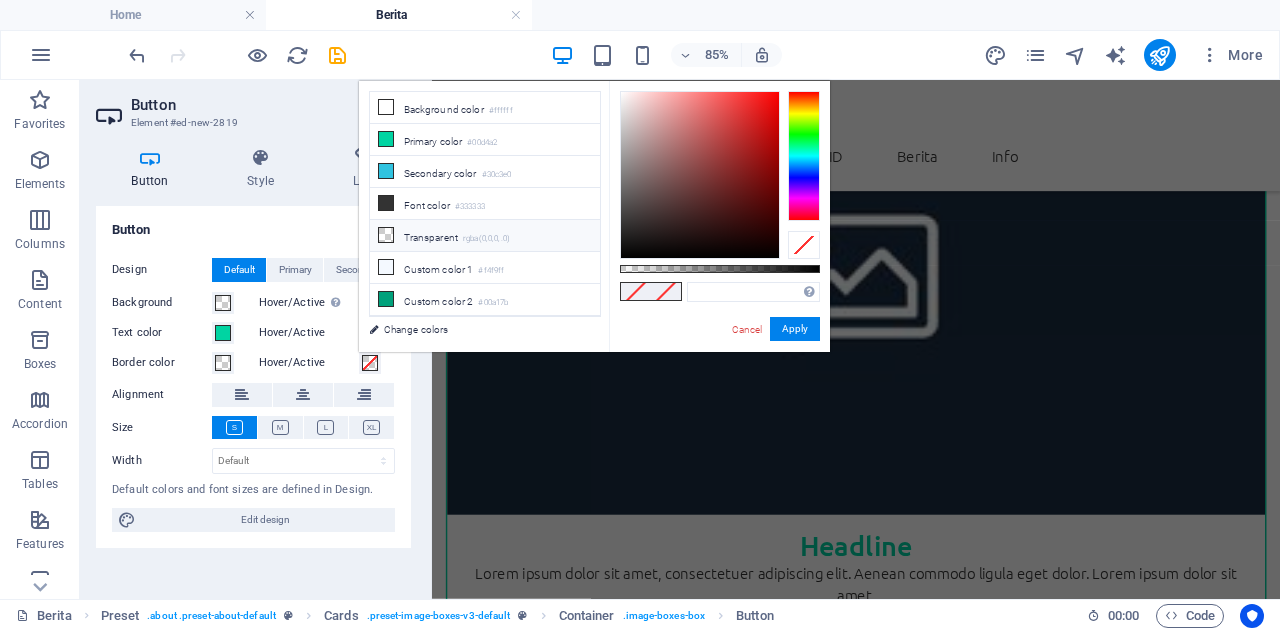click on "Transparent
rgba(0,0,0,.0)" at bounding box center (485, 236) 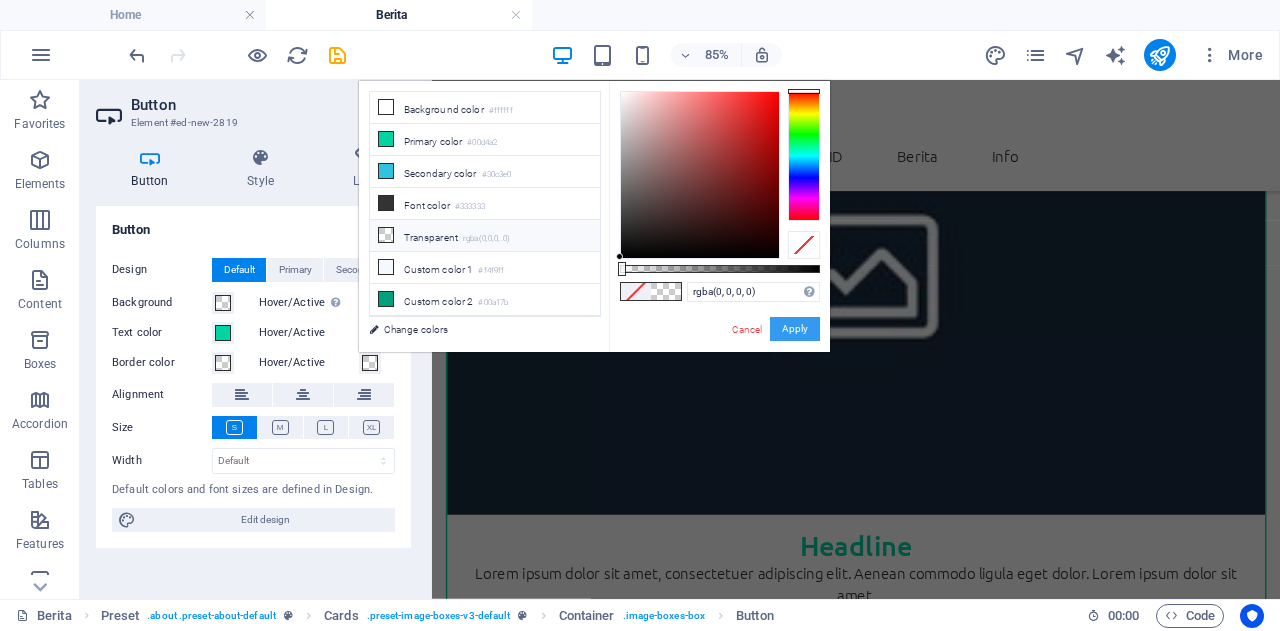 click on "Apply" at bounding box center (795, 329) 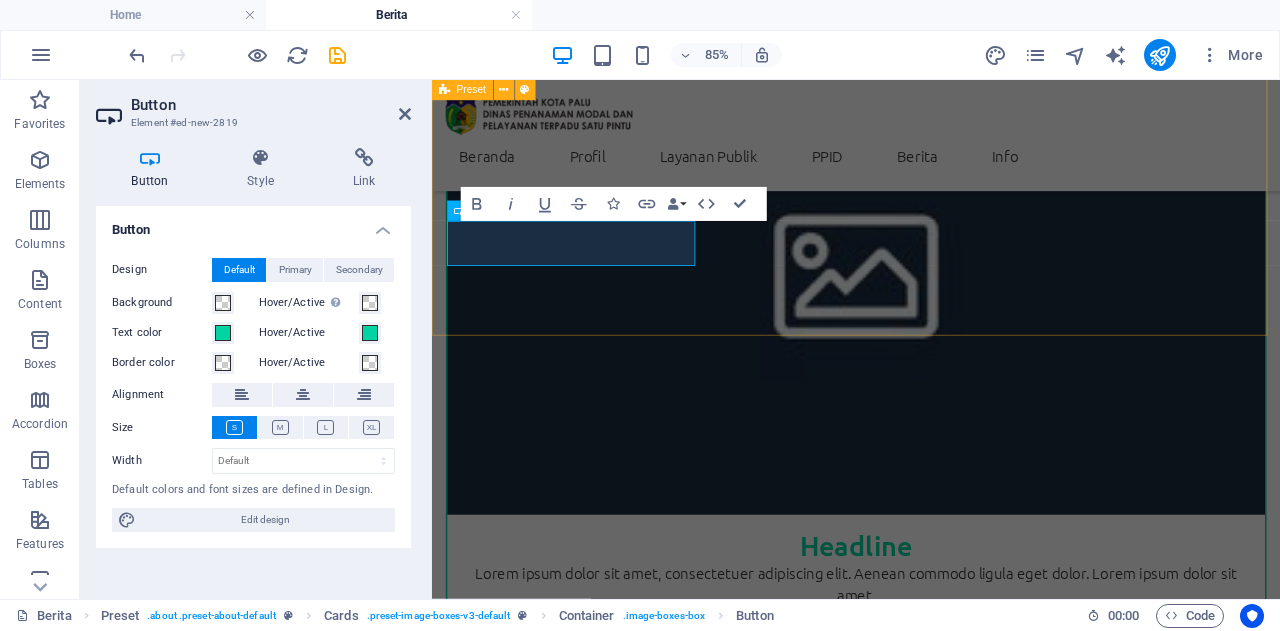 click on "Berita DPMPTSP Halaman ini menyajikan informasi terkini seputar kegiatan, kebijakan, inovasi, dan kolaborasi strategis yang dilakukan oleh Dinas Penanaman Modal dan Pelayanan Terpadu Satu Pintu (DPMPTSP) Kota Palu. Setiap artikel berita memuat perkembangan penting terkait pelayanan perizinan berusaha, investasi daerah, pendampingan UMKM, peningkatan kapasitas SDM, hingga pelaksanaan program unggulan yang mendukung iklim investasi yang inklusif dan berdaya saing. DPMPTSP Sulteng berkomitmen menyampaikan informasi secara transparan dan akurat kepada masyarakat, pelaku usaha, serta investor. Melalui halaman ini, publik dapat mengikuti berbagai kegiatan resmi dinas, termasuk rapat strategis, sosialisasi peraturan terbaru, pelatihan teknis, dan forum kemitraan. Selalu perbarui wawasan Anda dengan membaca berita-berita pilihan kami, yang disusun dengan mengedepankan nilai profesionalisme, integritas, dan pelayanan publik yang prima. Headline Read More Headline Read More Headline Read More" at bounding box center [931, 881] 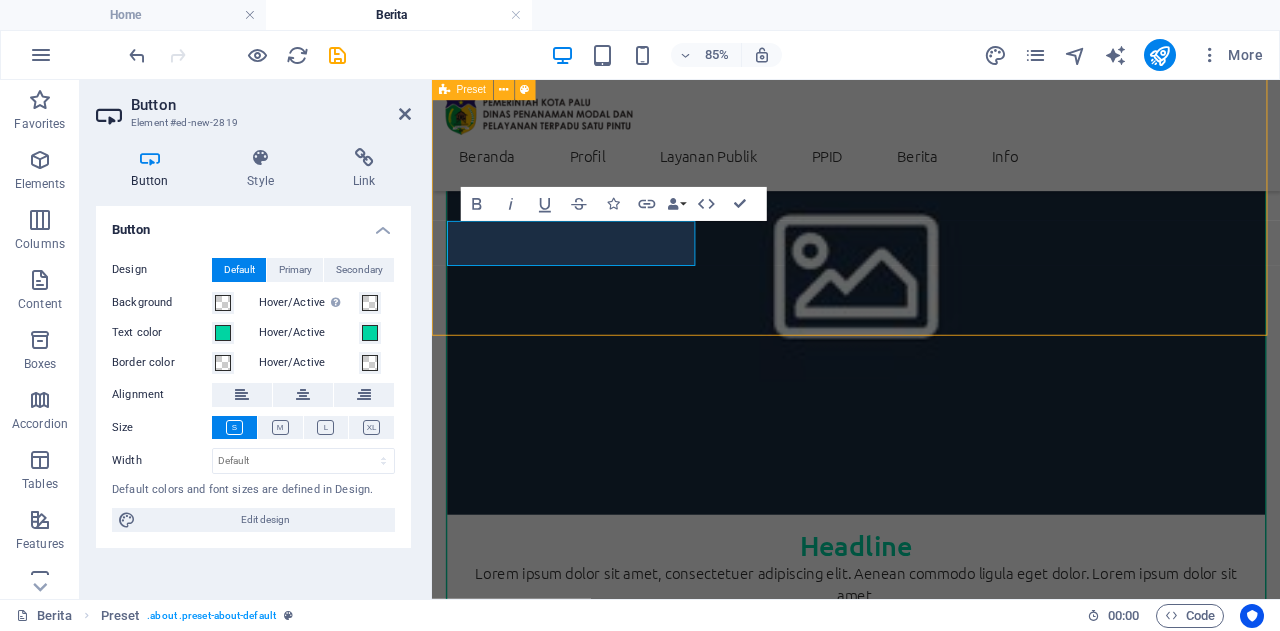 scroll, scrollTop: 906, scrollLeft: 0, axis: vertical 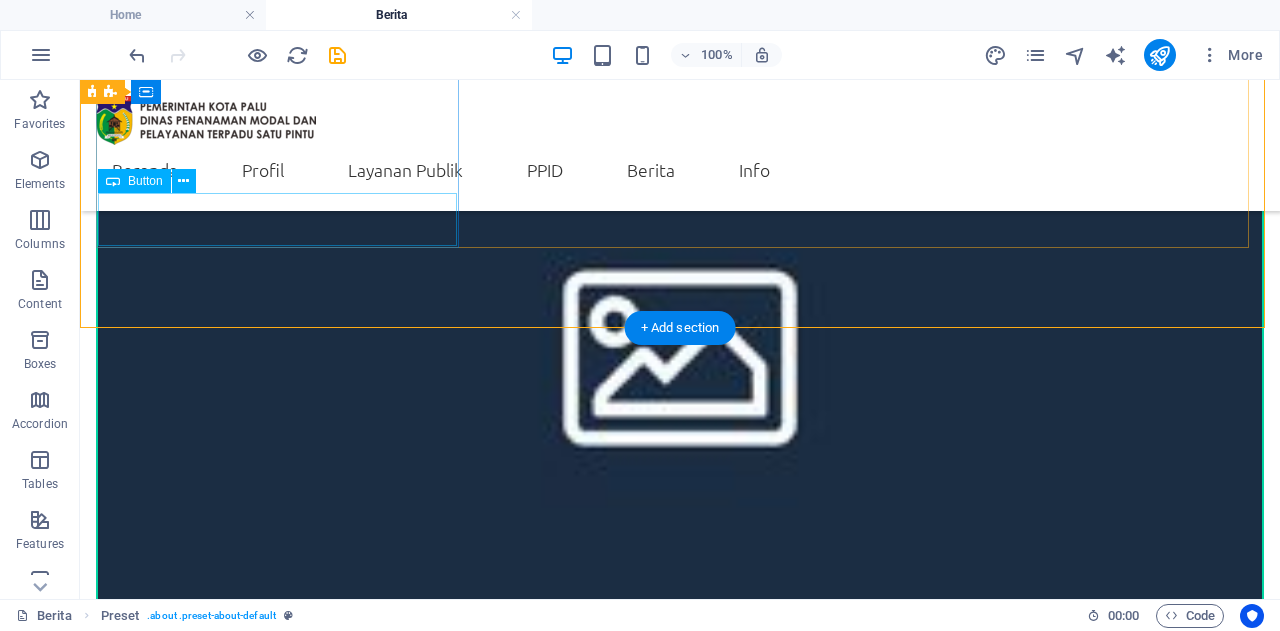 click on "Read More" at bounding box center (680, 806) 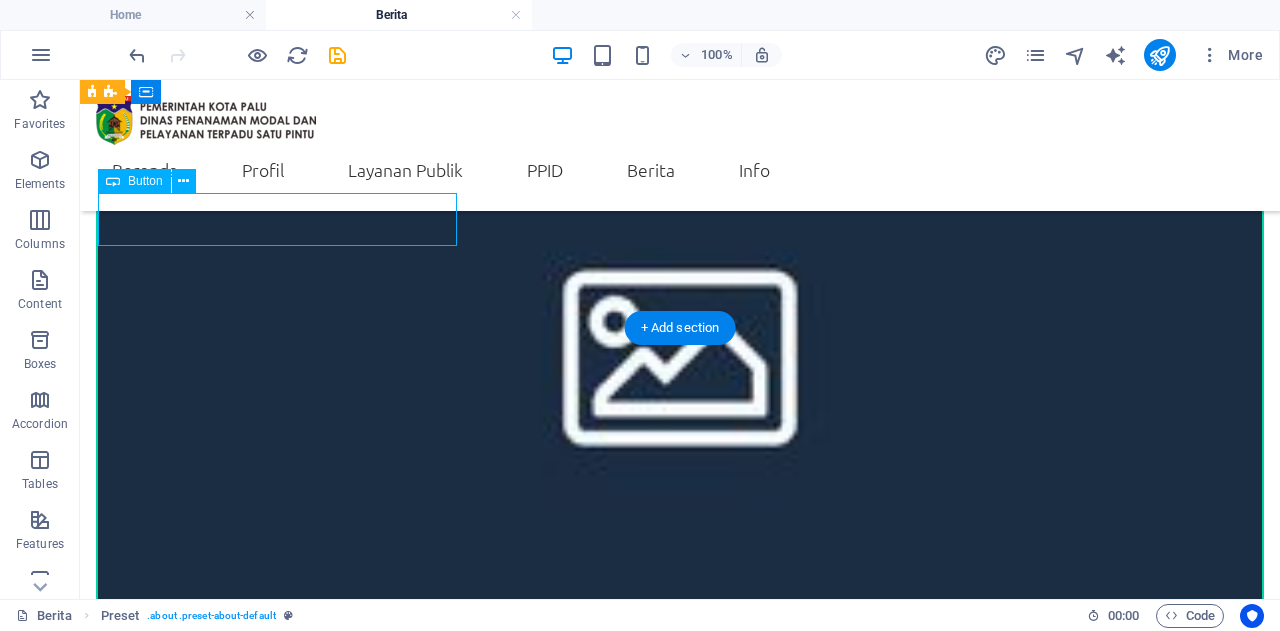 click on "Read More" at bounding box center [680, 806] 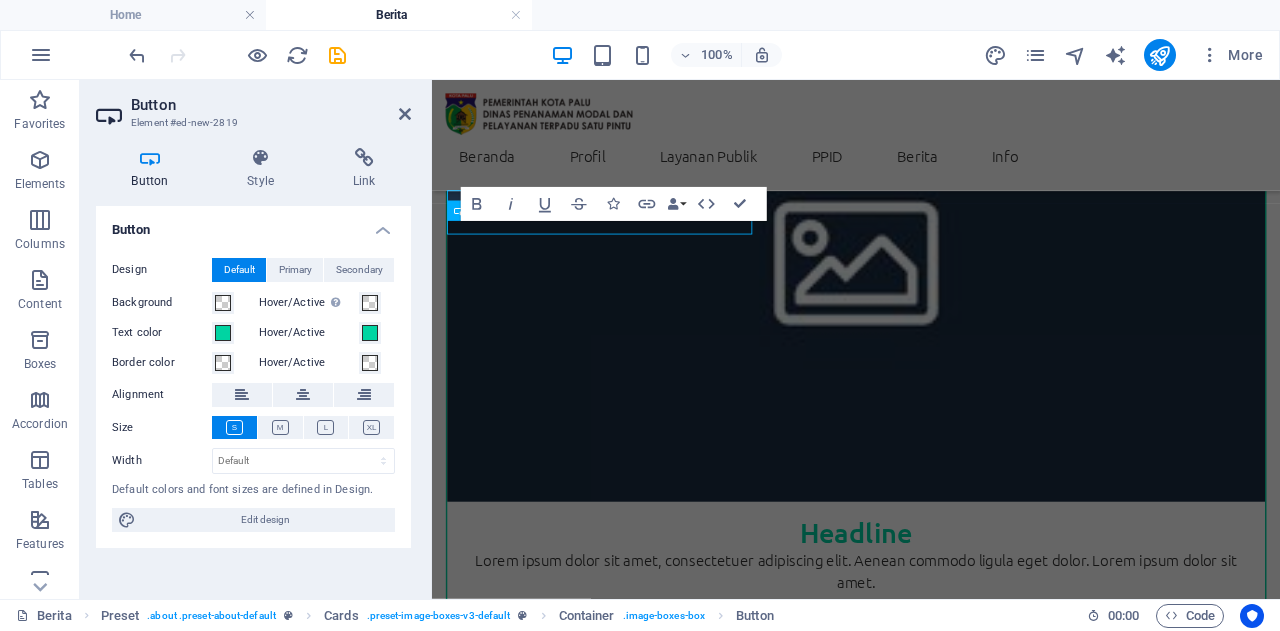 scroll, scrollTop: 890, scrollLeft: 0, axis: vertical 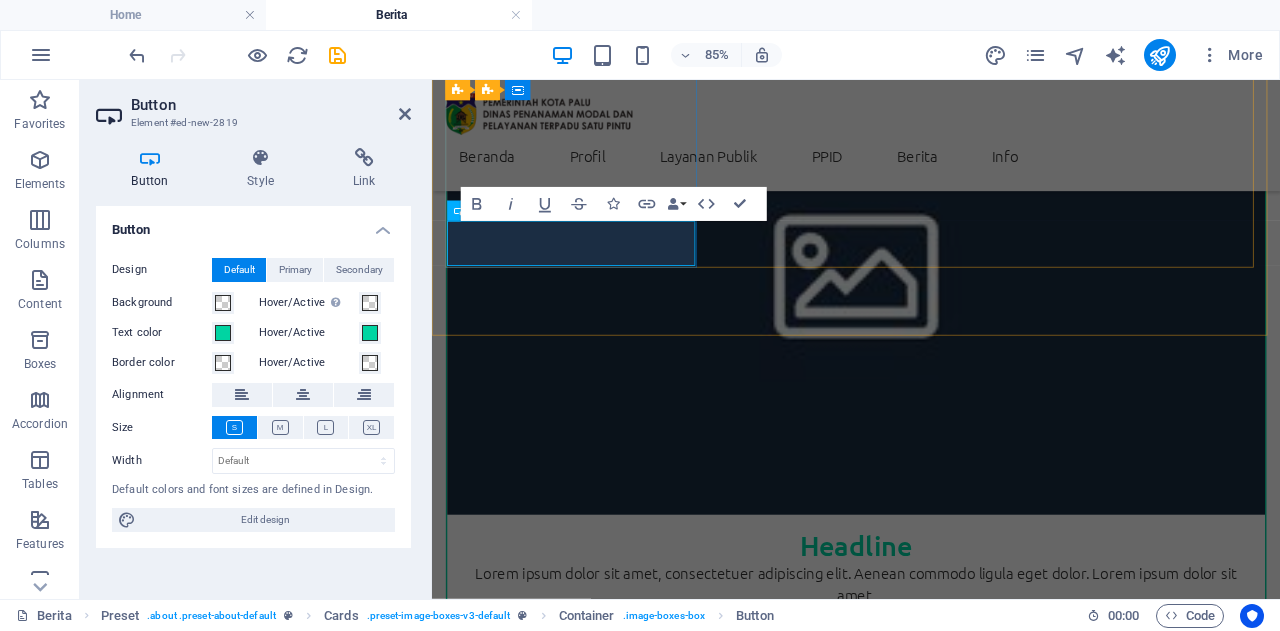 click on "Read More" at bounding box center (931, 719) 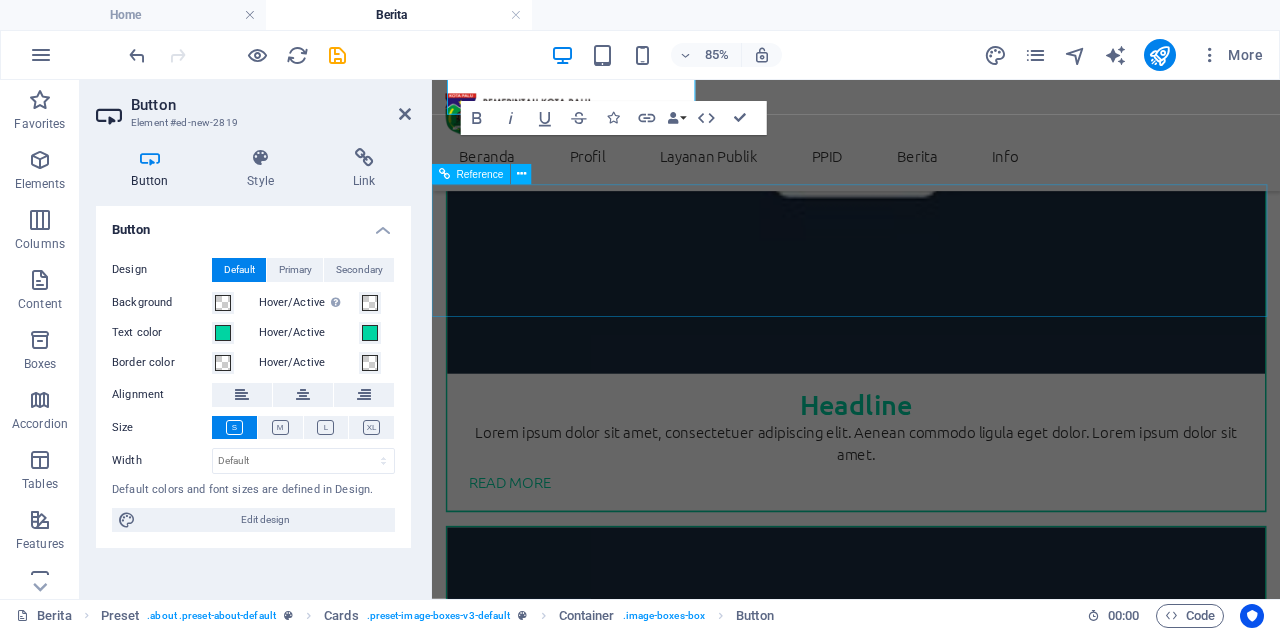 scroll, scrollTop: 1067, scrollLeft: 0, axis: vertical 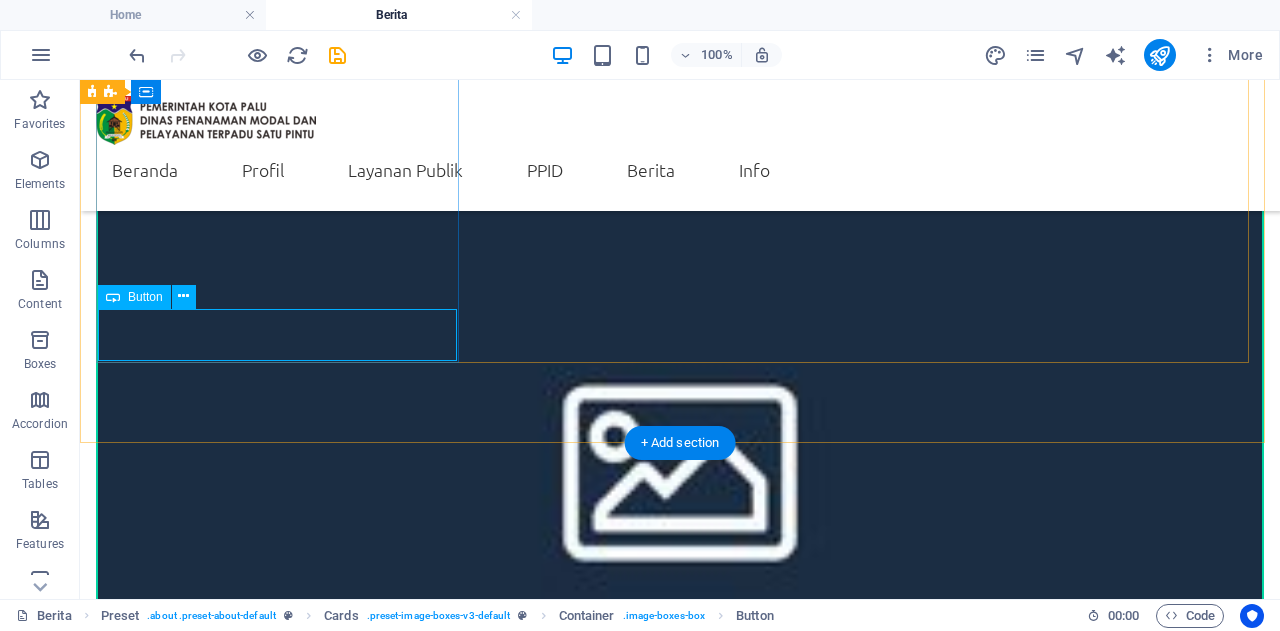click on "Read More" at bounding box center (680, 921) 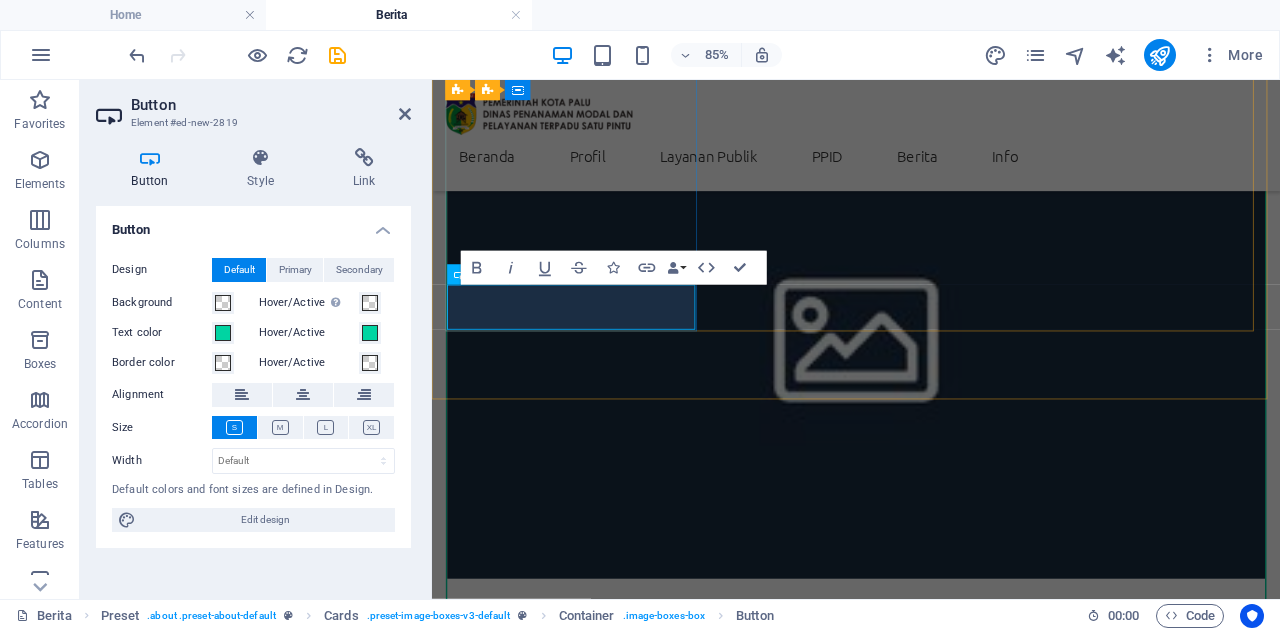click on "Read More" at bounding box center [931, 794] 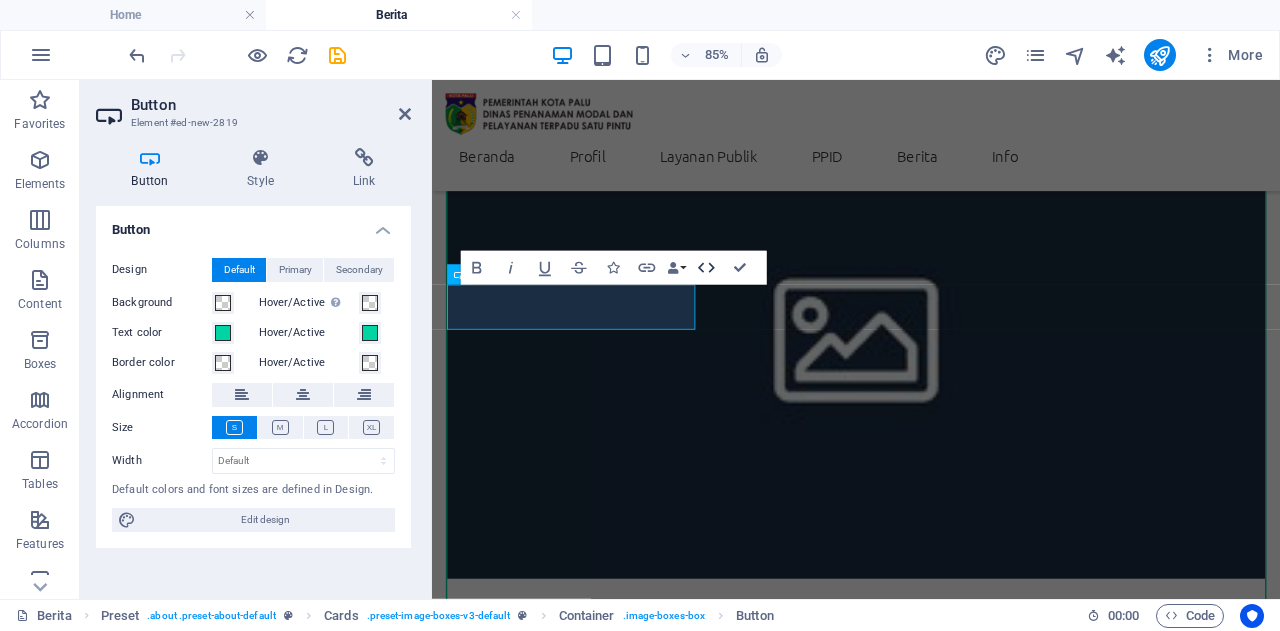 click 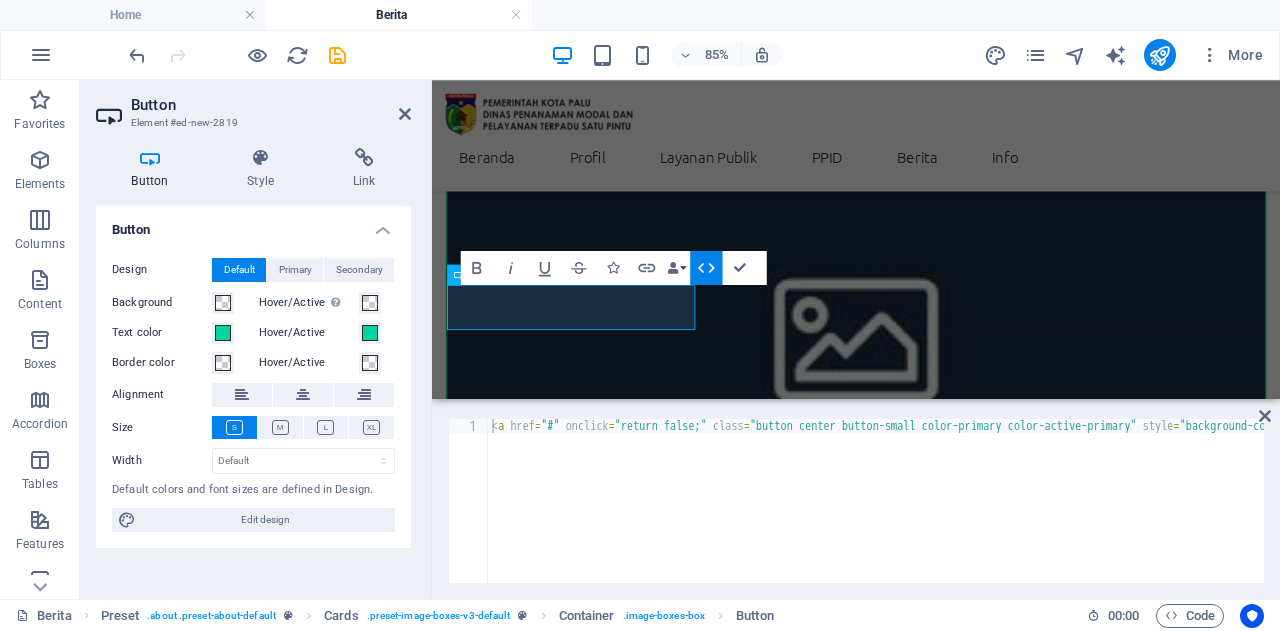 click 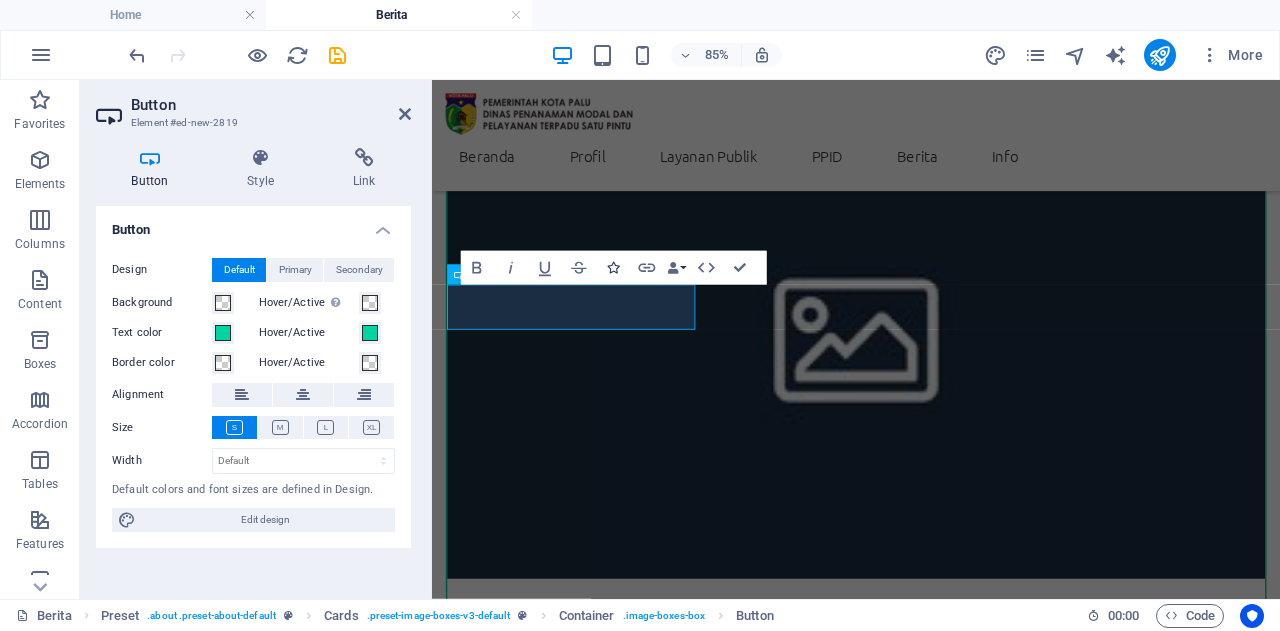 click at bounding box center (613, 268) 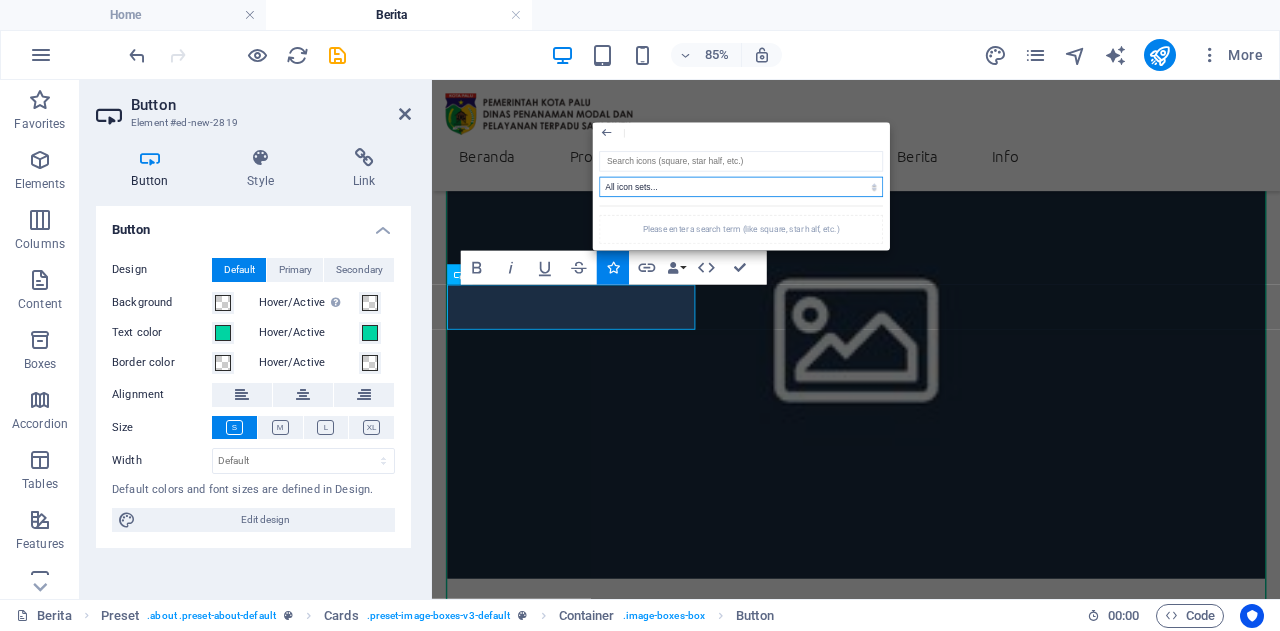 click on "All icon sets... IcoFont Ionicons FontAwesome Brands FontAwesome Duotone FontAwesome Solid FontAwesome Regular FontAwesome Light FontAwesome Thin FontAwesome Sharp Solid FontAwesome Sharp Regular FontAwesome Sharp Light FontAwesome Sharp Thin" at bounding box center [741, 187] 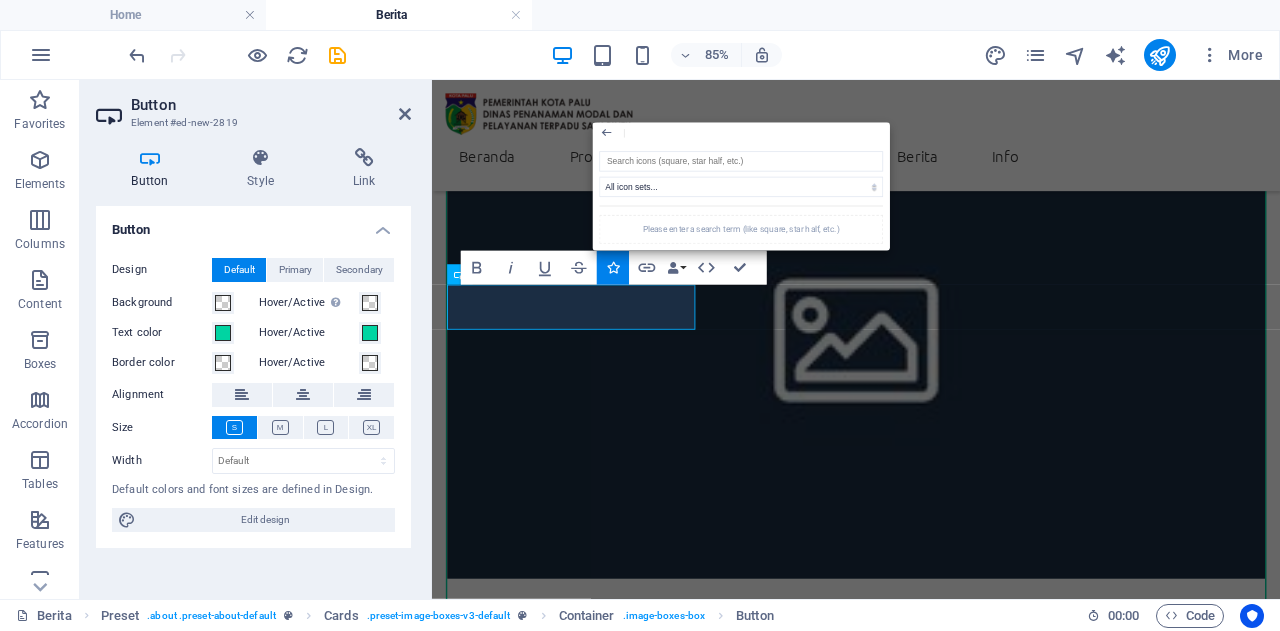 click on "Please enter a search term (like square, star half, etc.)" at bounding box center [741, 229] 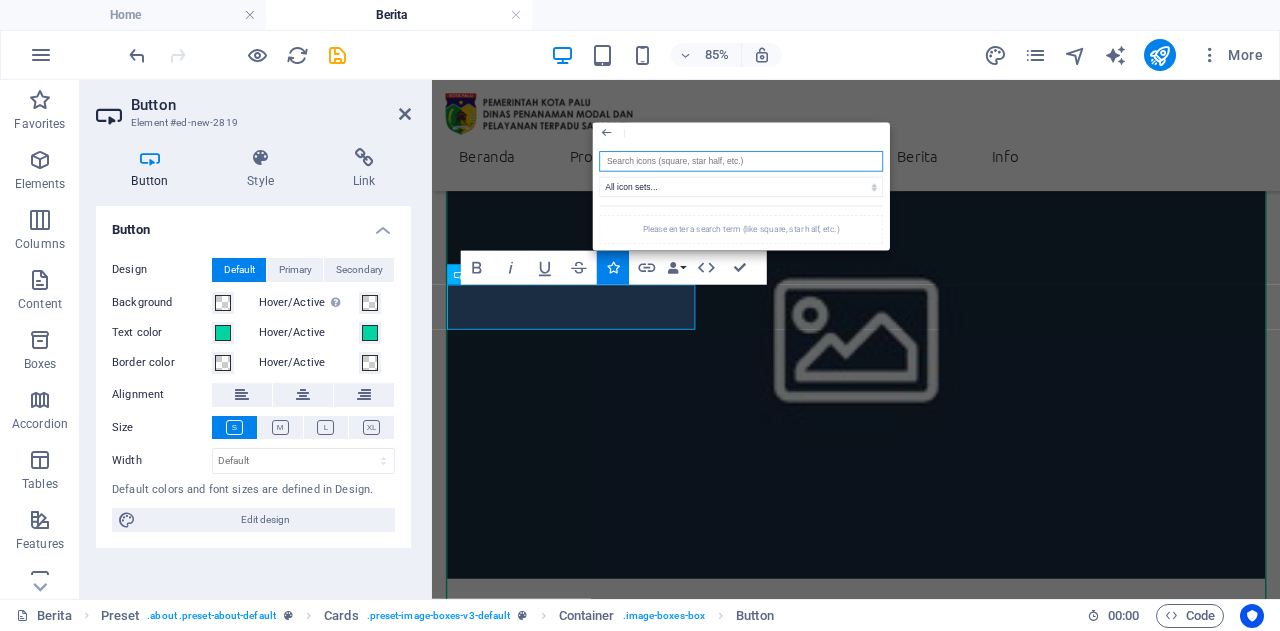 click at bounding box center [741, 162] 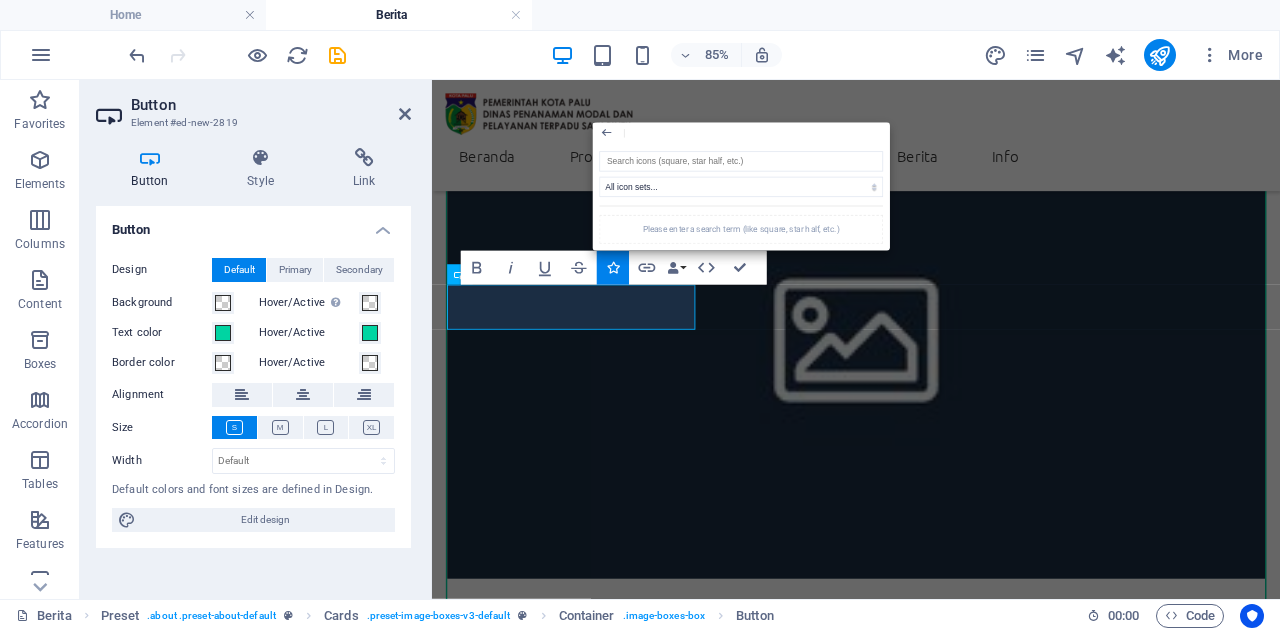 click on "Please enter a search term (like square, star half, etc.)" at bounding box center [741, 229] 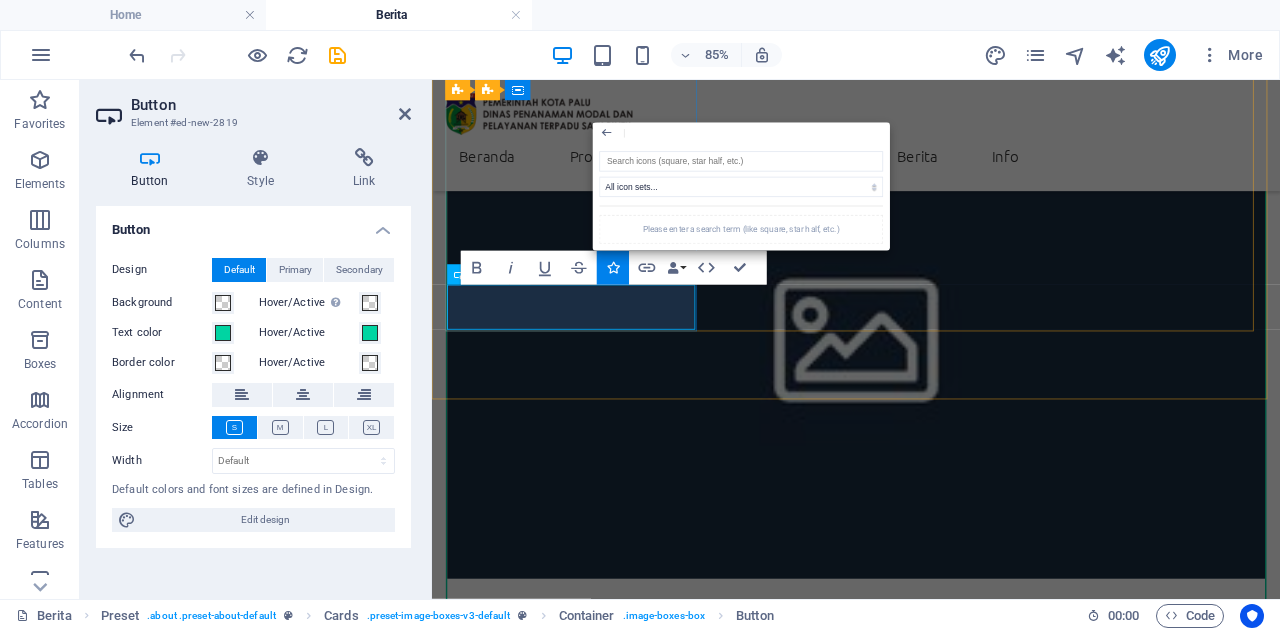 click on "Read More" at bounding box center [931, 794] 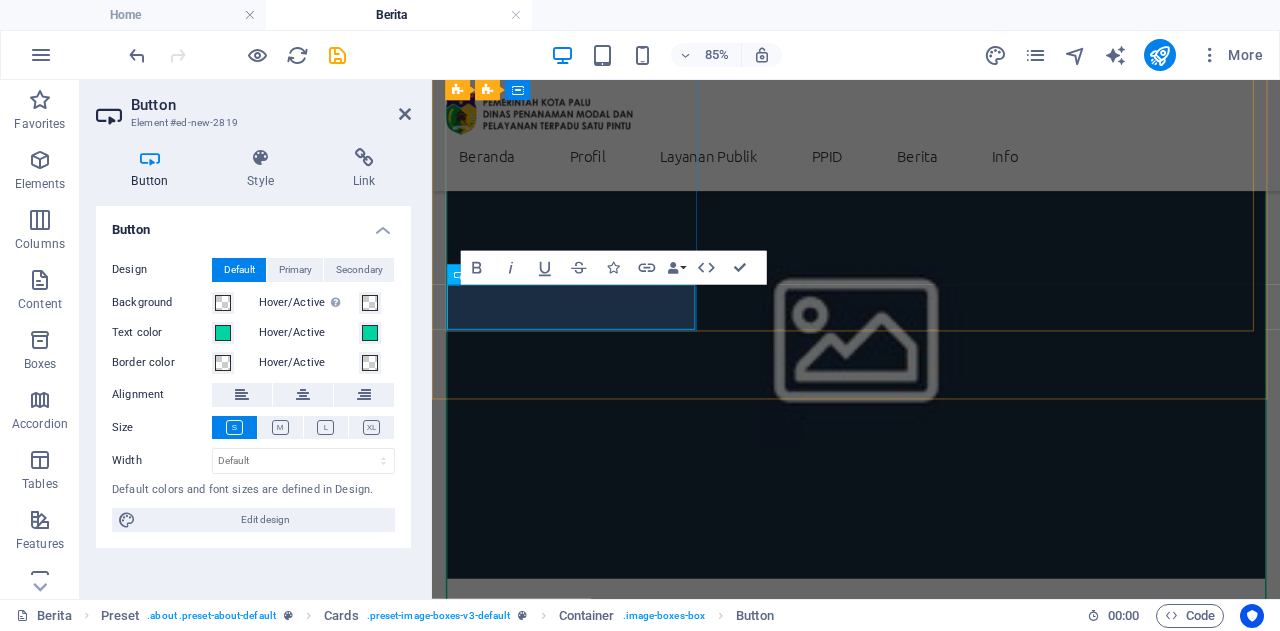 type 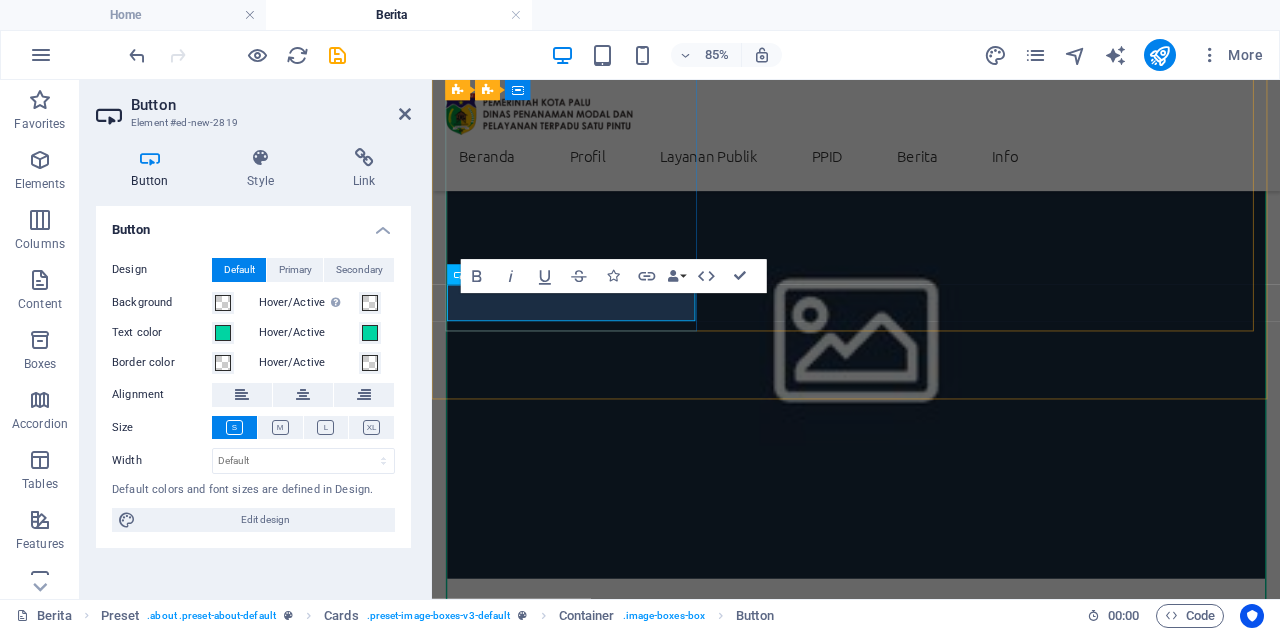 click on "Baca Selengkapnya ...." at bounding box center (931, 789) 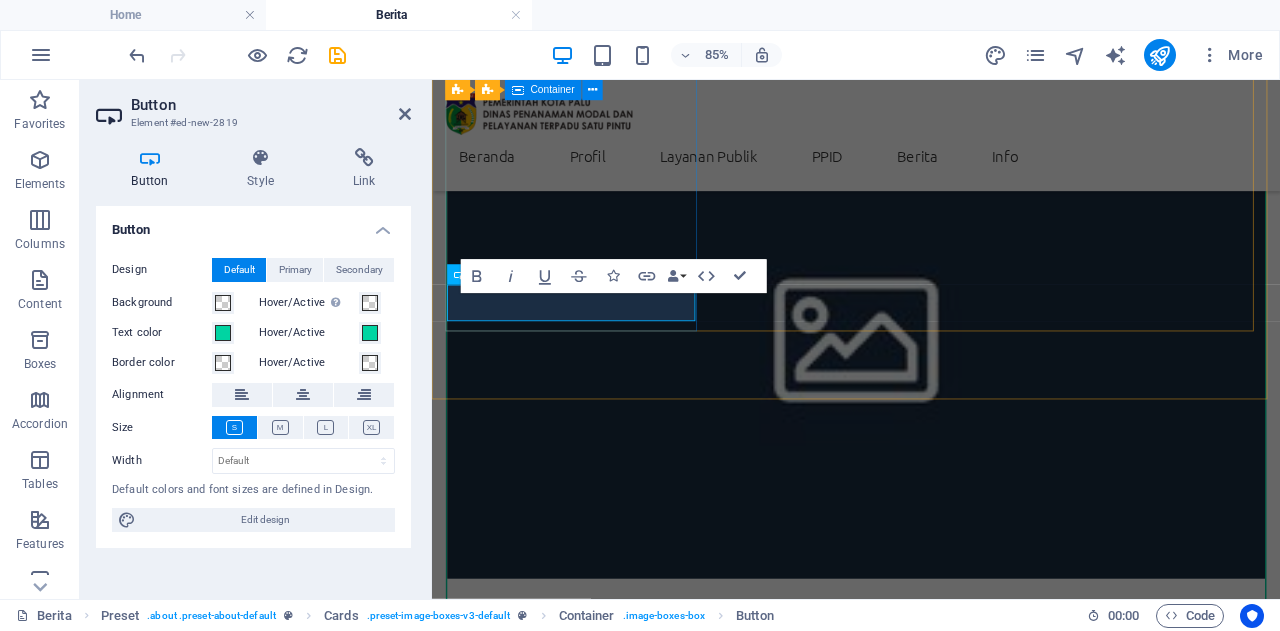 click on "Headline Lorem ipsum dolor sit amet, consectetuer adipiscing elit. Aenean commodo ligula eget dolor. Lorem ipsum dolor sit amet. Baca Selengkapnya ...." at bounding box center (931, 453) 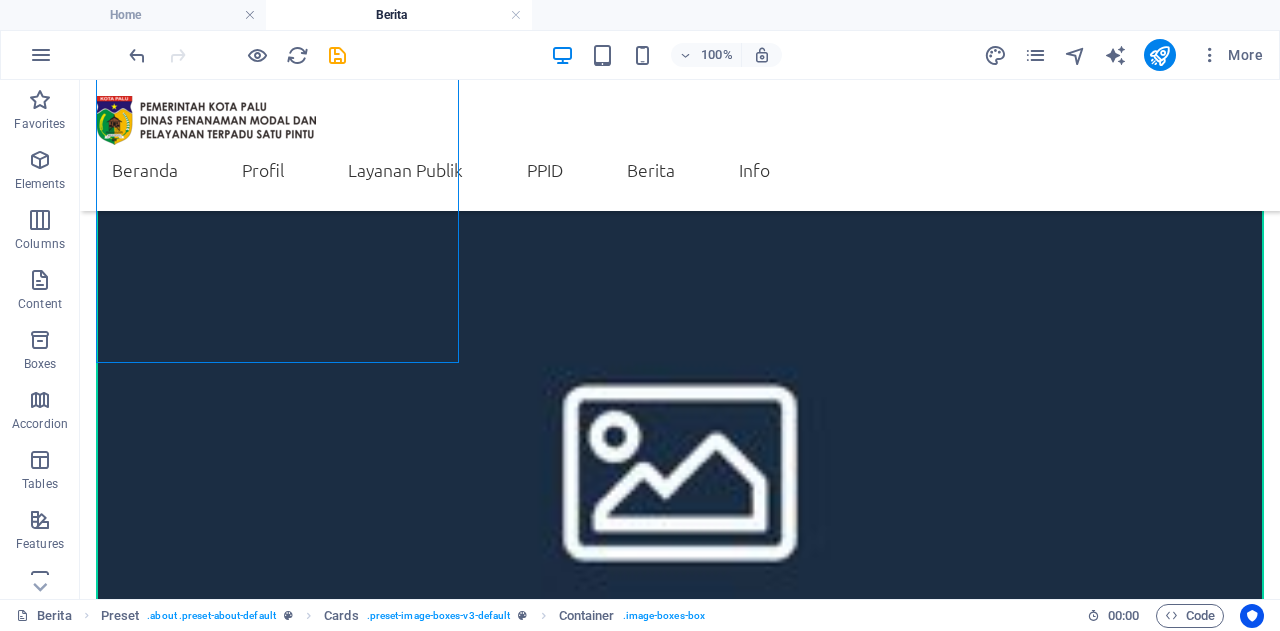 click on "Berita DPMPTSP Halaman ini menyajikan informasi terkini seputar kegiatan, kebijakan, inovasi, dan kolaborasi strategis yang dilakukan oleh Dinas Penanaman Modal dan Pelayanan Terpadu Satu Pintu (DPMPTSP) Kota Palu. Setiap artikel berita memuat perkembangan penting terkait pelayanan perizinan berusaha, investasi daerah, pendampingan UMKM, peningkatan kapasitas SDM, hingga pelaksanaan program unggulan yang mendukung iklim investasi yang inklusif dan berdaya saing. DPMPTSP Sulteng berkomitmen menyampaikan informasi secara transparan dan akurat kepada masyarakat, pelaku usaha, serta investor. Melalui halaman ini, publik dapat mengikuti berbagai kegiatan resmi dinas, termasuk rapat strategis, sosialisasi peraturan terbaru, pelatihan teknis, dan forum kemitraan. Selalu perbarui wawasan Anda dengan membaca berita-berita pilihan kami, yang disusun dengan mengedepankan nilai profesionalisme, integritas, dan pelayanan publik yang prima. Headline Headline Read More Headline Read More" at bounding box center (680, 1104) 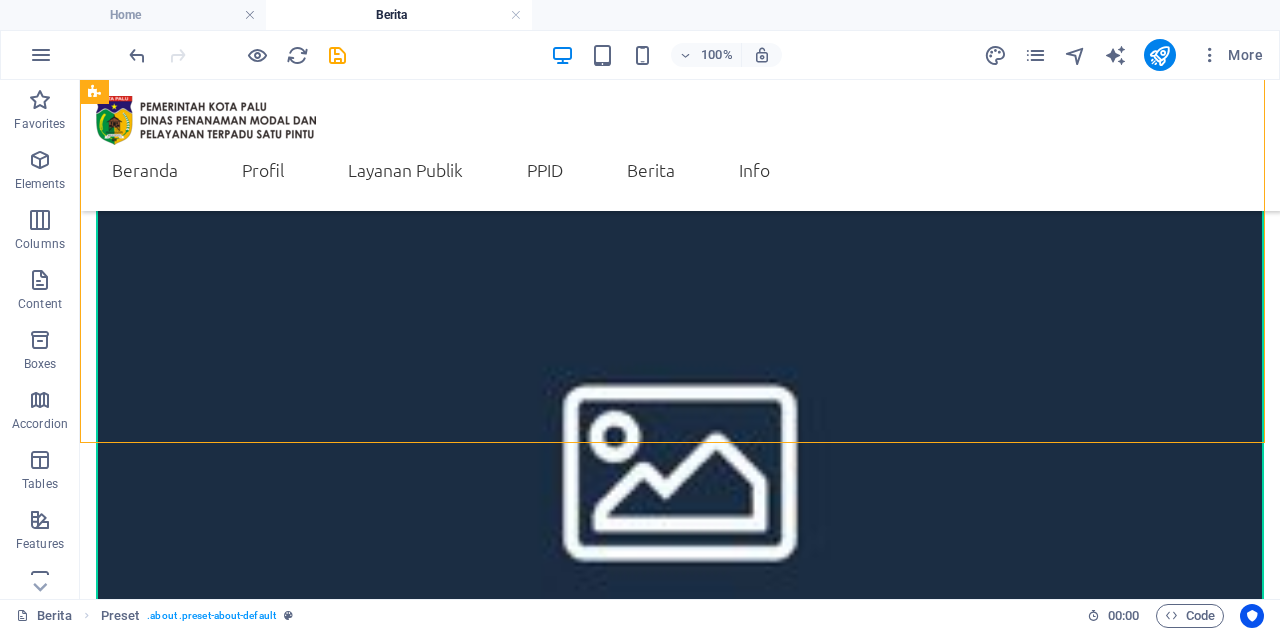 click on "Berita DPMPTSP Halaman ini menyajikan informasi terkini seputar kegiatan, kebijakan, inovasi, dan kolaborasi strategis yang dilakukan oleh Dinas Penanaman Modal dan Pelayanan Terpadu Satu Pintu (DPMPTSP) Kota Palu. Setiap artikel berita memuat perkembangan penting terkait pelayanan perizinan berusaha, investasi daerah, pendampingan UMKM, peningkatan kapasitas SDM, hingga pelaksanaan program unggulan yang mendukung iklim investasi yang inklusif dan berdaya saing. DPMPTSP Sulteng berkomitmen menyampaikan informasi secara transparan dan akurat kepada masyarakat, pelaku usaha, serta investor. Melalui halaman ini, publik dapat mengikuti berbagai kegiatan resmi dinas, termasuk rapat strategis, sosialisasi peraturan terbaru, pelatihan teknis, dan forum kemitraan. Selalu perbarui wawasan Anda dengan membaca berita-berita pilihan kami, yang disusun dengan mengedepankan nilai profesionalisme, integritas, dan pelayanan publik yang prima. Headline Headline Read More Headline Read More" at bounding box center (680, 1104) 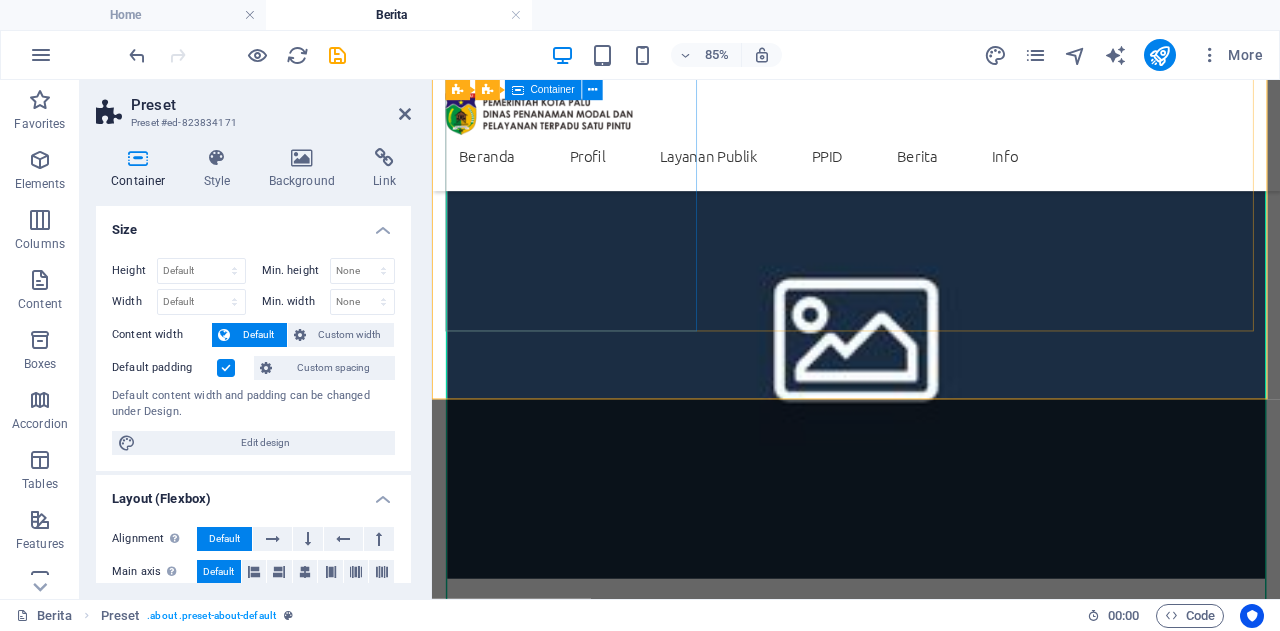 click on "Headline Lorem ipsum dolor sit amet, consectetuer adipiscing elit. Aenean commodo ligula eget dolor. Lorem ipsum dolor sit amet." at bounding box center (931, 440) 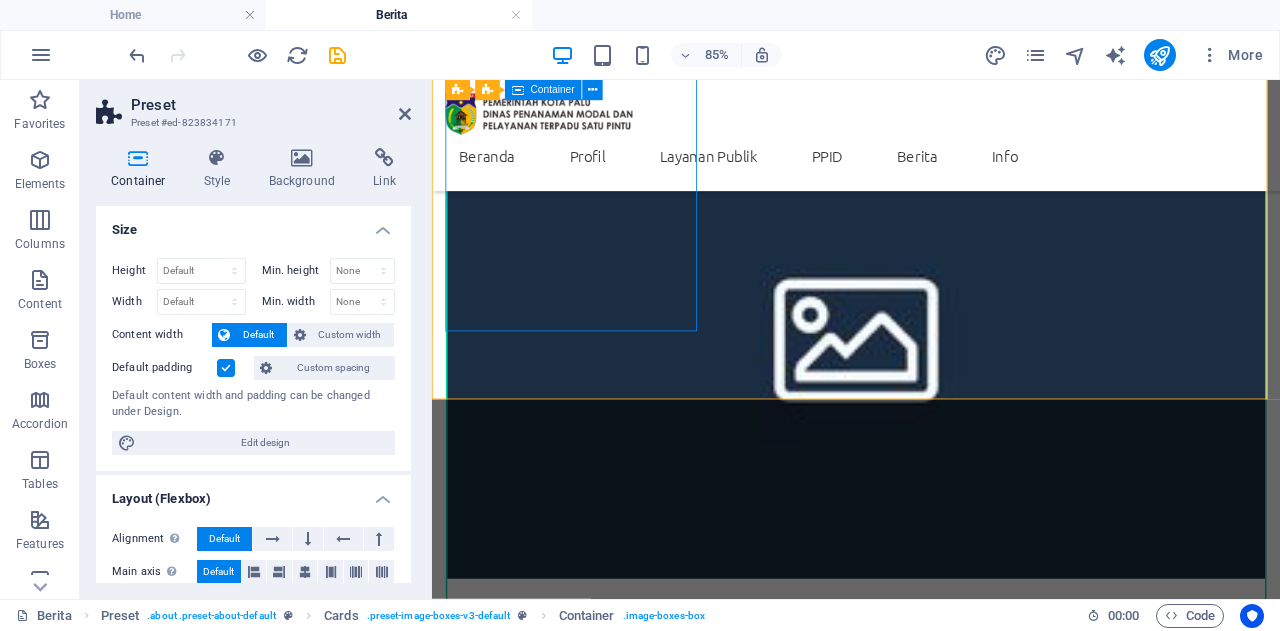 click on "Headline Lorem ipsum dolor sit amet, consectetuer adipiscing elit. Aenean commodo ligula eget dolor. Lorem ipsum dolor sit amet." at bounding box center (931, 440) 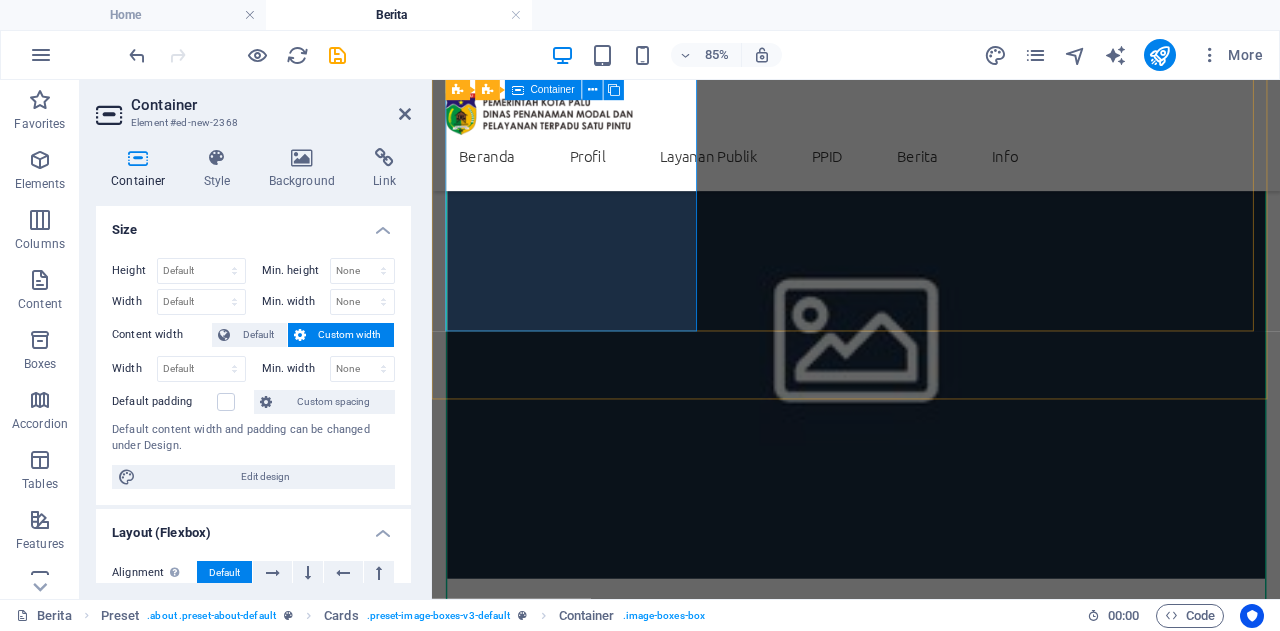 click on "Headline Lorem ipsum dolor sit amet, consectetuer adipiscing elit. Aenean commodo ligula eget dolor. Lorem ipsum dolor sit amet." at bounding box center [931, 440] 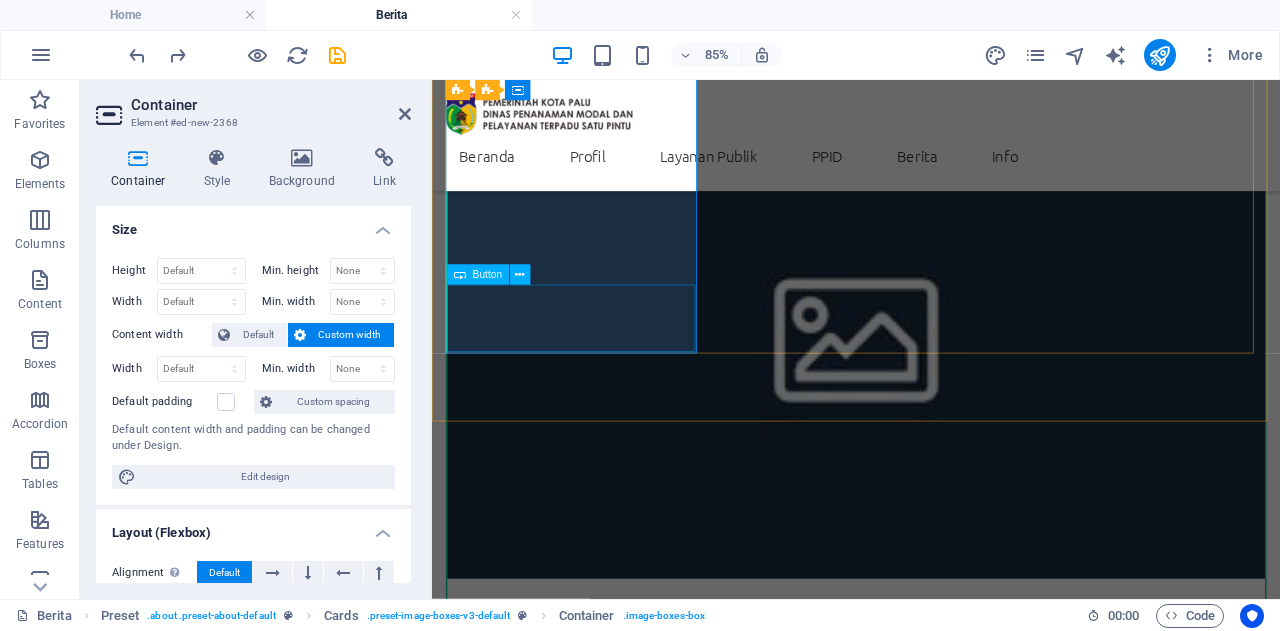 click on "Read More Baca Selengkapnya ...." at bounding box center (931, 802) 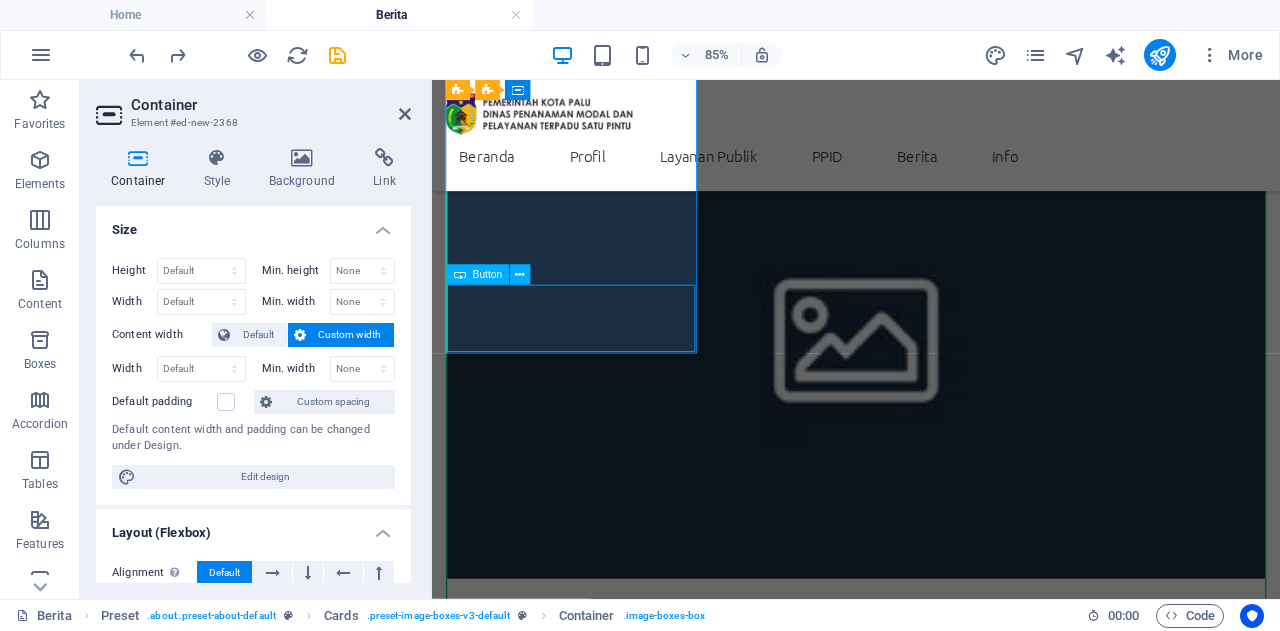 click on "Read More Baca Selengkapnya ...." at bounding box center (931, 802) 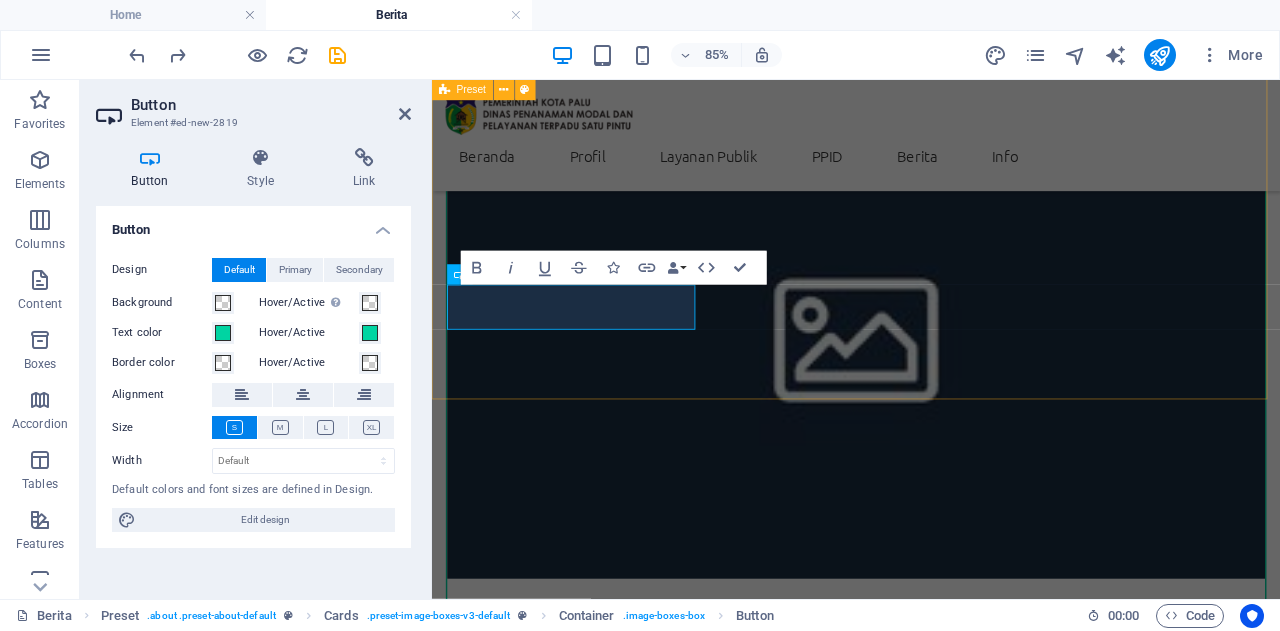 click on "Berita DPMPTSP Halaman ini menyajikan informasi terkini seputar kegiatan, kebijakan, inovasi, dan kolaborasi strategis yang dilakukan oleh Dinas Penanaman Modal dan Pelayanan Terpadu Satu Pintu (DPMPTSP) Kota Palu. Setiap artikel berita memuat perkembangan penting terkait pelayanan perizinan berusaha, investasi daerah, pendampingan UMKM, peningkatan kapasitas SDM, hingga pelaksanaan program unggulan yang mendukung iklim investasi yang inklusif dan berdaya saing. DPMPTSP Sulteng berkomitmen menyampaikan informasi secara transparan dan akurat kepada masyarakat, pelaku usaha, serta investor. Melalui halaman ini, publik dapat mengikuti berbagai kegiatan resmi dinas, termasuk rapat strategis, sosialisasi peraturan terbaru, pelatihan teknis, dan forum kemitraan. Selalu perbarui wawasan Anda dengan membaca berita-berita pilihan kami, yang disusun dengan mengedepankan nilai profesionalisme, integritas, dan pelayanan publik yang prima. Headline ​ aca Selengkapnya .... Headline Read More Headline Read More" at bounding box center [931, 956] 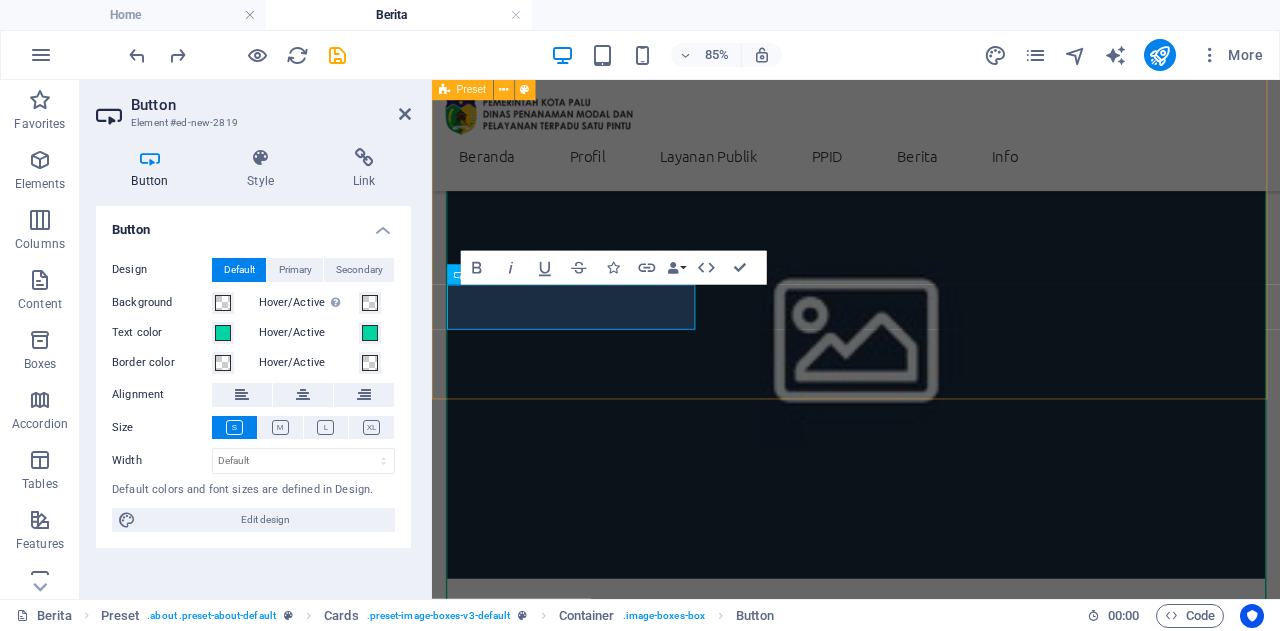 scroll, scrollTop: 802, scrollLeft: 0, axis: vertical 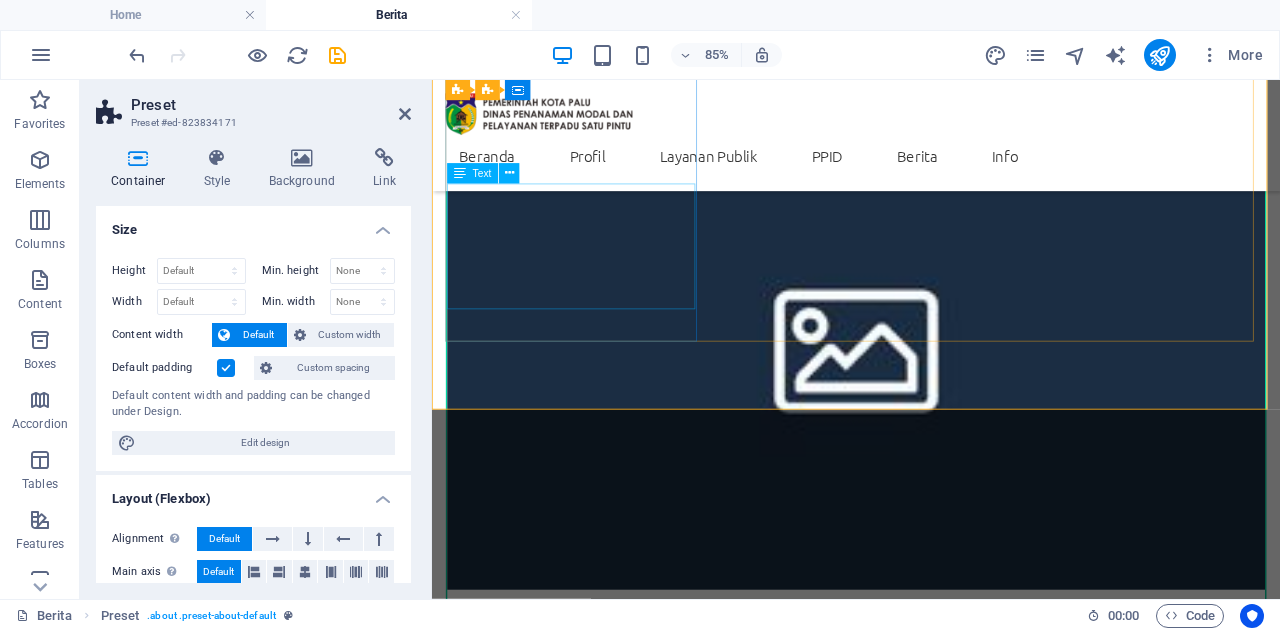 click on "Lorem ipsum dolor sit amet, consectetuer adipiscing elit. Aenean commodo ligula eget dolor. Lorem ipsum dolor sit amet." at bounding box center [931, 770] 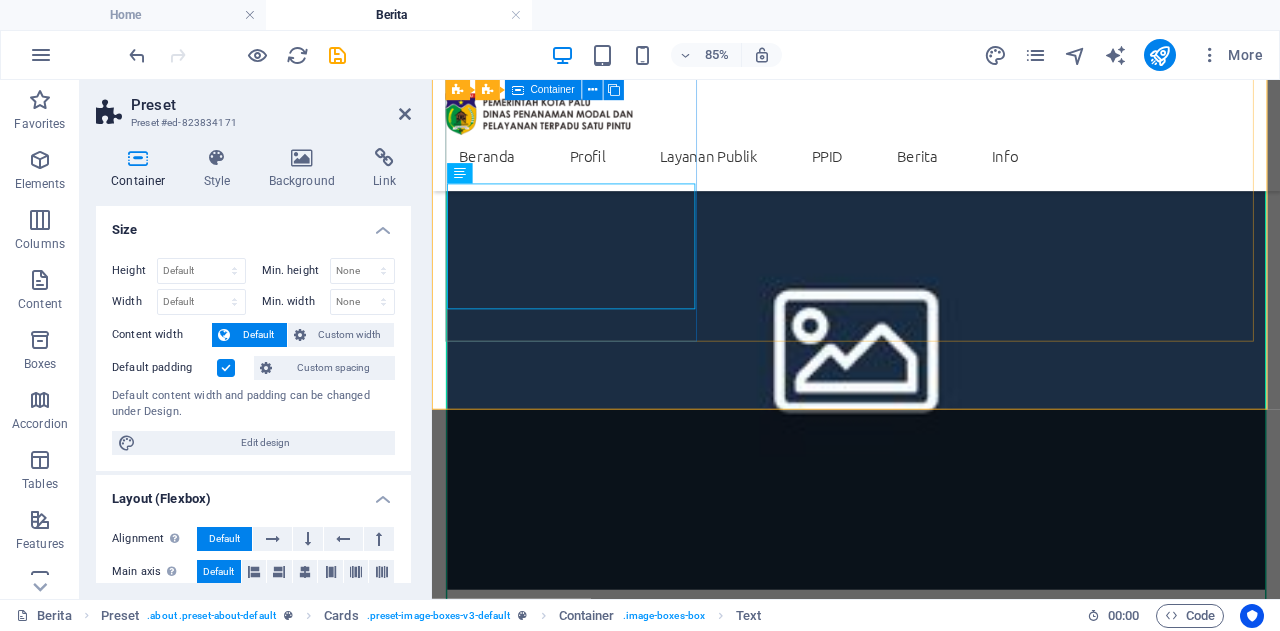 click on "Headline Lorem ipsum dolor sit amet, consectetuer adipiscing elit. Aenean commodo ligula eget dolor. Lorem ipsum dolor sit amet." at bounding box center [931, 453] 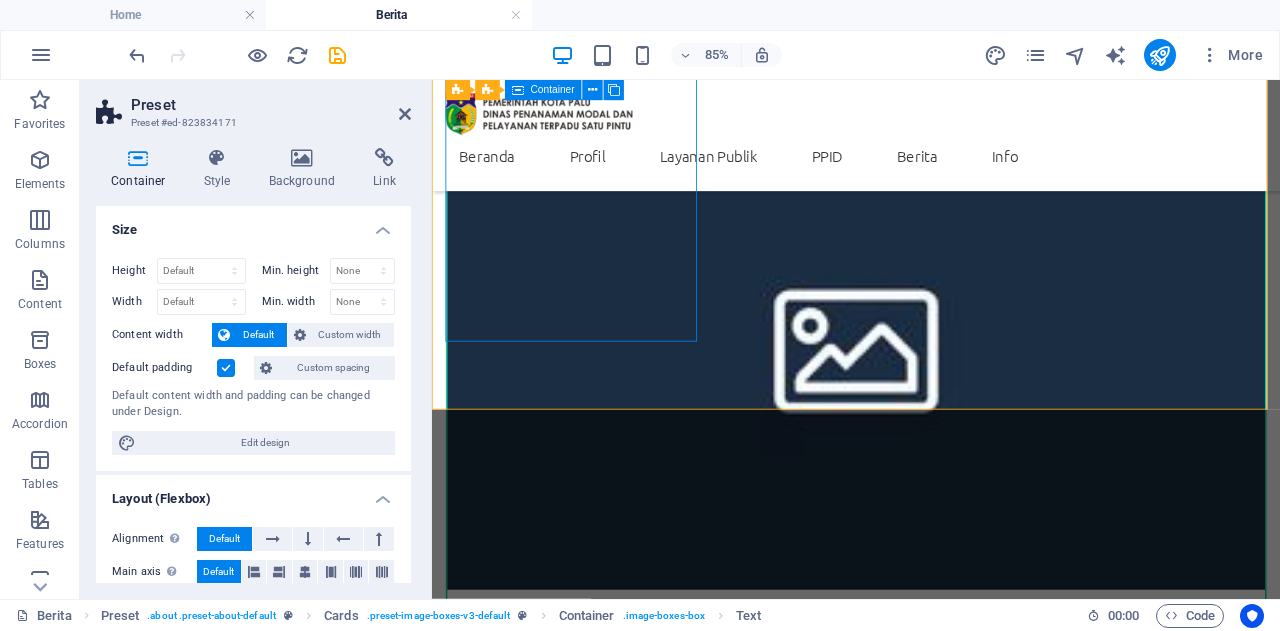 click on "Headline Lorem ipsum dolor sit amet, consectetuer adipiscing elit. Aenean commodo ligula eget dolor. Lorem ipsum dolor sit amet." at bounding box center [931, 453] 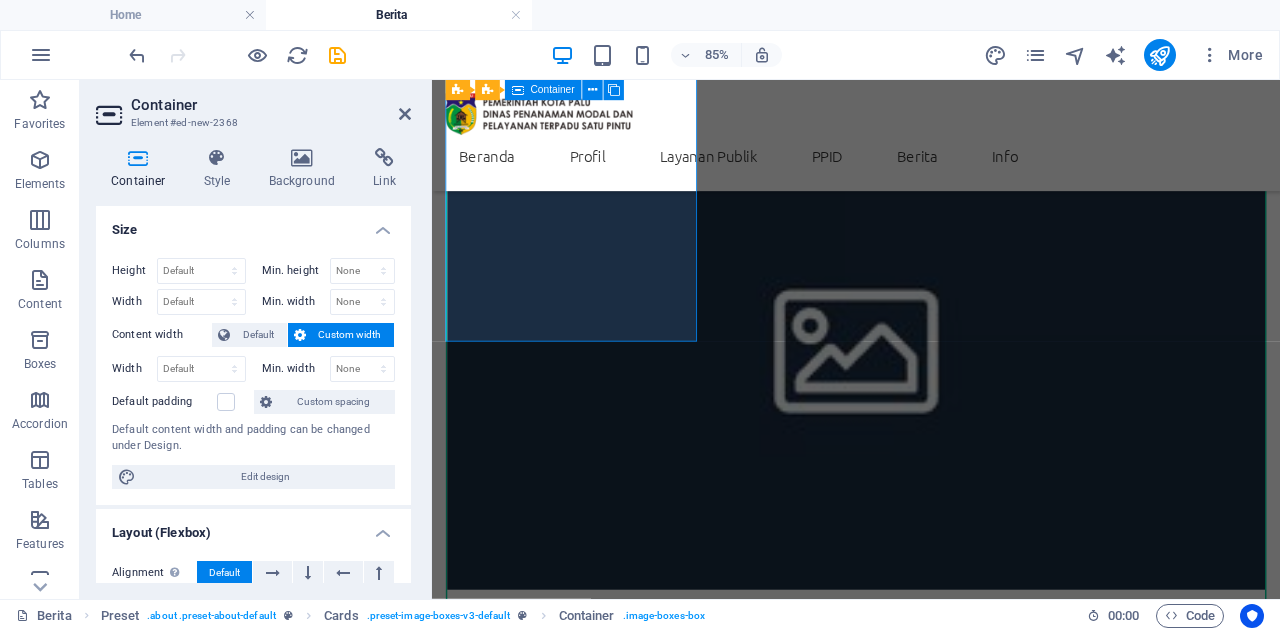 click on "Headline Lorem ipsum dolor sit amet, consectetuer adipiscing elit. Aenean commodo ligula eget dolor. Lorem ipsum dolor sit amet." at bounding box center (931, 453) 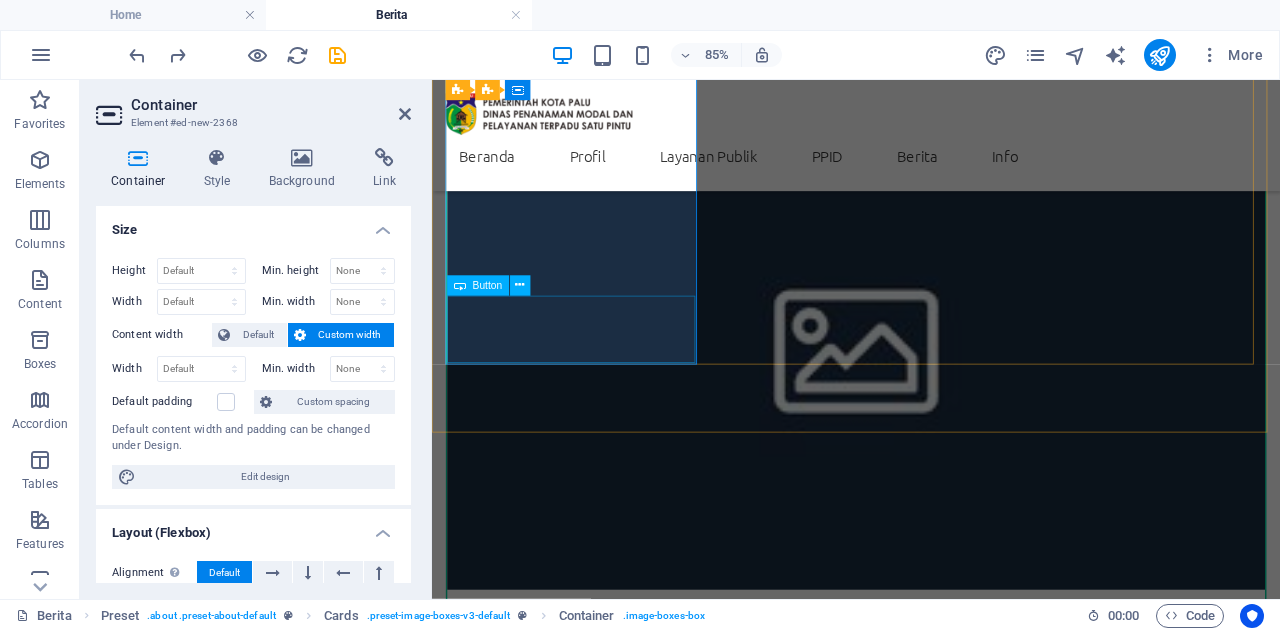 click on "Read More Baca Selengkapnya ...." at bounding box center (931, 815) 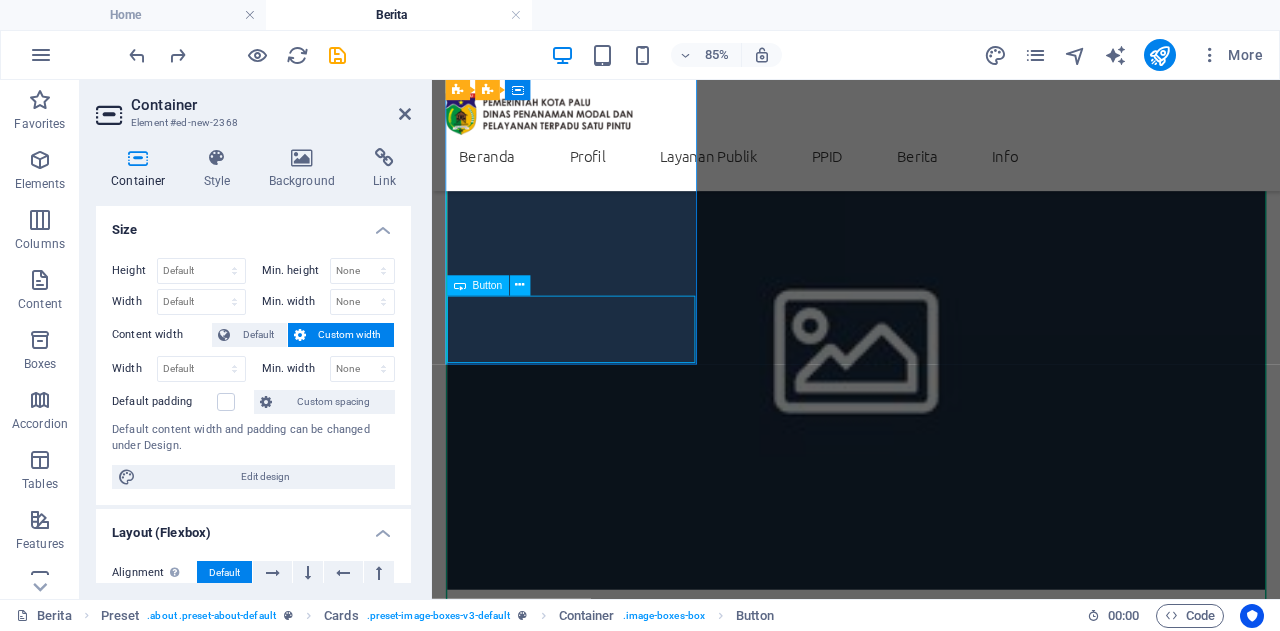click on "Read More Baca Selengkapnya ...." at bounding box center [931, 815] 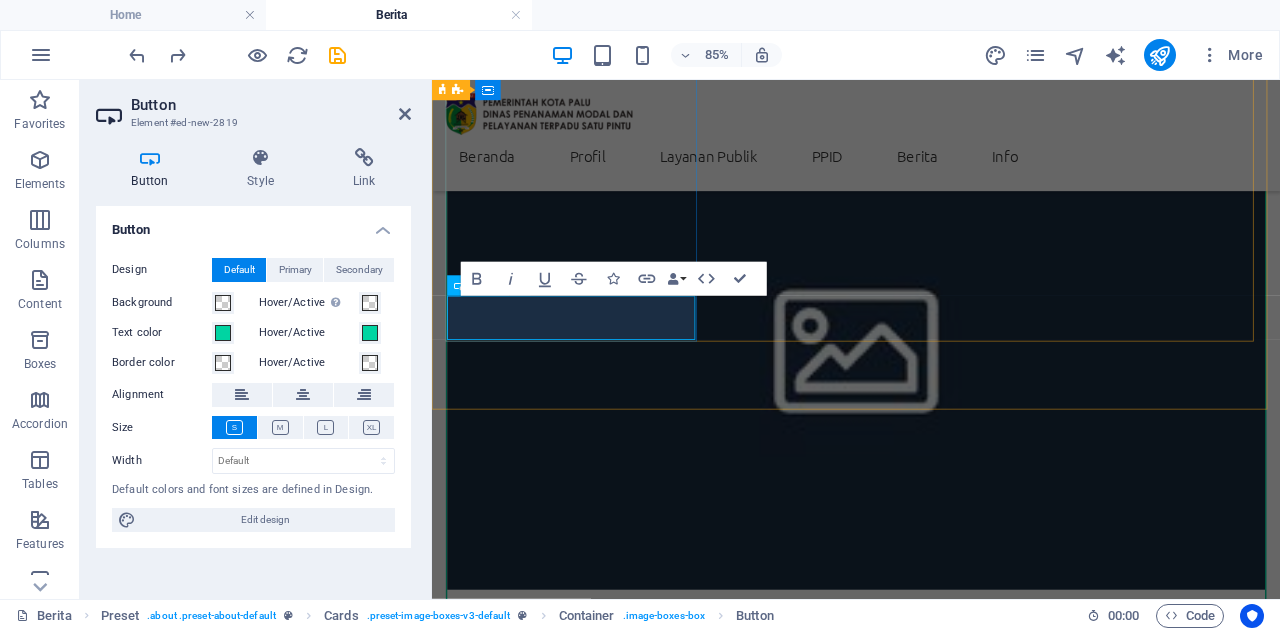 click on "​ Baca Selengkapnya ...." at bounding box center (931, 807) 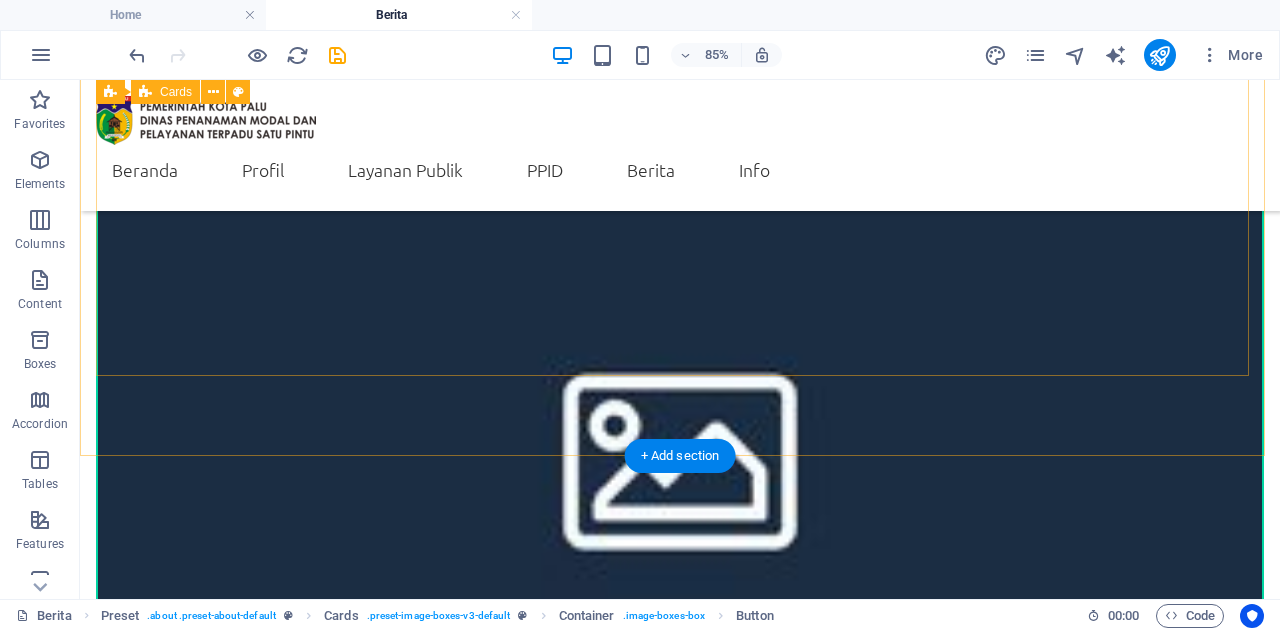 scroll, scrollTop: 778, scrollLeft: 0, axis: vertical 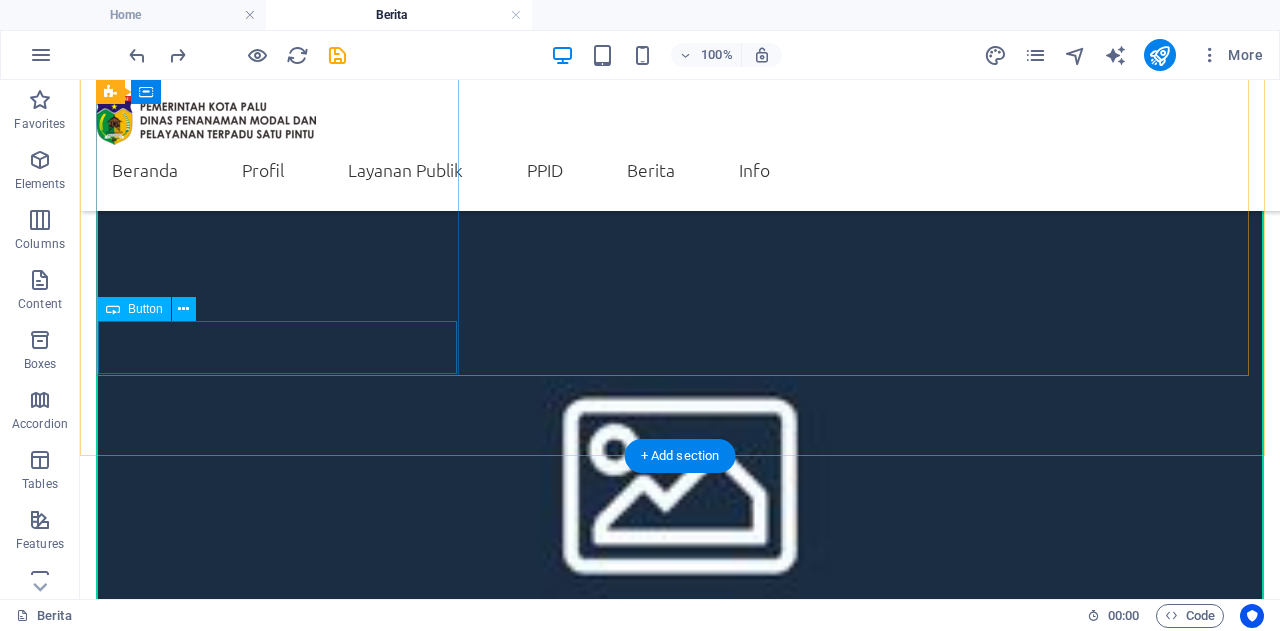 click on "Read More Baca Selengkapnya ...." at bounding box center (680, 934) 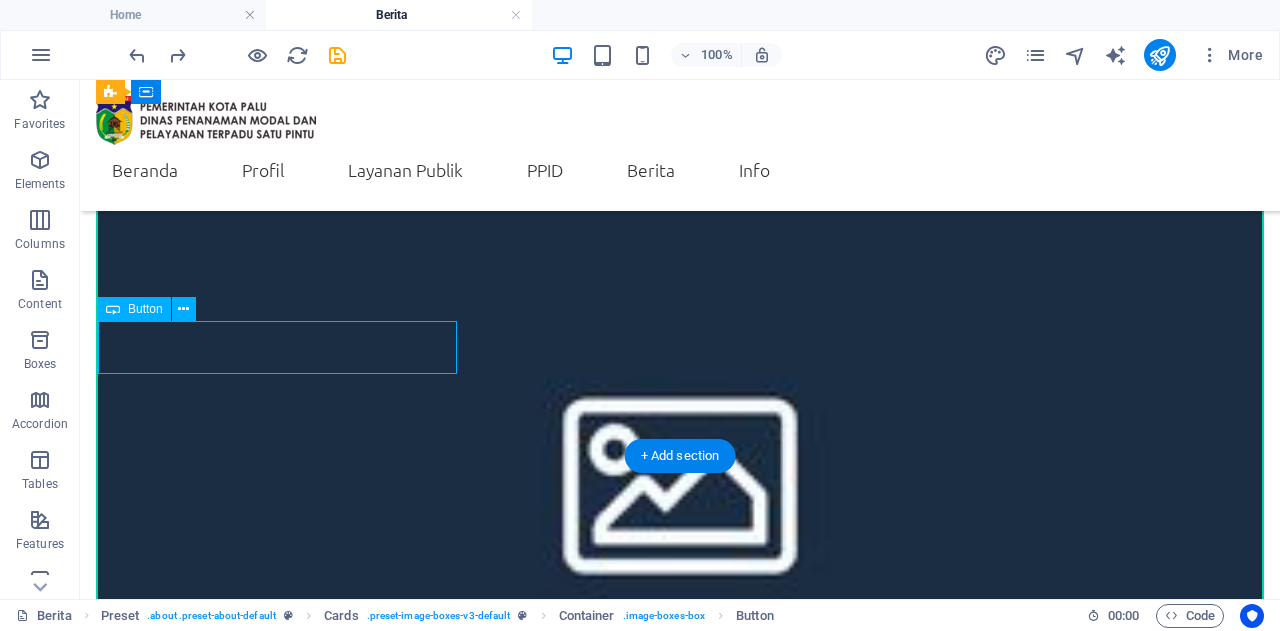 click on "Read More Baca Selengkapnya ...." at bounding box center [680, 934] 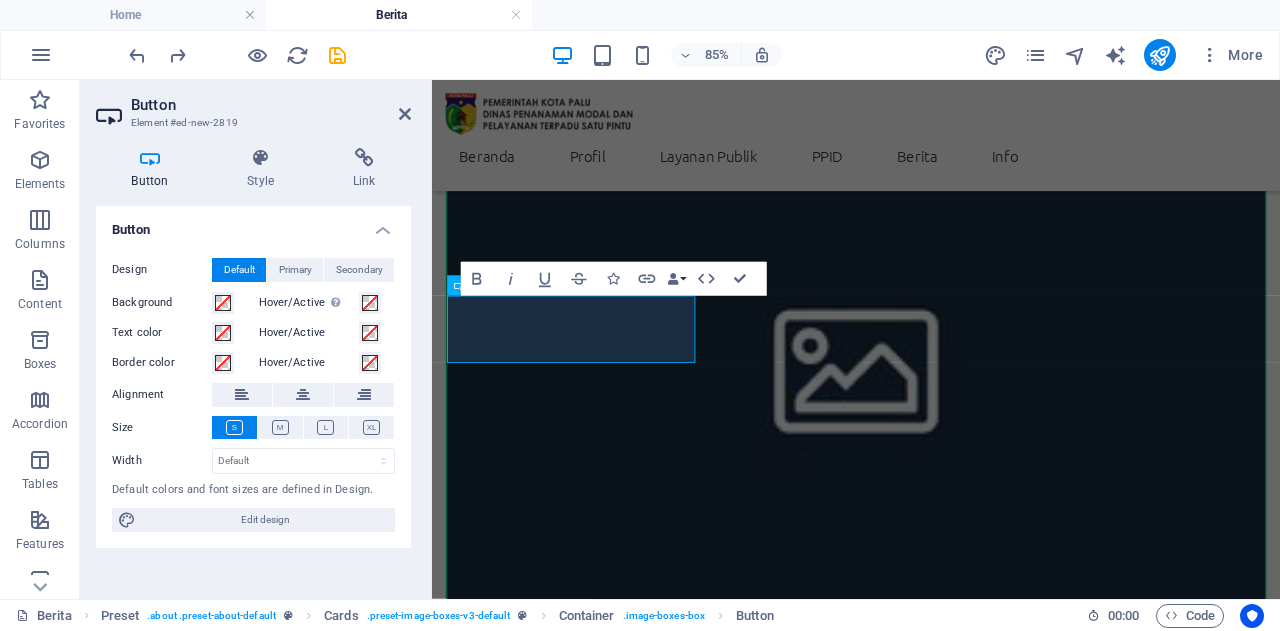 scroll, scrollTop: 802, scrollLeft: 0, axis: vertical 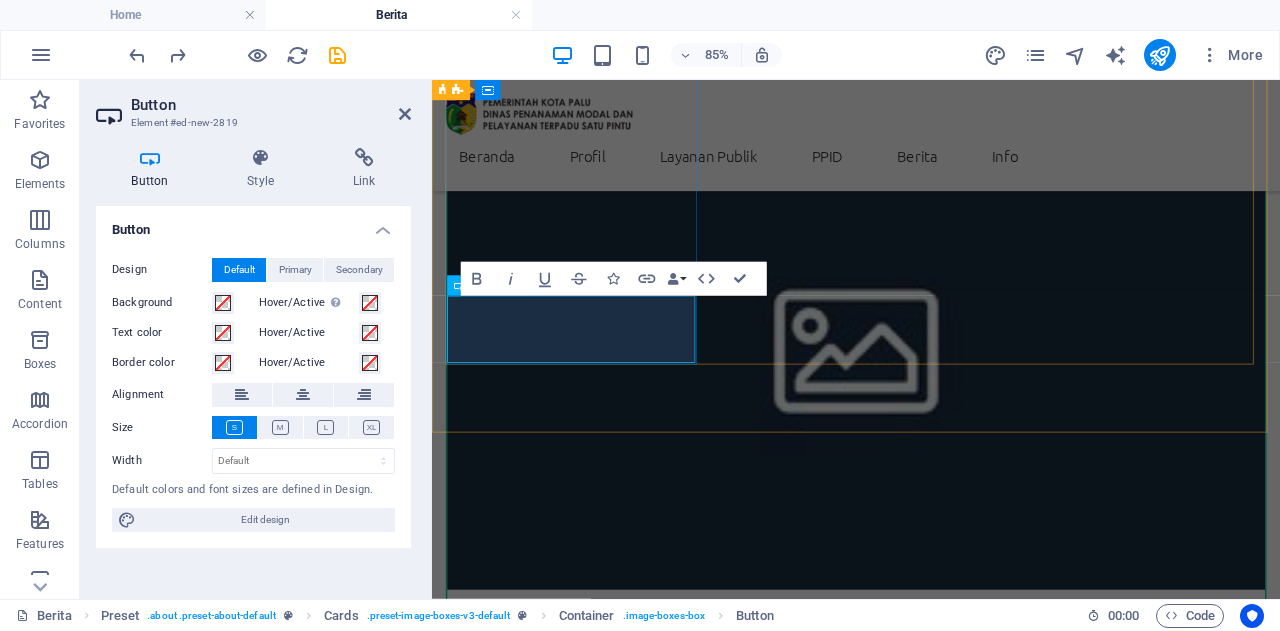 click on "Read More Baca Selengkapnya ...." at bounding box center [931, 807] 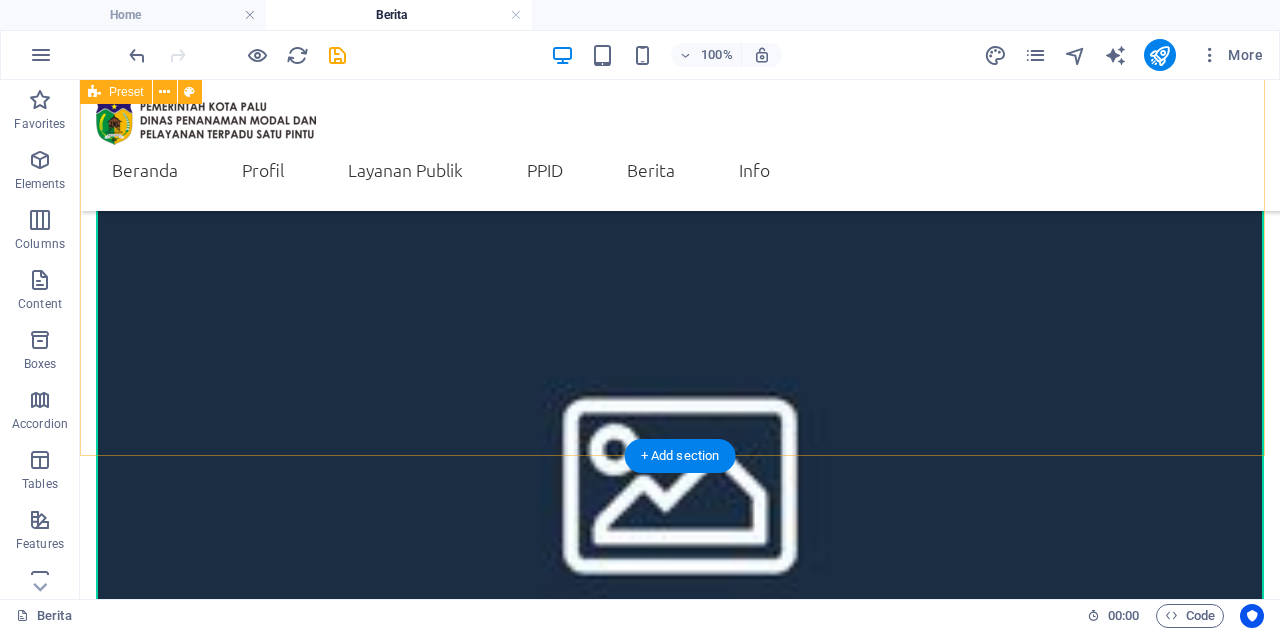 click on "Berita DPMPTSP Halaman ini menyajikan informasi terkini seputar kegiatan, kebijakan, inovasi, dan kolaborasi strategis yang dilakukan oleh Dinas Penanaman Modal dan Pelayanan Terpadu Satu Pintu (DPMPTSP) Kota Palu. Setiap artikel berita memuat perkembangan penting terkait pelayanan perizinan berusaha, investasi daerah, pendampingan UMKM, peningkatan kapasitas SDM, hingga pelaksanaan program unggulan yang mendukung iklim investasi yang inklusif dan berdaya saing. DPMPTSP Sulteng berkomitmen menyampaikan informasi secara transparan dan akurat kepada masyarakat, pelaku usaha, serta investor. Melalui halaman ini, publik dapat mengikuti berbagai kegiatan resmi dinas, termasuk rapat strategis, sosialisasi peraturan terbaru, pelatihan teknis, dan forum kemitraan. Selalu perbarui wawasan Anda dengan membaca berita-berita pilihan kami, yang disusun dengan mengedepankan nilai profesionalisme, integritas, dan pelayanan publik yang prima. Headline Headline Read More Headline Read More" at bounding box center (680, 1117) 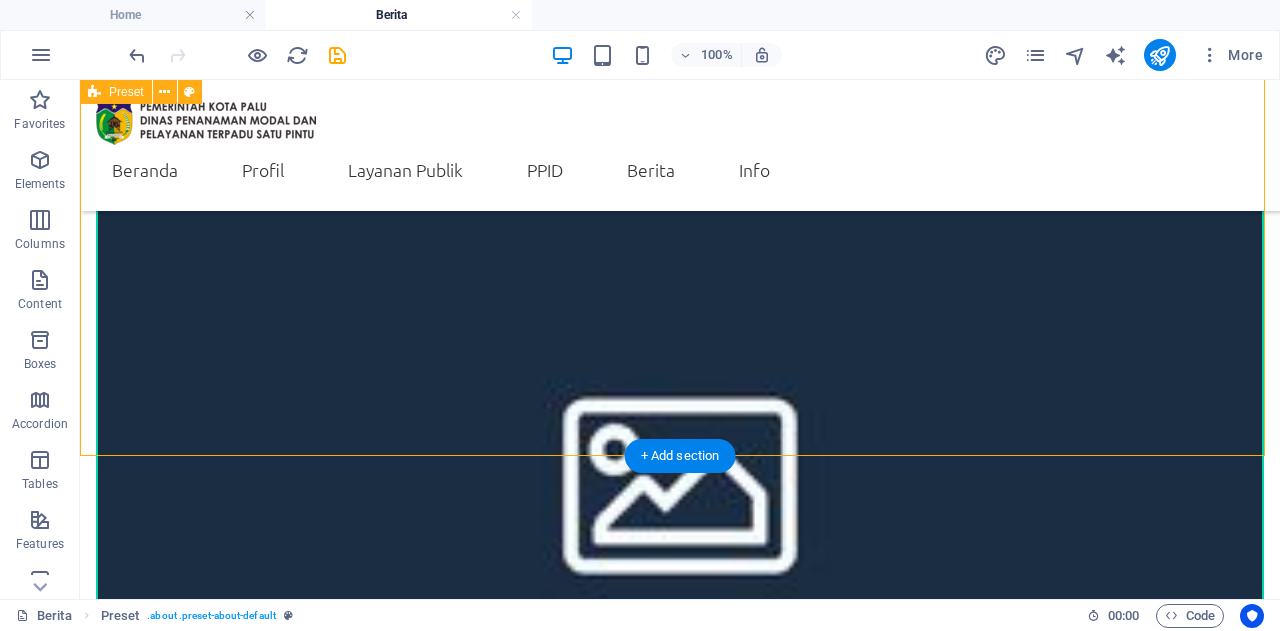 click on "Berita DPMPTSP Halaman ini menyajikan informasi terkini seputar kegiatan, kebijakan, inovasi, dan kolaborasi strategis yang dilakukan oleh Dinas Penanaman Modal dan Pelayanan Terpadu Satu Pintu (DPMPTSP) Kota Palu. Setiap artikel berita memuat perkembangan penting terkait pelayanan perizinan berusaha, investasi daerah, pendampingan UMKM, peningkatan kapasitas SDM, hingga pelaksanaan program unggulan yang mendukung iklim investasi yang inklusif dan berdaya saing. DPMPTSP Sulteng berkomitmen menyampaikan informasi secara transparan dan akurat kepada masyarakat, pelaku usaha, serta investor. Melalui halaman ini, publik dapat mengikuti berbagai kegiatan resmi dinas, termasuk rapat strategis, sosialisasi peraturan terbaru, pelatihan teknis, dan forum kemitraan. Selalu perbarui wawasan Anda dengan membaca berita-berita pilihan kami, yang disusun dengan mengedepankan nilai profesionalisme, integritas, dan pelayanan publik yang prima. Headline Headline Read More Headline Read More" at bounding box center (680, 1117) 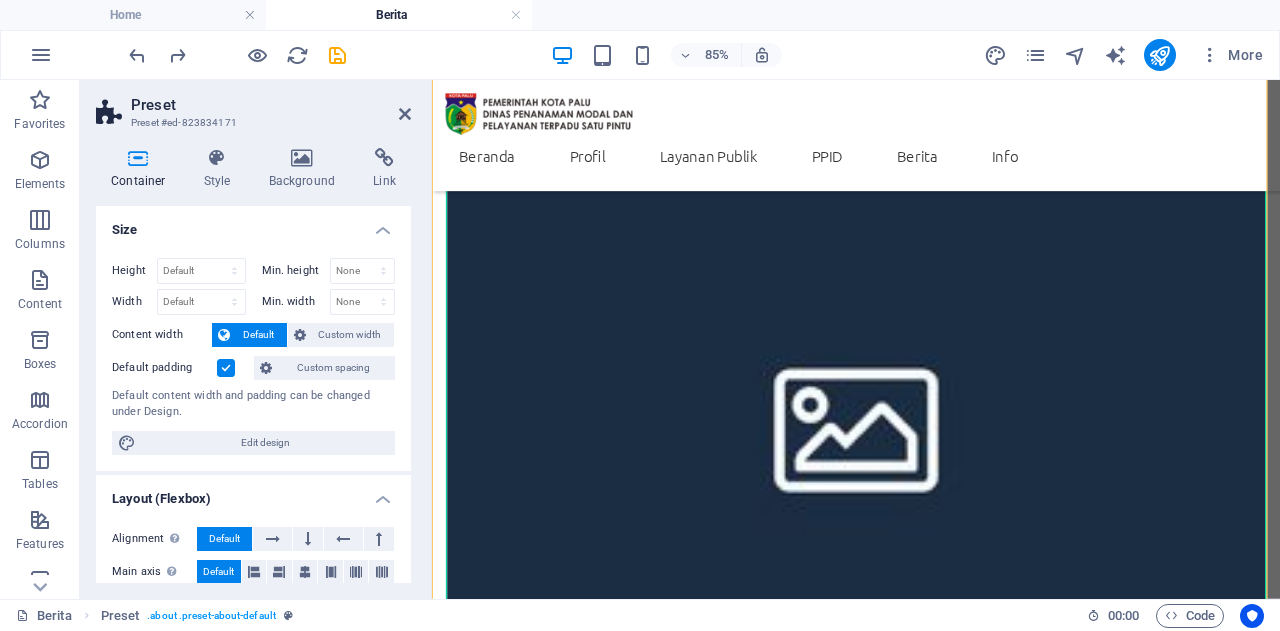 scroll, scrollTop: 795, scrollLeft: 0, axis: vertical 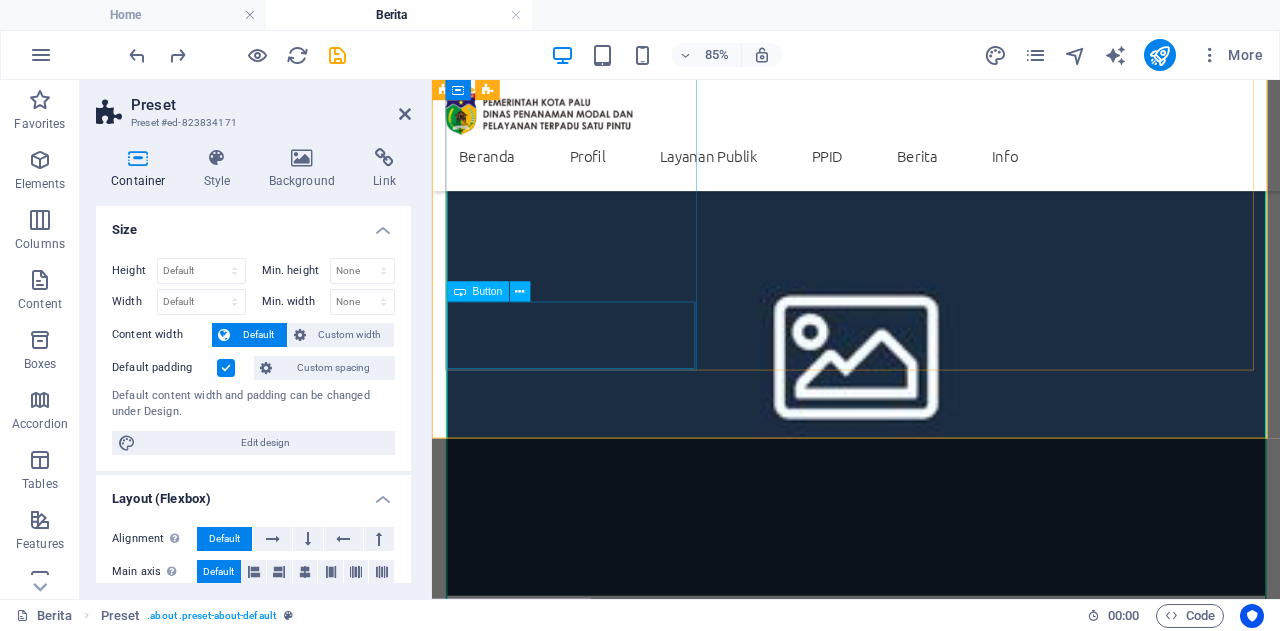 click on "Read More Baca Selengkapnya ...." at bounding box center [931, 822] 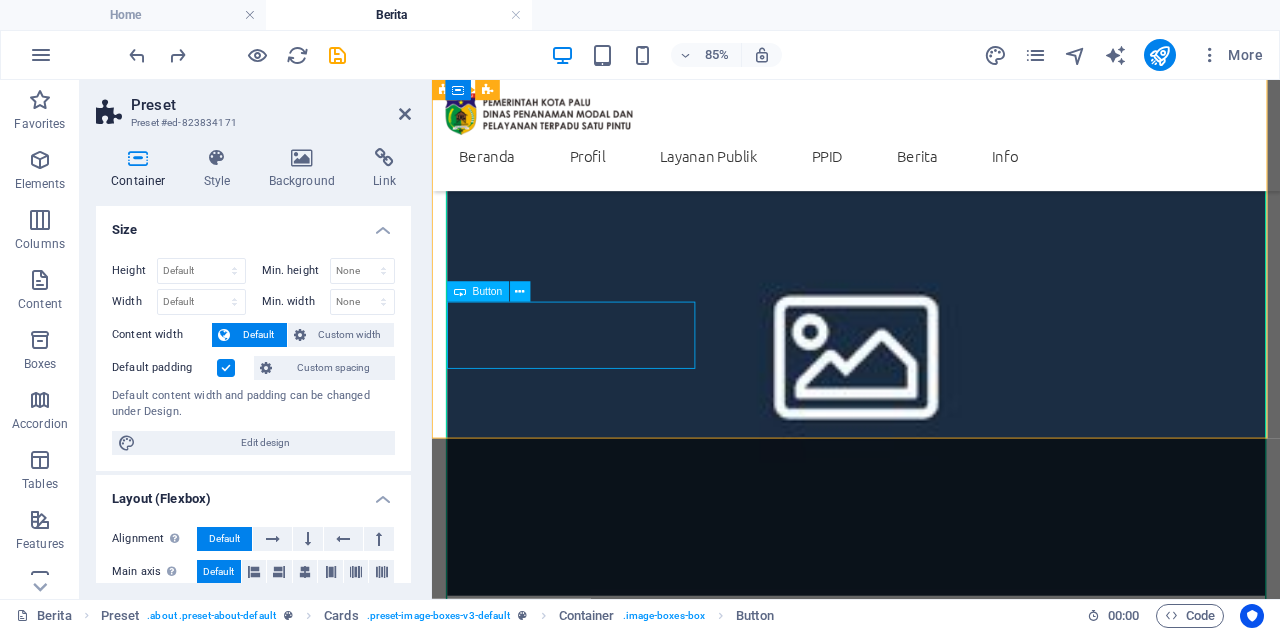 click on "Read More Baca Selengkapnya ...." at bounding box center (931, 822) 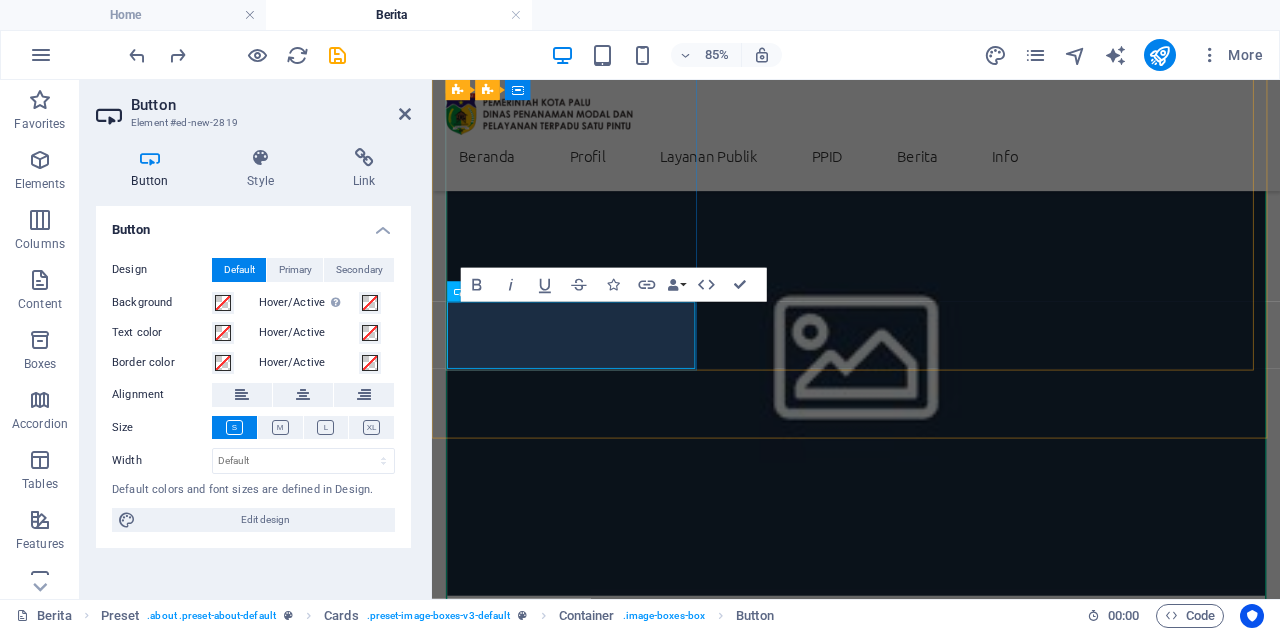 click on "Read More Baca Selengkapnya ...." at bounding box center (931, 814) 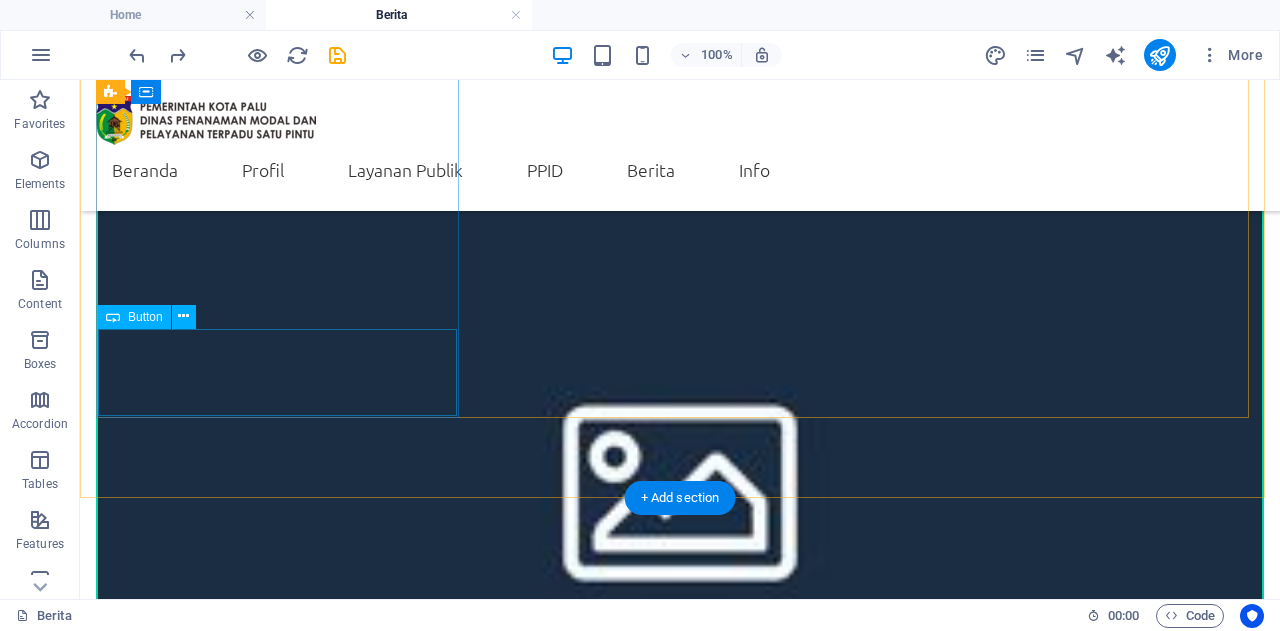 click on "Button label Baca Selengkapnya ...." at bounding box center (680, 945) 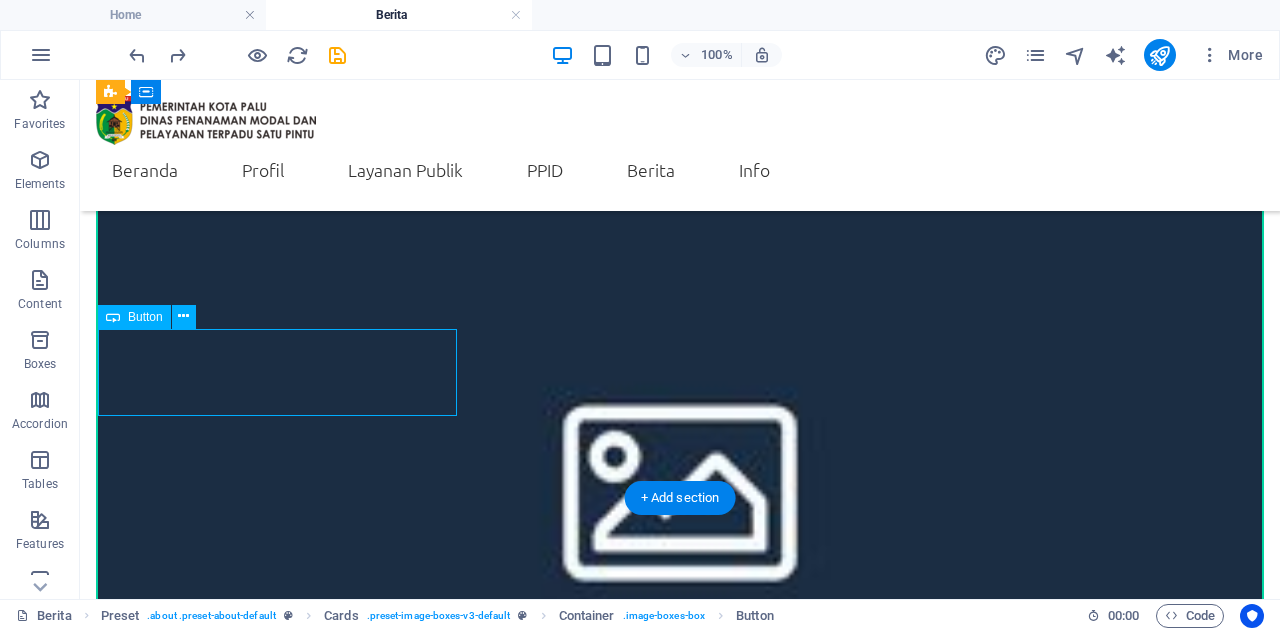 click on "Button label Baca Selengkapnya ...." at bounding box center (680, 945) 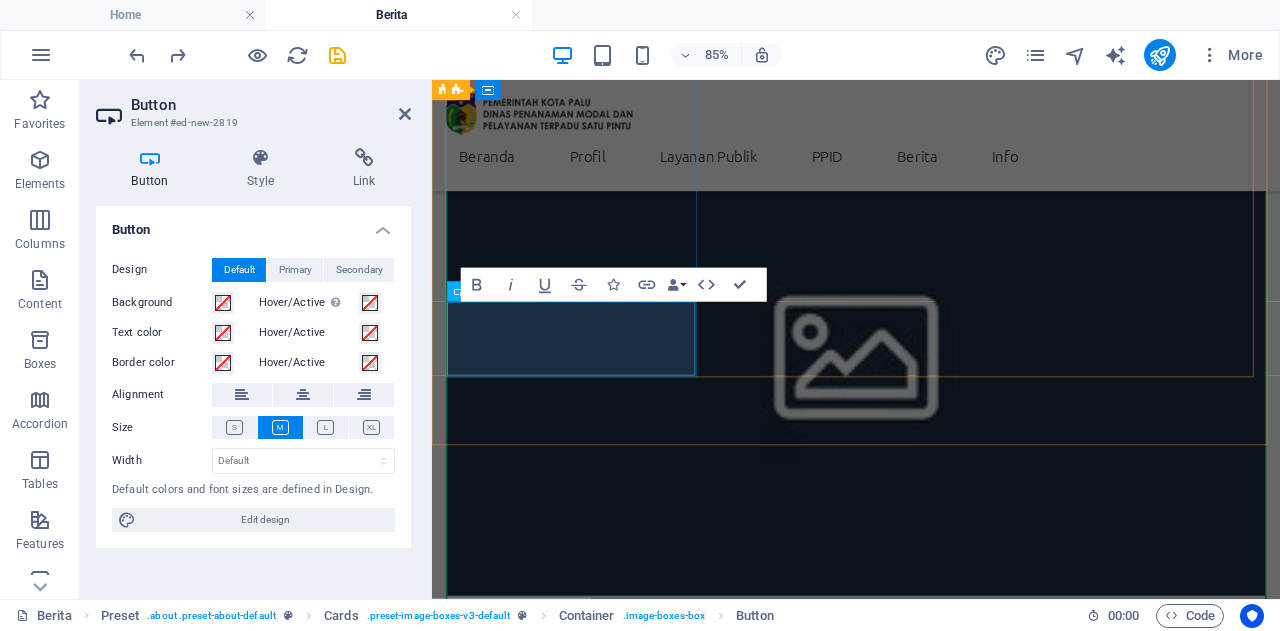 drag, startPoint x: 593, startPoint y: 398, endPoint x: 634, endPoint y: 370, distance: 49.648766 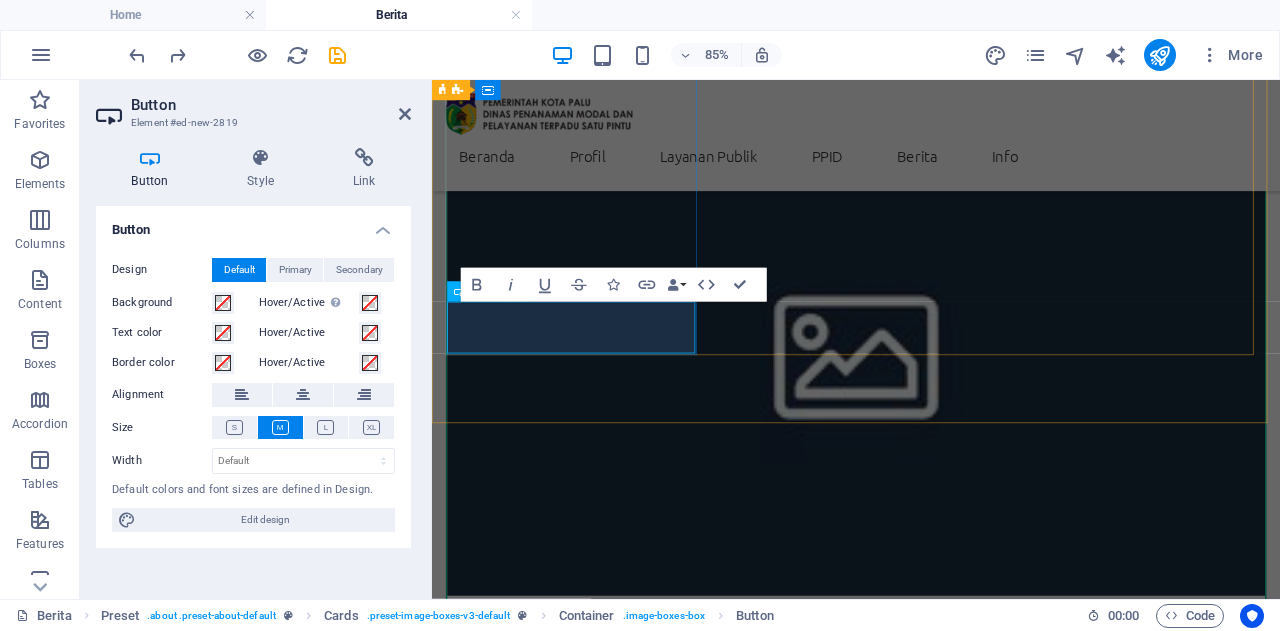type 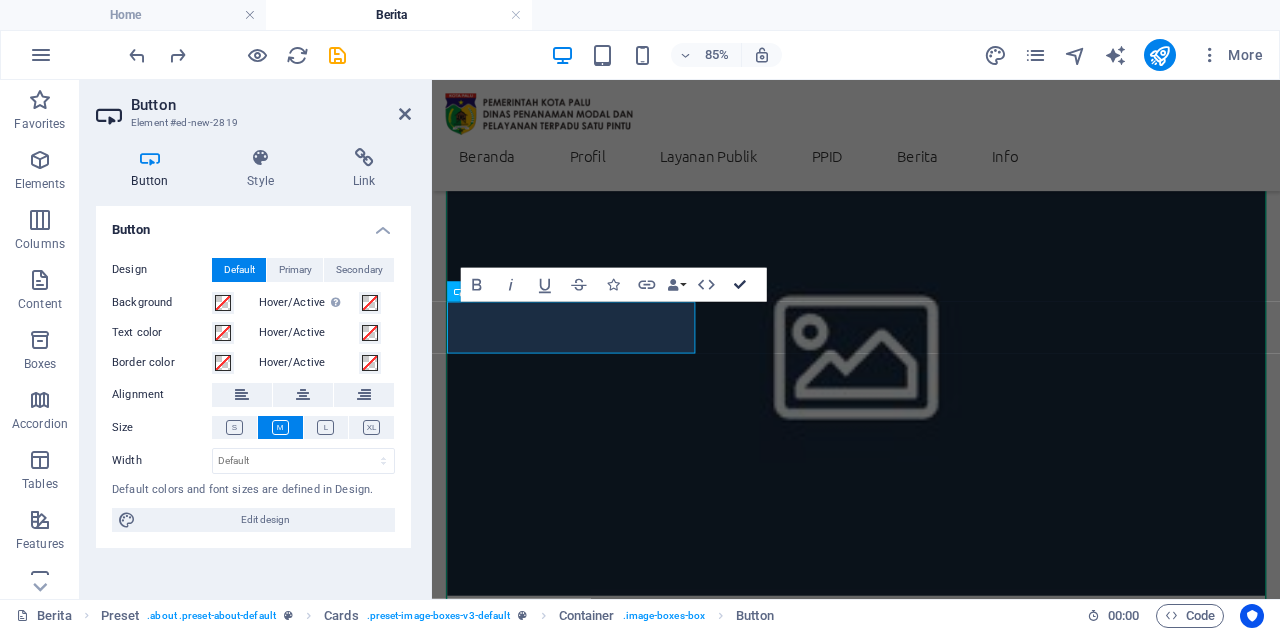 scroll, scrollTop: 758, scrollLeft: 0, axis: vertical 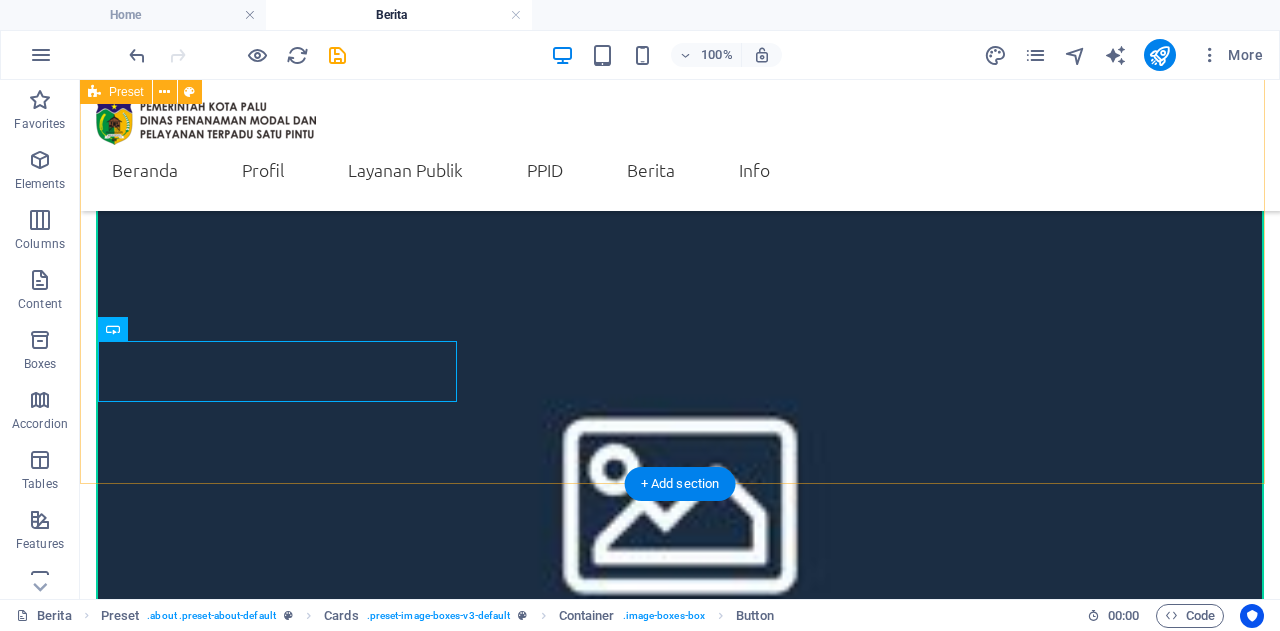 click on "Berita DPMPTSP Halaman ini menyajikan informasi terkini seputar kegiatan, kebijakan, inovasi, dan kolaborasi strategis yang dilakukan oleh Dinas Penanaman Modal dan Pelayanan Terpadu Satu Pintu (DPMPTSP) Kota [CITY]. Setiap artikel berita memuat perkembangan penting terkait pelayanan perizinan berusaha, investasi daerah, pendampingan UMKM, peningkatan kapasitas SDM, hingga pelaksanaan program unggulan yang mendukung iklim investasi yang inklusif dan berdaya saing. DPMPTSP [STATE] berkomitmen menyampaikan informasi secara transparan dan akurat kepada masyarakat, pelaku usaha, serta investor. Melalui halaman ini, publik dapat mengikuti berbagai kegiatan resmi dinas, termasuk rapat strategis, sosialisasi peraturan terbaru, pelatihan teknis, dan forum kemitraan. Selalu perbarui wawasan Anda dengan membaca berita-berita pilihan kami, yang disusun dengan mengedepankan nilai profesionalisme, integritas, dan pelayanan publik yang prima. Headline read more Headline Headline" at bounding box center [680, 1123] 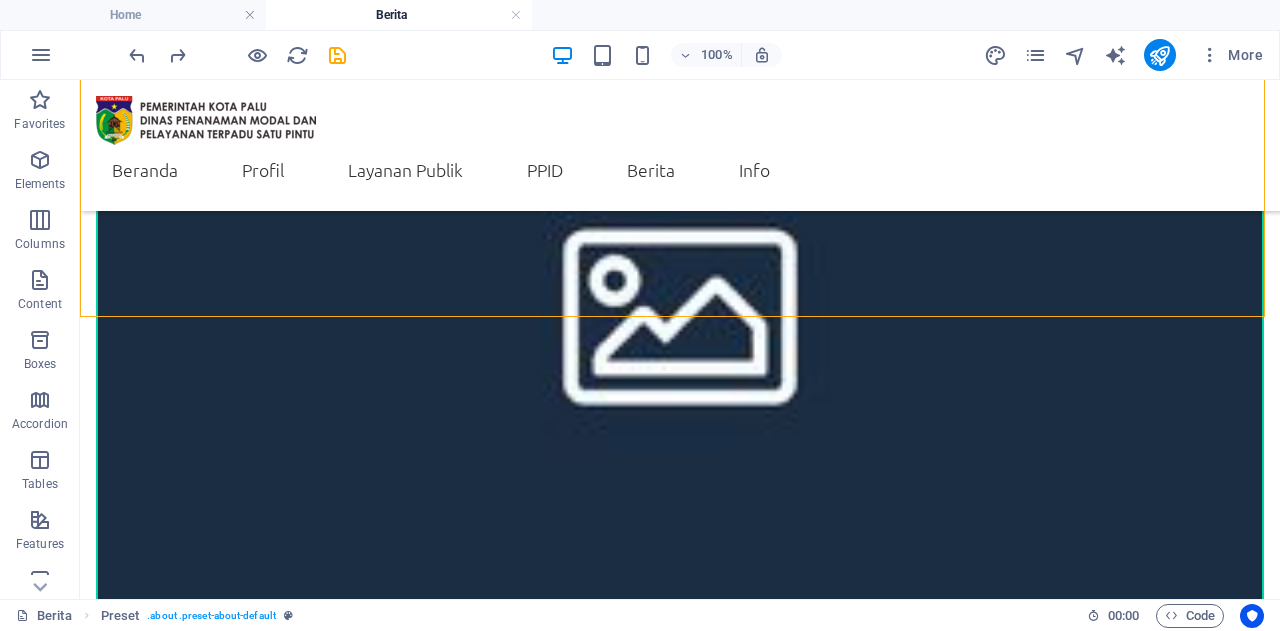 scroll, scrollTop: 1036, scrollLeft: 0, axis: vertical 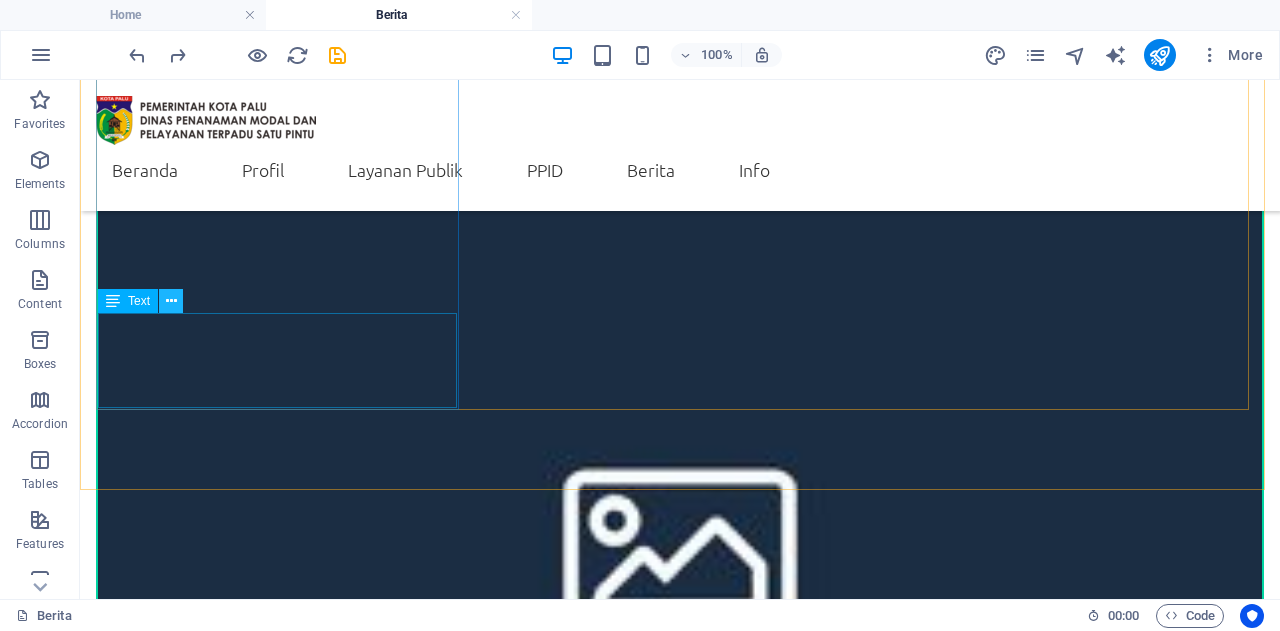 click at bounding box center (171, 301) 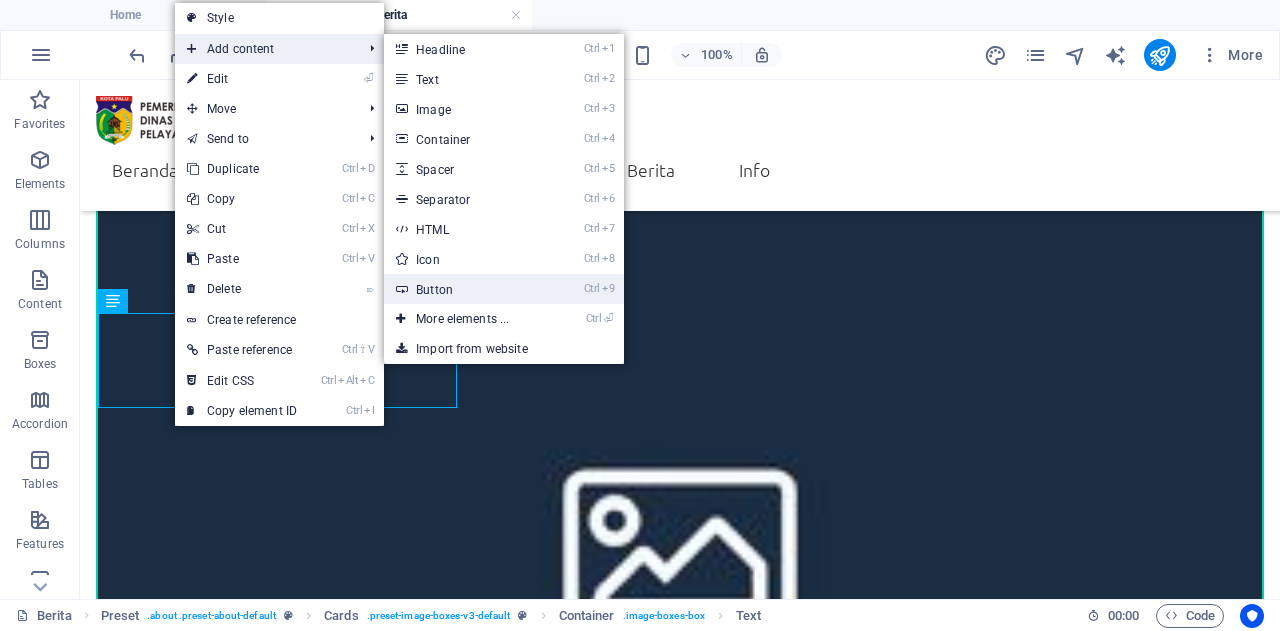 click on "Ctrl 9  Button" at bounding box center [466, 289] 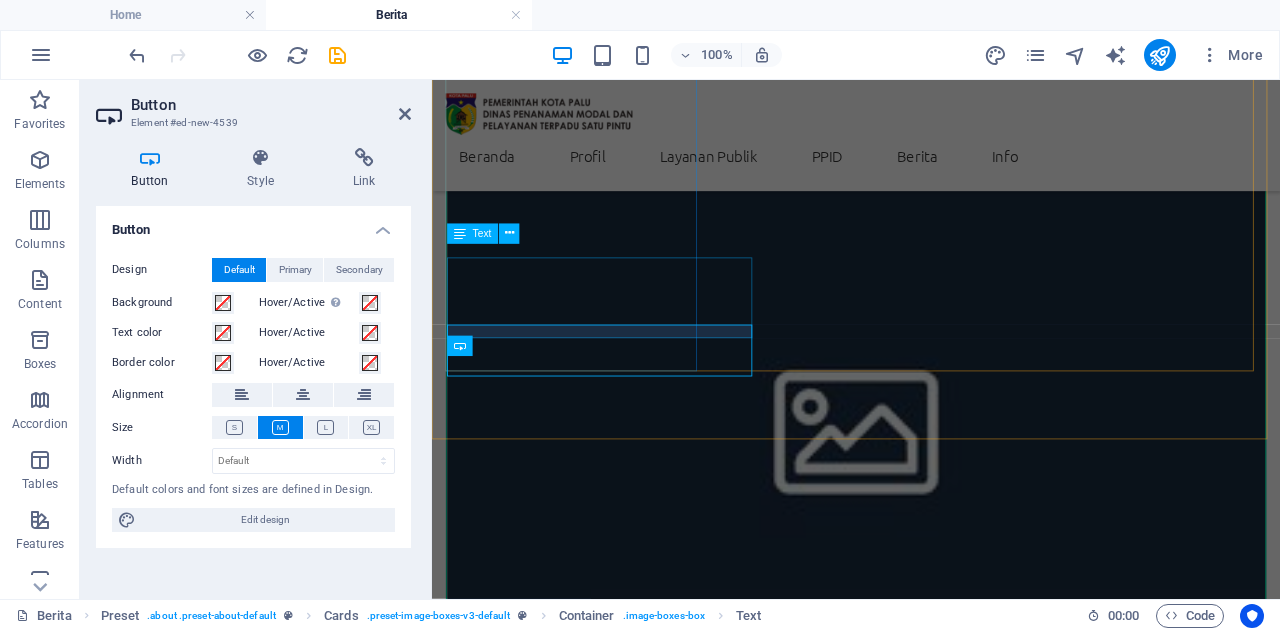 scroll, scrollTop: 731, scrollLeft: 0, axis: vertical 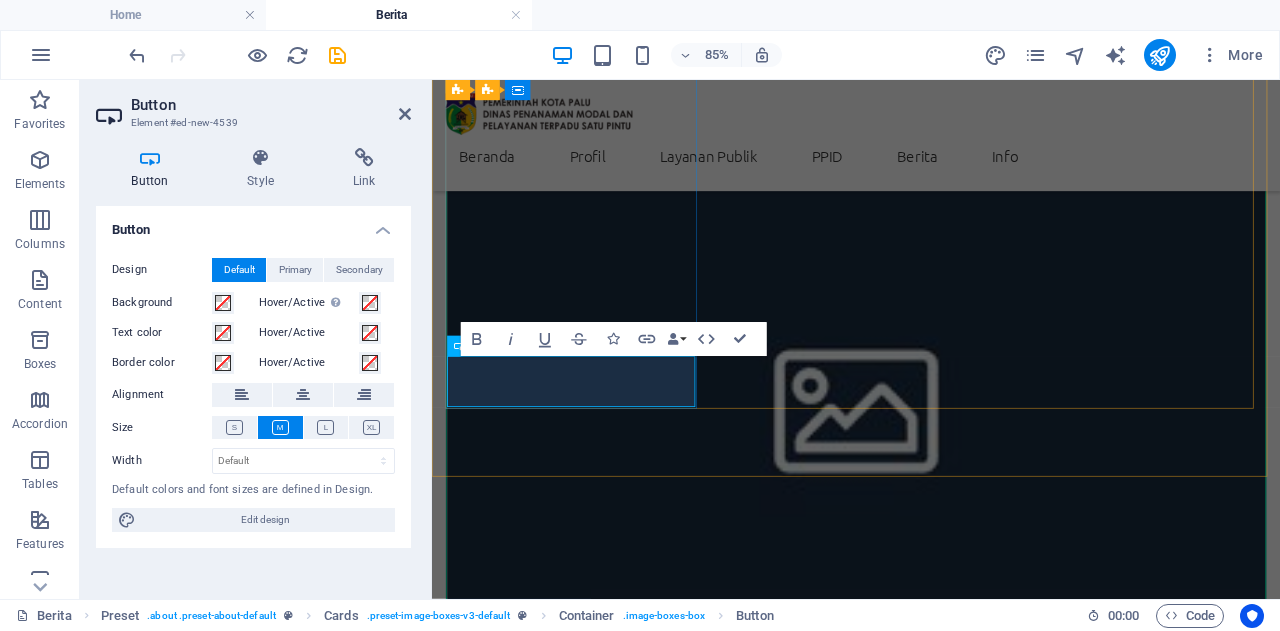 type 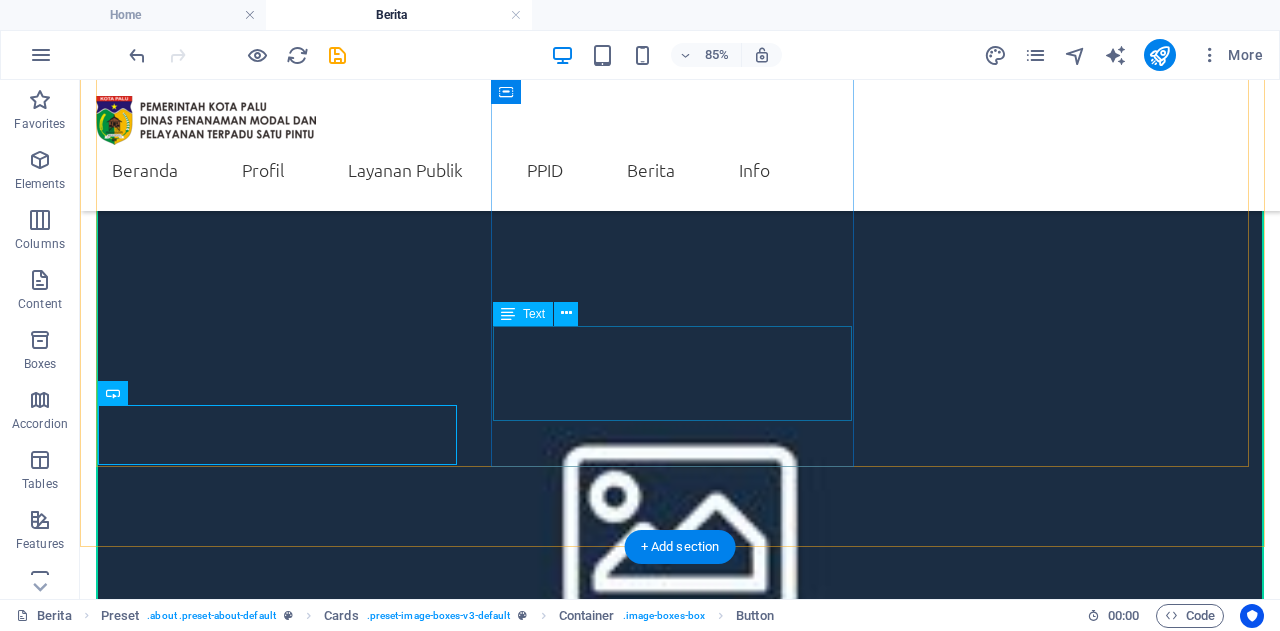 scroll, scrollTop: 695, scrollLeft: 0, axis: vertical 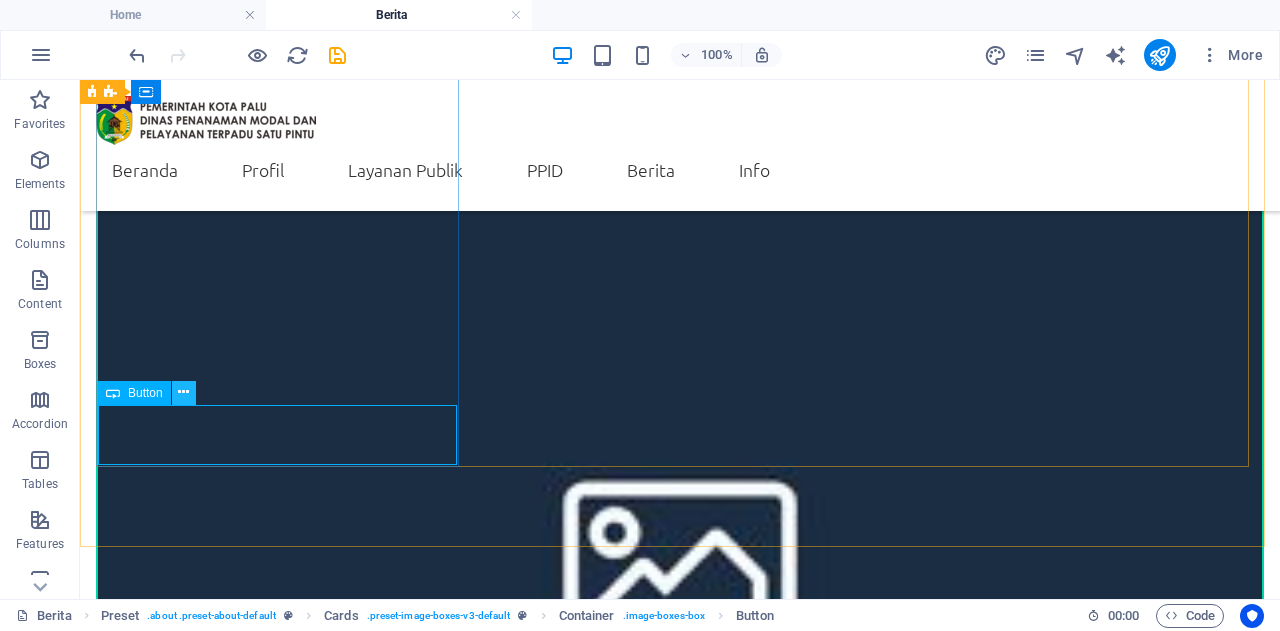 click at bounding box center (184, 393) 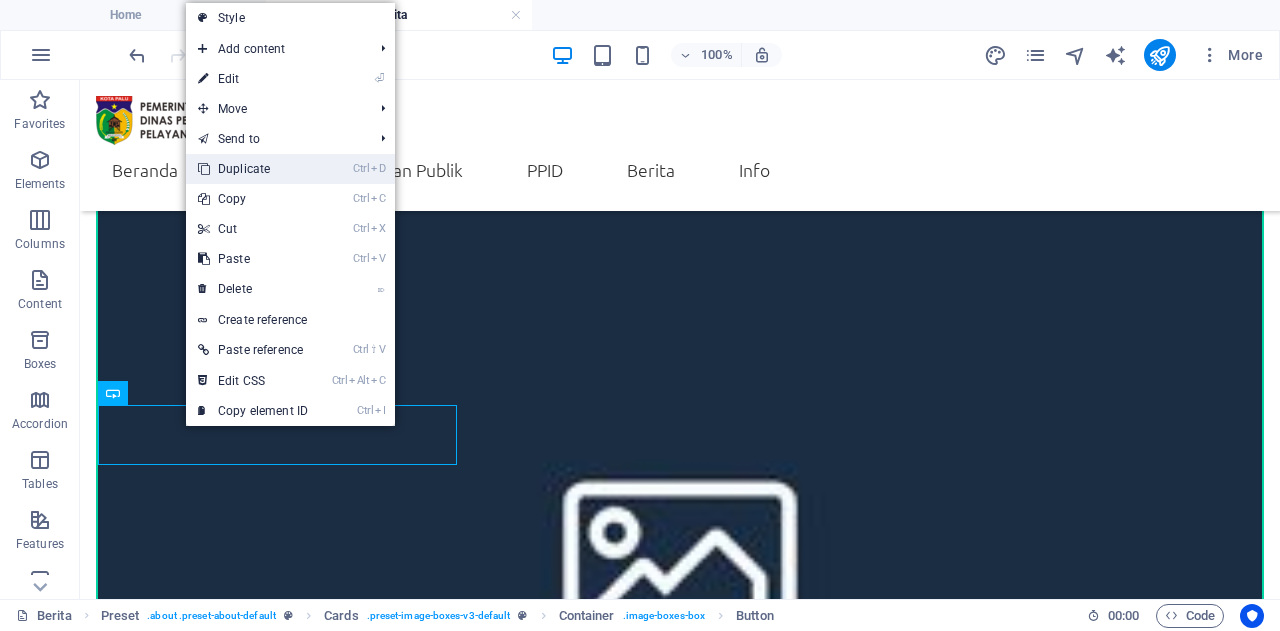 click on "Ctrl D  Duplicate" at bounding box center [253, 169] 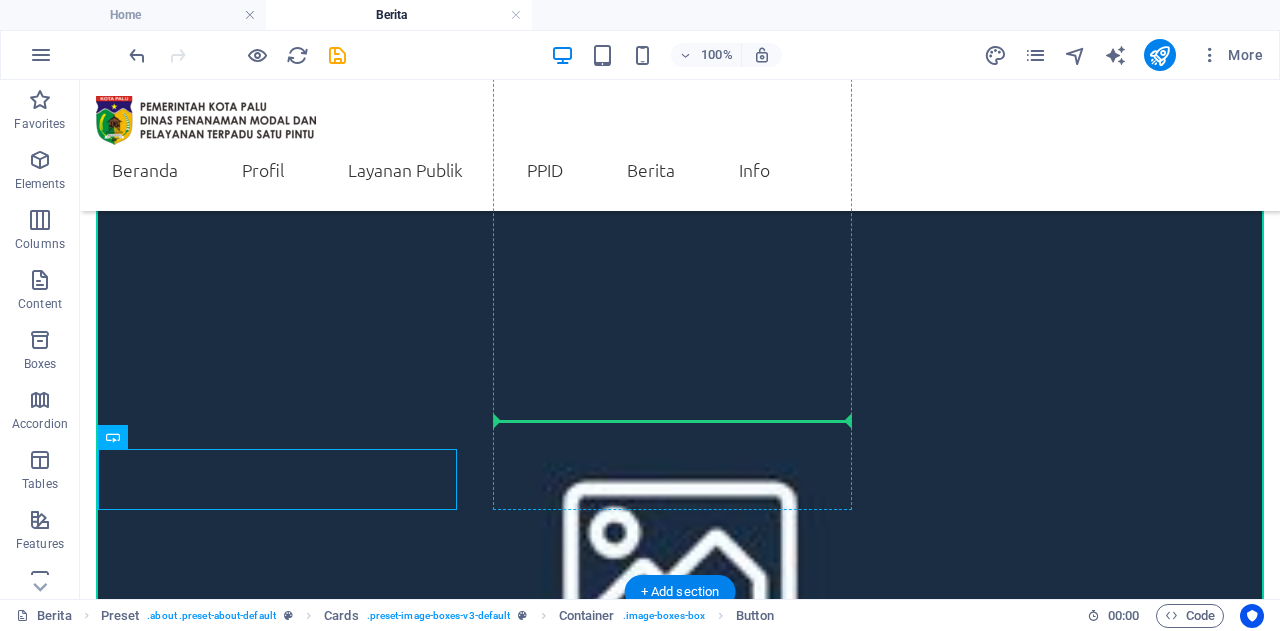 drag, startPoint x: 216, startPoint y: 524, endPoint x: 600, endPoint y: 408, distance: 401.13837 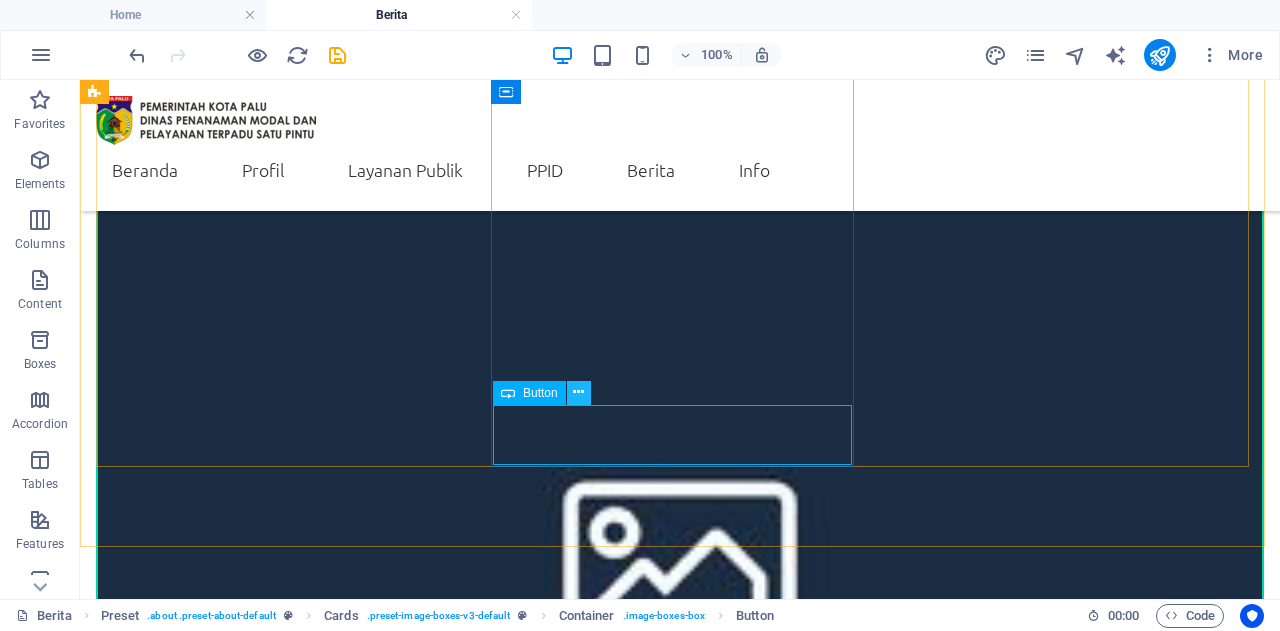 click at bounding box center (579, 393) 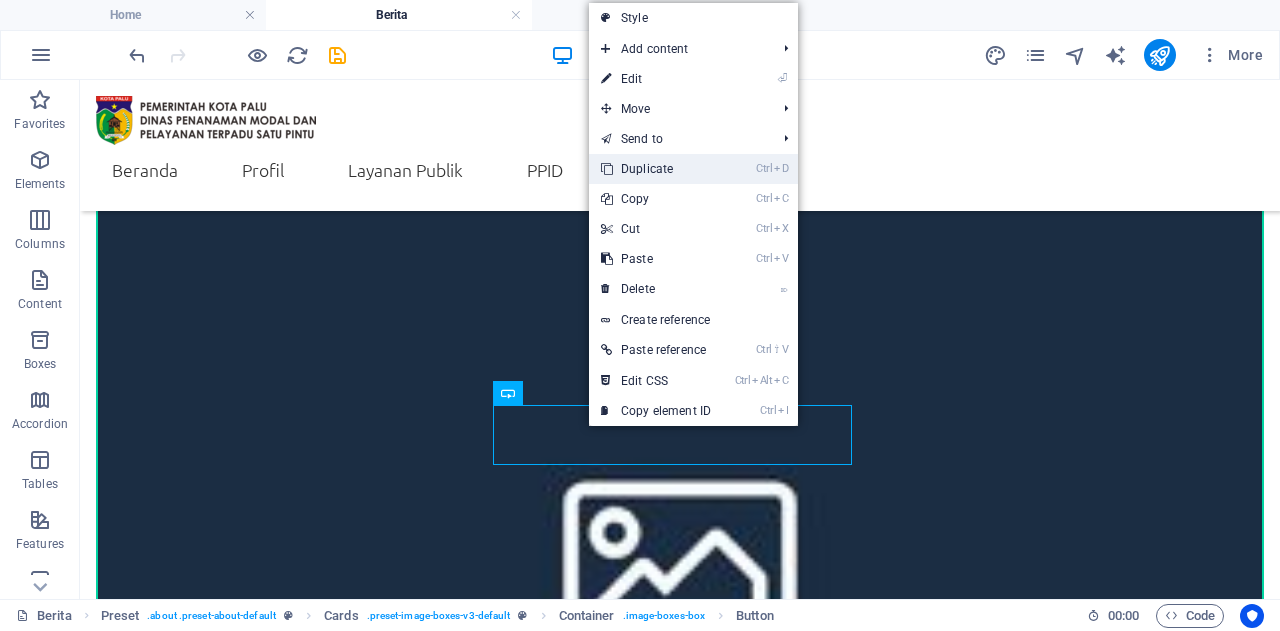 click on "Ctrl D  Duplicate" at bounding box center [656, 169] 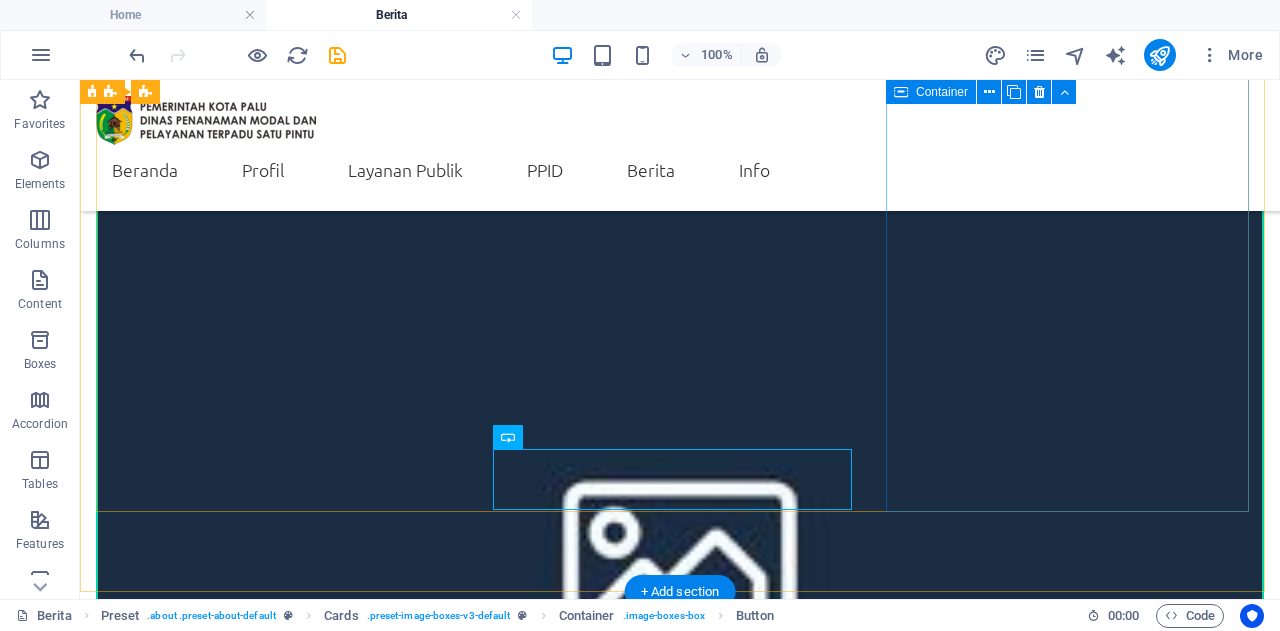 drag, startPoint x: 595, startPoint y: 523, endPoint x: 954, endPoint y: 446, distance: 367.16483 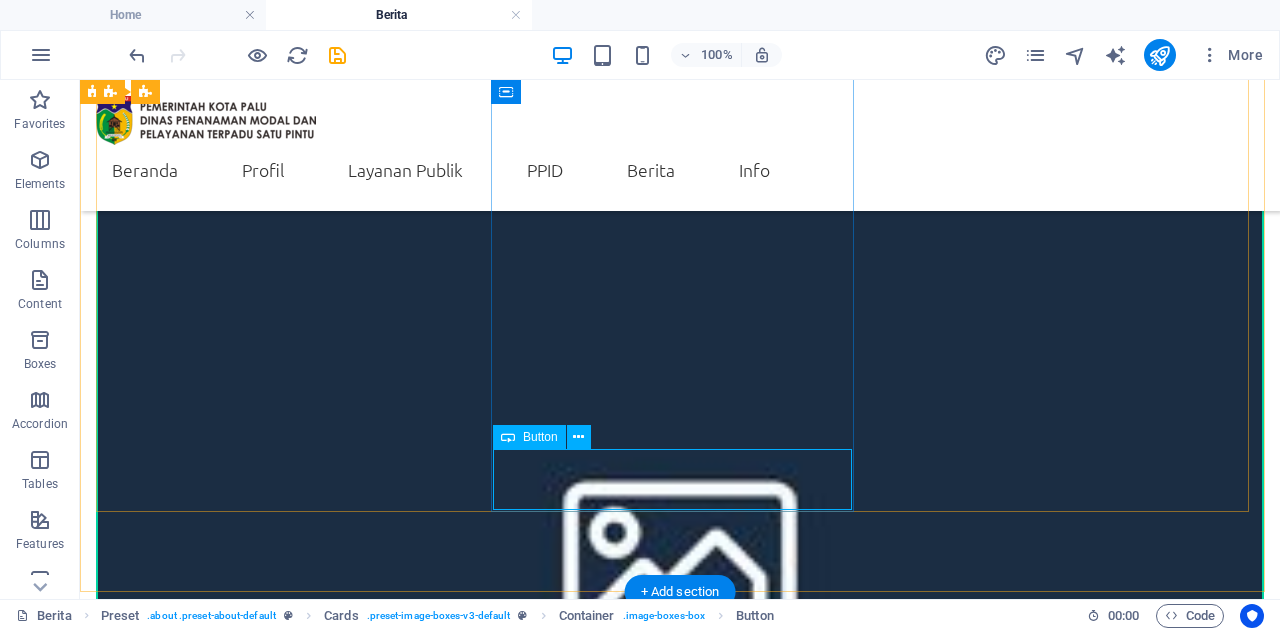 click on "read More" at bounding box center (680, 1927) 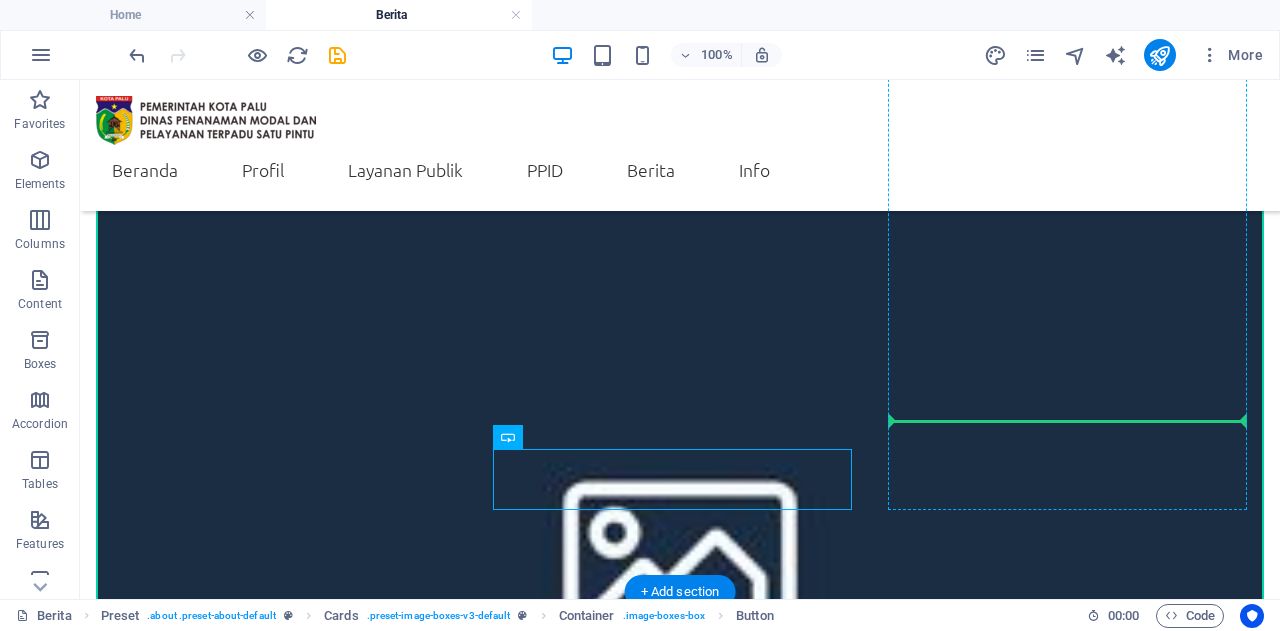 drag, startPoint x: 627, startPoint y: 525, endPoint x: 988, endPoint y: 415, distance: 377.38705 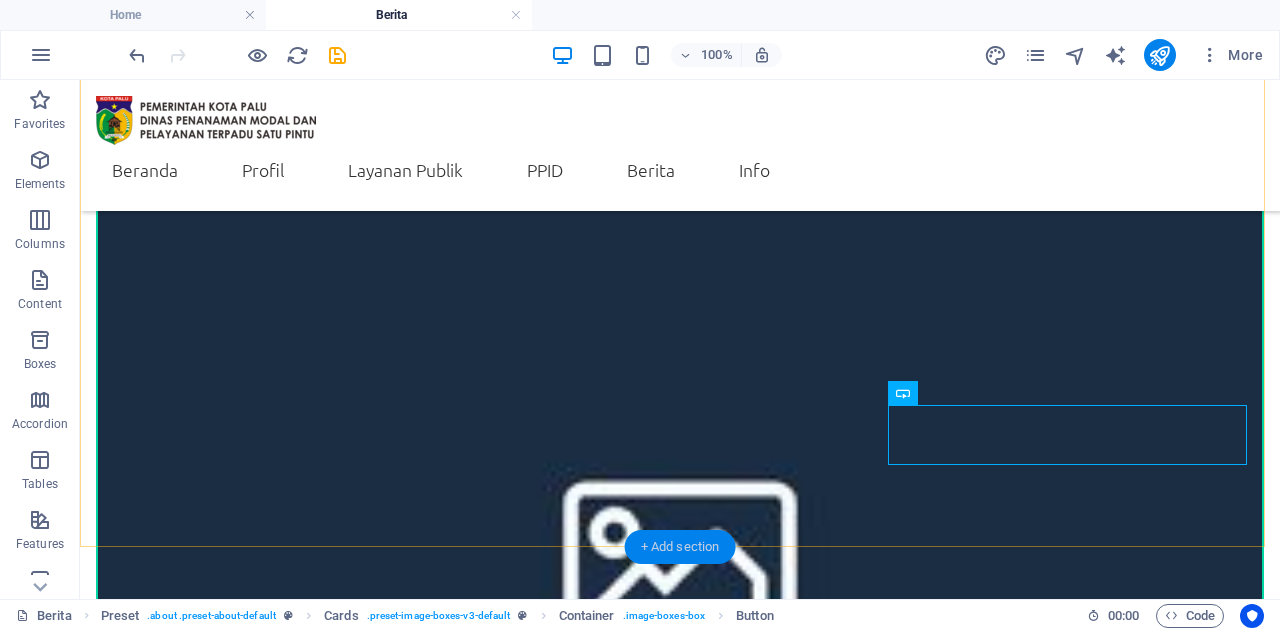 click on "+ Add section" at bounding box center (680, 547) 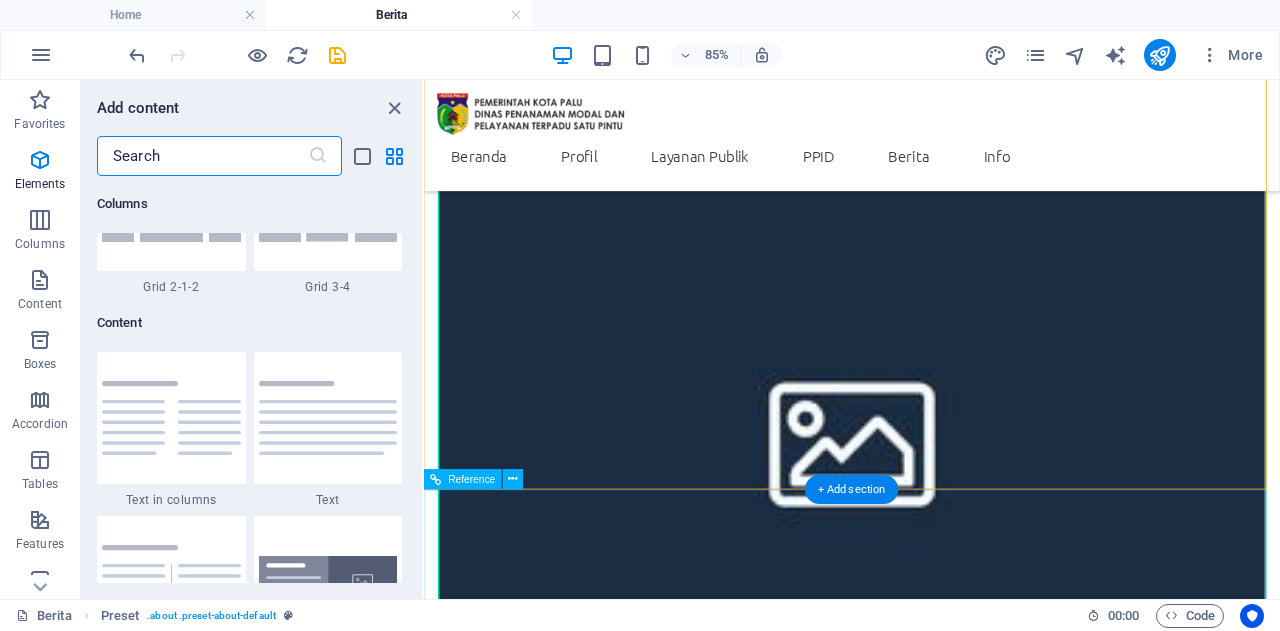 scroll, scrollTop: 3499, scrollLeft: 0, axis: vertical 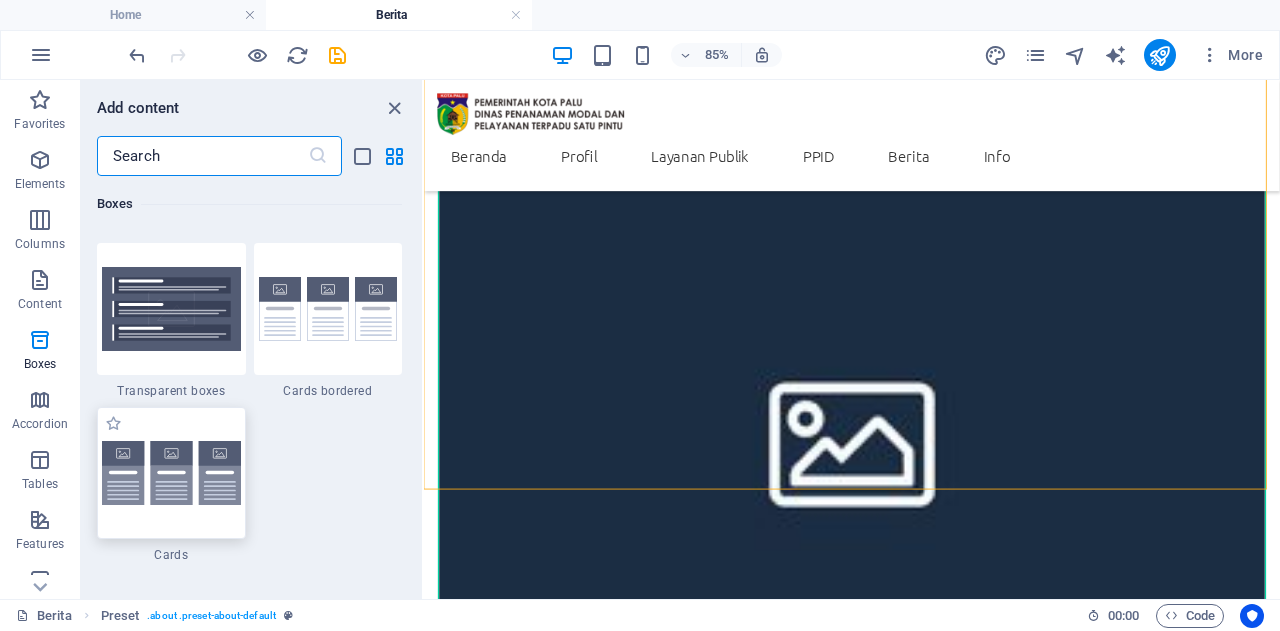 click at bounding box center (171, 473) 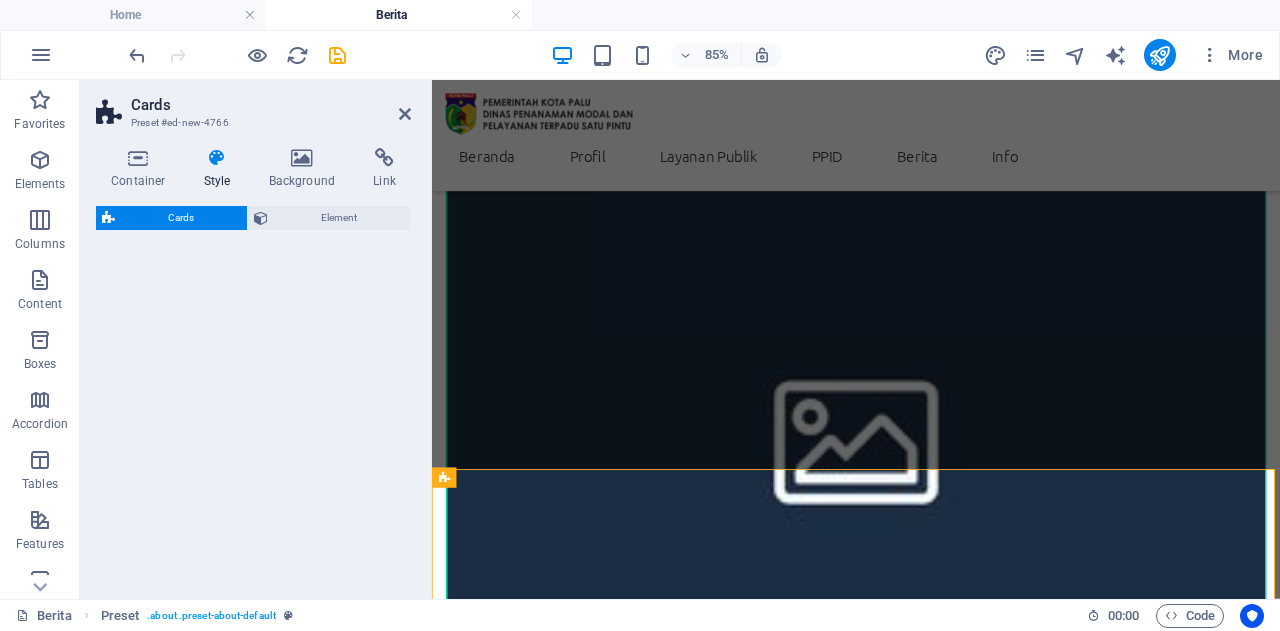 click on "Cards Element" at bounding box center (253, 394) 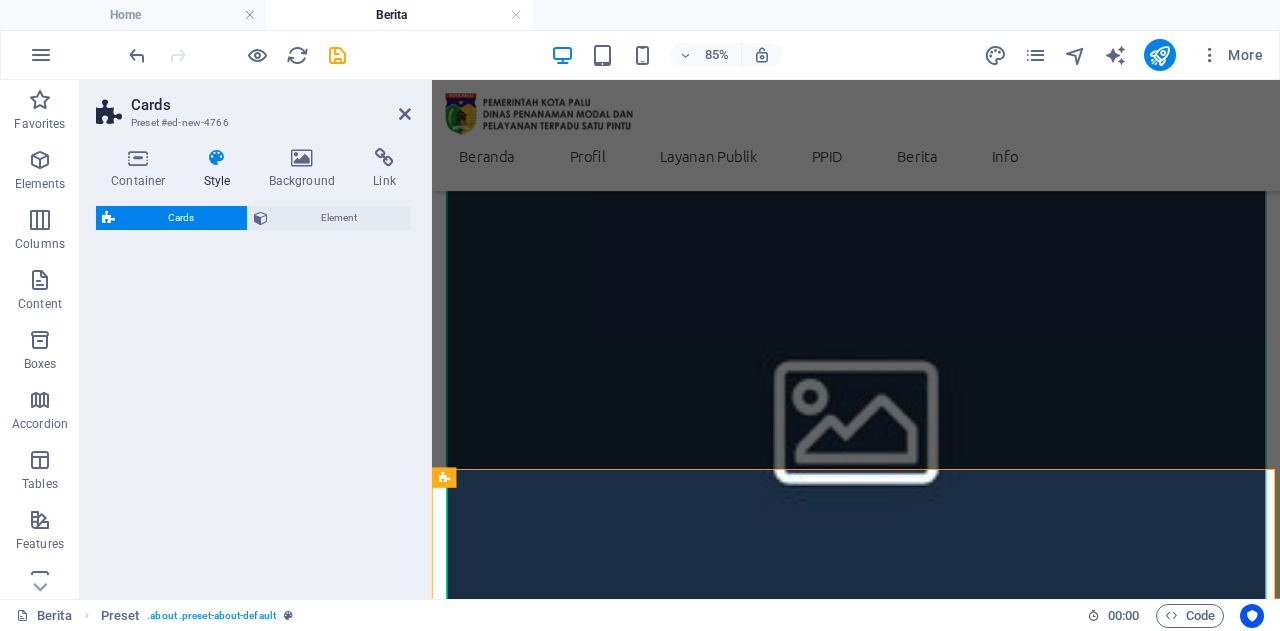 select on "rem" 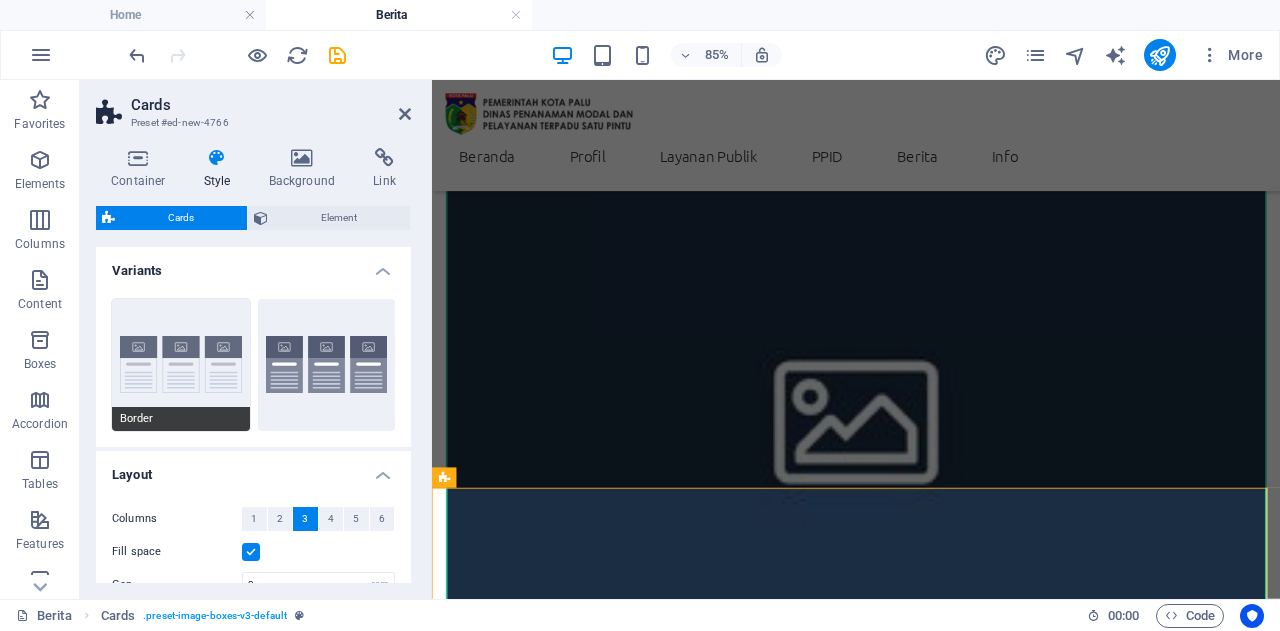 click on "Border" at bounding box center [181, 365] 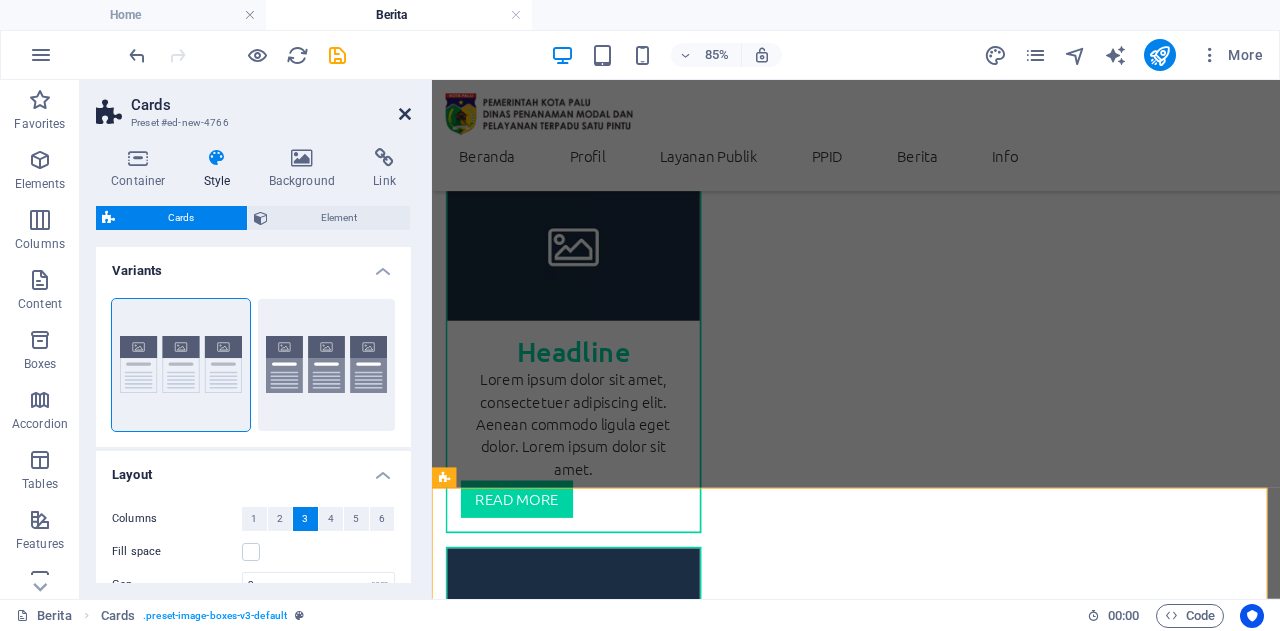 click at bounding box center [405, 114] 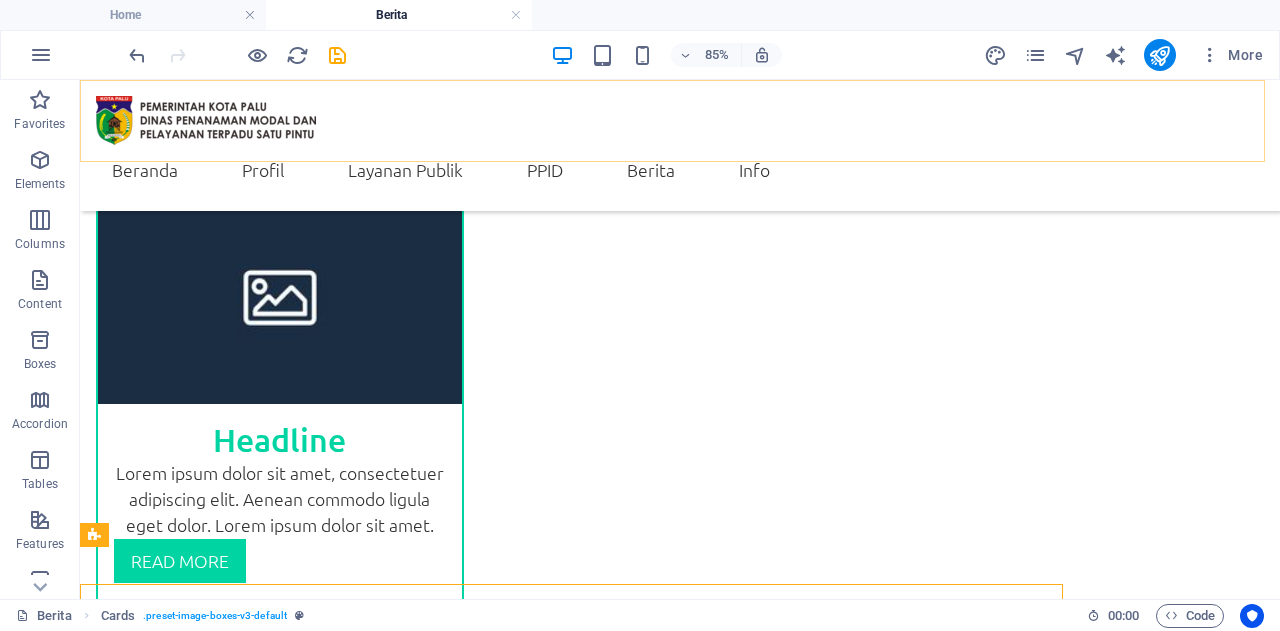 scroll, scrollTop: 695, scrollLeft: 0, axis: vertical 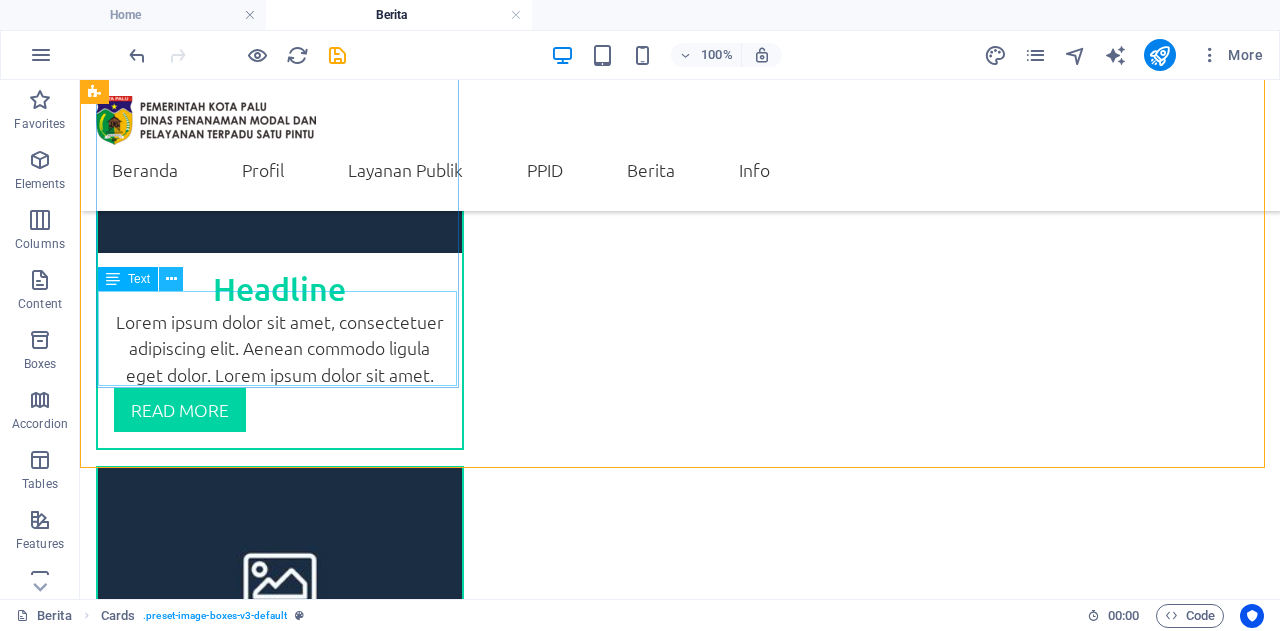 click at bounding box center [171, 279] 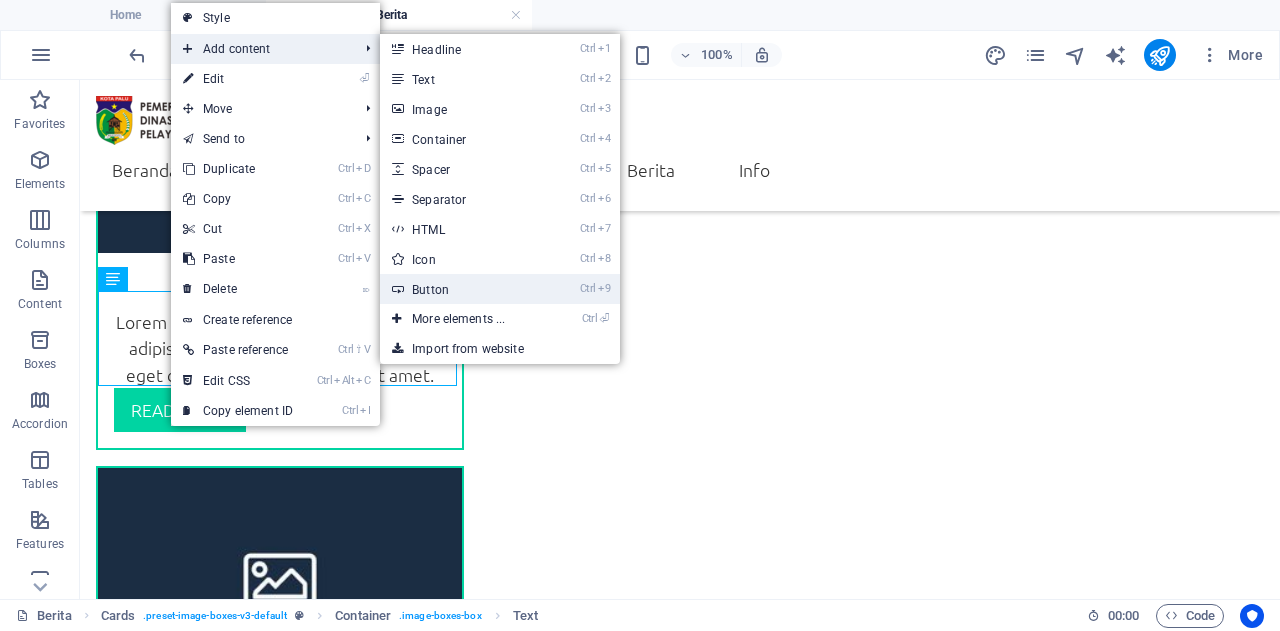 click on "Ctrl 9  Button" at bounding box center (462, 289) 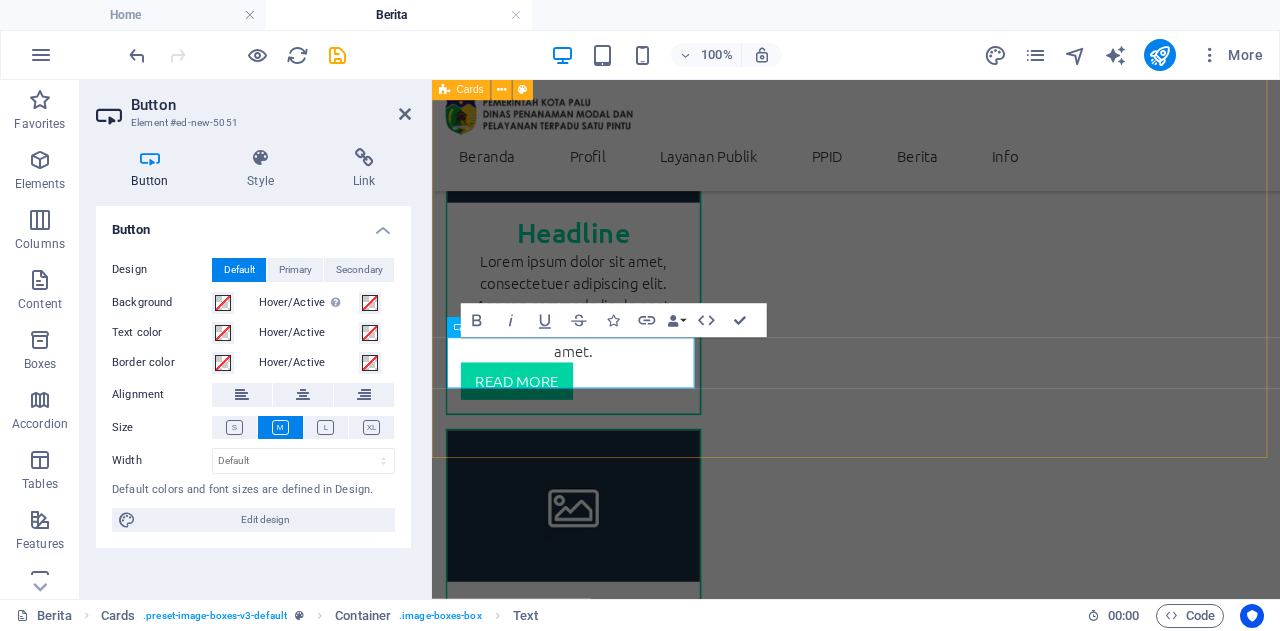 scroll, scrollTop: 1340, scrollLeft: 0, axis: vertical 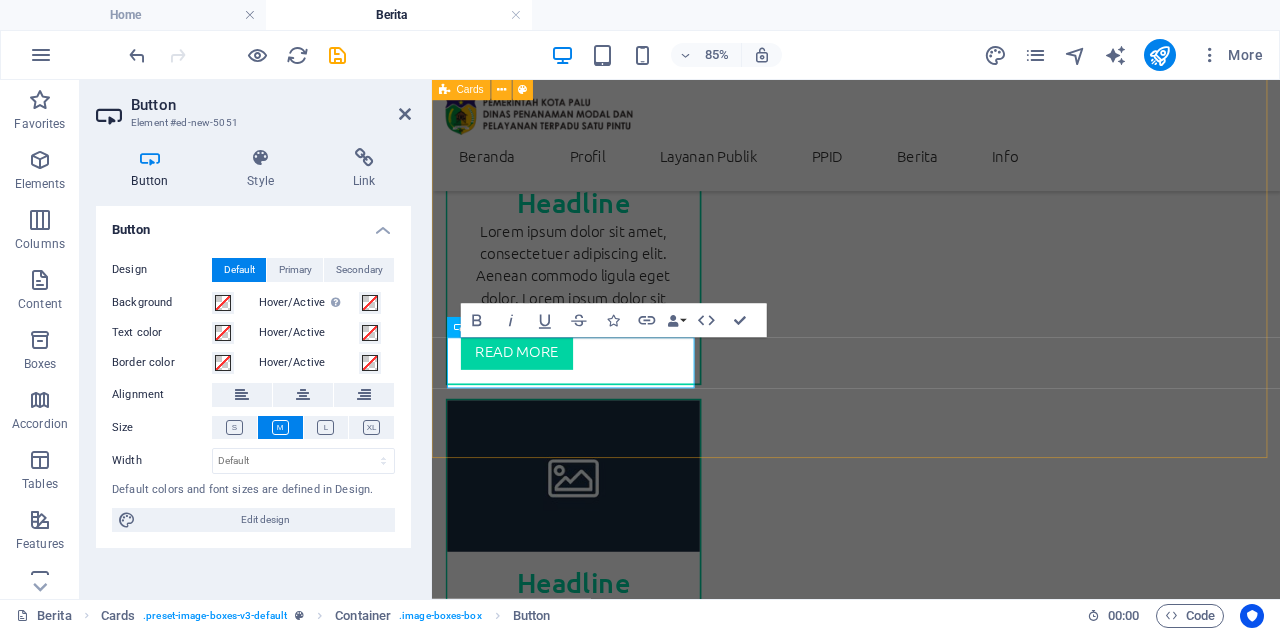 type 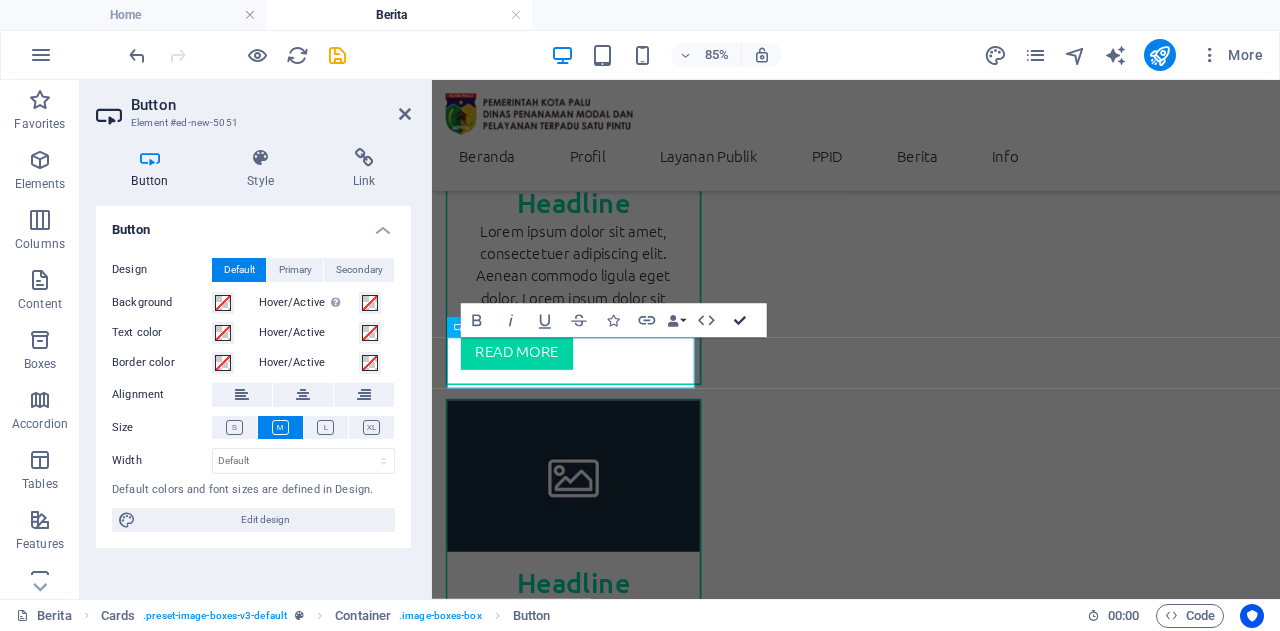 scroll, scrollTop: 1292, scrollLeft: 0, axis: vertical 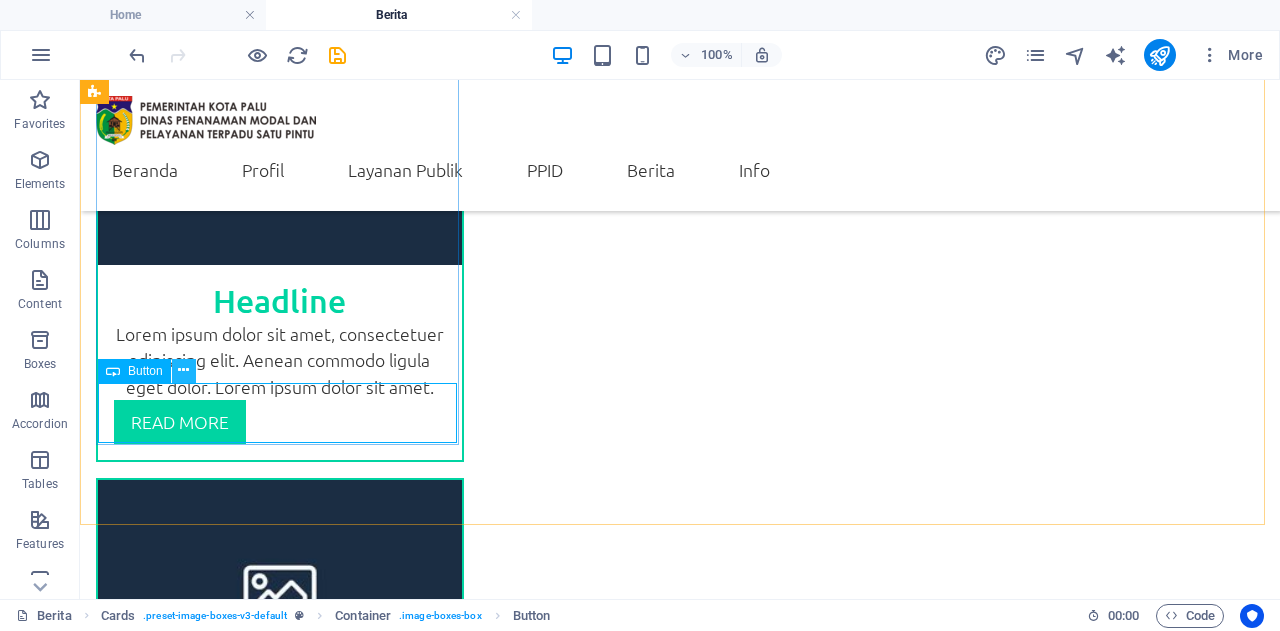 click at bounding box center (183, 370) 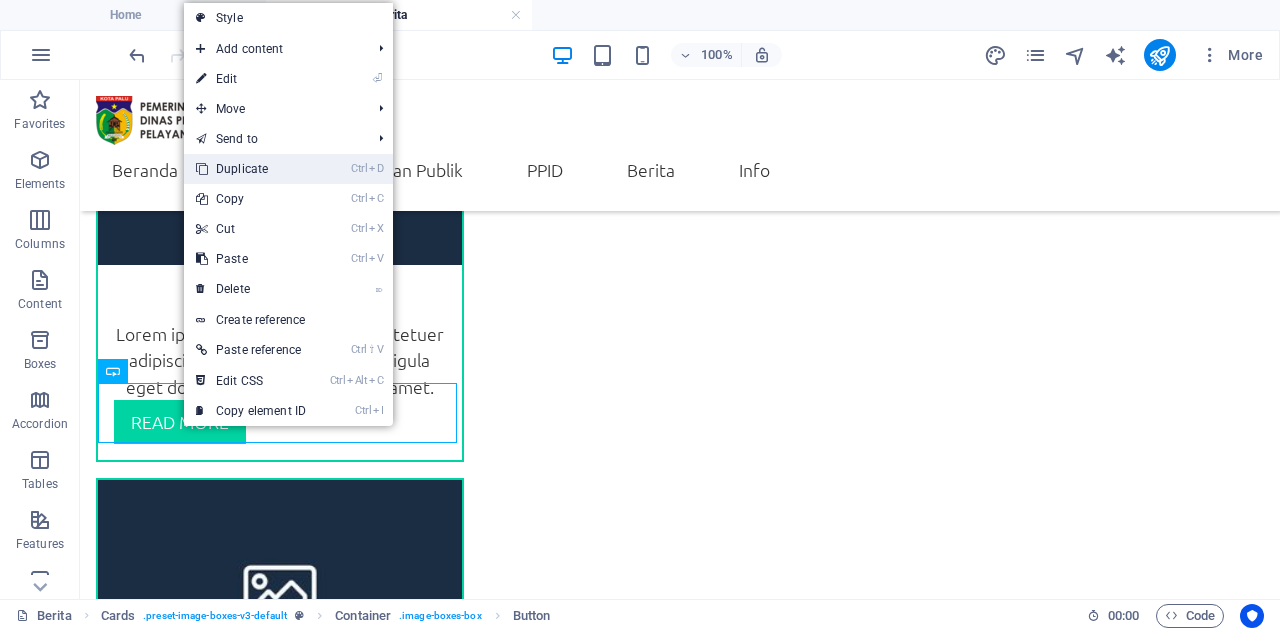 click on "Ctrl D  Duplicate" at bounding box center (251, 169) 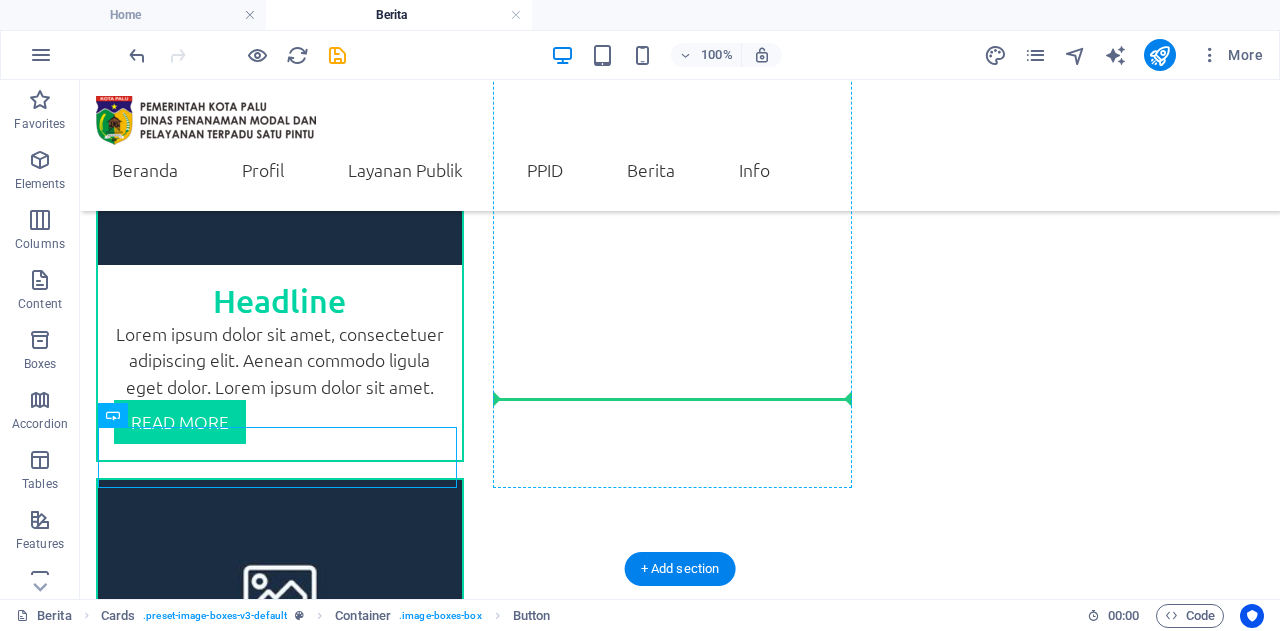 drag, startPoint x: 224, startPoint y: 489, endPoint x: 648, endPoint y: 391, distance: 435.17813 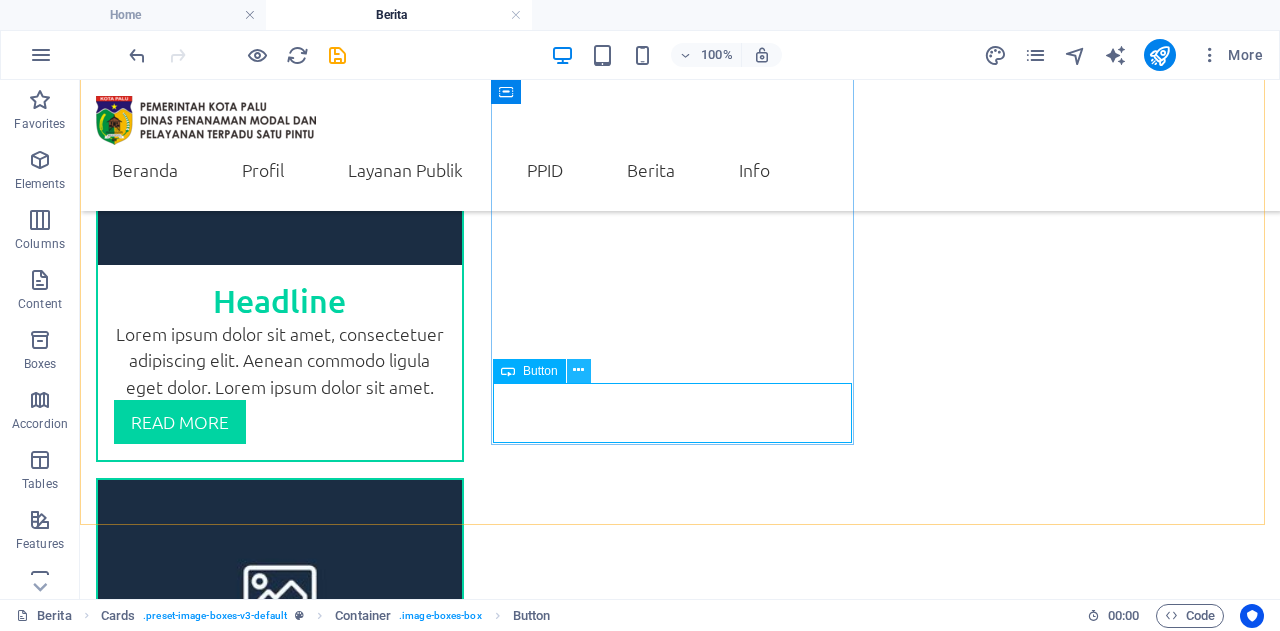 click at bounding box center [578, 370] 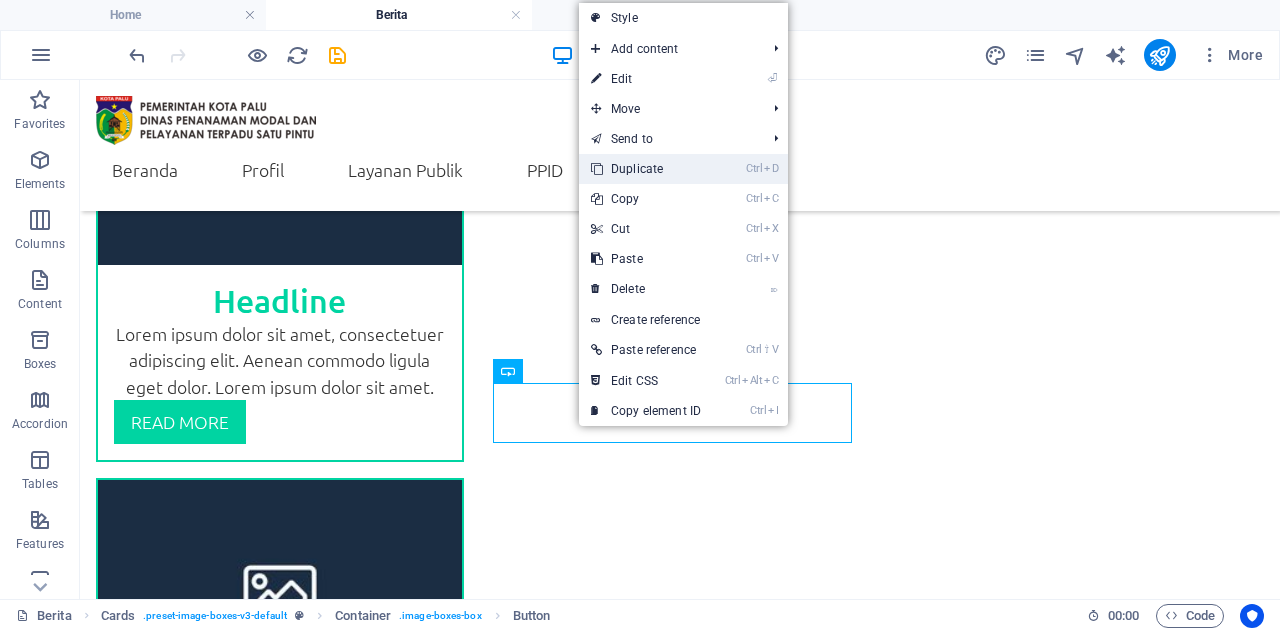 click on "Ctrl D  Duplicate" at bounding box center (646, 169) 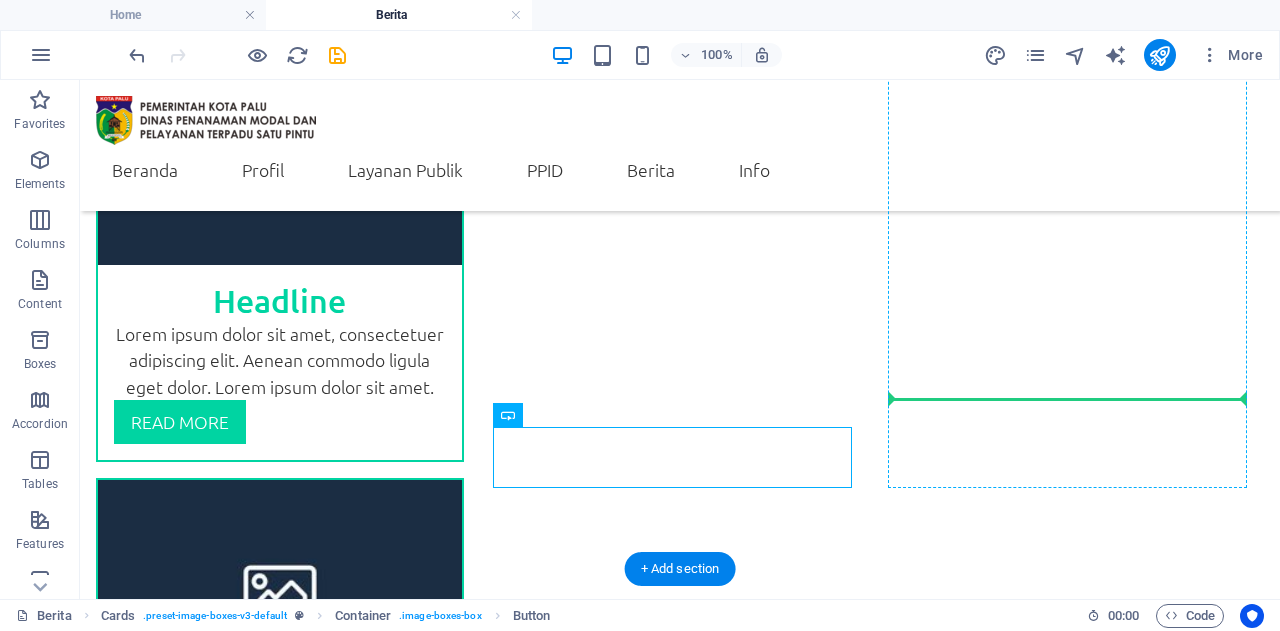 drag, startPoint x: 636, startPoint y: 493, endPoint x: 963, endPoint y: 390, distance: 342.83817 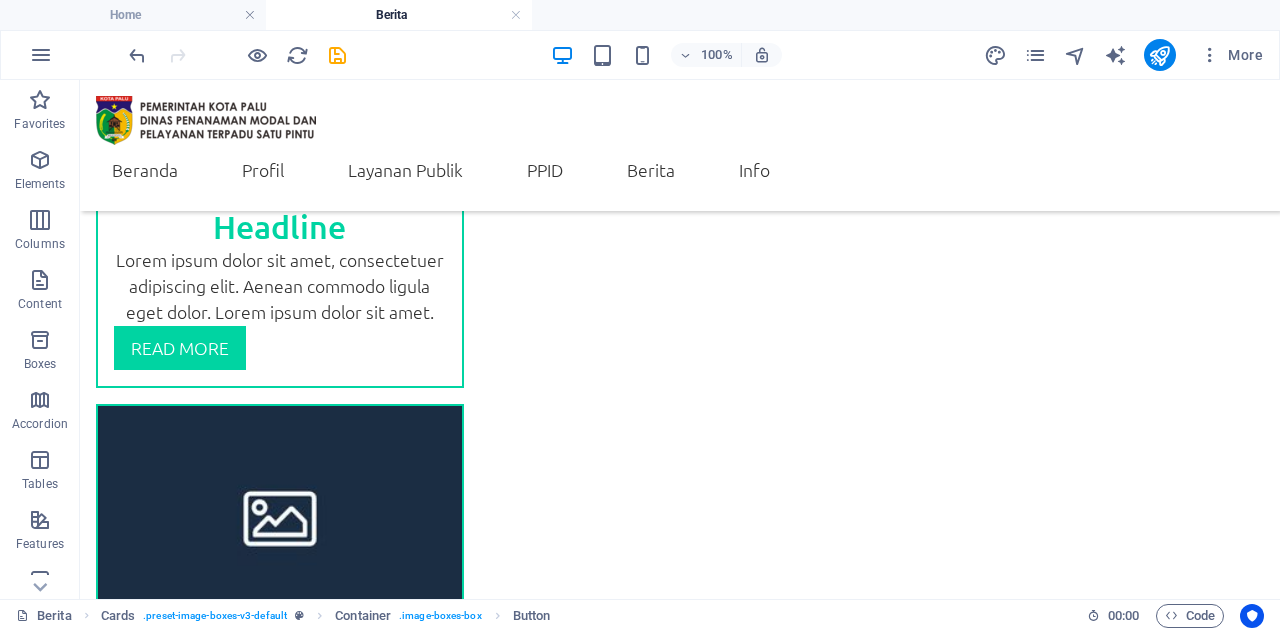 scroll, scrollTop: 879, scrollLeft: 0, axis: vertical 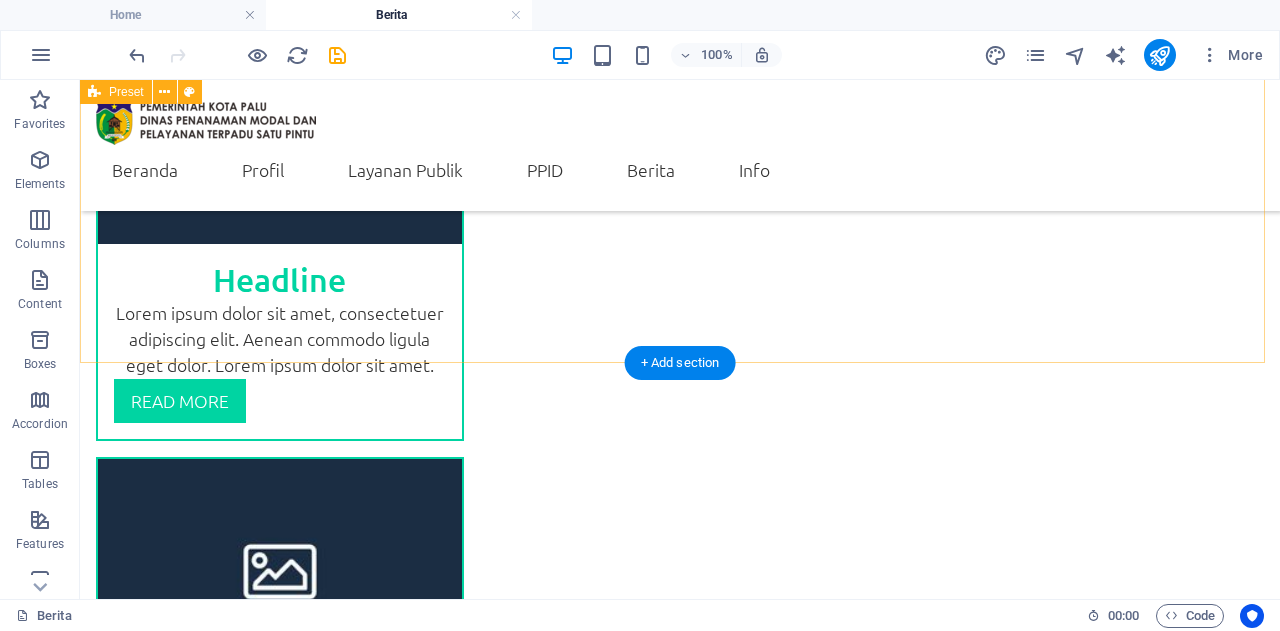 click on "Berita DPMPTSP Halaman ini menyajikan informasi terkini seputar kegiatan, kebijakan, inovasi, dan kolaborasi strategis yang dilakukan oleh Dinas Penanaman Modal dan Pelayanan Terpadu Satu Pintu (DPMPTSP) Kota [CITY]. Setiap artikel berita memuat perkembangan penting terkait pelayanan perizinan berusaha, investasi daerah, pendampingan UMKM, peningkatan kapasitas SDM, hingga pelaksanaan program unggulan yang mendukung iklim investasi yang inklusif dan berdaya saing. DPMPTSP [STATE] berkomitmen menyampaikan informasi secara transparan dan akurat kepada masyarakat, pelaku usaha, serta investor. Melalui halaman ini, publik dapat mengikuti berbagai kegiatan resmi dinas, termasuk rapat strategis, sosialisasi peraturan terbaru, pelatihan teknis, dan forum kemitraan. Selalu perbarui wawasan Anda dengan membaca berita-berita pilihan kami, yang disusun dengan mengedepankan nilai profesionalisme, integritas, dan pelayanan publik yang prima. Headline read More Headline read More Headline read More" at bounding box center [680, 405] 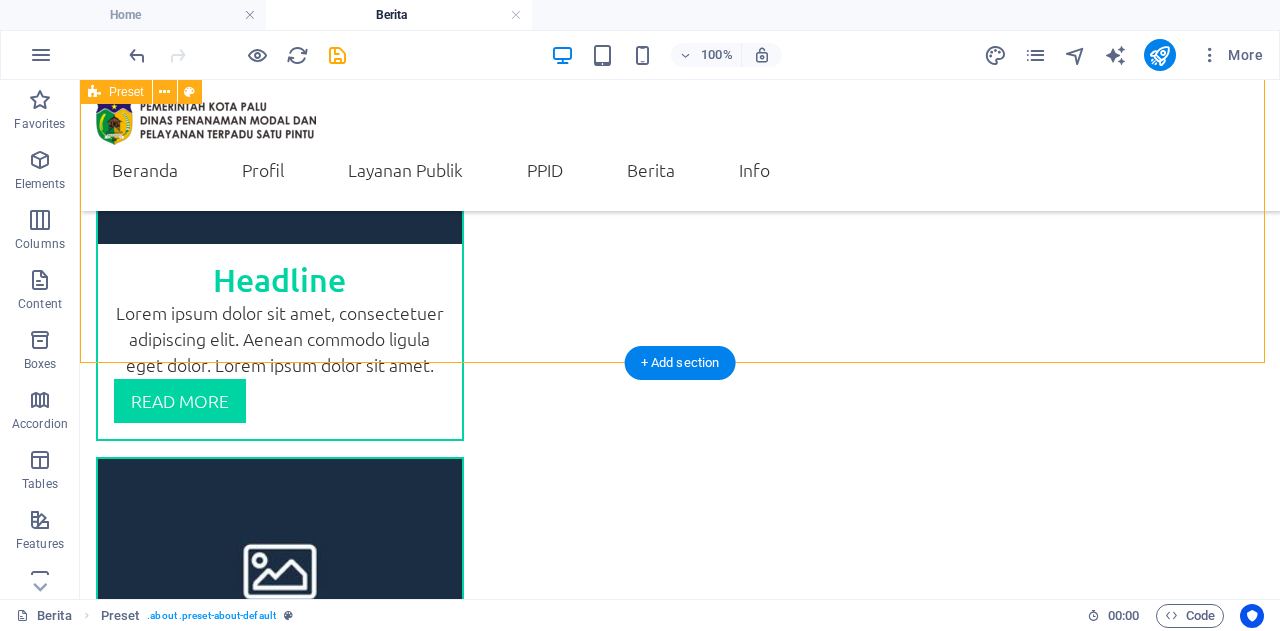 click on "Berita DPMPTSP Halaman ini menyajikan informasi terkini seputar kegiatan, kebijakan, inovasi, dan kolaborasi strategis yang dilakukan oleh Dinas Penanaman Modal dan Pelayanan Terpadu Satu Pintu (DPMPTSP) Kota [CITY]. Setiap artikel berita memuat perkembangan penting terkait pelayanan perizinan berusaha, investasi daerah, pendampingan UMKM, peningkatan kapasitas SDM, hingga pelaksanaan program unggulan yang mendukung iklim investasi yang inklusif dan berdaya saing. DPMPTSP [STATE] berkomitmen menyampaikan informasi secara transparan dan akurat kepada masyarakat, pelaku usaha, serta investor. Melalui halaman ini, publik dapat mengikuti berbagai kegiatan resmi dinas, termasuk rapat strategis, sosialisasi peraturan terbaru, pelatihan teknis, dan forum kemitraan. Selalu perbarui wawasan Anda dengan membaca berita-berita pilihan kami, yang disusun dengan mengedepankan nilai profesionalisme, integritas, dan pelayanan publik yang prima. Headline read More Headline read More Headline read More" at bounding box center [680, 405] 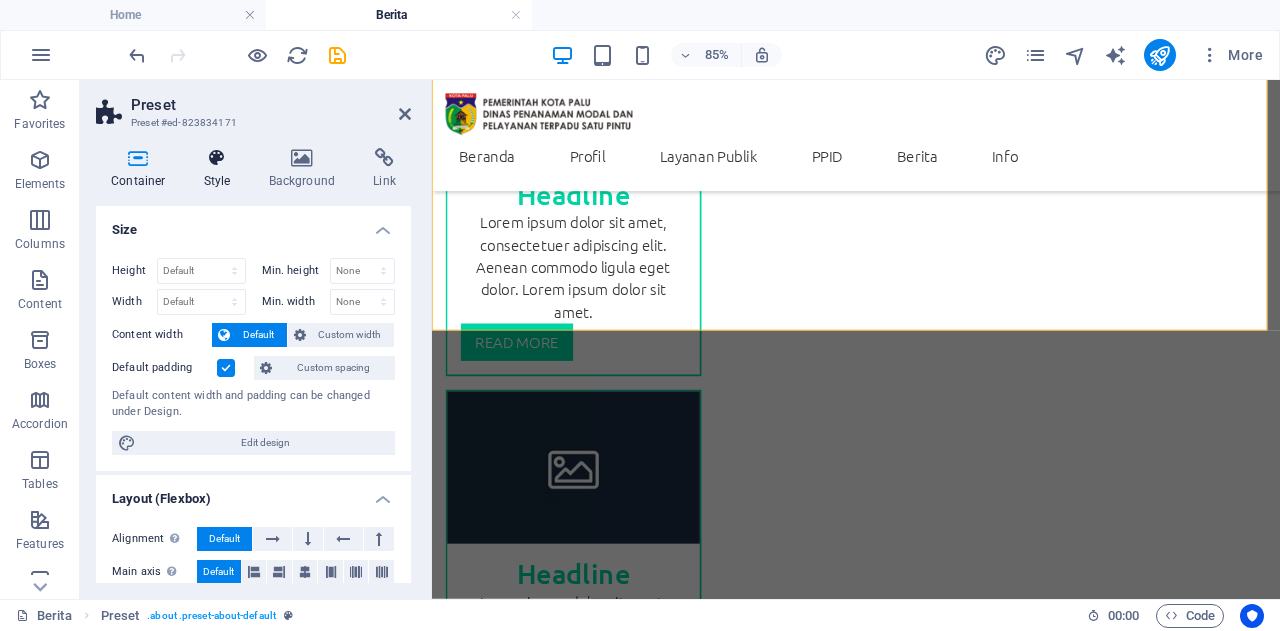click at bounding box center (217, 158) 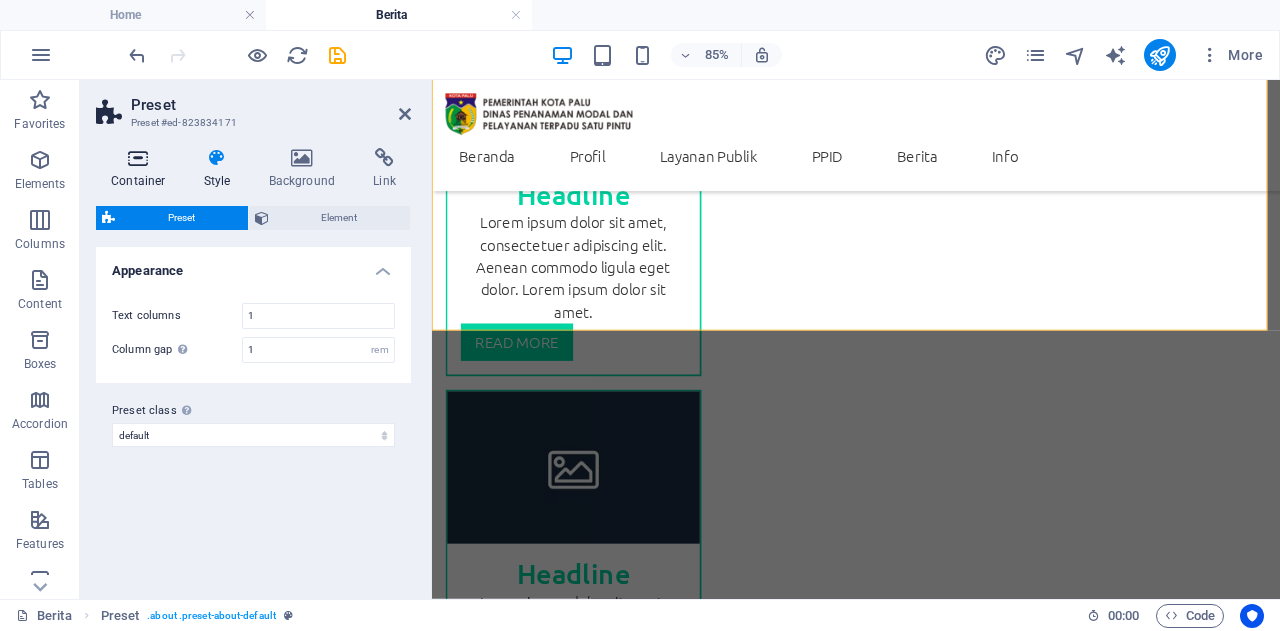 click at bounding box center (138, 158) 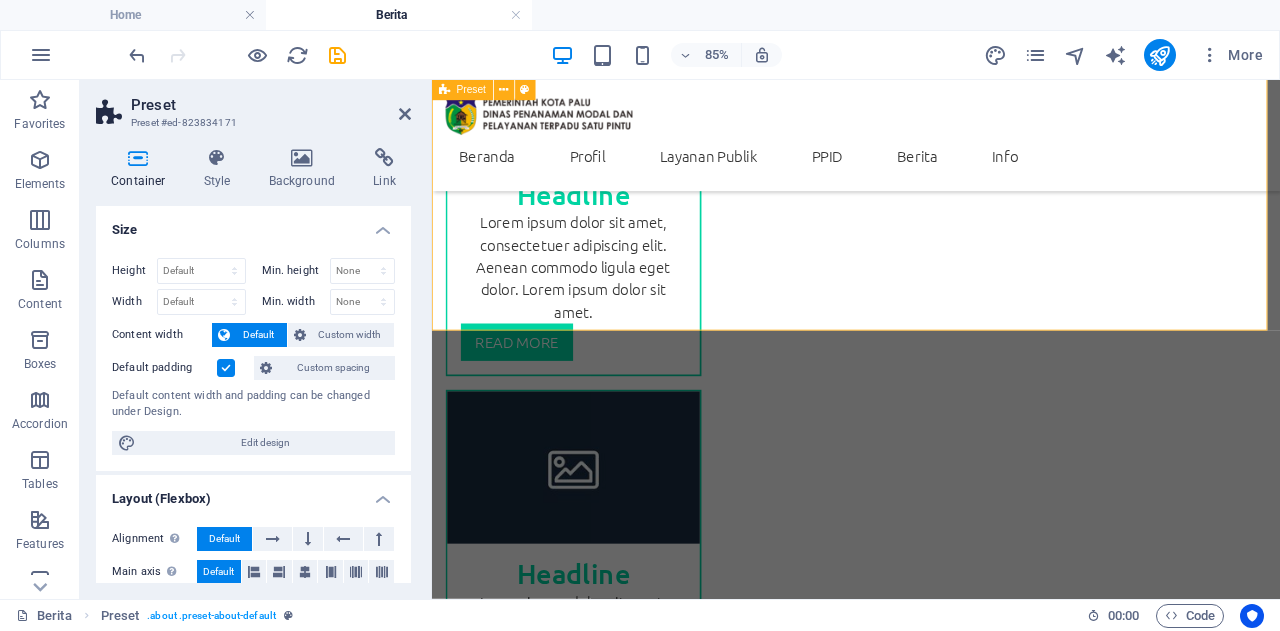 click on "Berita DPMPTSP Halaman ini menyajikan informasi terkini seputar kegiatan, kebijakan, inovasi, dan kolaborasi strategis yang dilakukan oleh Dinas Penanaman Modal dan Pelayanan Terpadu Satu Pintu (DPMPTSP) Kota [CITY]. Setiap artikel berita memuat perkembangan penting terkait pelayanan perizinan berusaha, investasi daerah, pendampingan UMKM, peningkatan kapasitas SDM, hingga pelaksanaan program unggulan yang mendukung iklim investasi yang inklusif dan berdaya saing. DPMPTSP [STATE] berkomitmen menyampaikan informasi secara transparan dan akurat kepada masyarakat, pelaku usaha, serta investor. Melalui halaman ini, publik dapat mengikuti berbagai kegiatan resmi dinas, termasuk rapat strategis, sosialisasi peraturan terbaru, pelatihan teknis, dan forum kemitraan. Selalu perbarui wawasan Anda dengan membaca berita-berita pilihan kami, yang disusun dengan mengedepankan nilai profesionalisme, integritas, dan pelayanan publik yang prima. Headline read More Headline read More Headline read More" at bounding box center [931, 399] 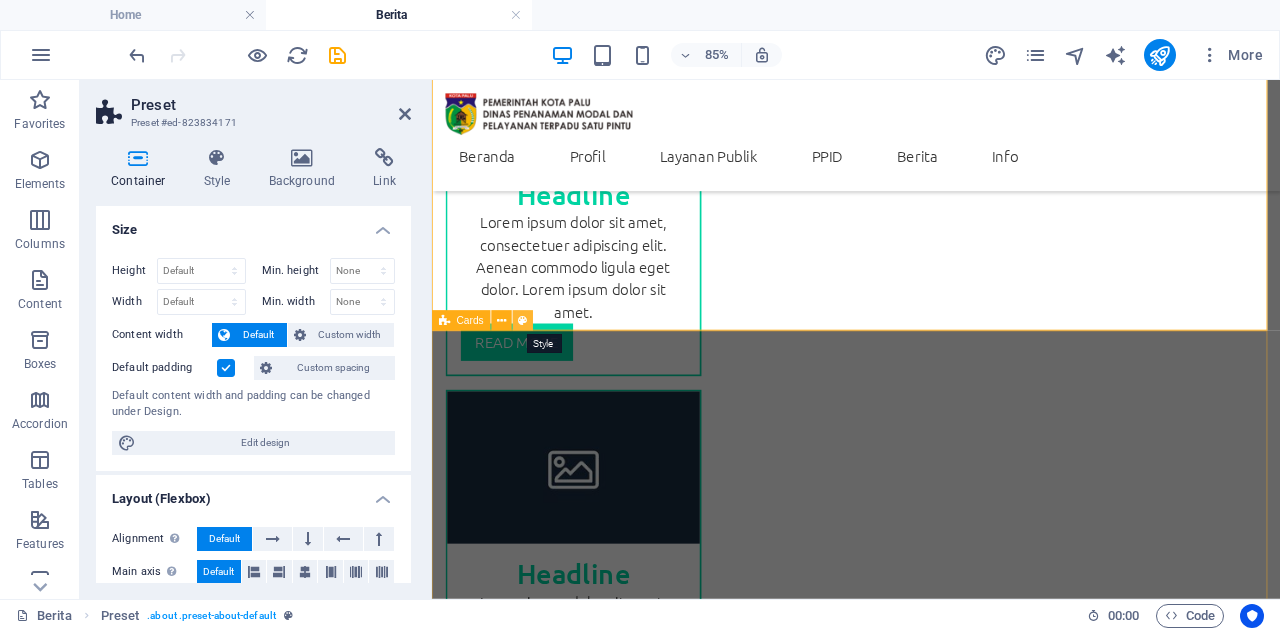 click at bounding box center (522, 321) 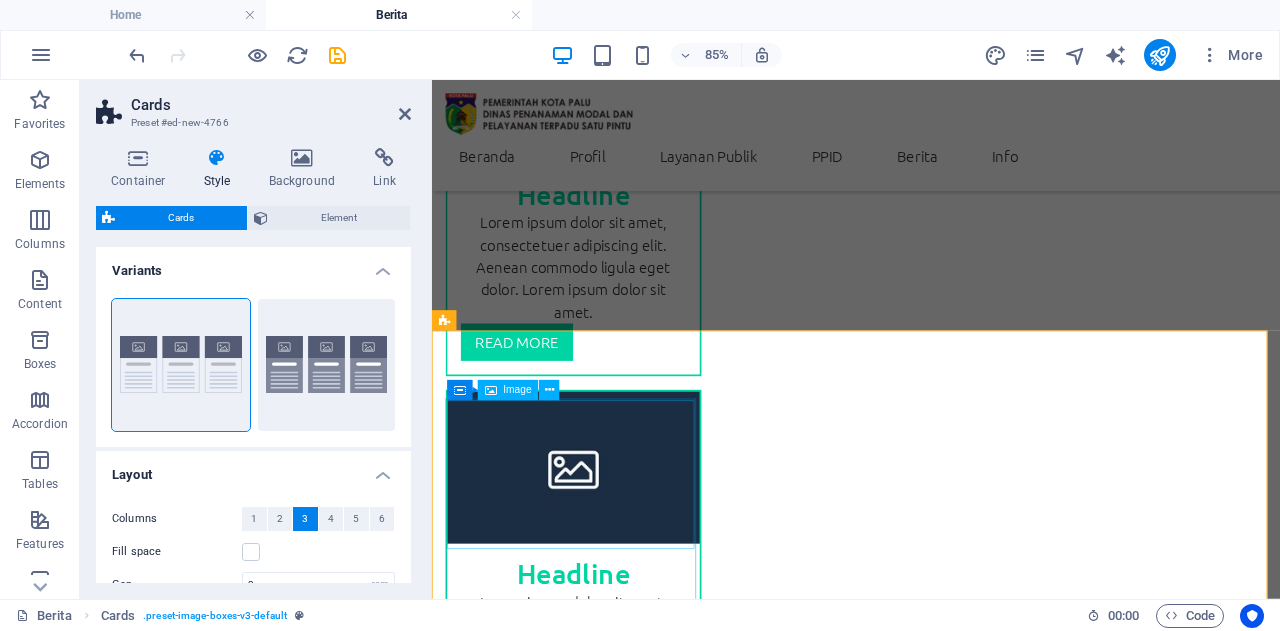 click at bounding box center (598, 1574) 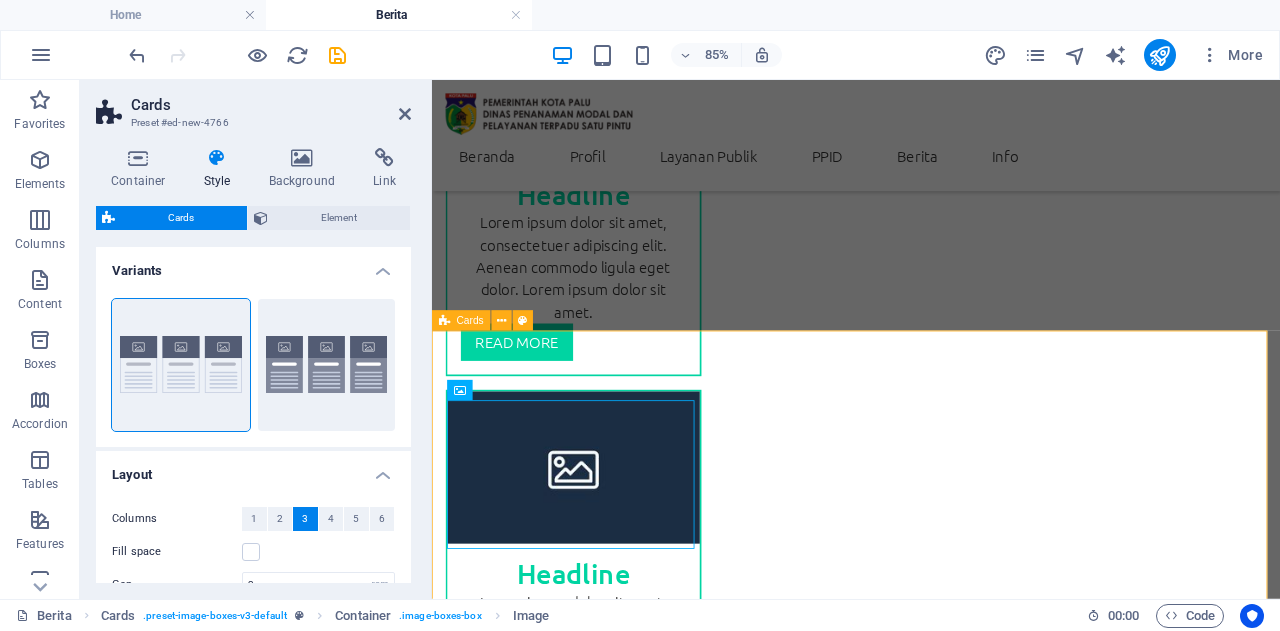 click on "Headline Lorem ipsum dolor sit amet, consectetuer adipiscing elit. Aenean commodo ligula eget dolor. Lorem ipsum dolor sit amet. read more Headline Lorem ipsum dolor sit amet, consectetuer adipiscing elit. Aenean commodo ligula eget dolor. Lorem ipsum dolor sit amet. read more Headline Lorem ipsum dolor sit amet, consectetuer adipiscing elit. Aenean commodo ligula eget dolor. Lorem ipsum dolor sit amet. read more" at bounding box center [931, 2145] 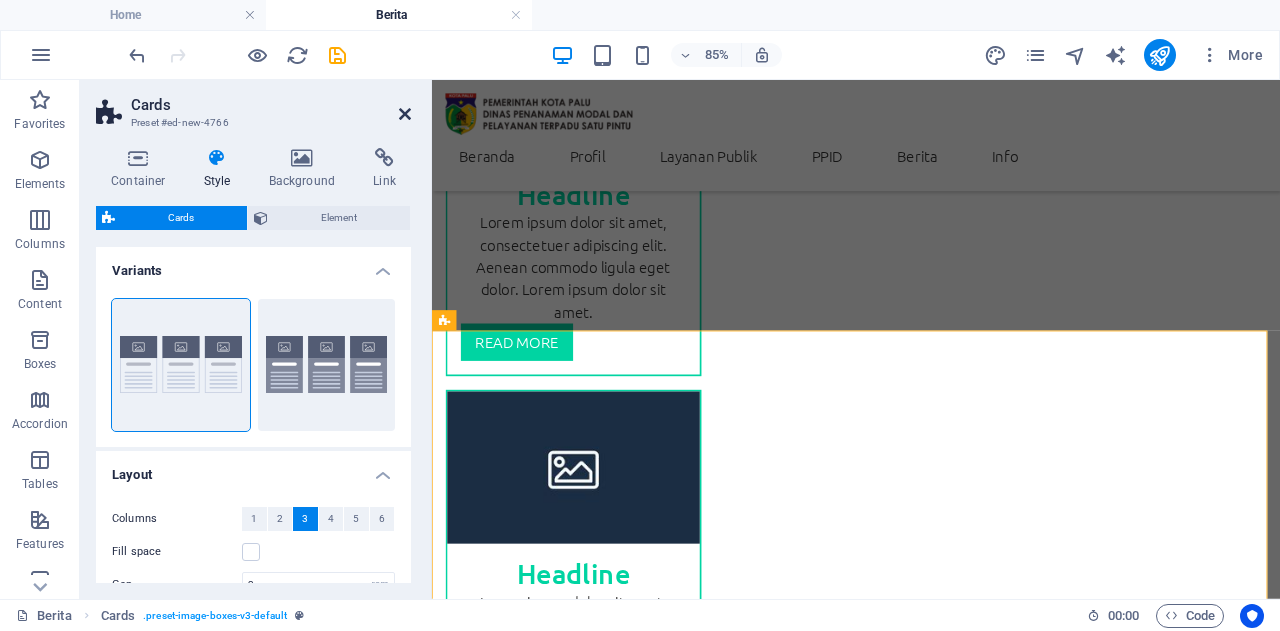 click at bounding box center (405, 114) 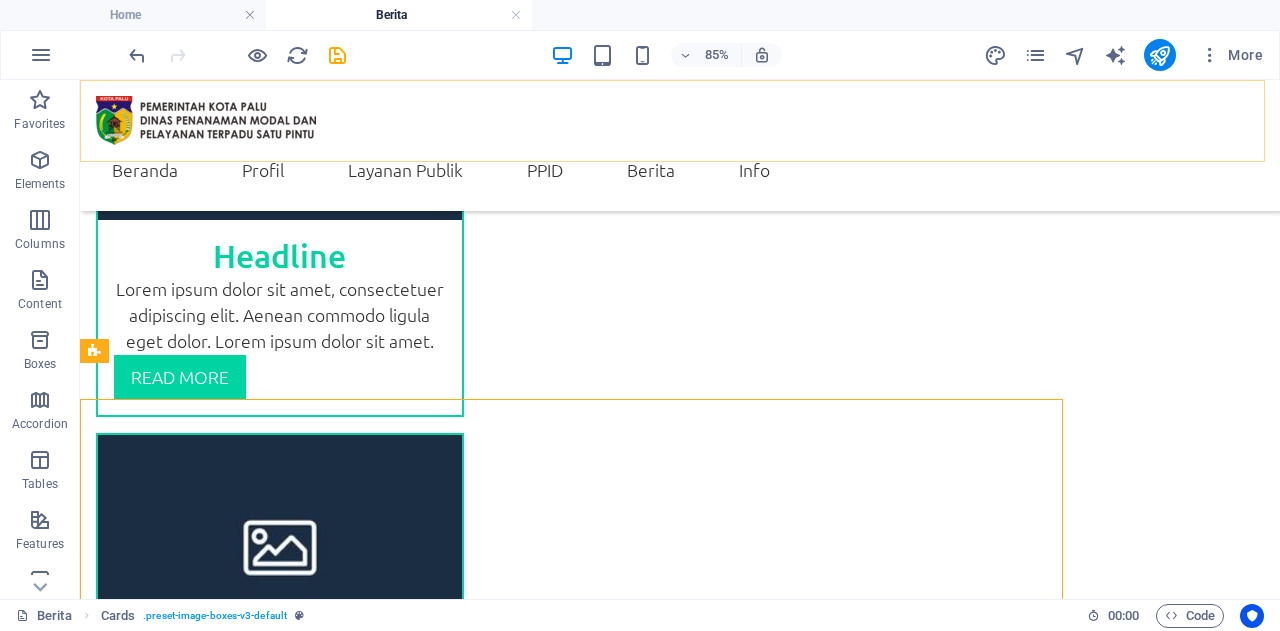 scroll, scrollTop: 879, scrollLeft: 0, axis: vertical 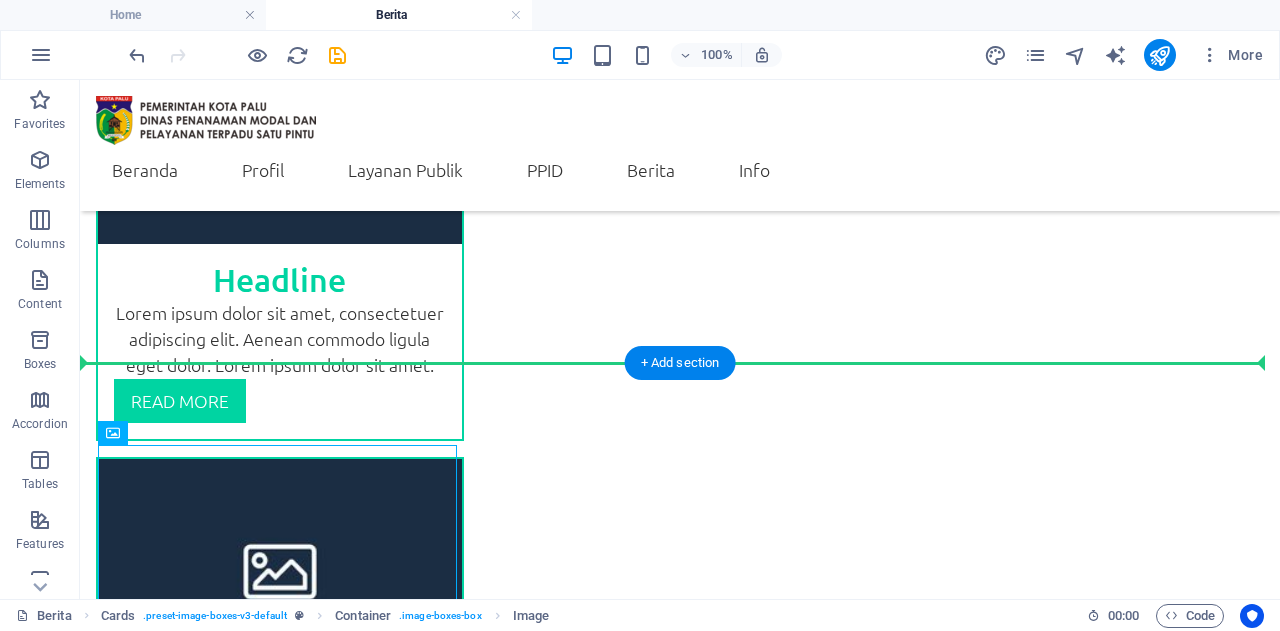 drag, startPoint x: 243, startPoint y: 513, endPoint x: 205, endPoint y: 308, distance: 208.4922 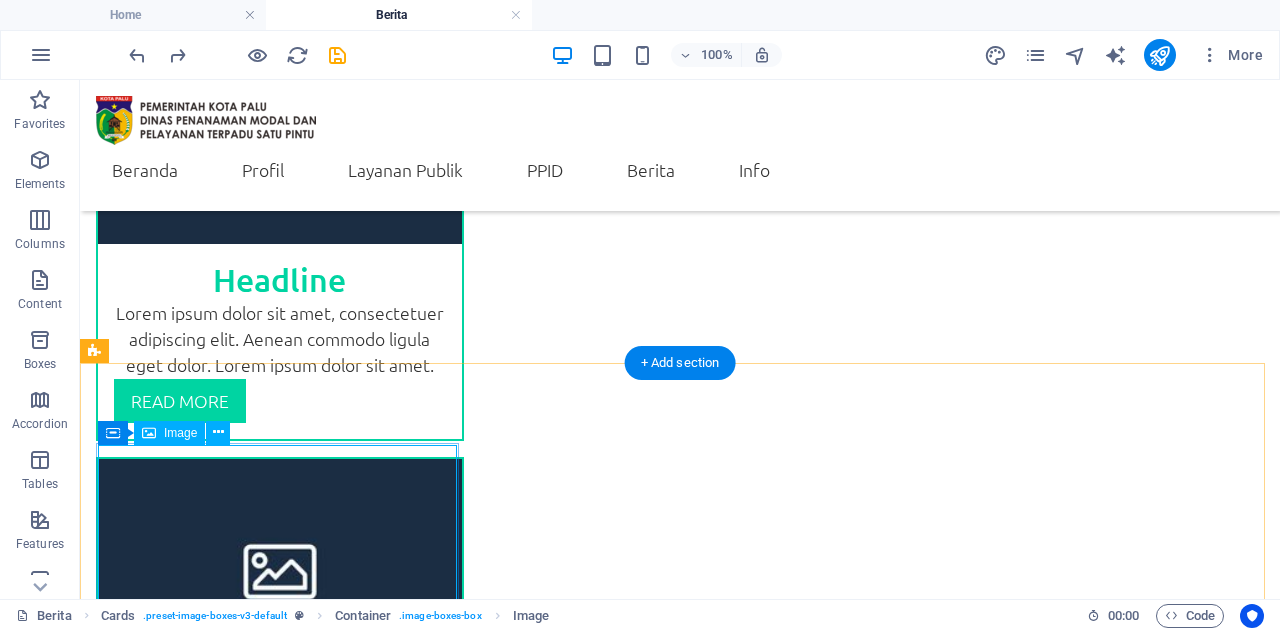 click at bounding box center [280, 1581] 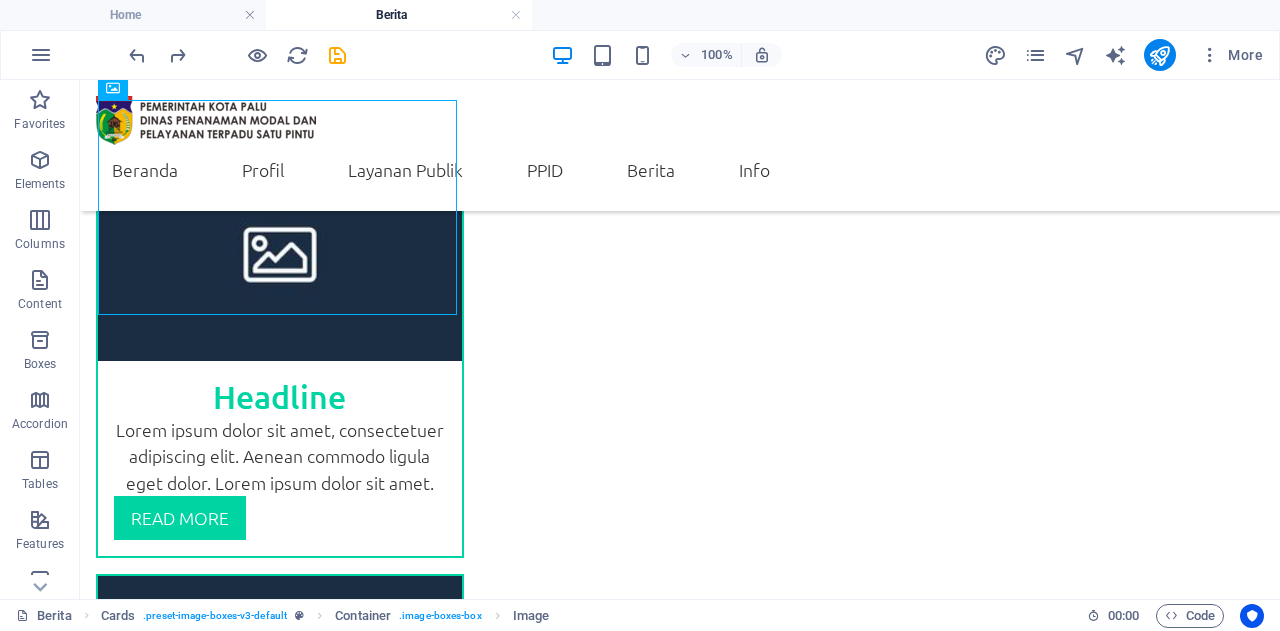 scroll, scrollTop: 1224, scrollLeft: 0, axis: vertical 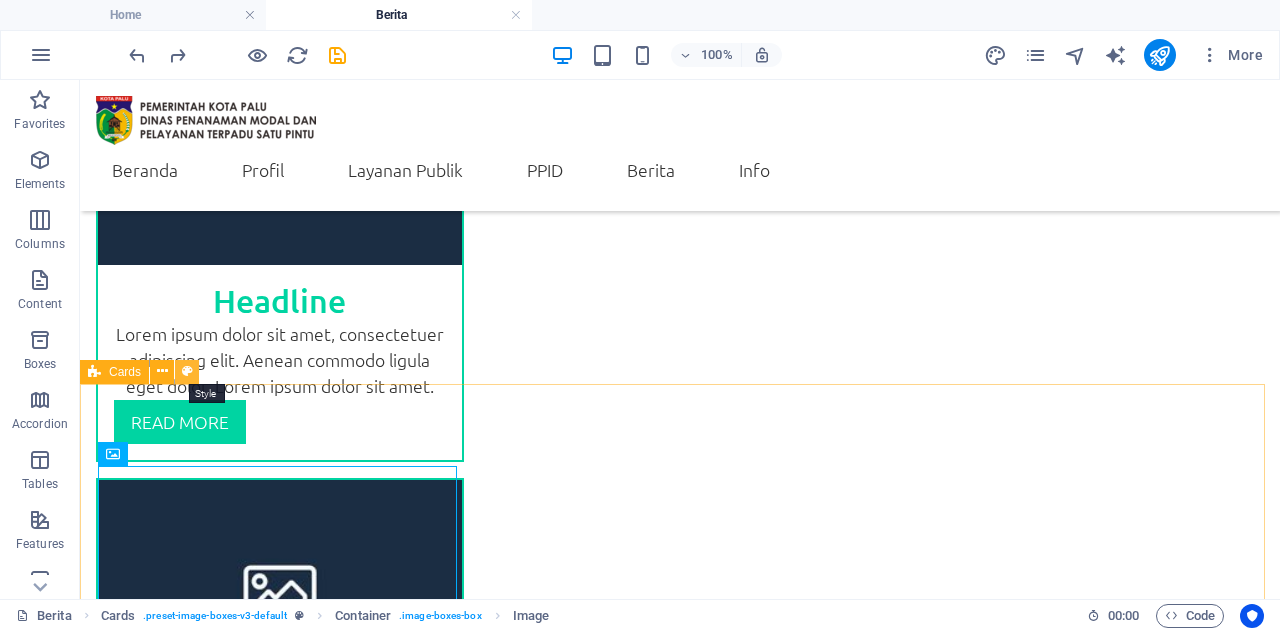 click at bounding box center (187, 371) 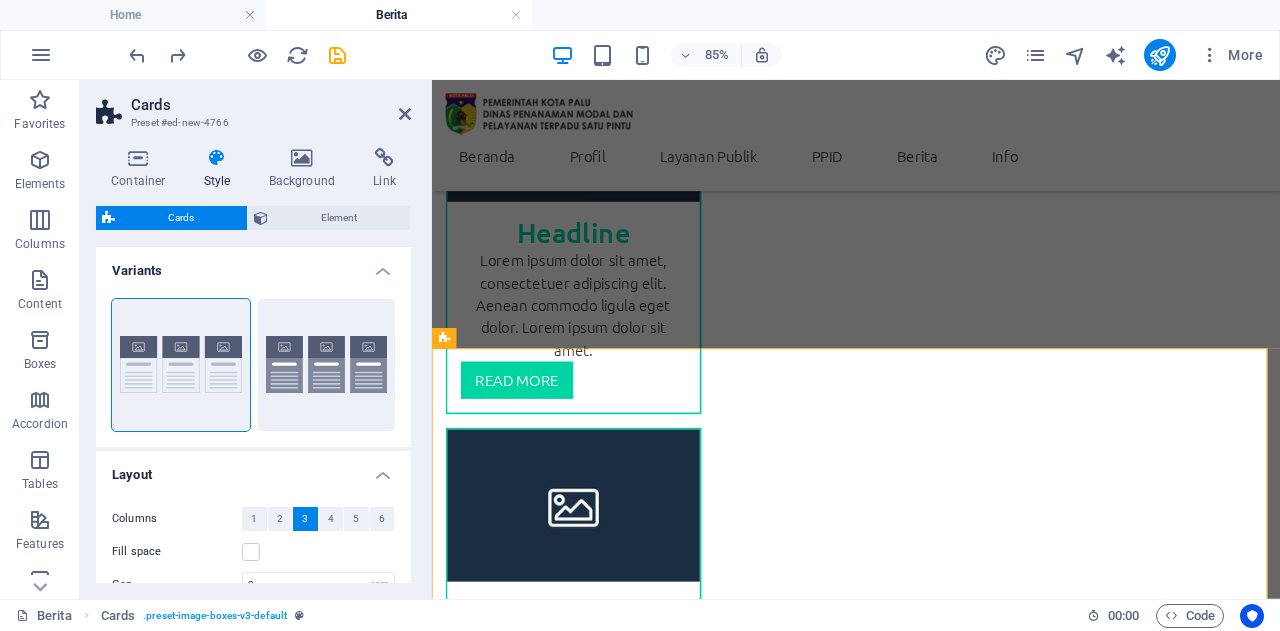 scroll, scrollTop: 882, scrollLeft: 0, axis: vertical 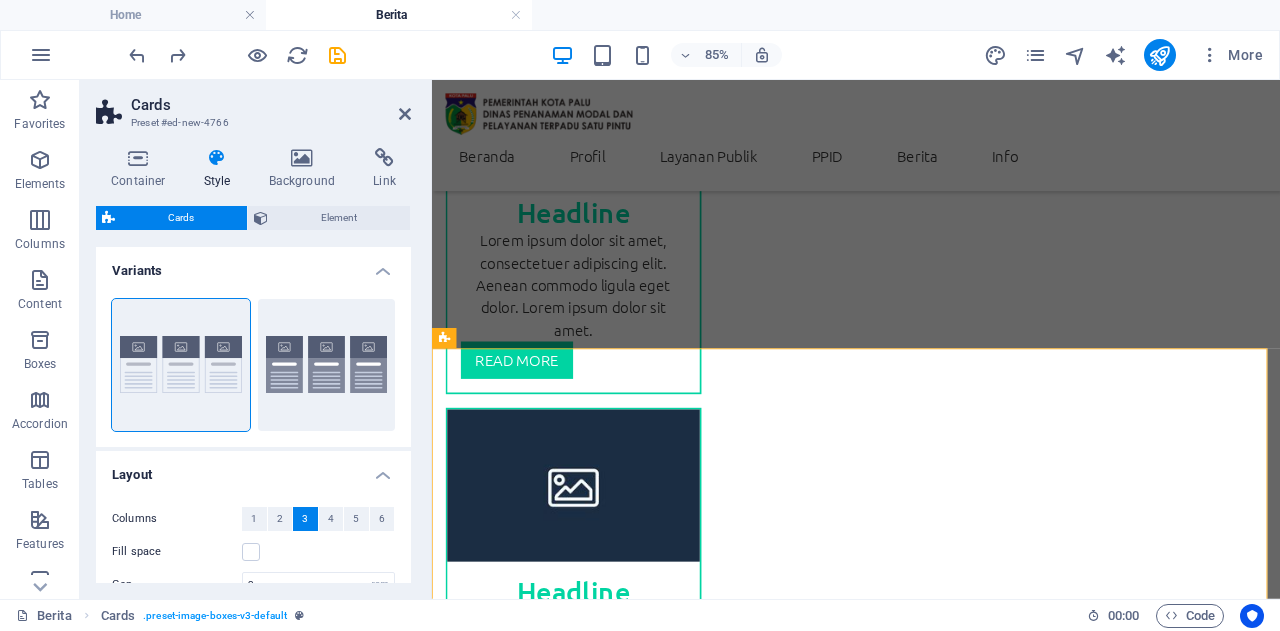 click on "Columns 1 2 3 4 5 6 Fill space Gap 2 px rem % vw vh Horizontal margin Only if the containers "Content width" is not set to "Default"" at bounding box center [253, 568] 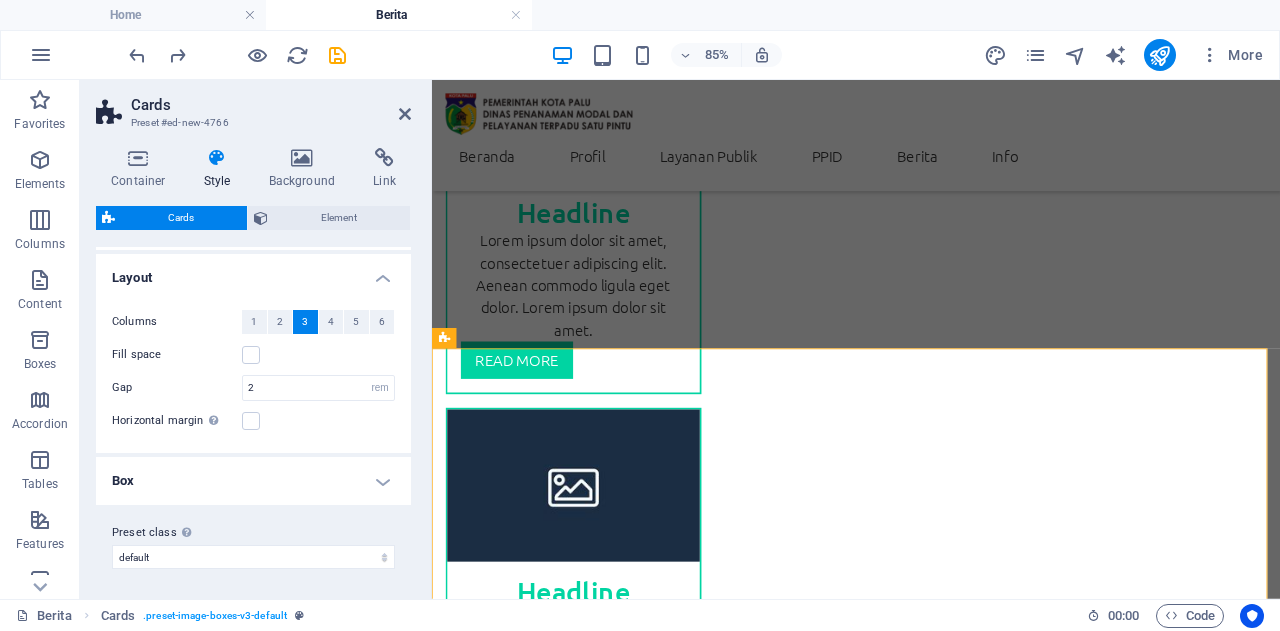 scroll, scrollTop: 198, scrollLeft: 0, axis: vertical 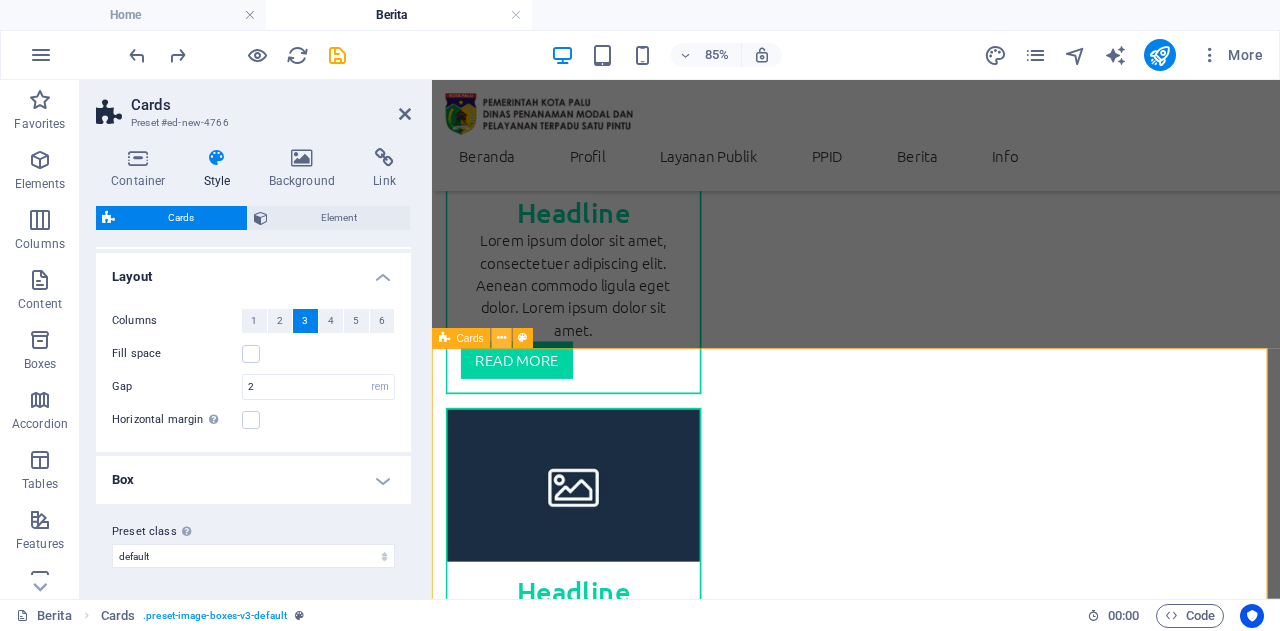 click at bounding box center (502, 338) 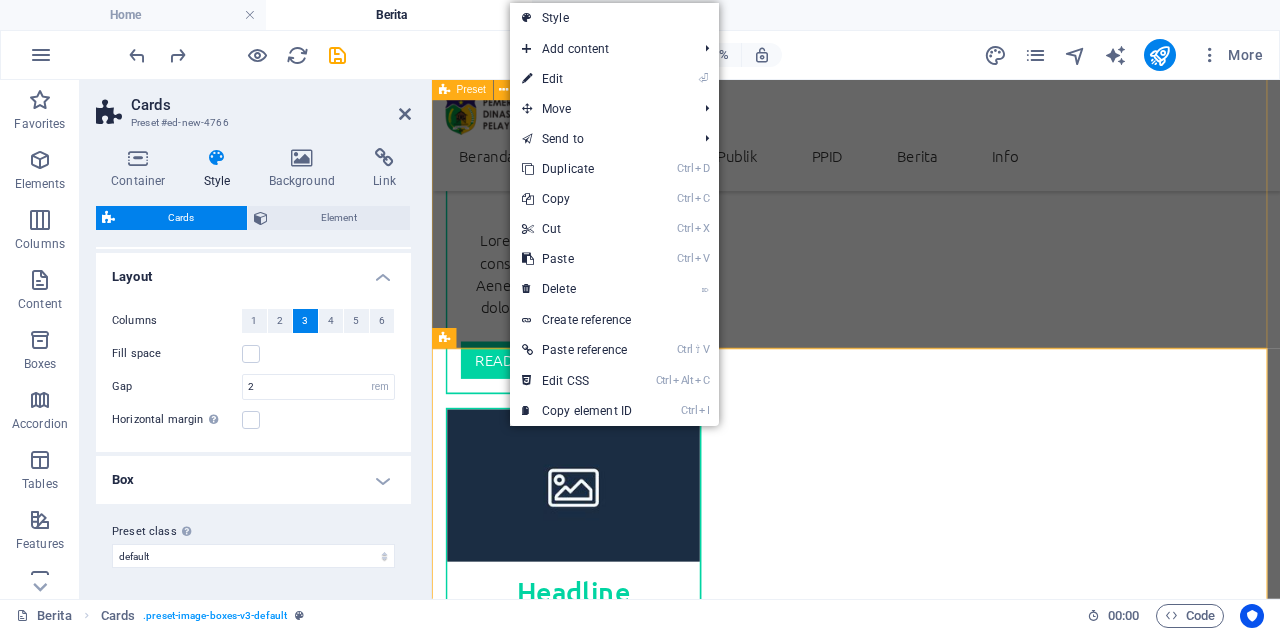 drag, startPoint x: 934, startPoint y: 422, endPoint x: 512, endPoint y: 322, distance: 433.68652 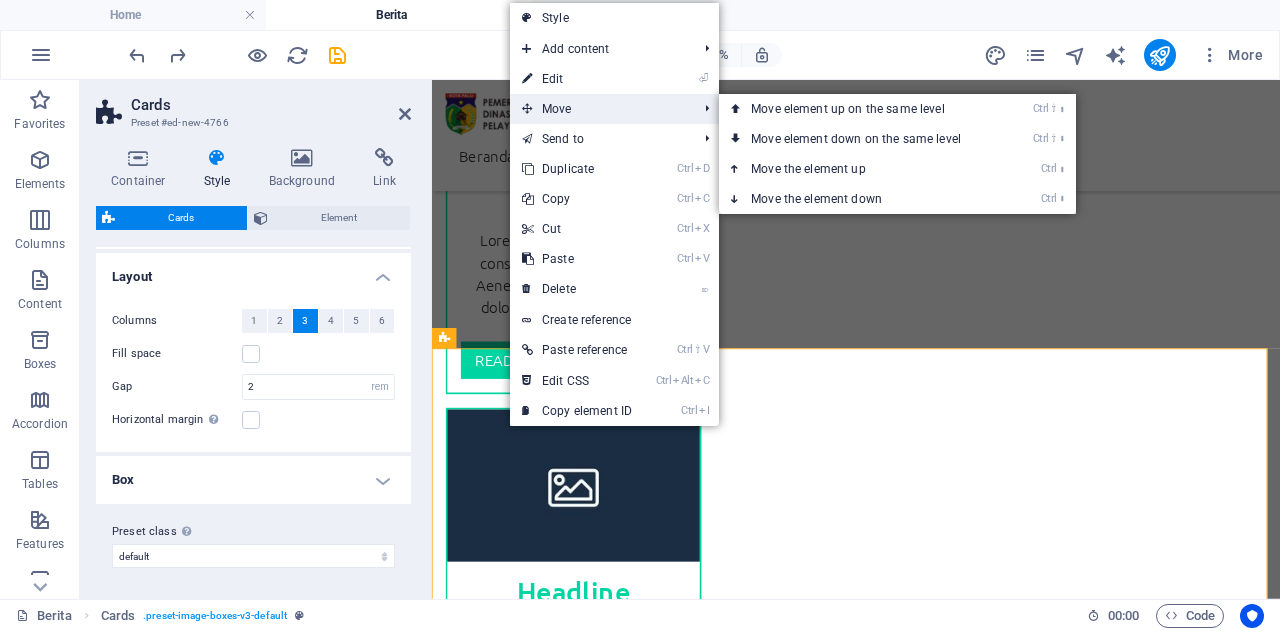 click on "Move" at bounding box center (599, 109) 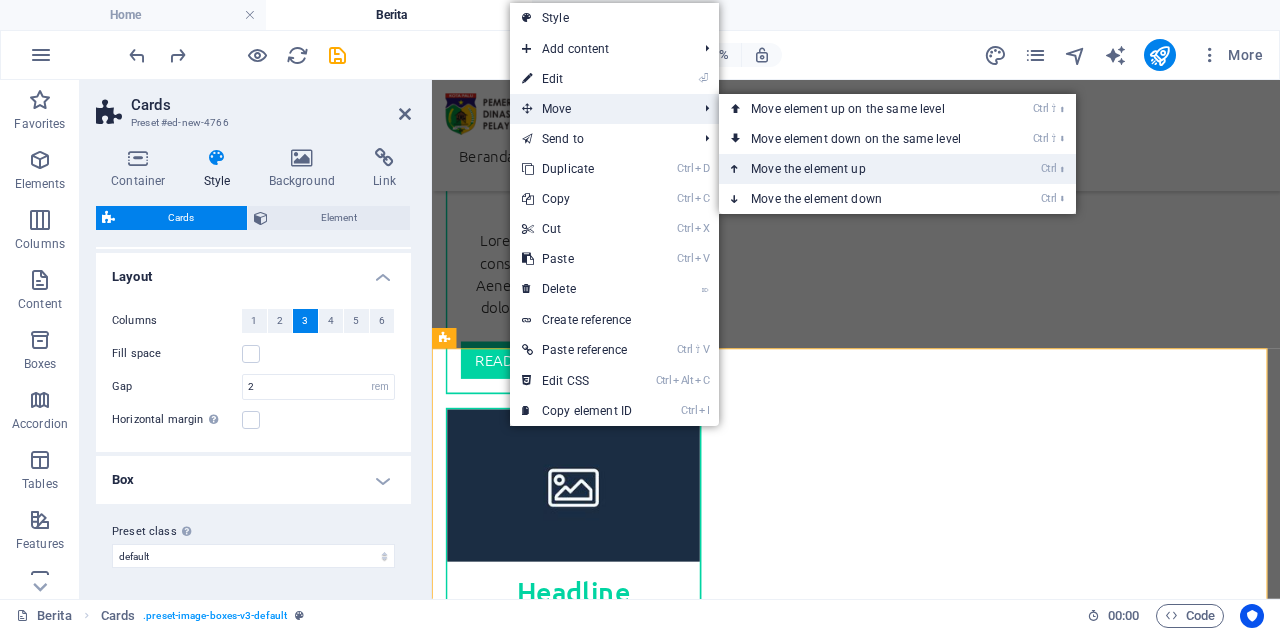 click on "Ctrl ⬆  Move the element up" at bounding box center (860, 169) 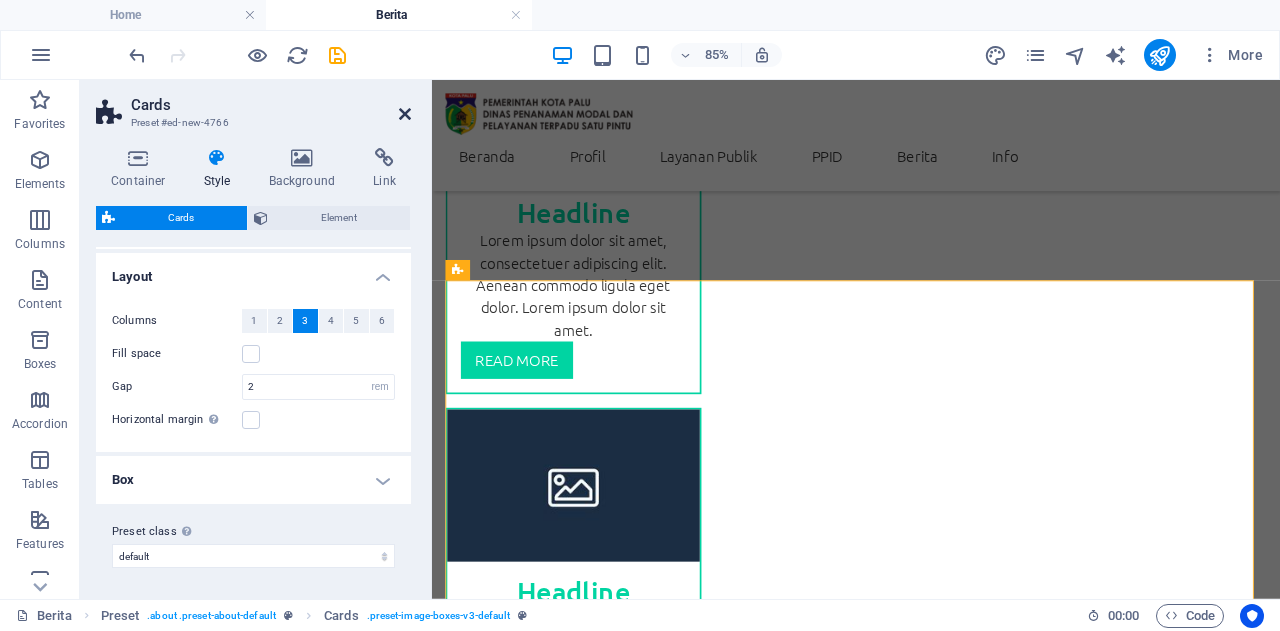 click at bounding box center (405, 114) 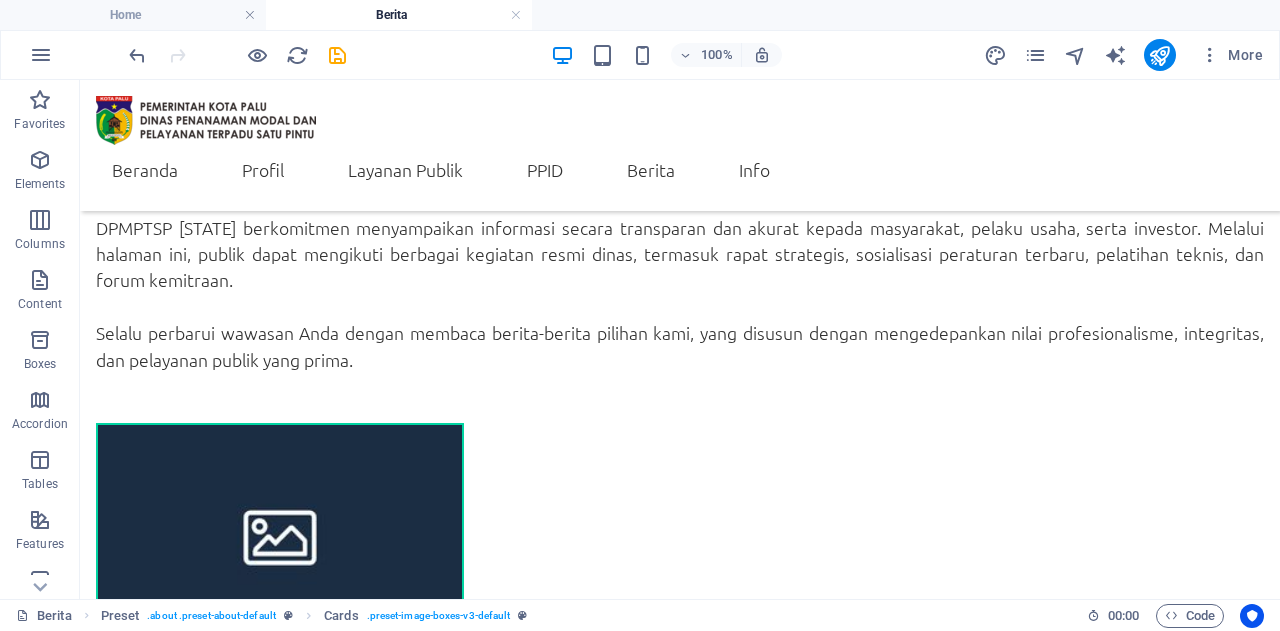 scroll, scrollTop: 423, scrollLeft: 0, axis: vertical 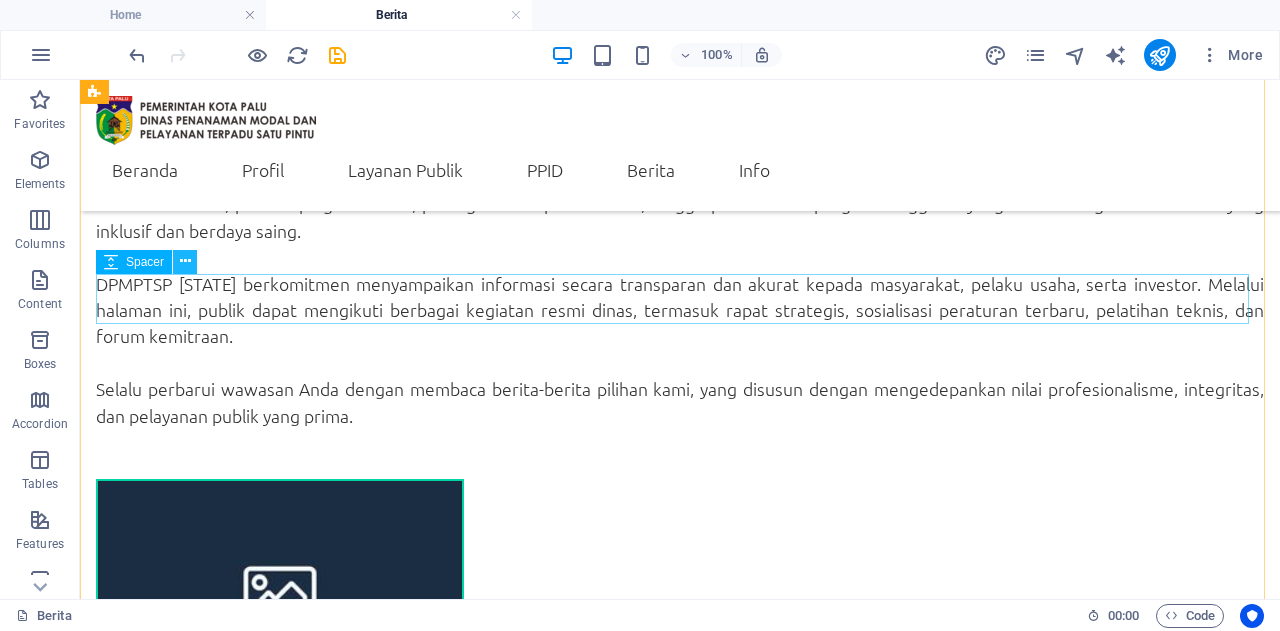 click at bounding box center [185, 261] 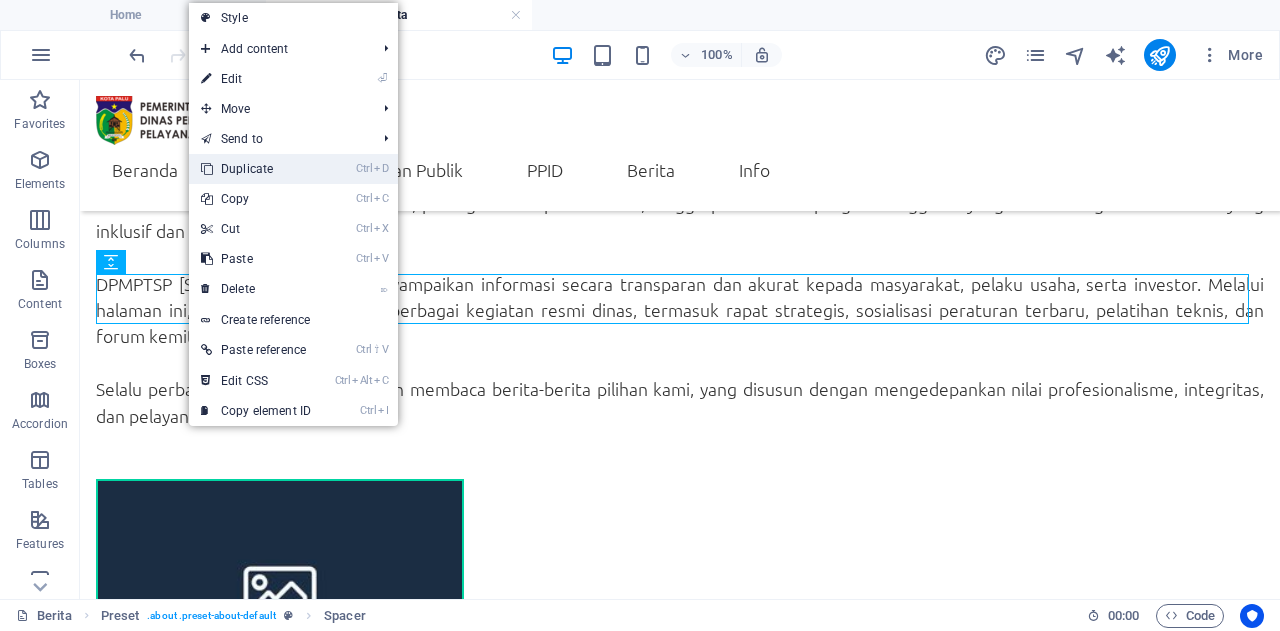 click on "Ctrl D  Duplicate" at bounding box center (256, 169) 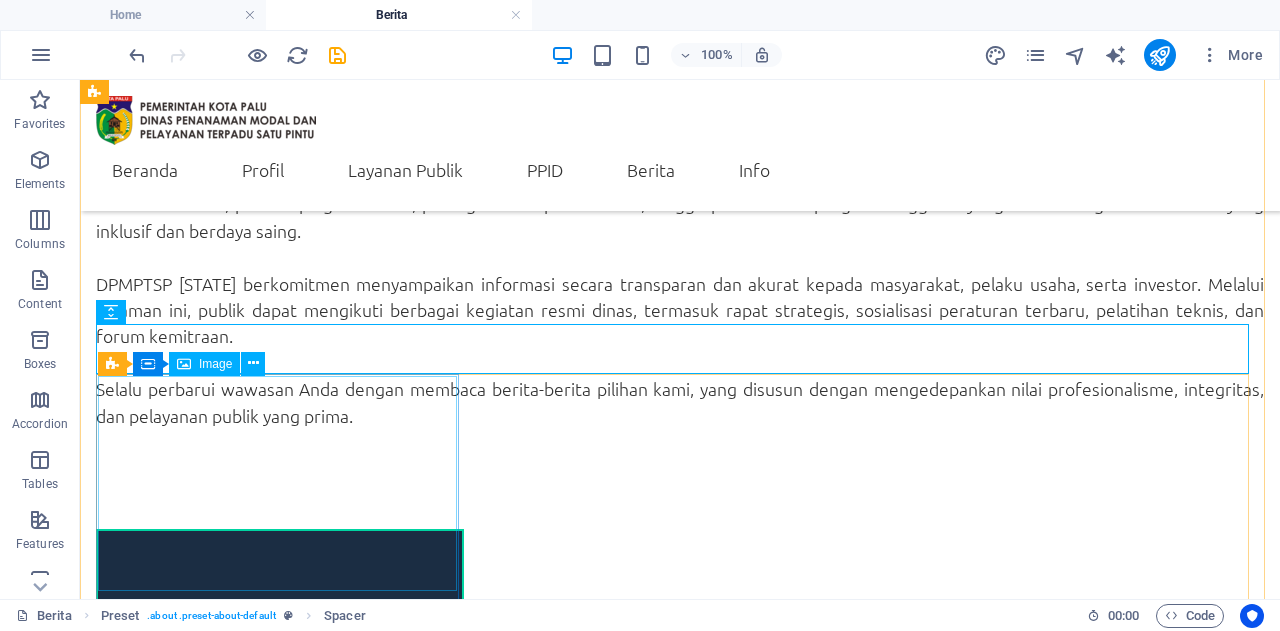 drag, startPoint x: 230, startPoint y: 396, endPoint x: 263, endPoint y: 524, distance: 132.18547 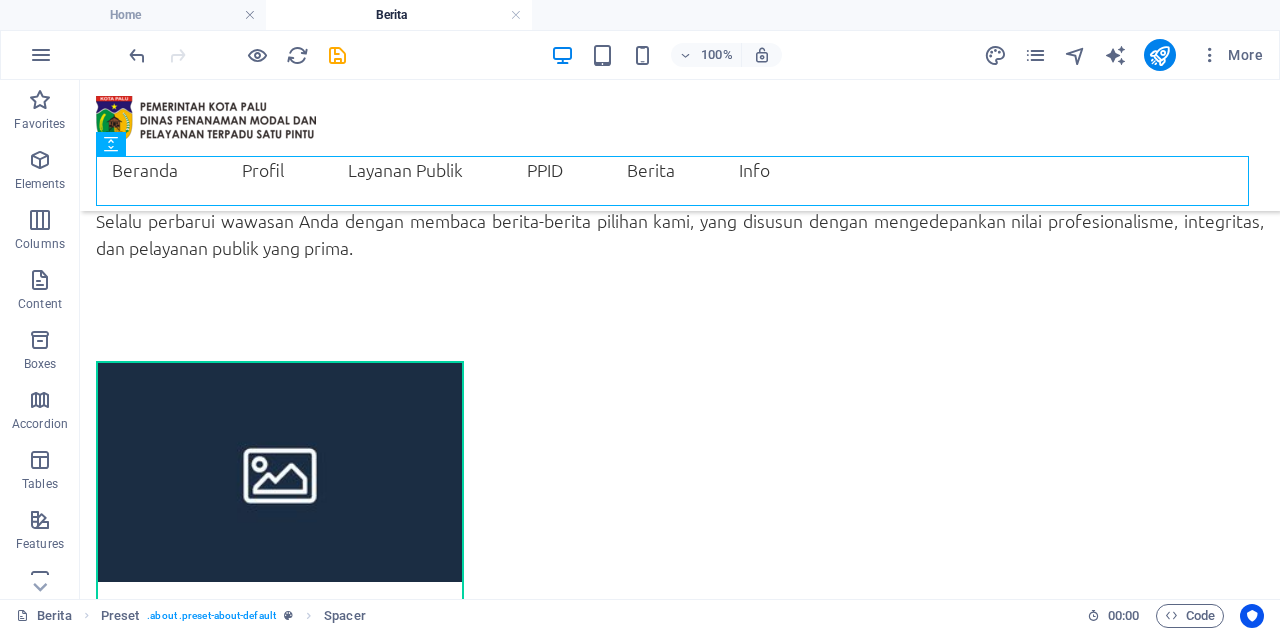 scroll, scrollTop: 593, scrollLeft: 0, axis: vertical 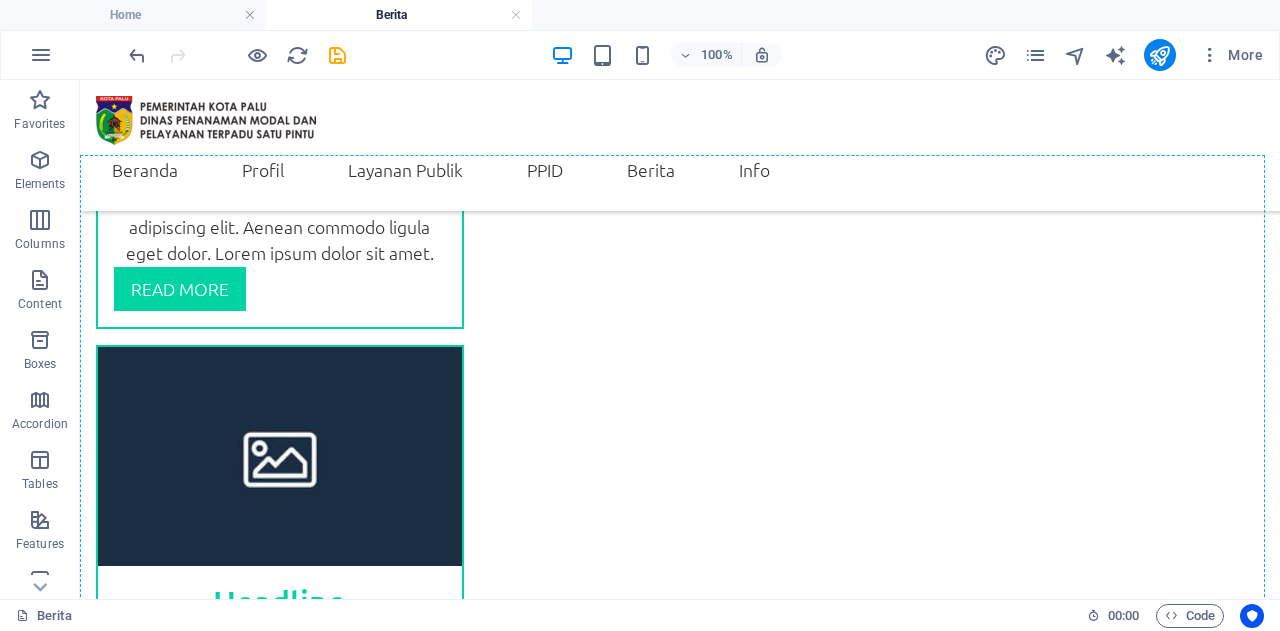 drag, startPoint x: 223, startPoint y: 225, endPoint x: 194, endPoint y: 172, distance: 60.41523 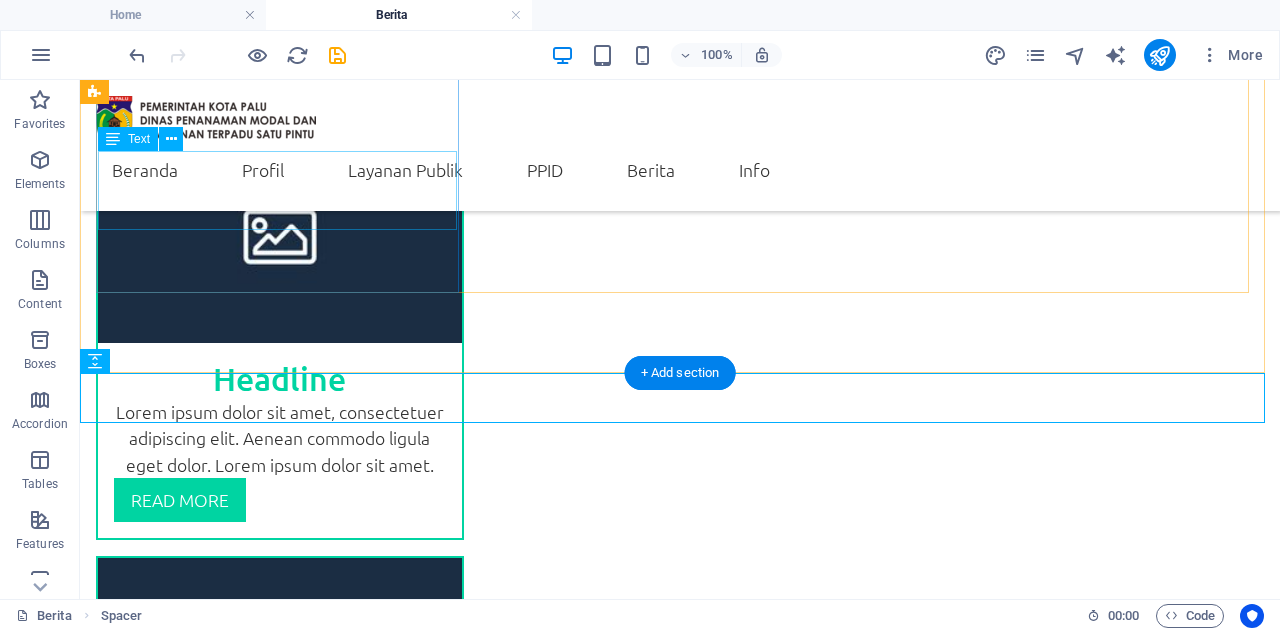 scroll, scrollTop: 1343, scrollLeft: 0, axis: vertical 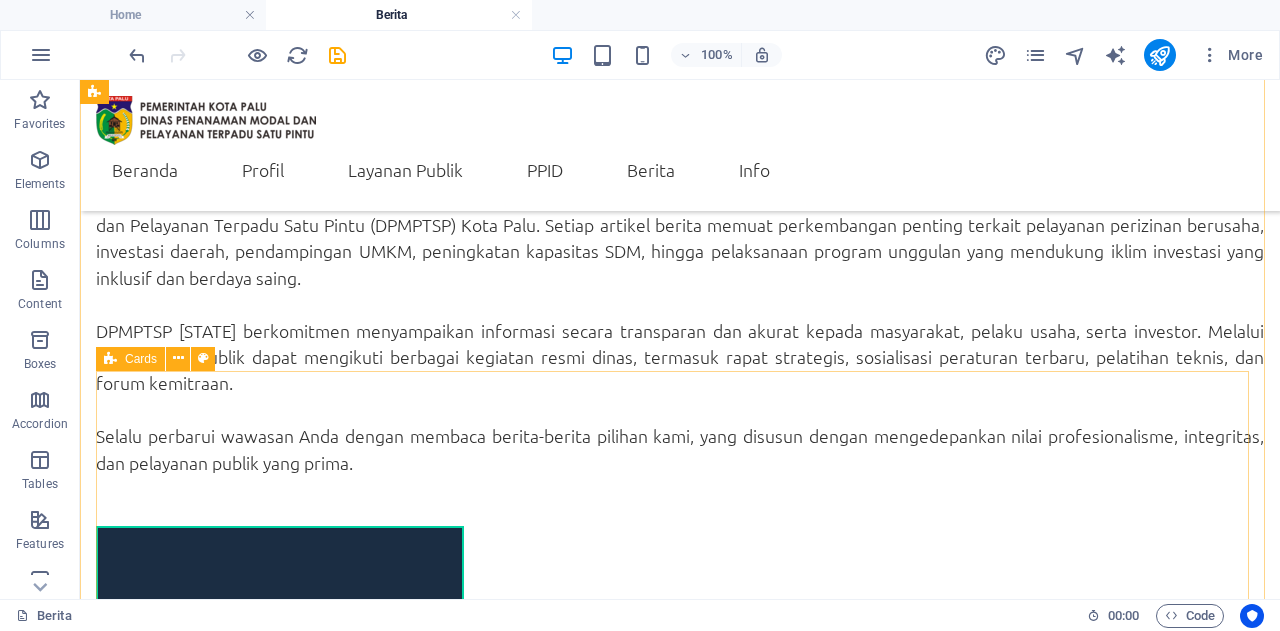 drag, startPoint x: 175, startPoint y: 385, endPoint x: 484, endPoint y: 392, distance: 309.07928 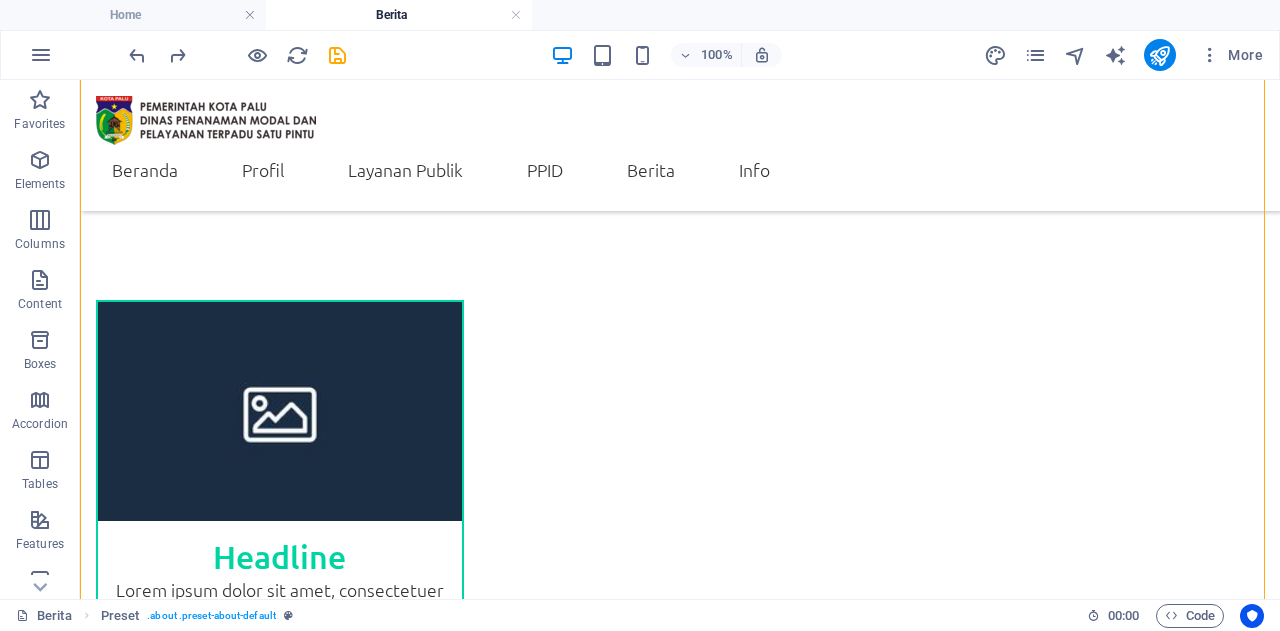 scroll, scrollTop: 663, scrollLeft: 0, axis: vertical 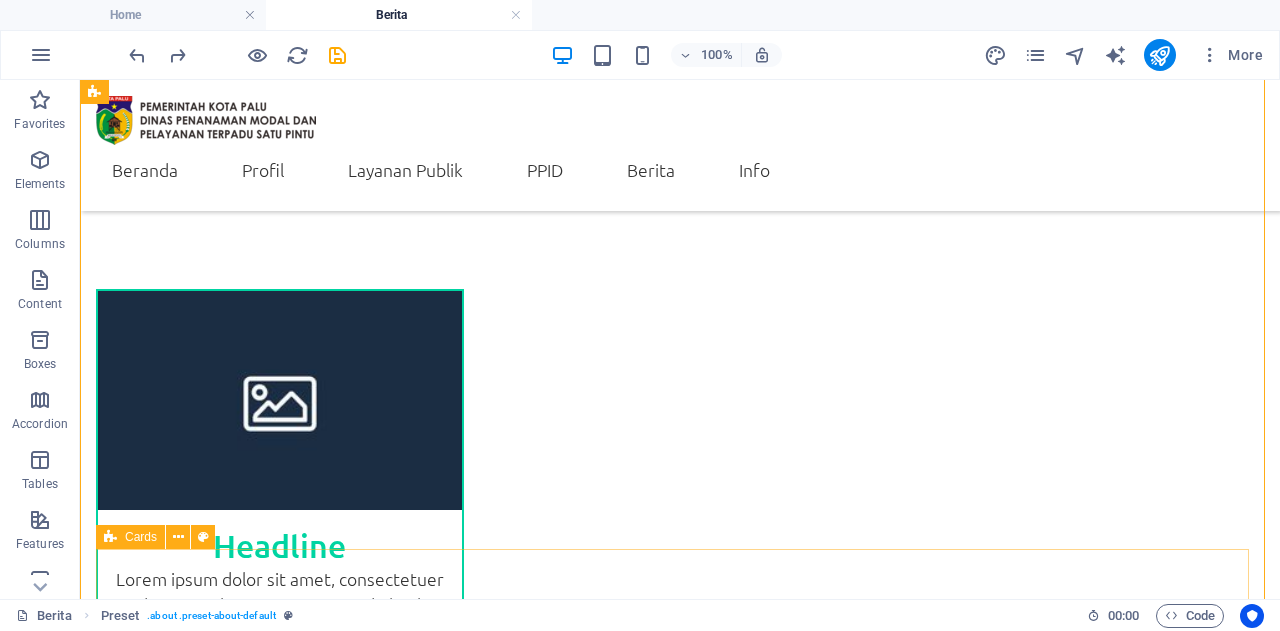 drag, startPoint x: 190, startPoint y: 387, endPoint x: 472, endPoint y: 549, distance: 325.21994 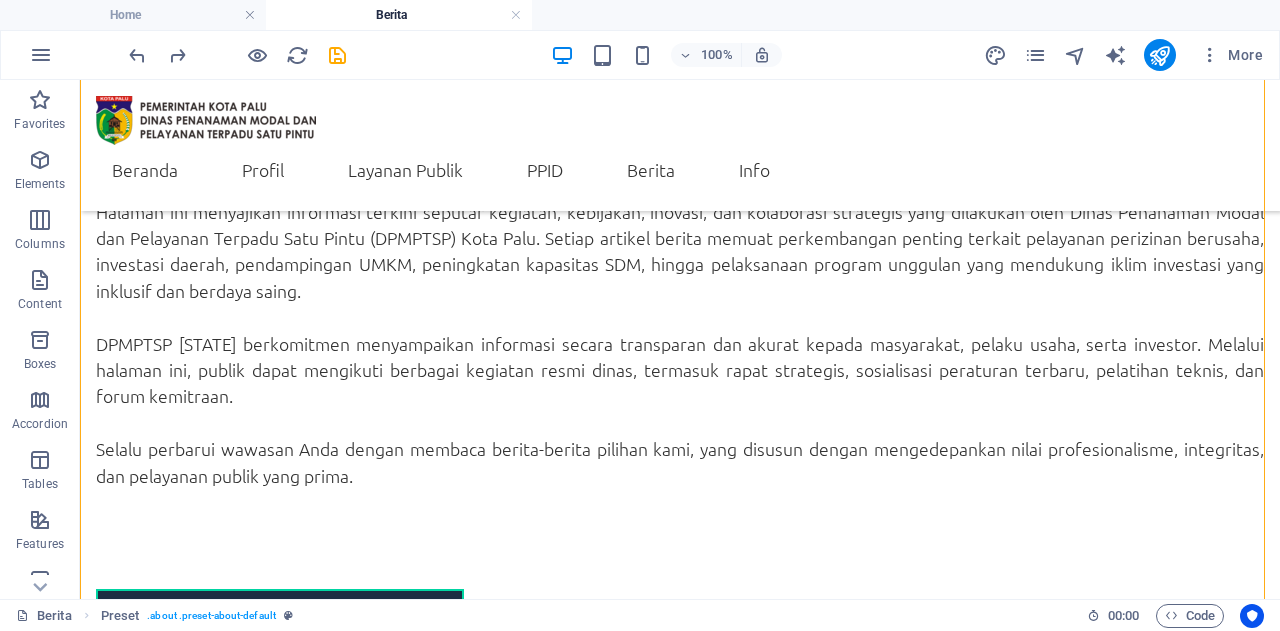 scroll, scrollTop: 361, scrollLeft: 0, axis: vertical 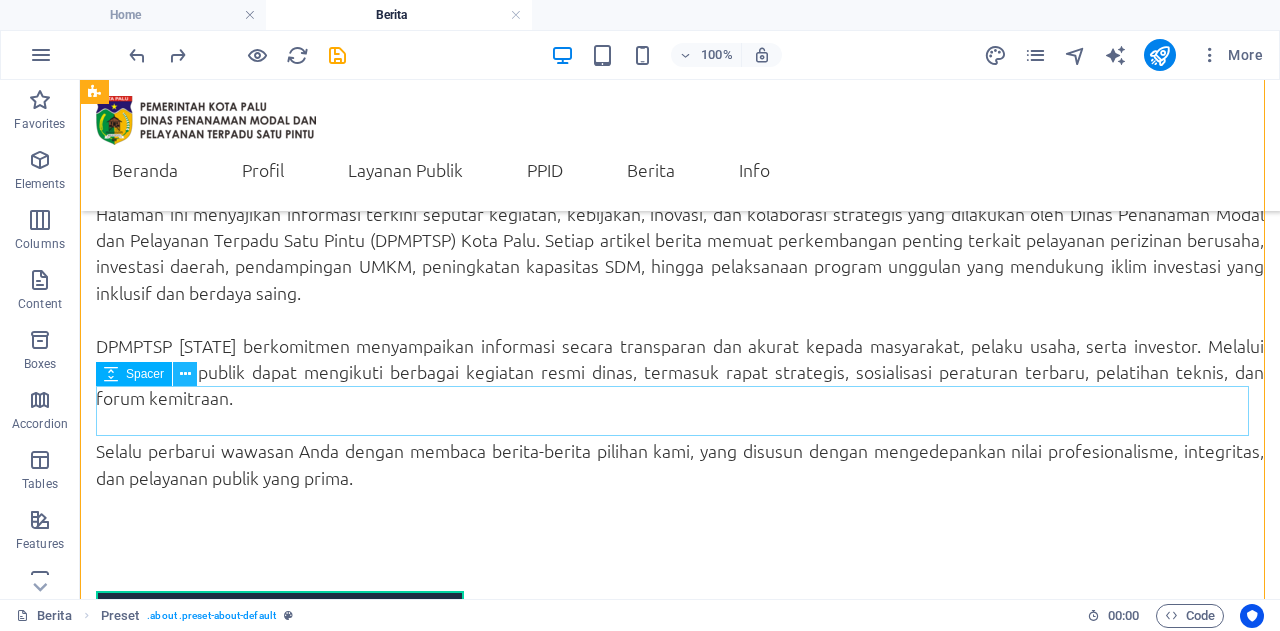 click at bounding box center (185, 374) 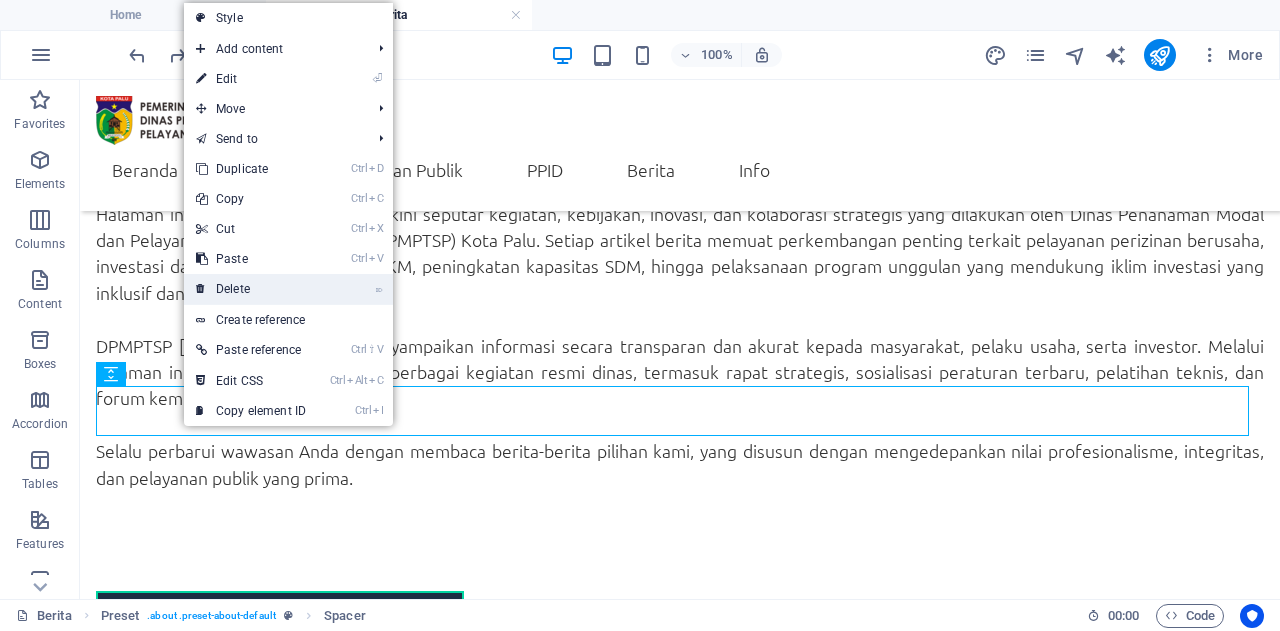click on "⌦  Delete" at bounding box center [251, 289] 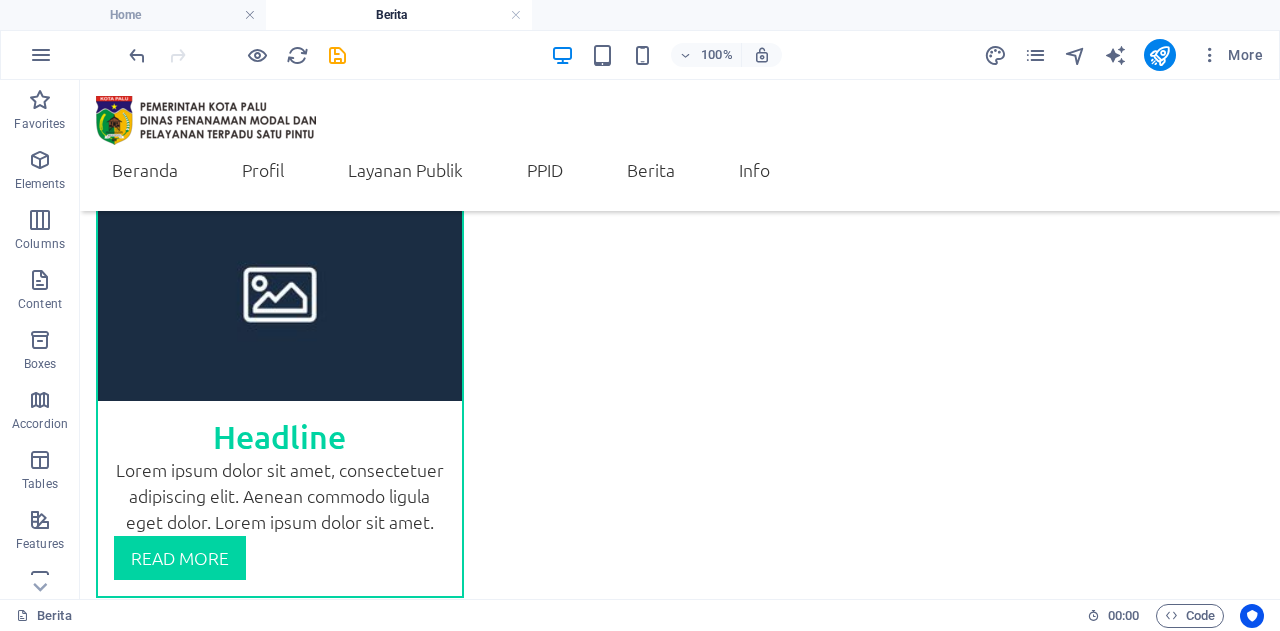 scroll, scrollTop: 884, scrollLeft: 0, axis: vertical 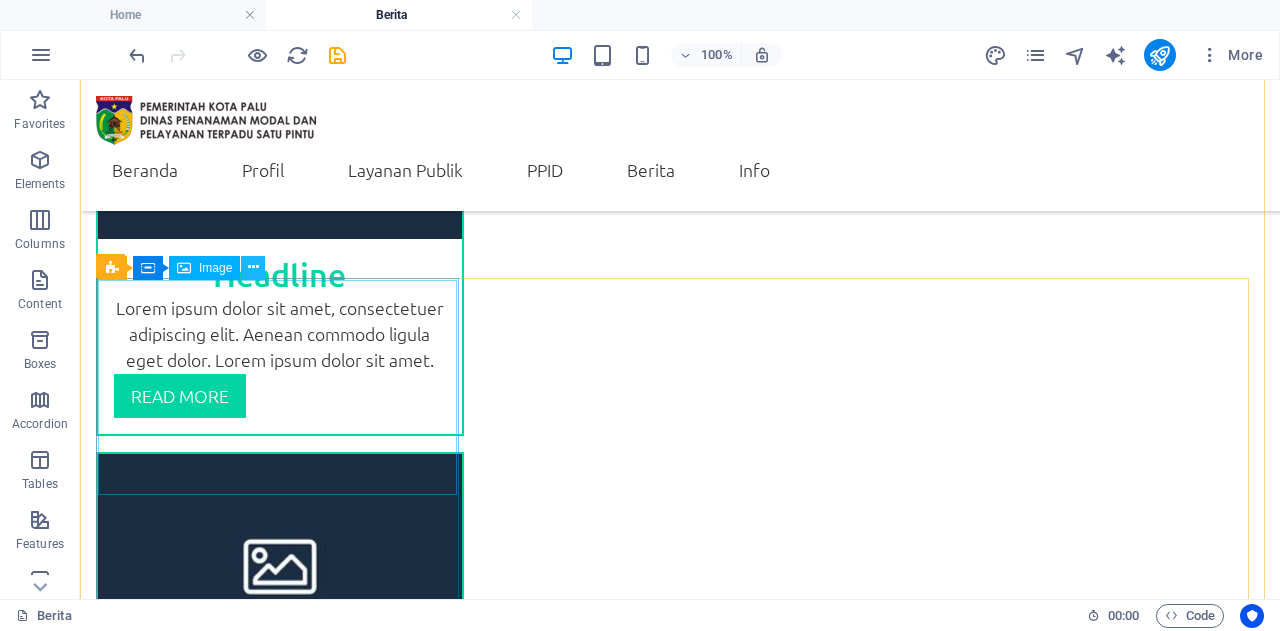 click at bounding box center [253, 267] 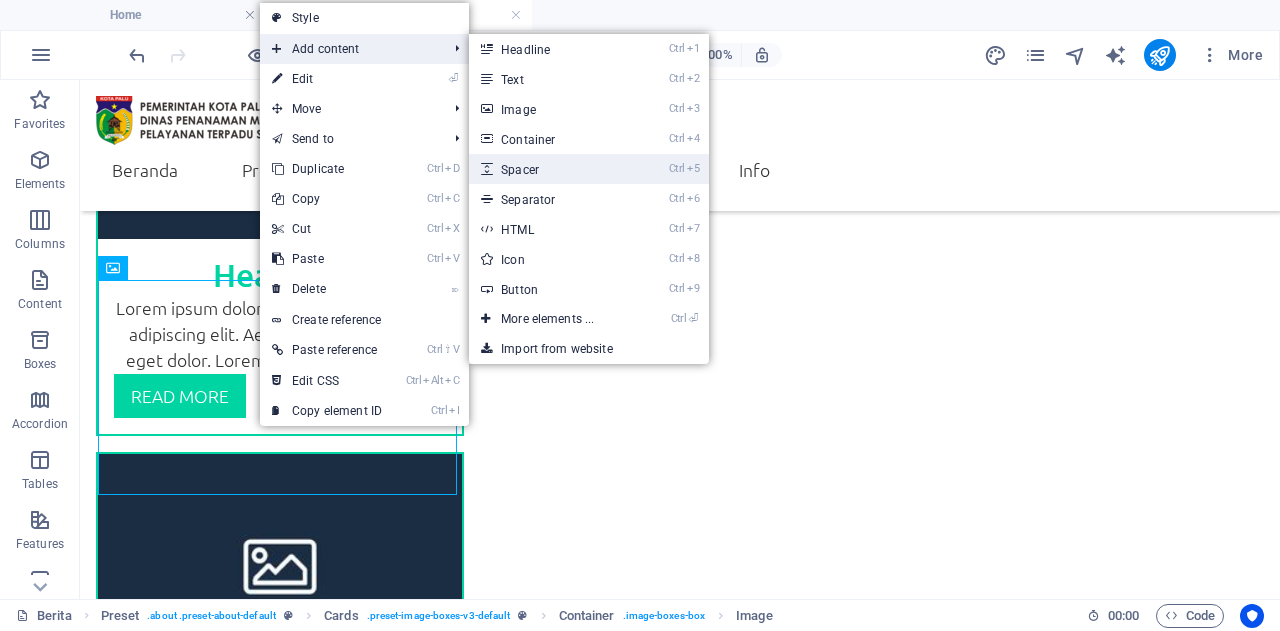 click on "Ctrl 5  Spacer" at bounding box center [551, 169] 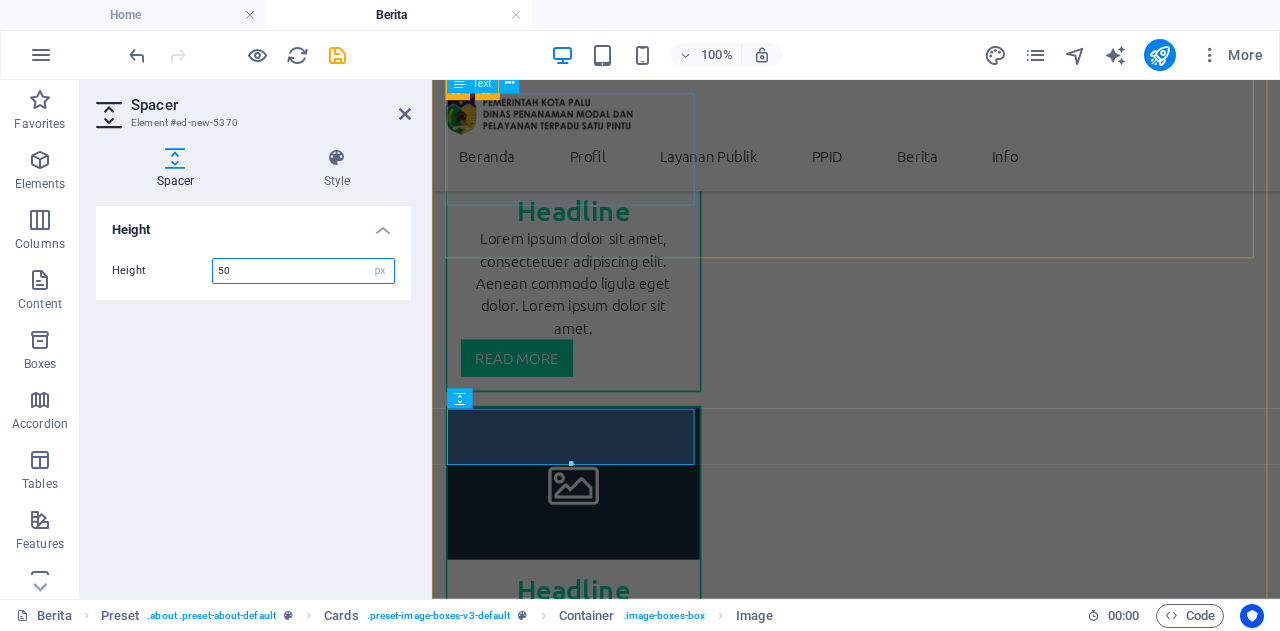 scroll, scrollTop: 908, scrollLeft: 0, axis: vertical 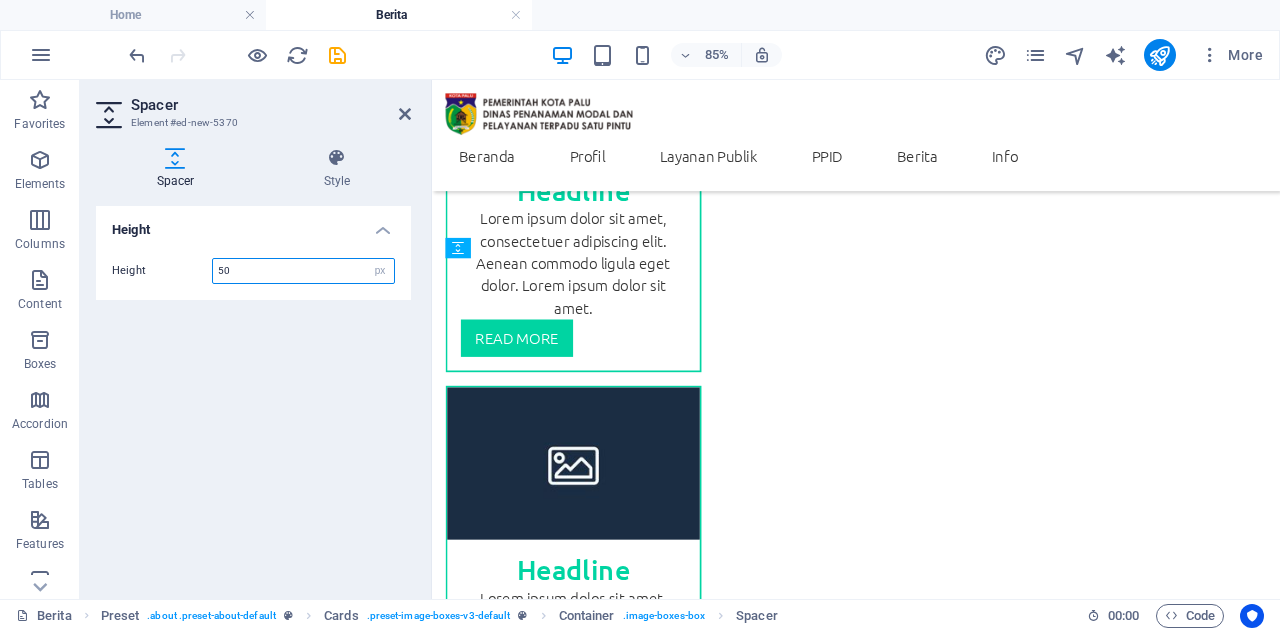 drag, startPoint x: 890, startPoint y: 480, endPoint x: 480, endPoint y: 346, distance: 431.3421 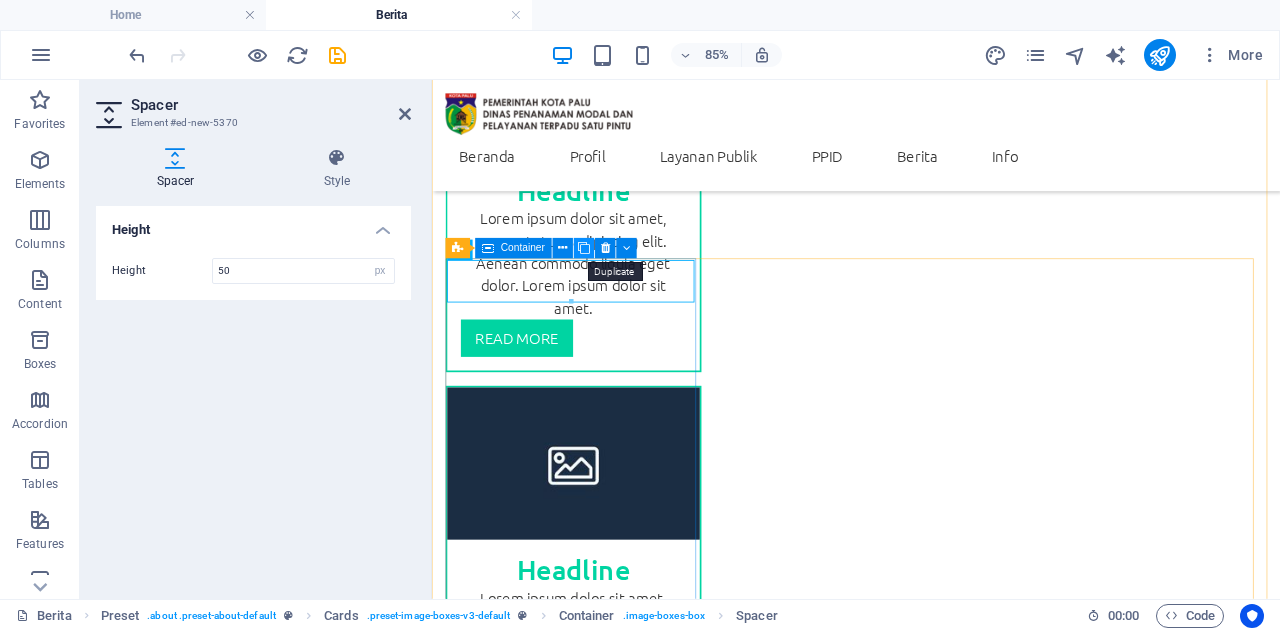 click at bounding box center (584, 249) 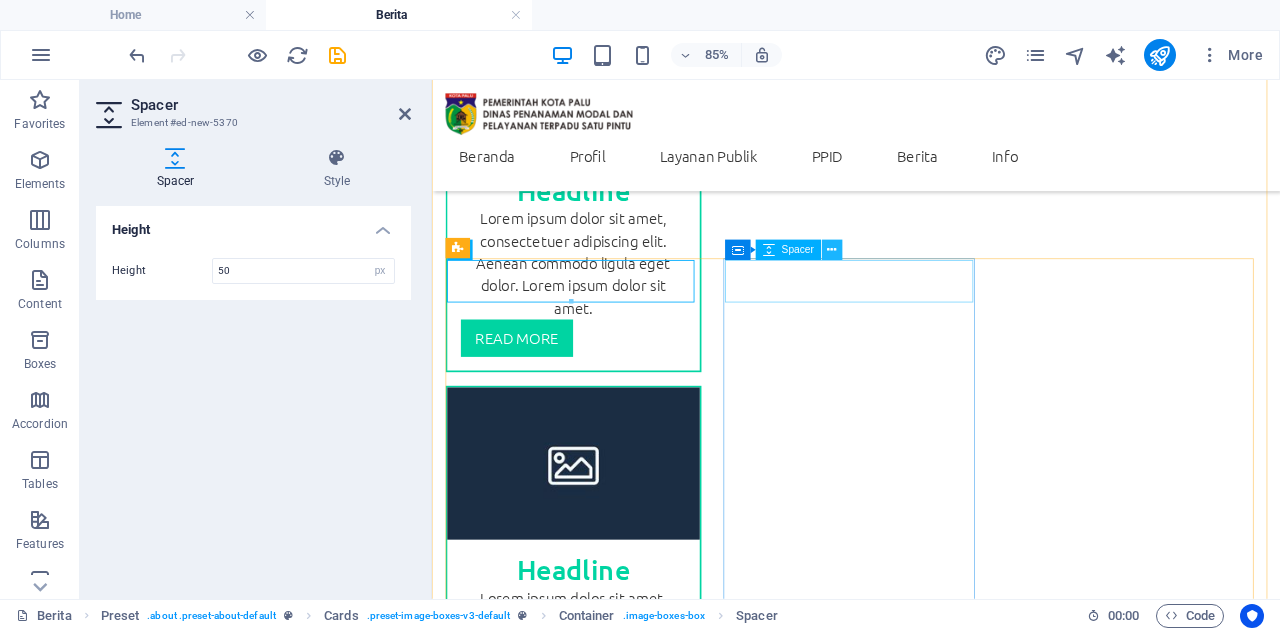 click at bounding box center [831, 250] 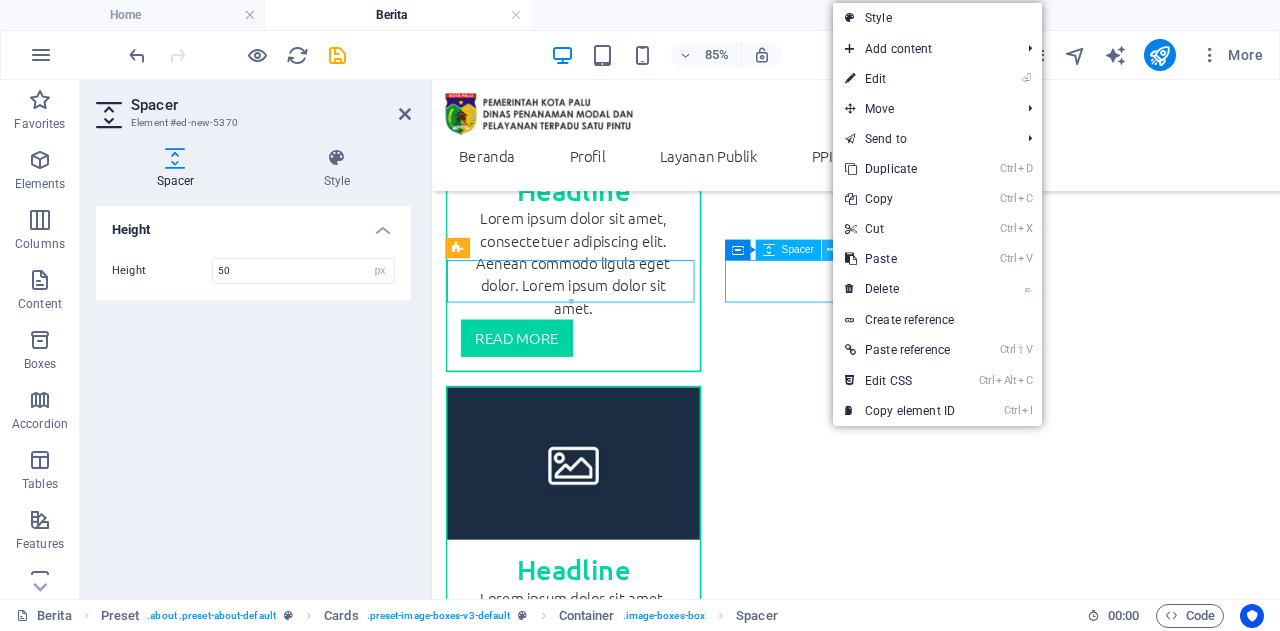 scroll, scrollTop: 884, scrollLeft: 0, axis: vertical 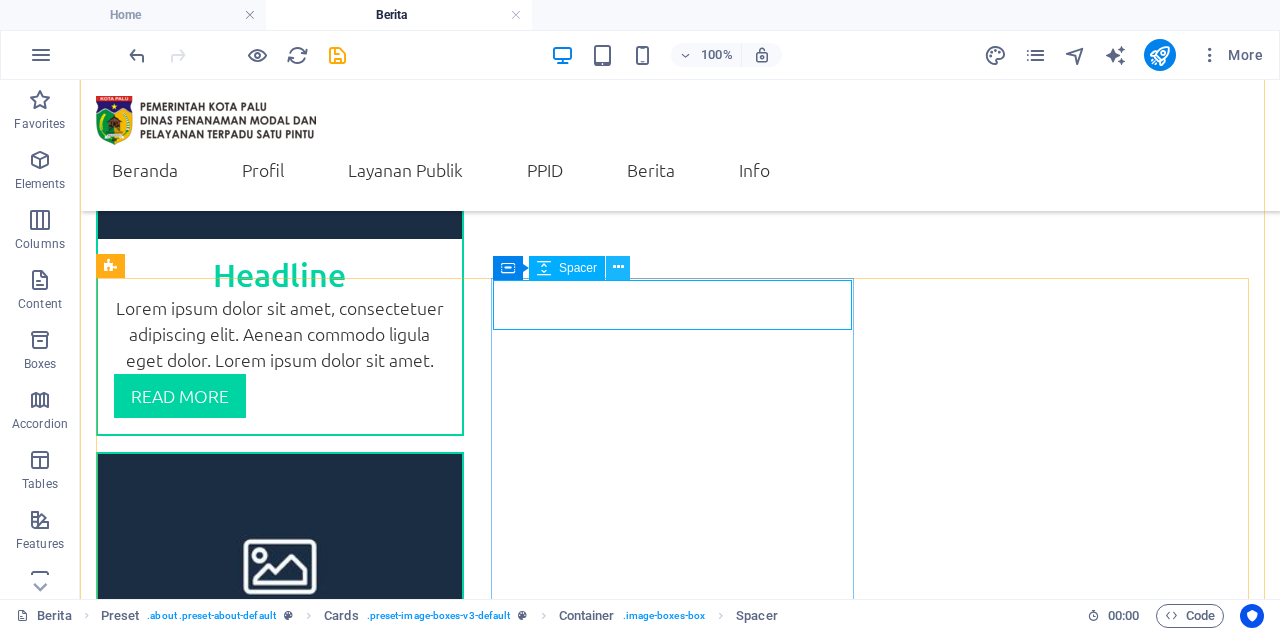 click at bounding box center (618, 267) 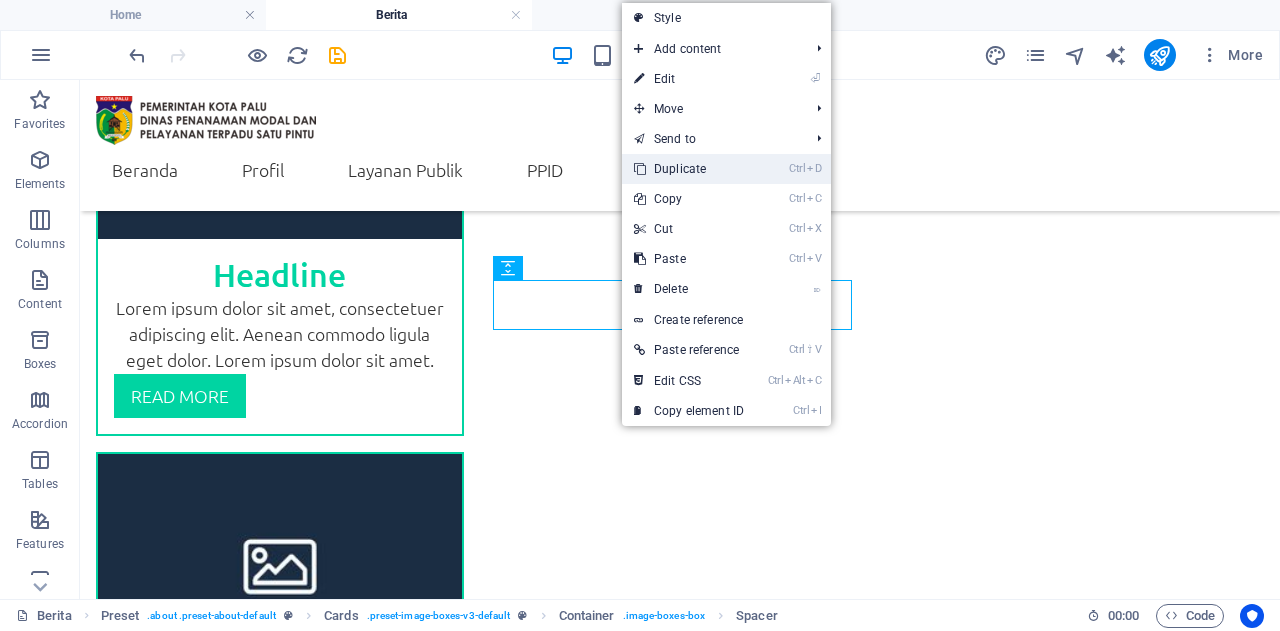 click on "Ctrl D  Duplicate" at bounding box center (689, 169) 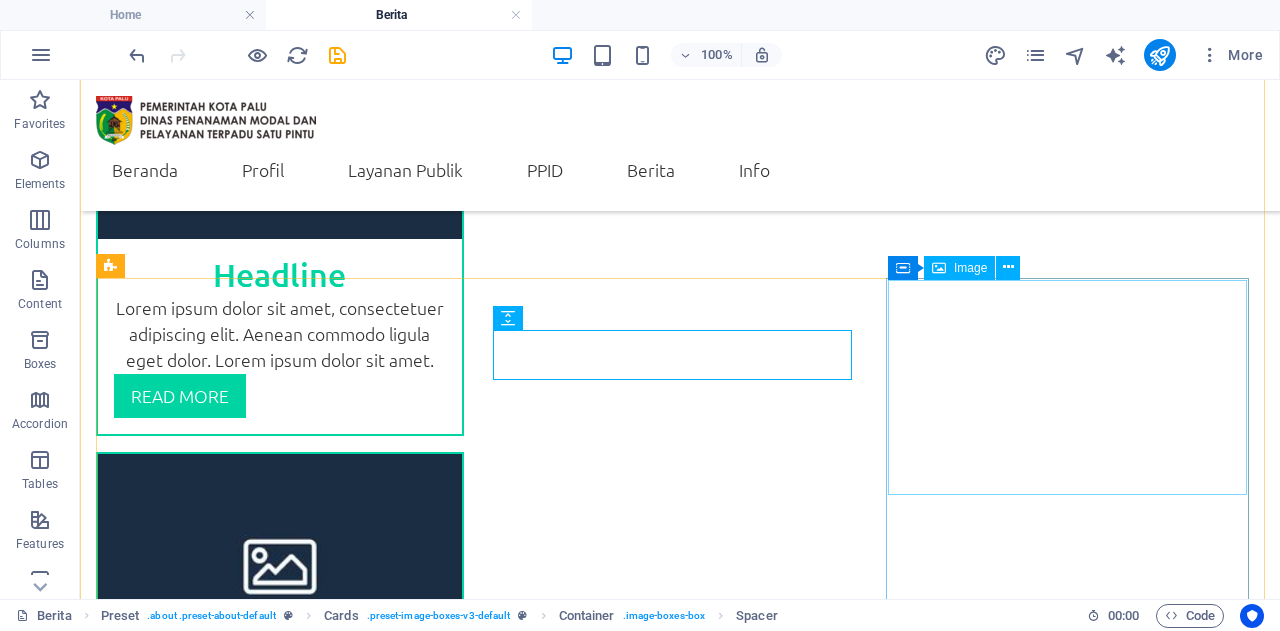 drag, startPoint x: 559, startPoint y: 324, endPoint x: 1068, endPoint y: 276, distance: 511.25824 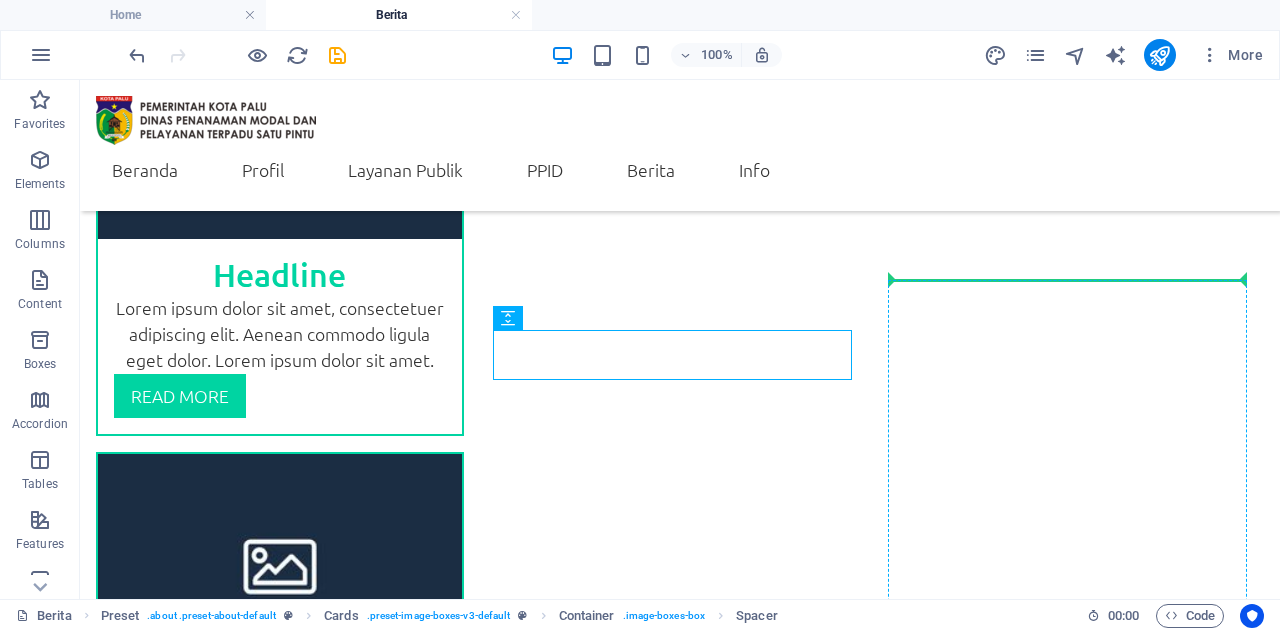 drag, startPoint x: 588, startPoint y: 402, endPoint x: 905, endPoint y: 308, distance: 330.6433 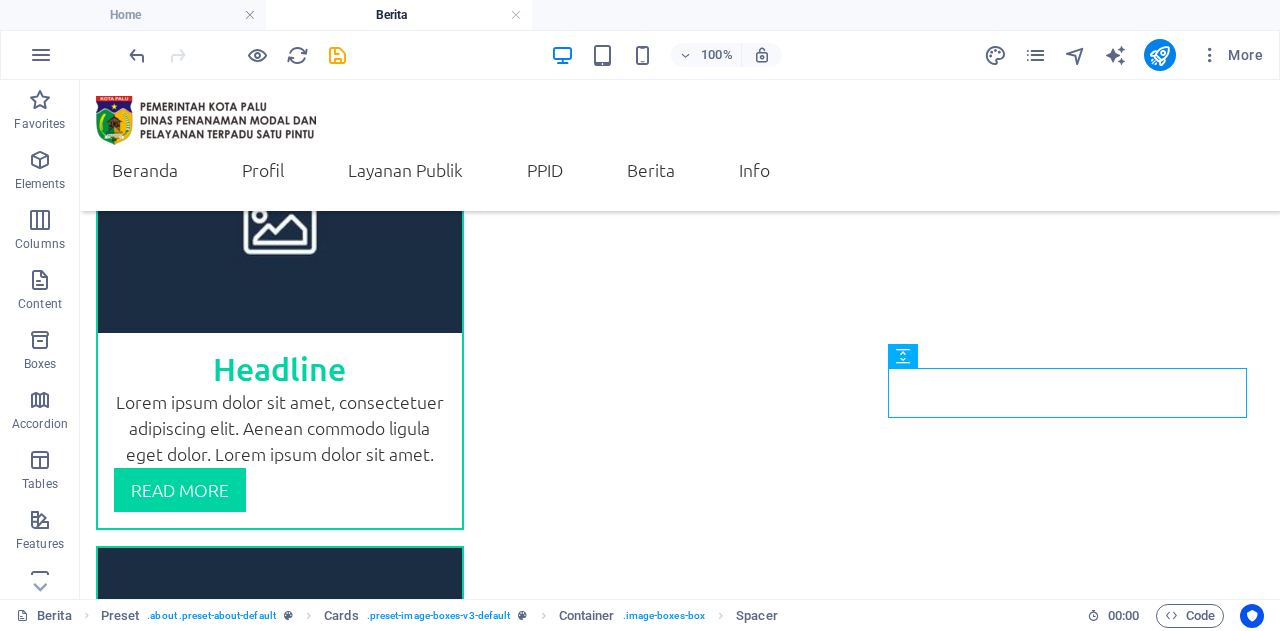 scroll, scrollTop: 796, scrollLeft: 0, axis: vertical 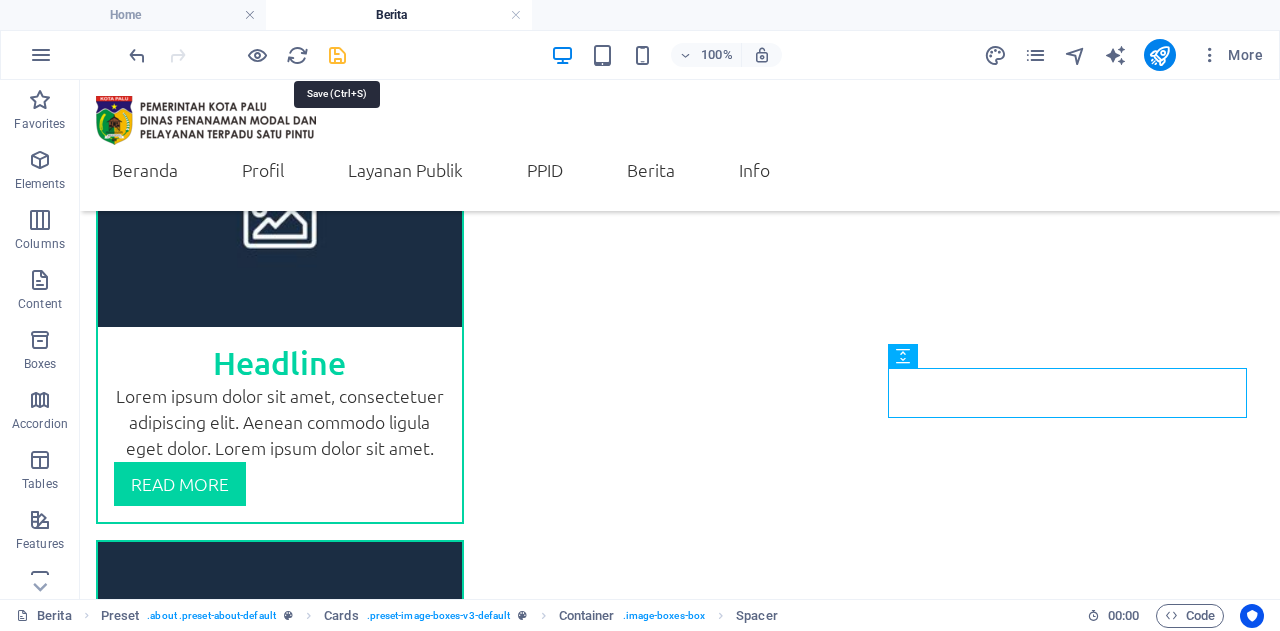 click at bounding box center (337, 55) 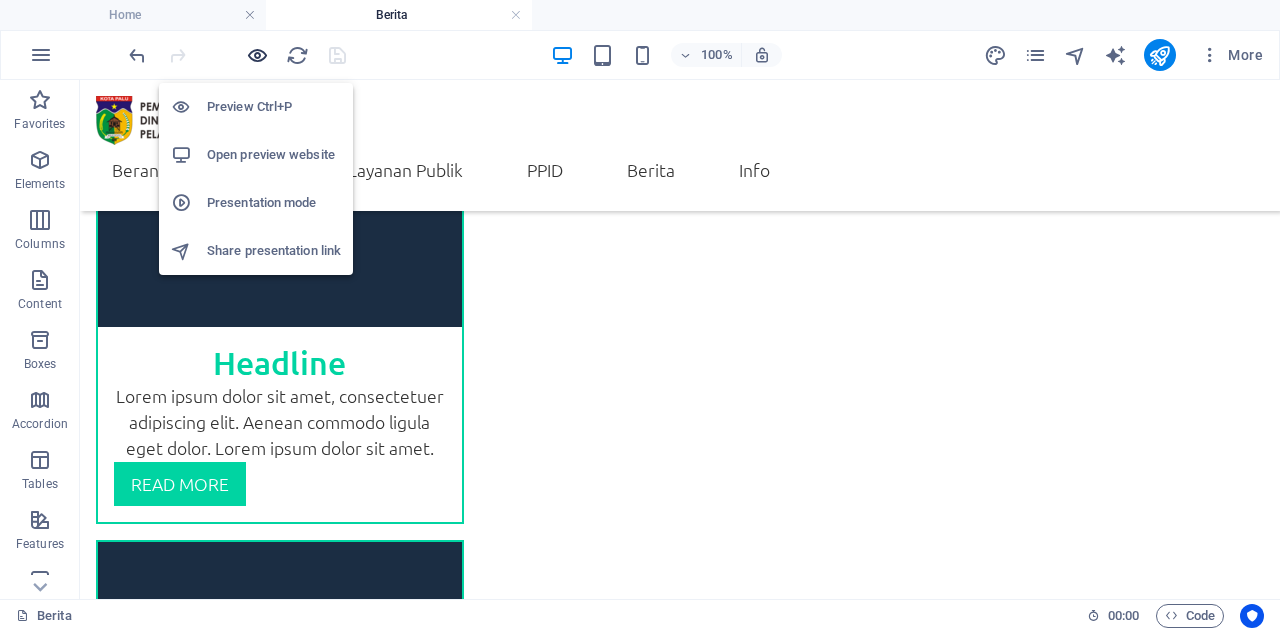 click at bounding box center (257, 55) 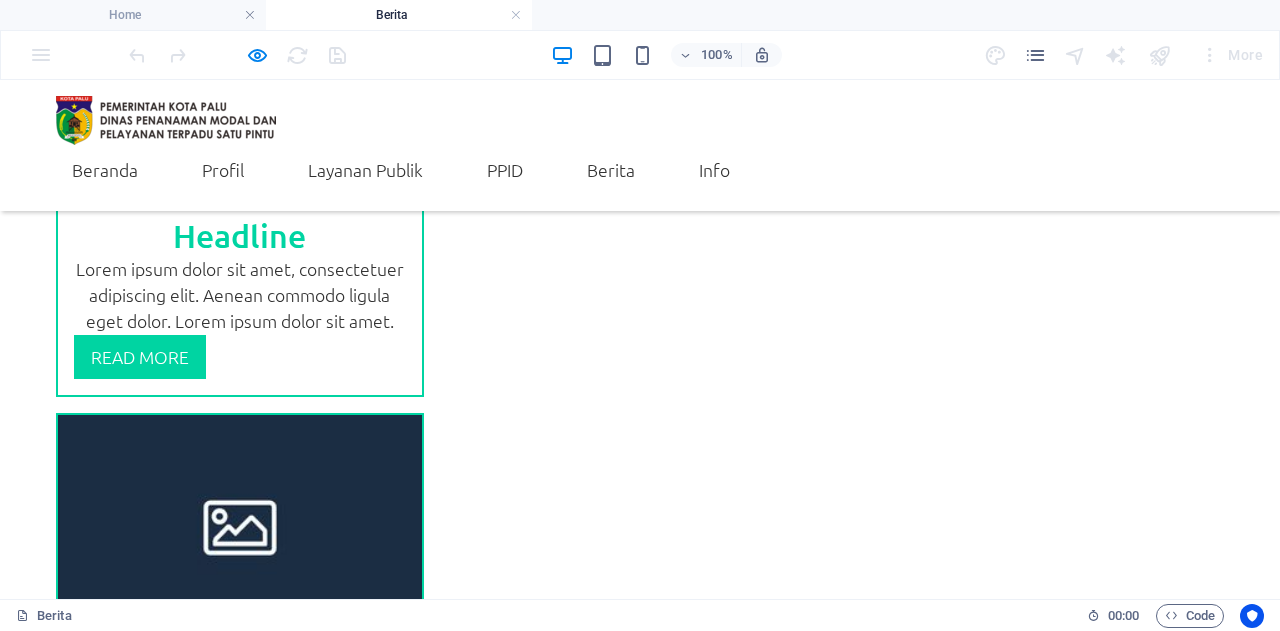 scroll, scrollTop: 838, scrollLeft: 0, axis: vertical 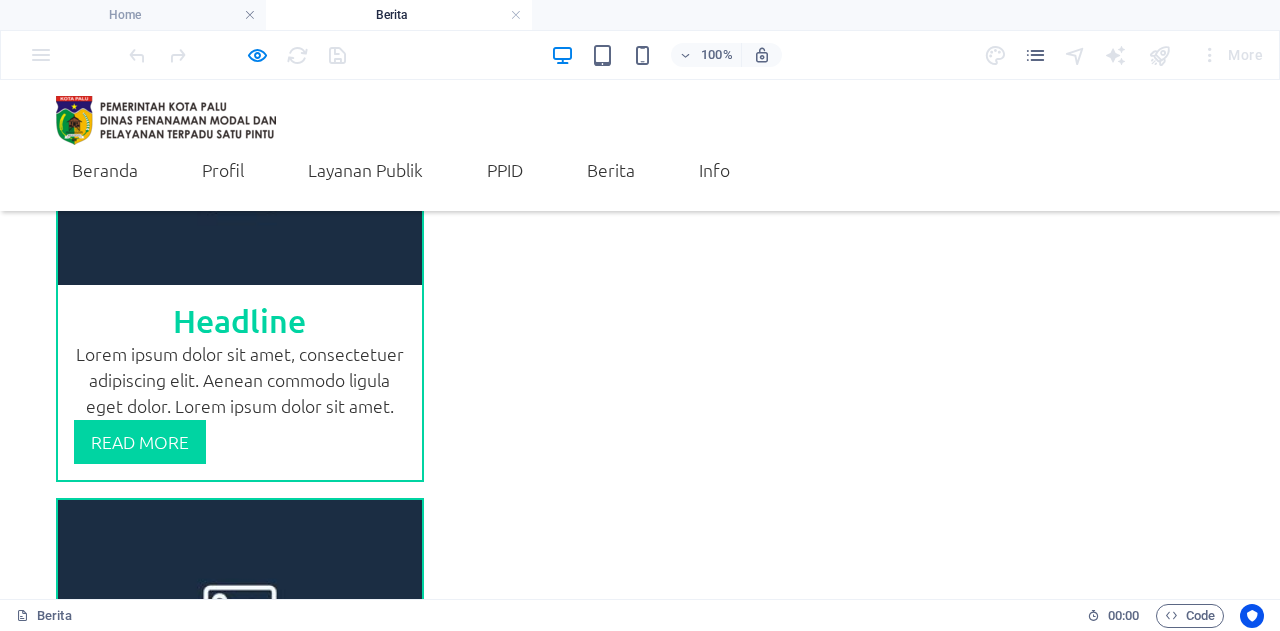click at bounding box center (240, 1378) 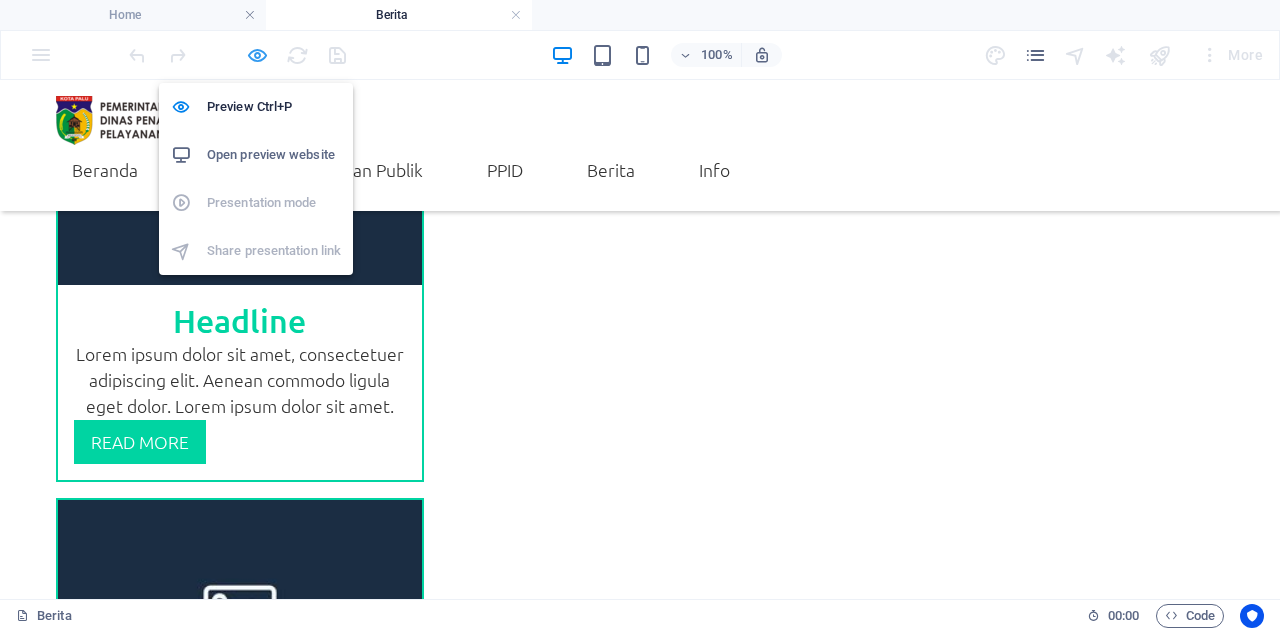 click on "Preview Ctrl+P Open preview website Presentation mode Share presentation link" at bounding box center [256, 171] 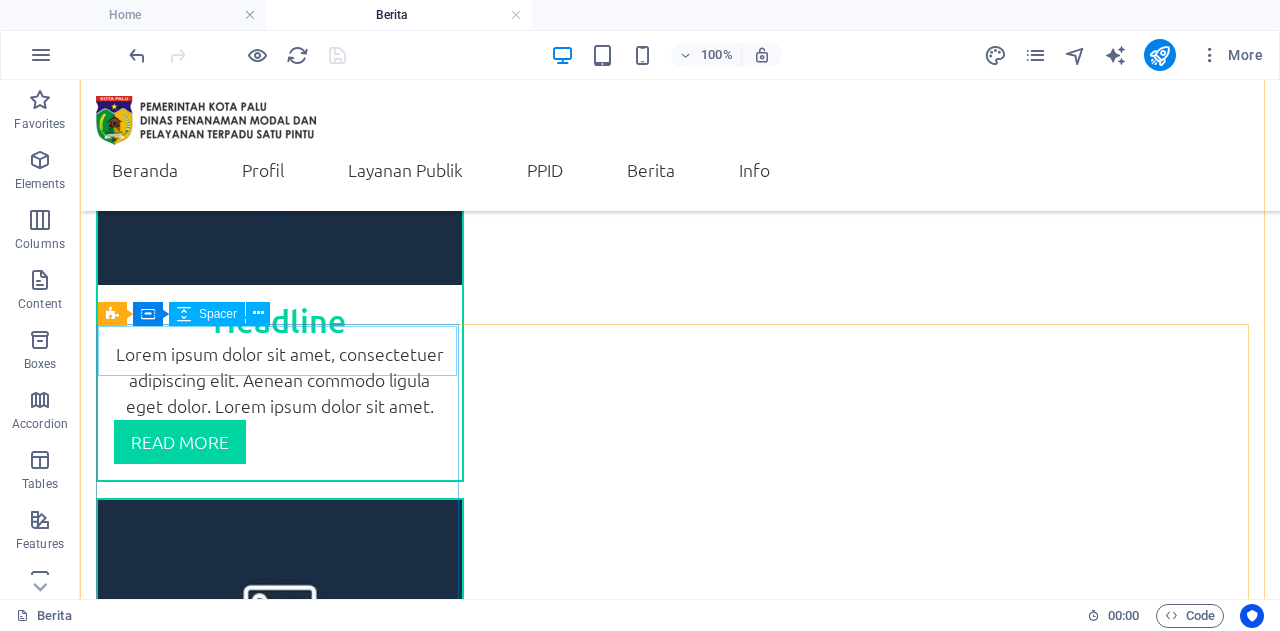 type 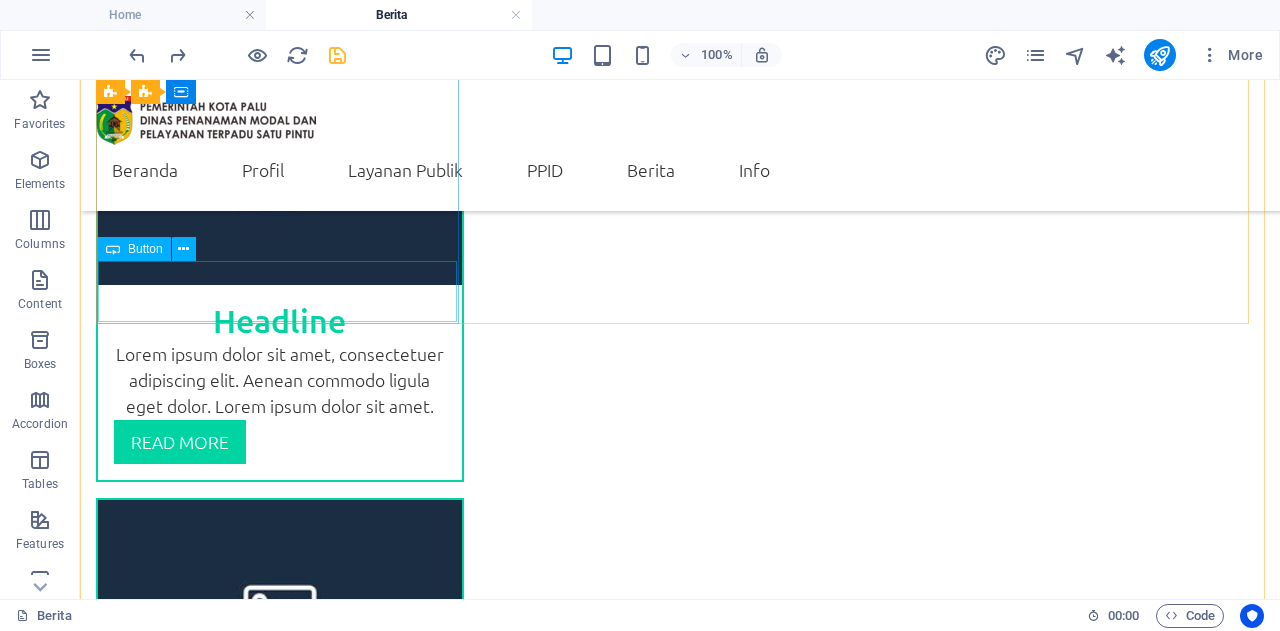 click on "read More" at bounding box center (280, 450) 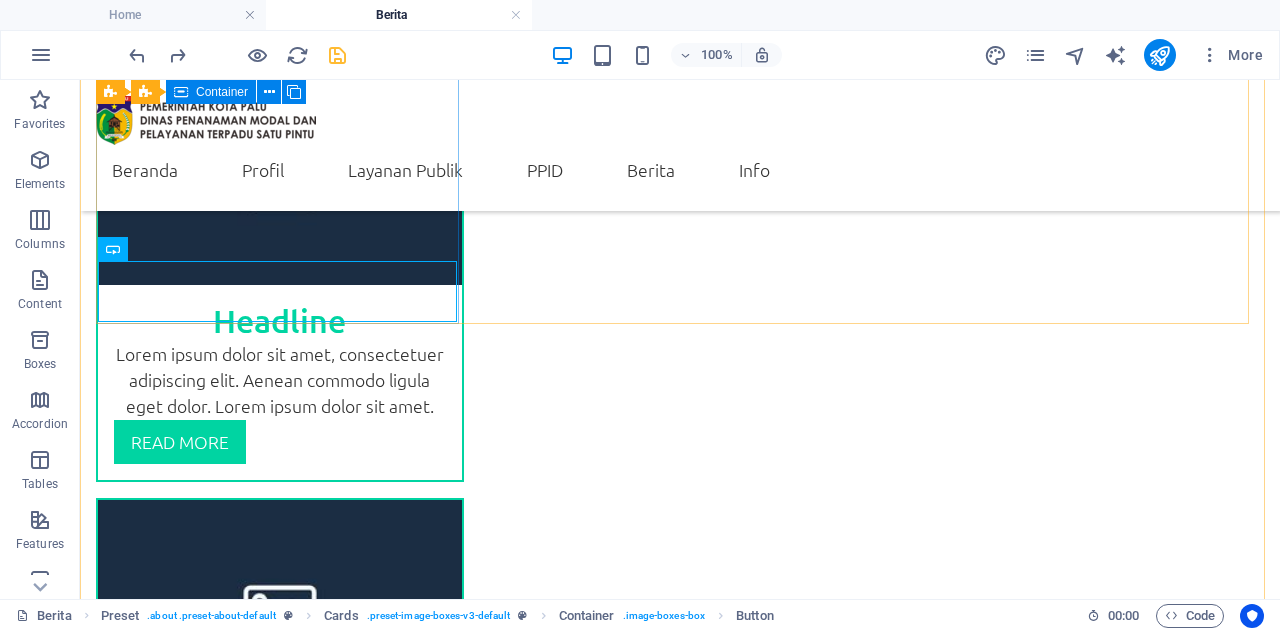 click on "Headline Lorem ipsum dolor sit amet, consectetuer adipiscing elit. Aenean commodo ligula eget dolor. Lorem ipsum dolor sit amet. read More" at bounding box center [280, 273] 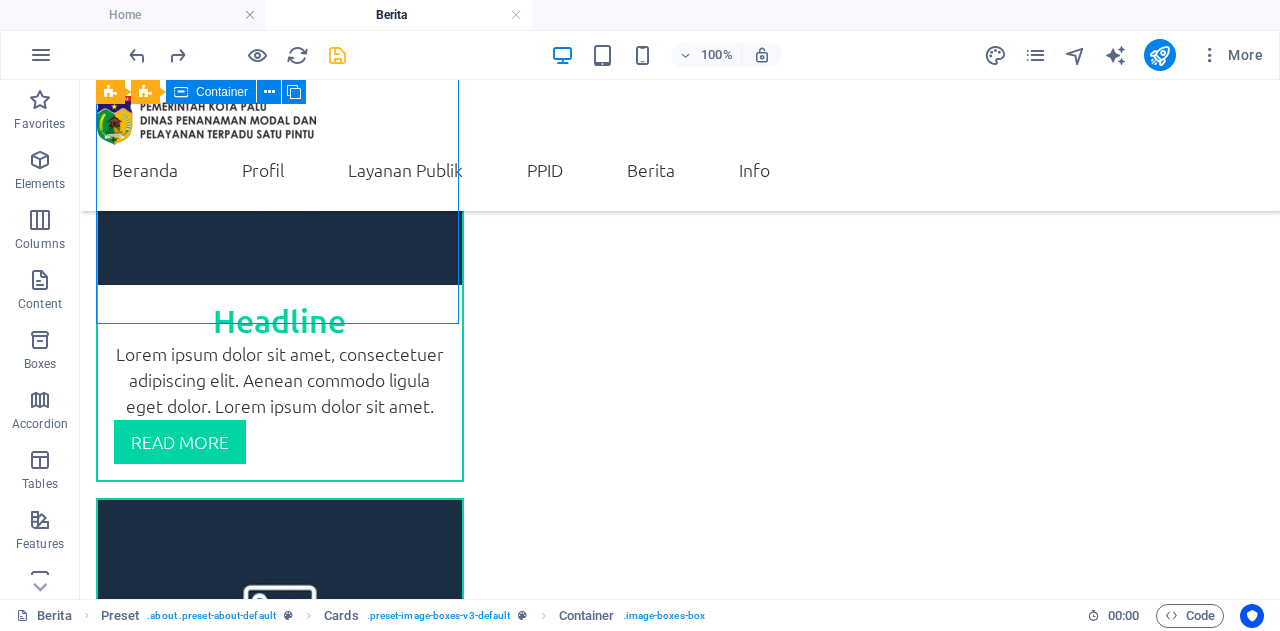 click on "Headline Lorem ipsum dolor sit amet, consectetuer adipiscing elit. Aenean commodo ligula eget dolor. Lorem ipsum dolor sit amet. read More" at bounding box center (280, 273) 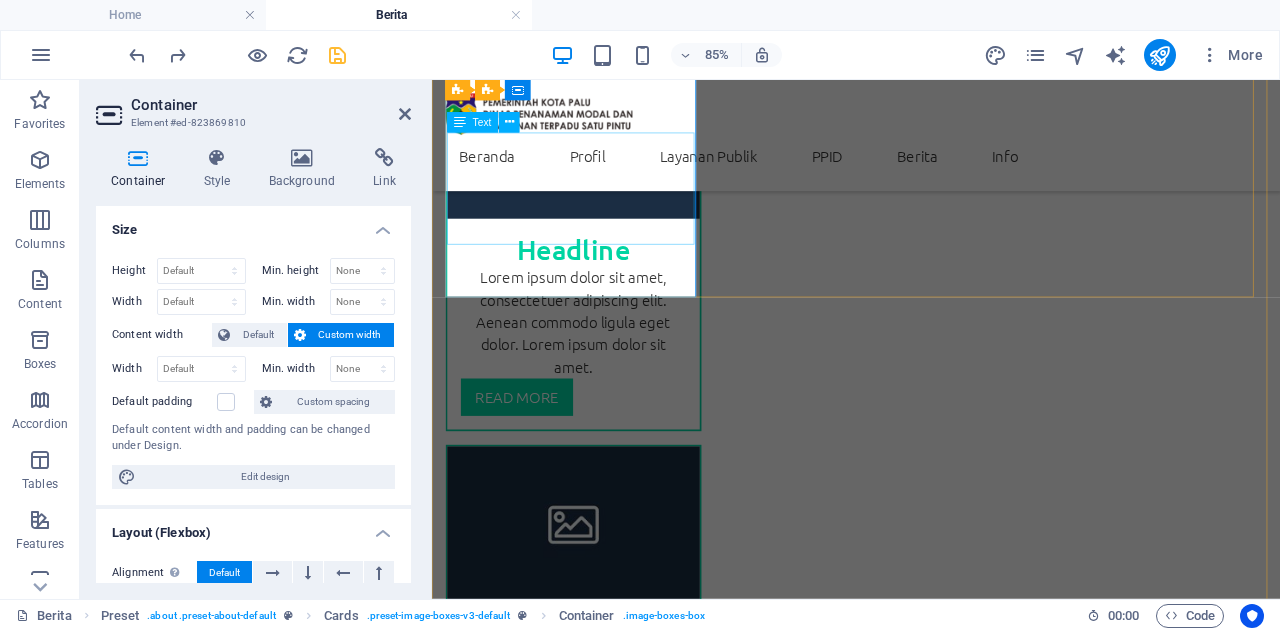 scroll, scrollTop: 862, scrollLeft: 0, axis: vertical 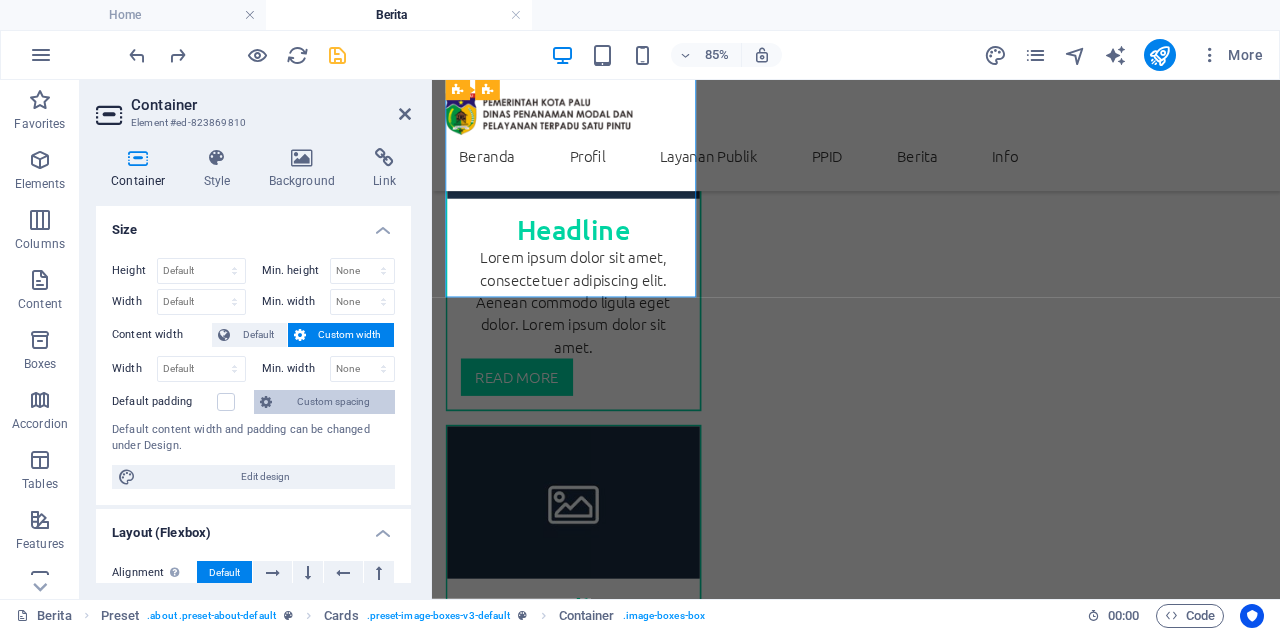 click on "Custom spacing" at bounding box center [333, 402] 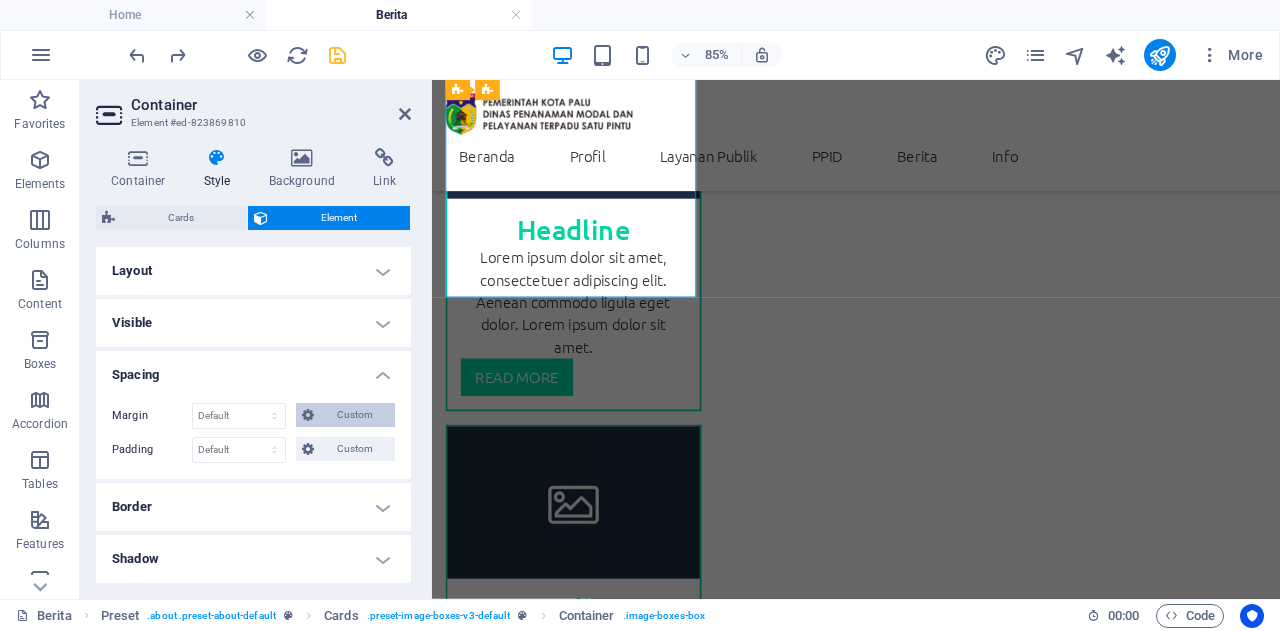 click on "Custom" at bounding box center (354, 415) 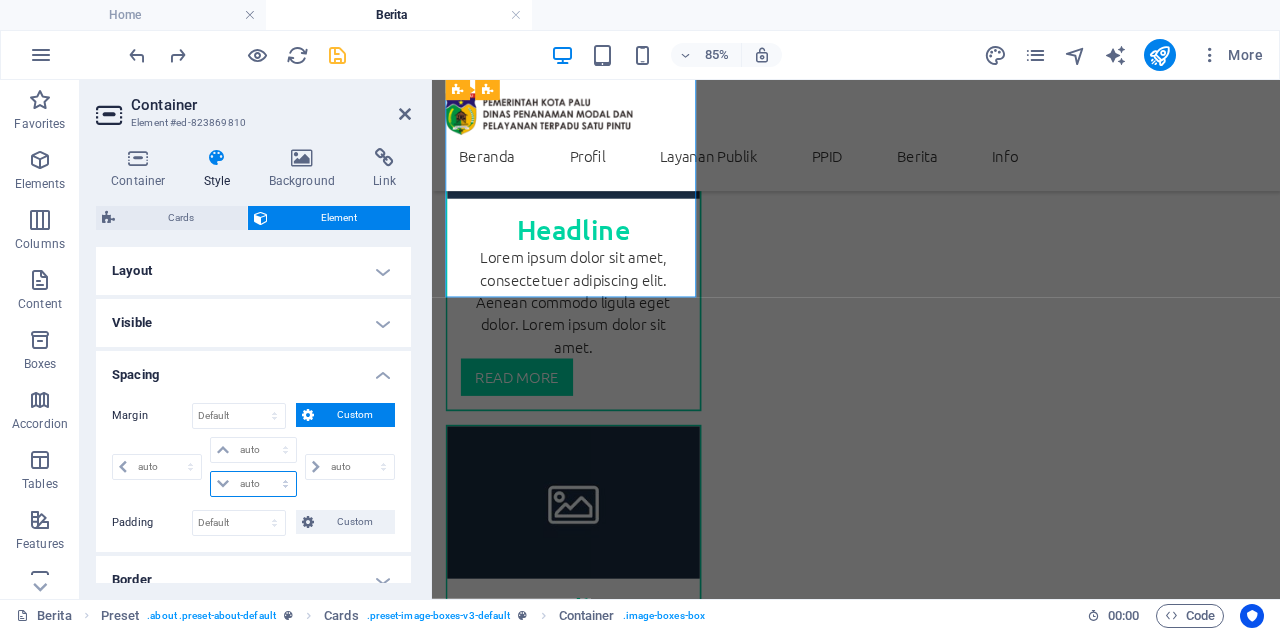 click on "auto px % rem vw vh" at bounding box center [253, 484] 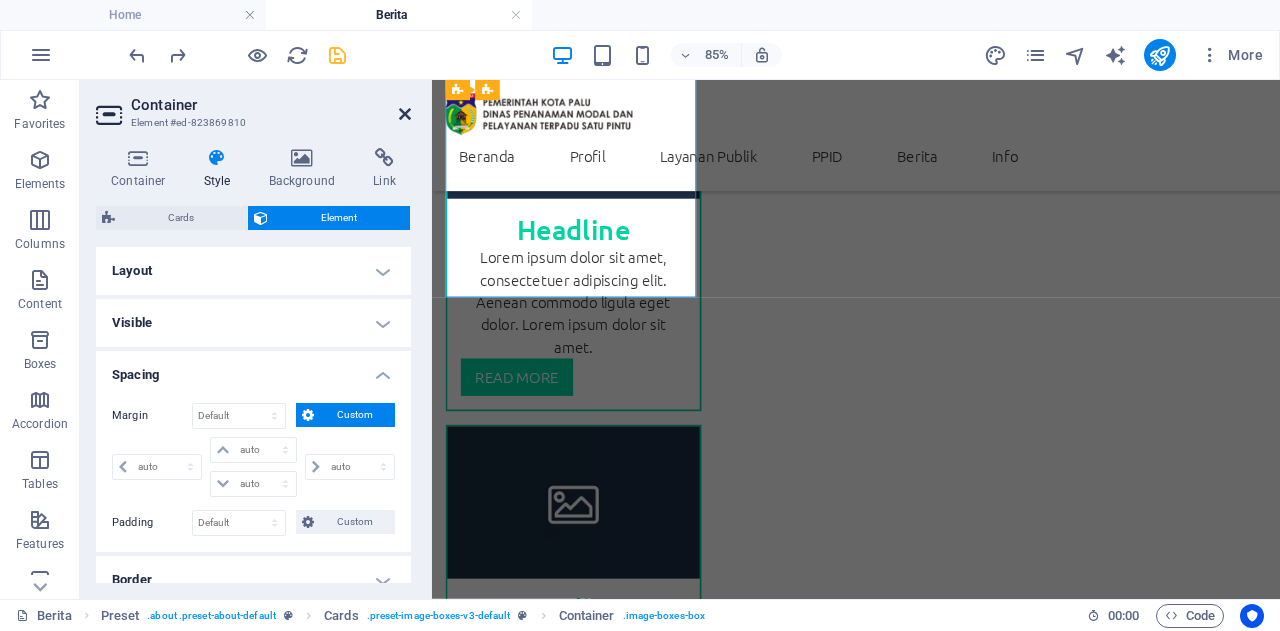 click at bounding box center (405, 114) 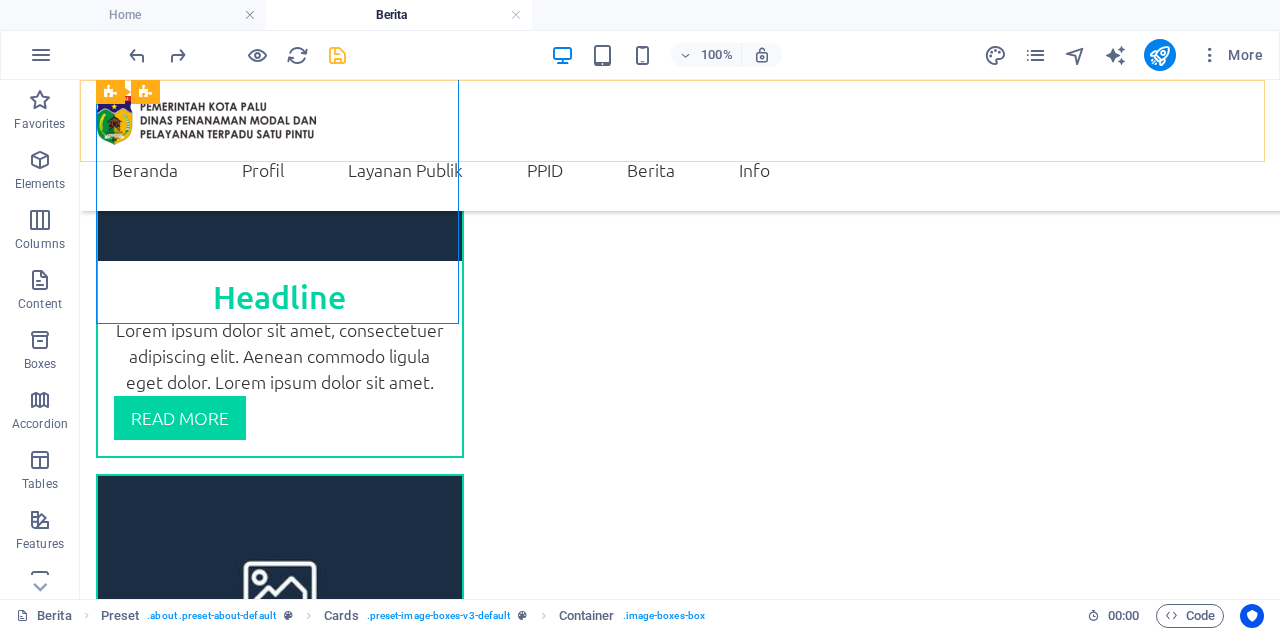 scroll, scrollTop: 838, scrollLeft: 0, axis: vertical 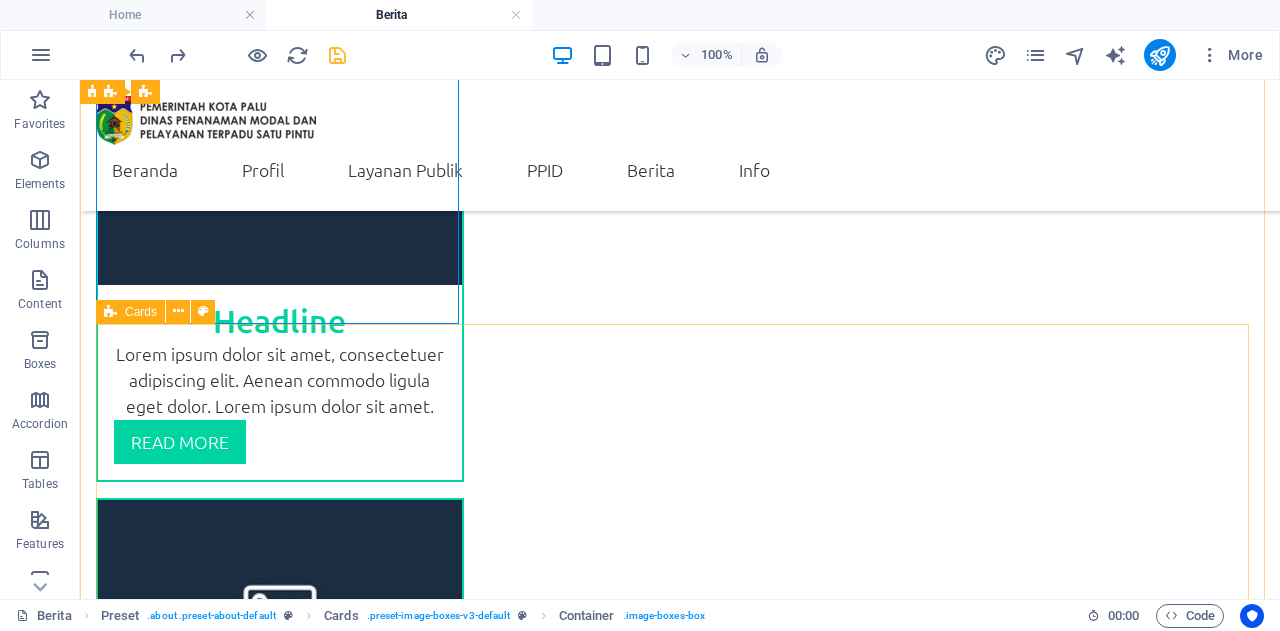 click on "Headline Lorem ipsum dolor sit amet, consectetuer adipiscing elit. Aenean commodo ligula eget dolor. Lorem ipsum dolor sit amet. read more Headline Lorem ipsum dolor sit amet, consectetuer adipiscing elit. Aenean commodo ligula eget dolor. Lorem ipsum dolor sit amet. read more Headline Lorem ipsum dolor sit amet, consectetuer adipiscing elit. Aenean commodo ligula eget dolor. Lorem ipsum dolor sit amet. read more" at bounding box center (680, 2019) 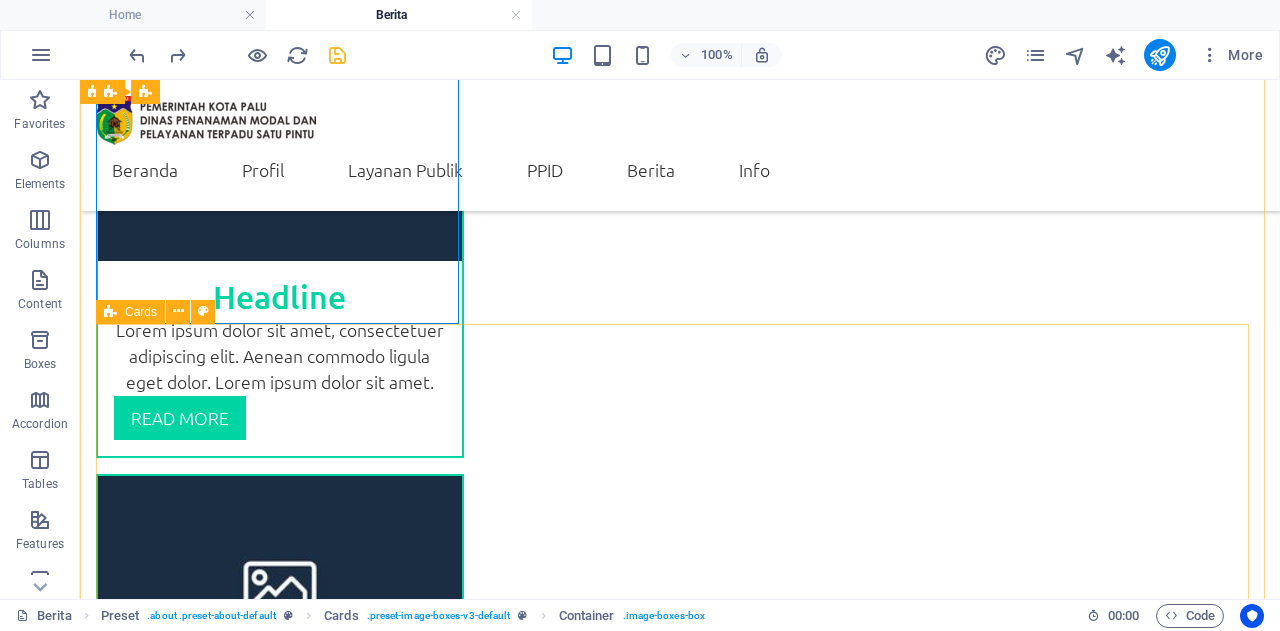 select on "rem" 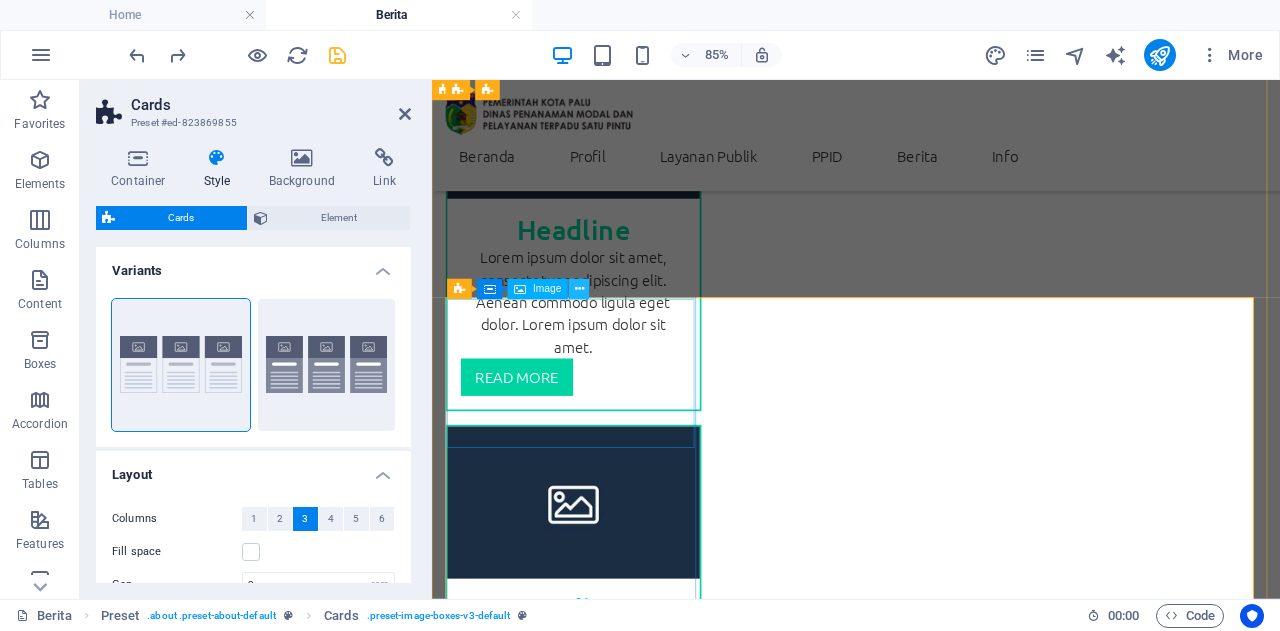 click at bounding box center (579, 289) 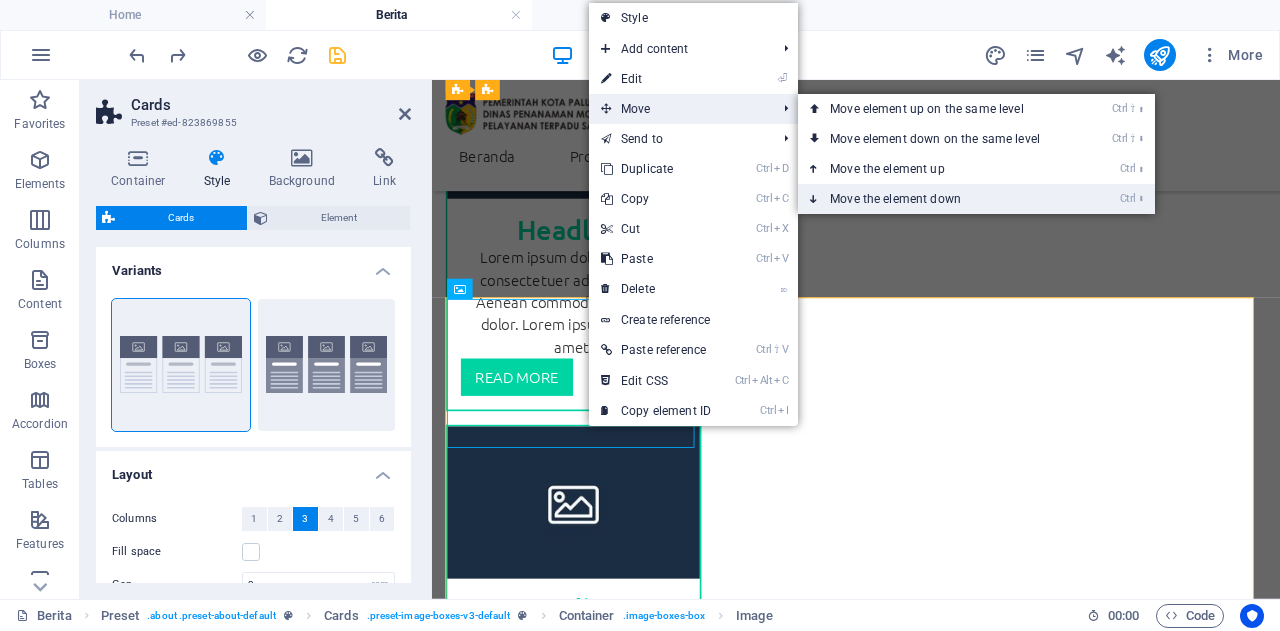 click on "Ctrl ⬇  Move the element down" at bounding box center (939, 199) 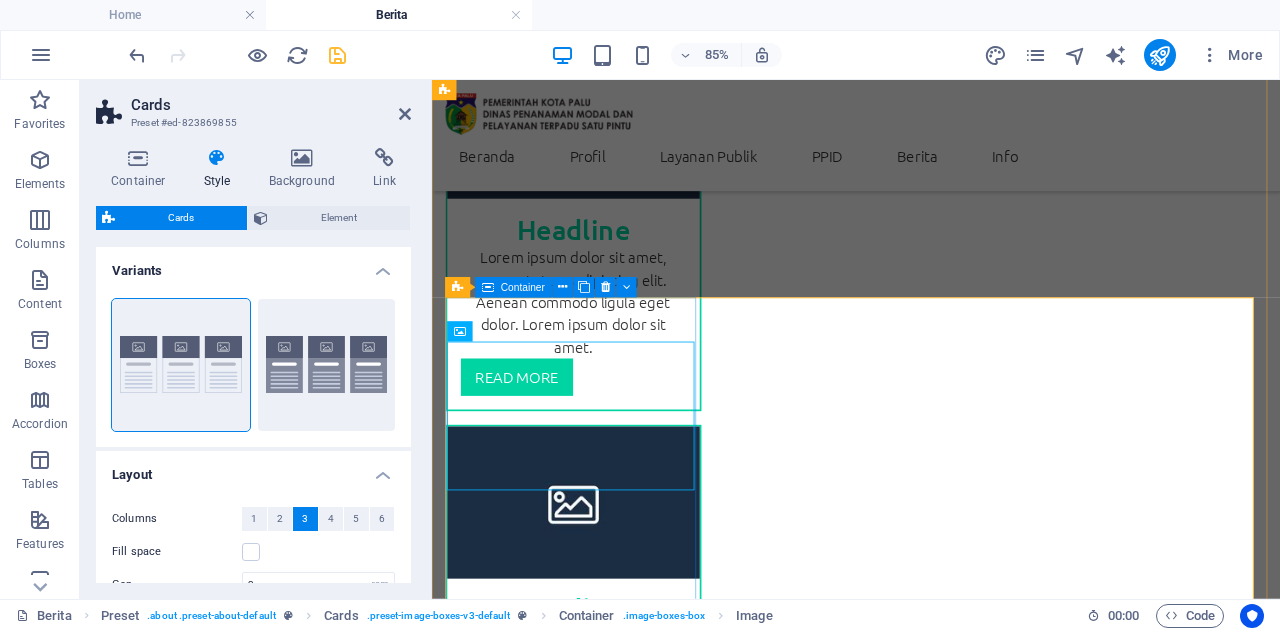 click on "Headline Lorem ipsum dolor sit amet, consectetuer adipiscing elit. Aenean commodo ligula eget dolor. Lorem ipsum dolor sit amet. read more" at bounding box center (598, 1604) 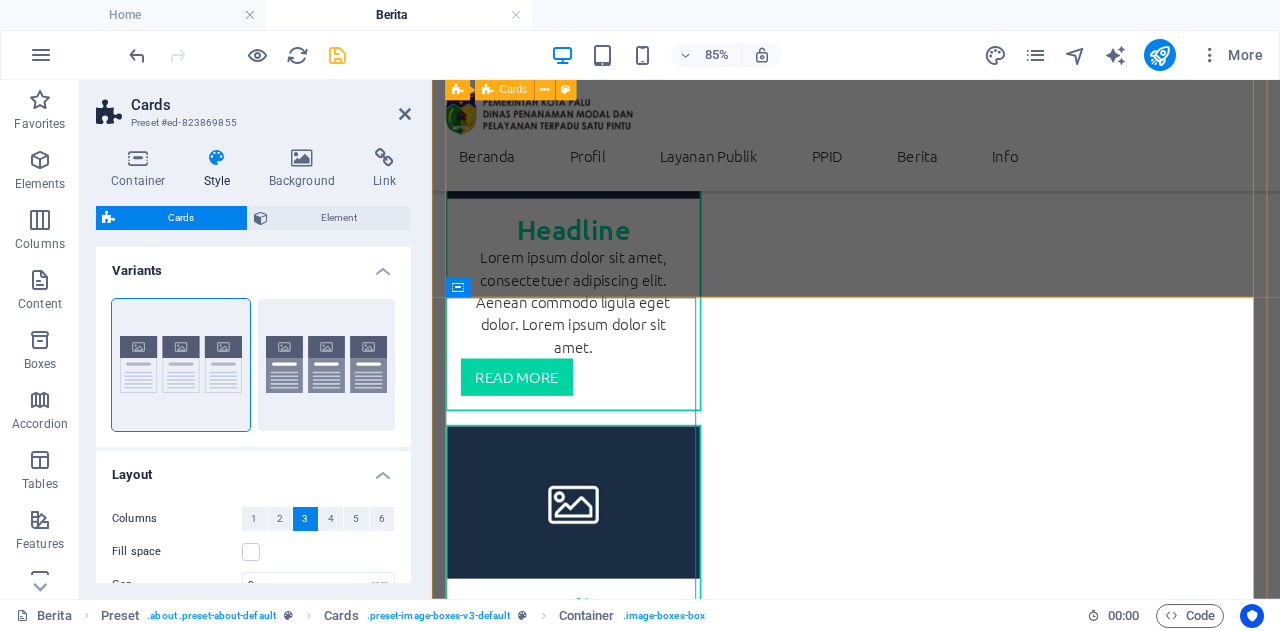 click on "Headline Lorem ipsum dolor sit amet, consectetuer adipiscing elit. Aenean commodo ligula eget dolor. Lorem ipsum dolor sit amet. read More Headline Lorem ipsum dolor sit amet, consectetuer adipiscing elit. Aenean commodo ligula eget dolor. Lorem ipsum dolor sit amet. read More Headline Lorem ipsum dolor sit amet, consectetuer adipiscing elit. Aenean commodo ligula eget dolor. Lorem ipsum dolor sit amet. read More" at bounding box center [931, 702] 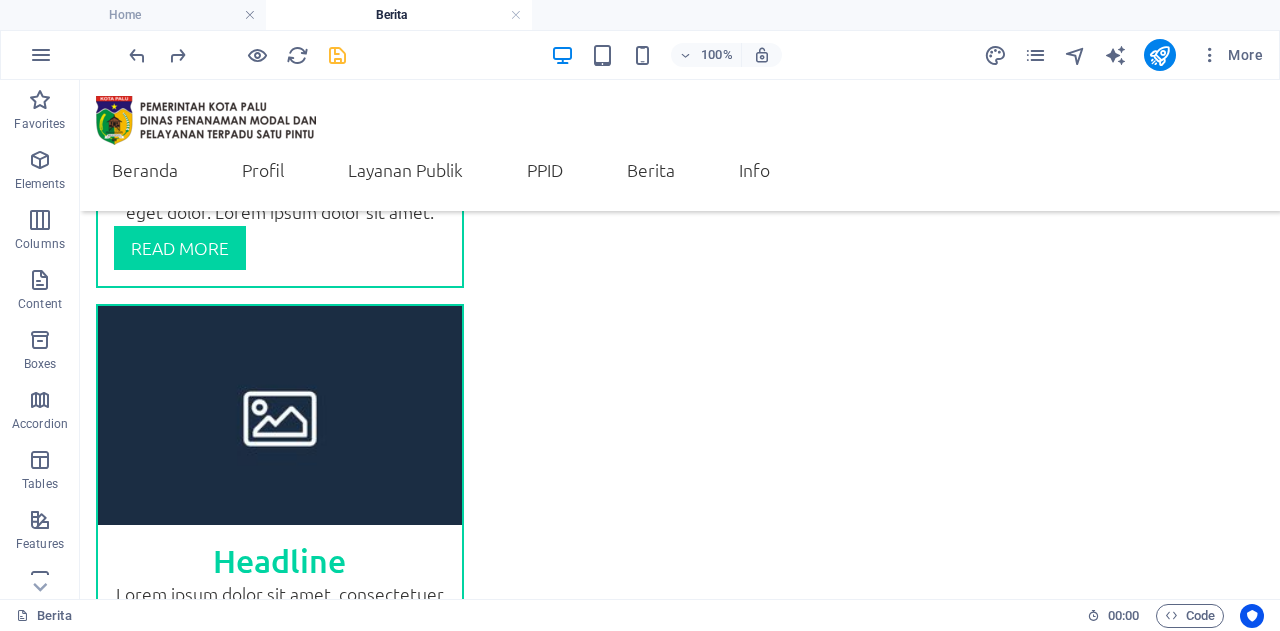scroll, scrollTop: 1041, scrollLeft: 0, axis: vertical 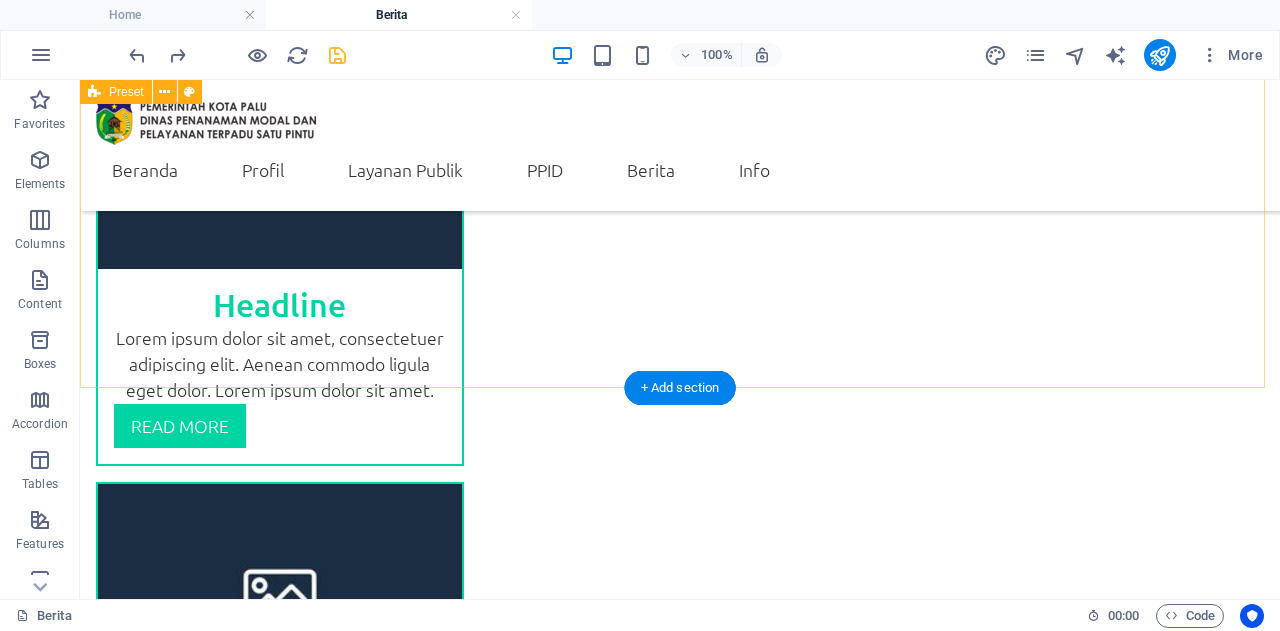 click on "Berita DPMPTSP Halaman ini menyajikan informasi terkini seputar kegiatan, kebijakan, inovasi, dan kolaborasi strategis yang dilakukan oleh Dinas Penanaman Modal dan Pelayanan Terpadu Satu Pintu (DPMPTSP) Kota [CITY]. Setiap artikel berita memuat perkembangan penting terkait pelayanan perizinan berusaha, investasi daerah, pendampingan UMKM, peningkatan kapasitas SDM, hingga pelaksanaan program unggulan yang mendukung iklim investasi yang inklusif dan berdaya saing. DPMPTSP [STATE] berkomitmen menyampaikan informasi secara transparan dan akurat kepada masyarakat, pelaku usaha, serta investor. Melalui halaman ini, publik dapat mengikuti berbagai kegiatan resmi dinas, termasuk rapat strategis, sosialisasi peraturan terbaru, pelatihan teknis, dan forum kemitraan. Selalu perbarui wawasan Anda dengan membaca berita-berita pilihan kami, yang disusun dengan mengedepankan nilai profesionalisme, integritas, dan pelayanan publik yang prima. Headline read More Headline read More Headline read More" at bounding box center [680, 430] 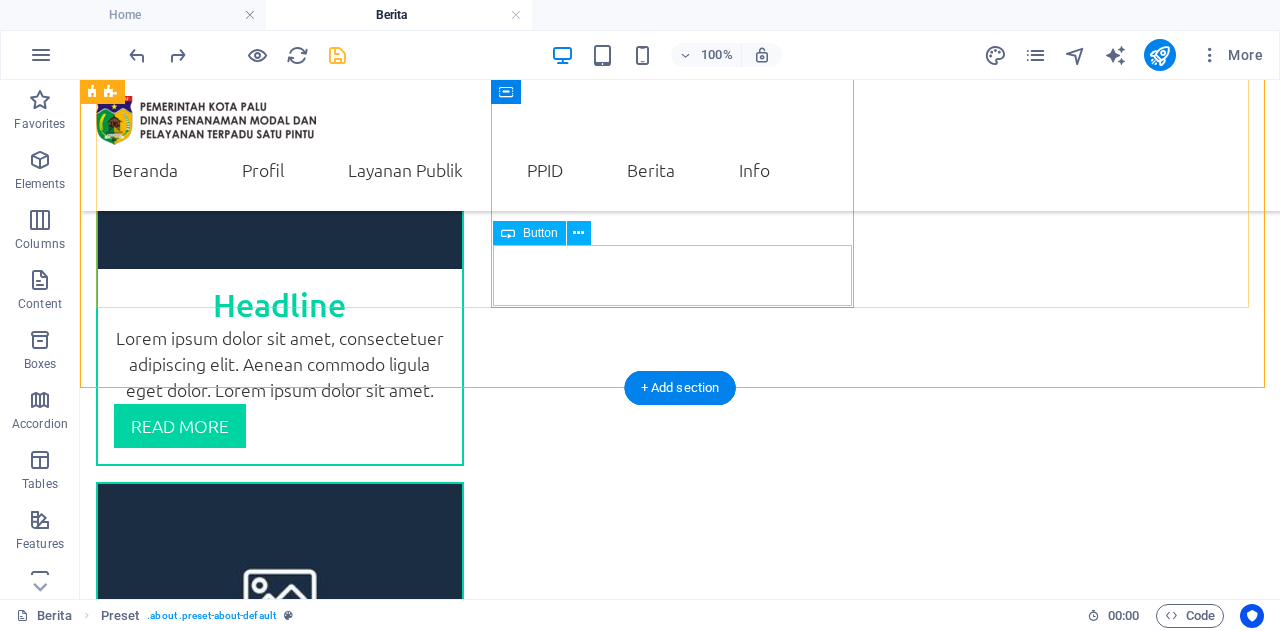 click on "read More" at bounding box center (280, 868) 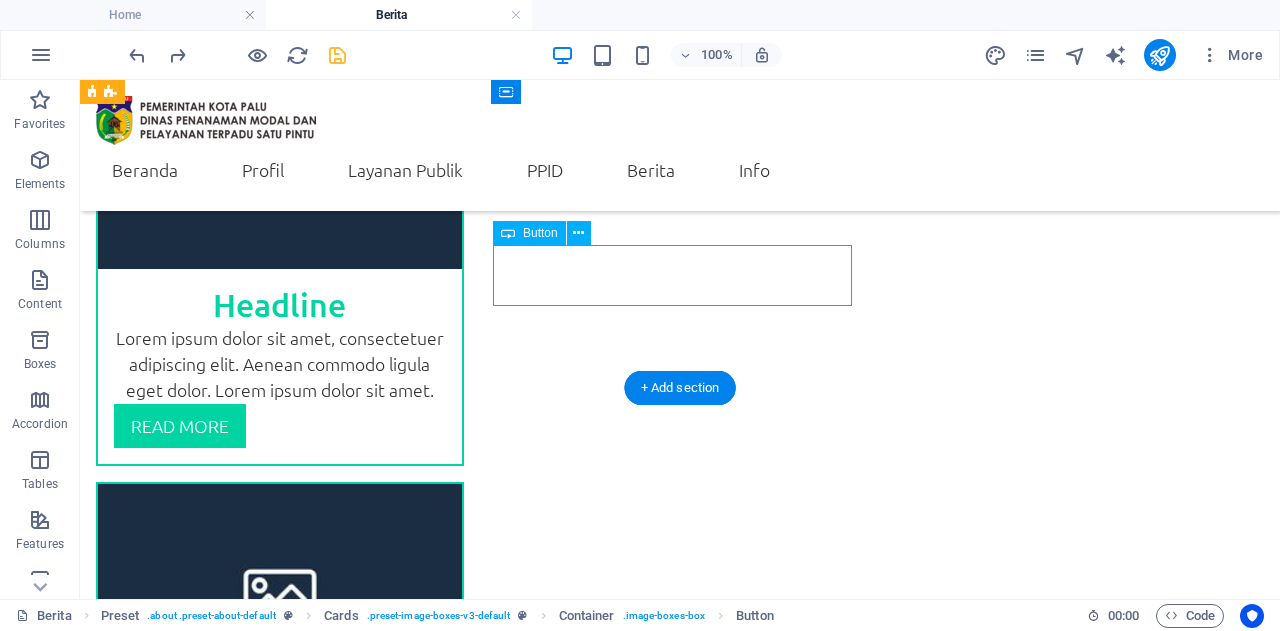 click on "read More" at bounding box center [280, 868] 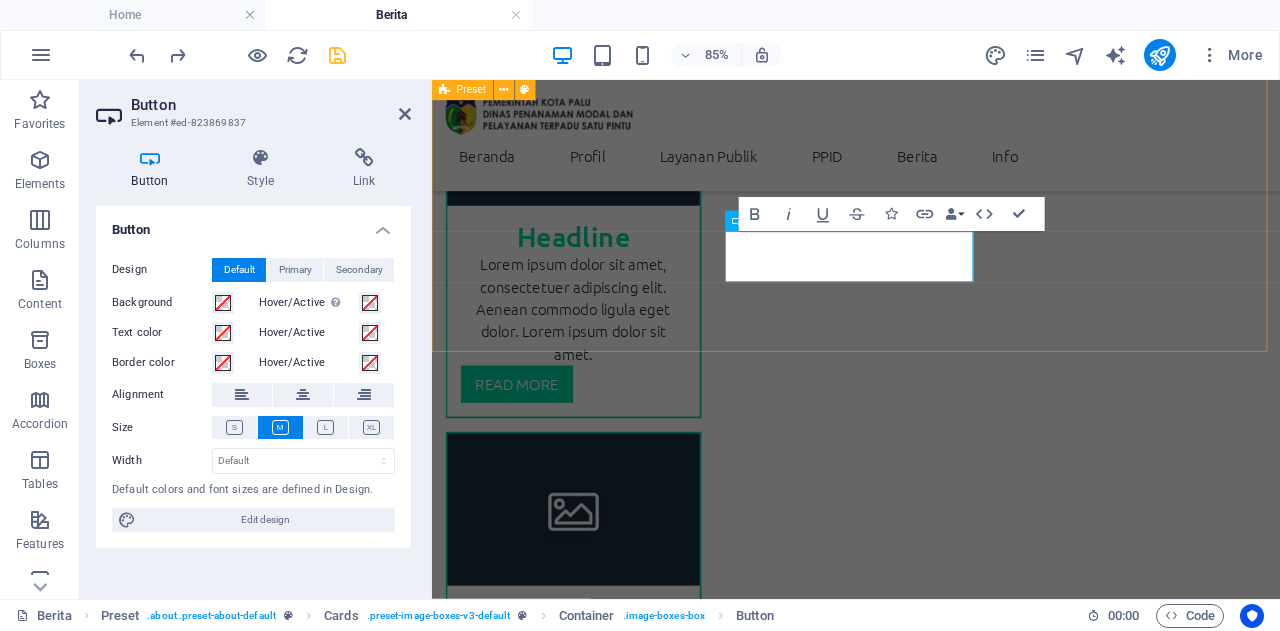 scroll, scrollTop: 878, scrollLeft: 0, axis: vertical 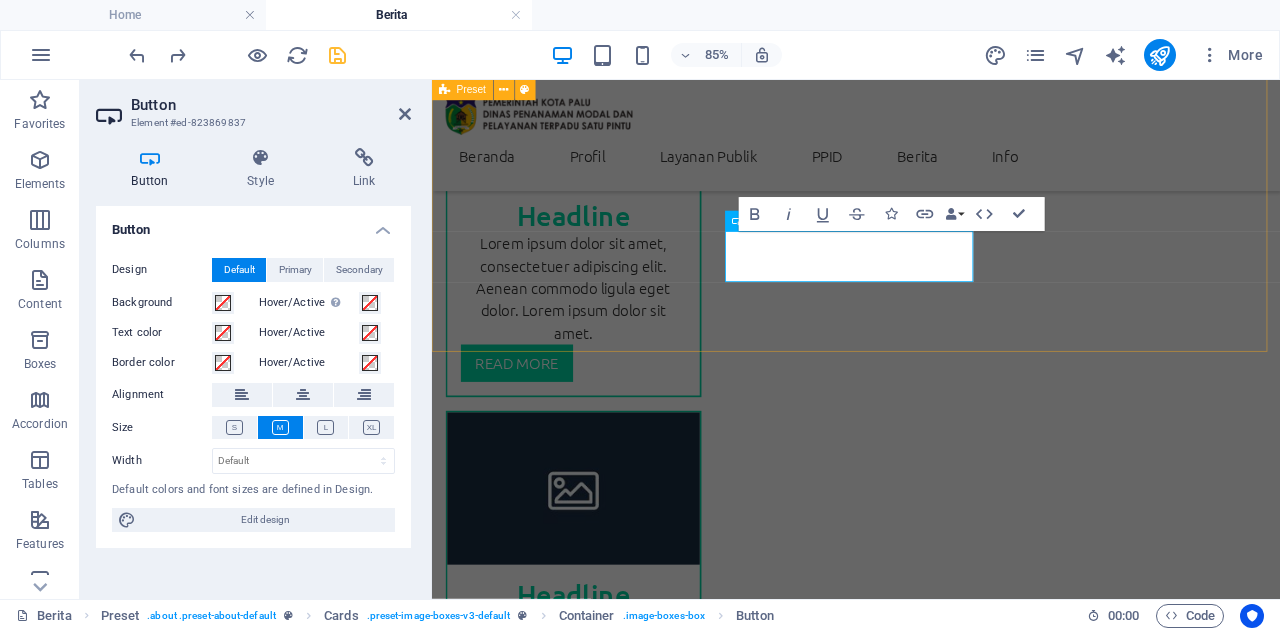 click on "Berita DPMPTSP Halaman ini menyajikan informasi terkini seputar kegiatan, kebijakan, inovasi, dan kolaborasi strategis yang dilakukan oleh Dinas Penanaman Modal dan Pelayanan Terpadu Satu Pintu (DPMPTSP) Kota [CITY]. Setiap artikel berita memuat perkembangan penting terkait pelayanan perizinan berusaha, investasi daerah, pendampingan UMKM, peningkatan kapasitas SDM, hingga pelaksanaan program unggulan yang mendukung iklim investasi yang inklusif dan berdaya saing. DPMPTSP [STATE] berkomitmen menyampaikan informasi secara transparan dan akurat kepada masyarakat, pelaku usaha, serta investor. Melalui halaman ini, publik dapat mengikuti berbagai kegiatan resmi dinas, termasuk rapat strategis, sosialisasi peraturan terbaru, pelatihan teknis, dan forum kemitraan. Selalu perbarui wawasan Anda dengan membaca berita-berita pilihan kami, yang disusun dengan mengedepankan nilai profesionalisme, integritas, dan pelayanan publik yang prima. Headline read More Headline read More Headline read More" at bounding box center [931, 424] 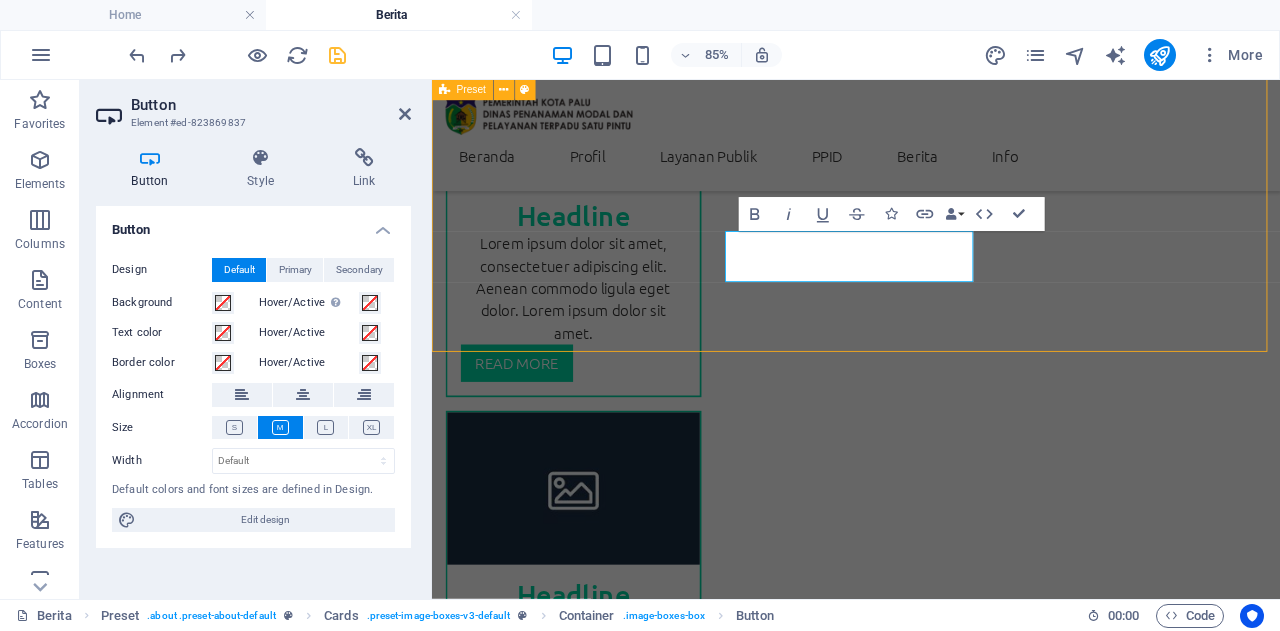 click on "Berita DPMPTSP Halaman ini menyajikan informasi terkini seputar kegiatan, kebijakan, inovasi, dan kolaborasi strategis yang dilakukan oleh Dinas Penanaman Modal dan Pelayanan Terpadu Satu Pintu (DPMPTSP) Kota [CITY]. Setiap artikel berita memuat perkembangan penting terkait pelayanan perizinan berusaha, investasi daerah, pendampingan UMKM, peningkatan kapasitas SDM, hingga pelaksanaan program unggulan yang mendukung iklim investasi yang inklusif dan berdaya saing. DPMPTSP [STATE] berkomitmen menyampaikan informasi secara transparan dan akurat kepada masyarakat, pelaku usaha, serta investor. Melalui halaman ini, publik dapat mengikuti berbagai kegiatan resmi dinas, termasuk rapat strategis, sosialisasi peraturan terbaru, pelatihan teknis, dan forum kemitraan. Selalu perbarui wawasan Anda dengan membaca berita-berita pilihan kami, yang disusun dengan mengedepankan nilai profesionalisme, integritas, dan pelayanan publik yang prima. Headline read More Headline read More Headline read More" at bounding box center [931, 424] 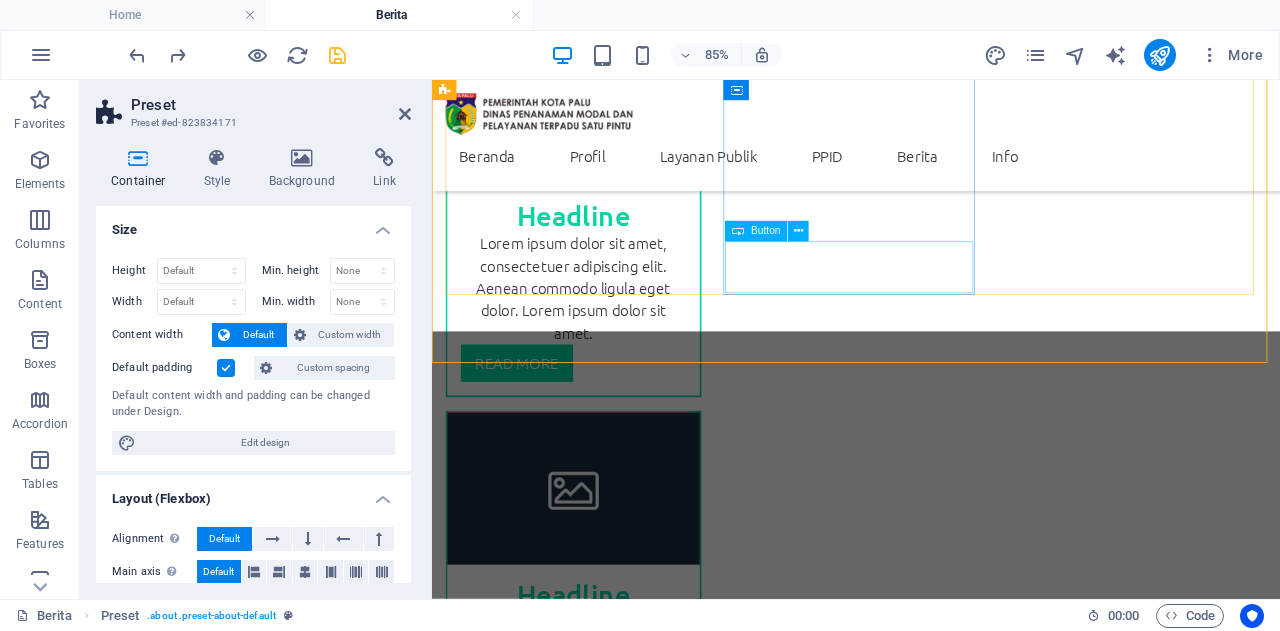 scroll, scrollTop: 866, scrollLeft: 0, axis: vertical 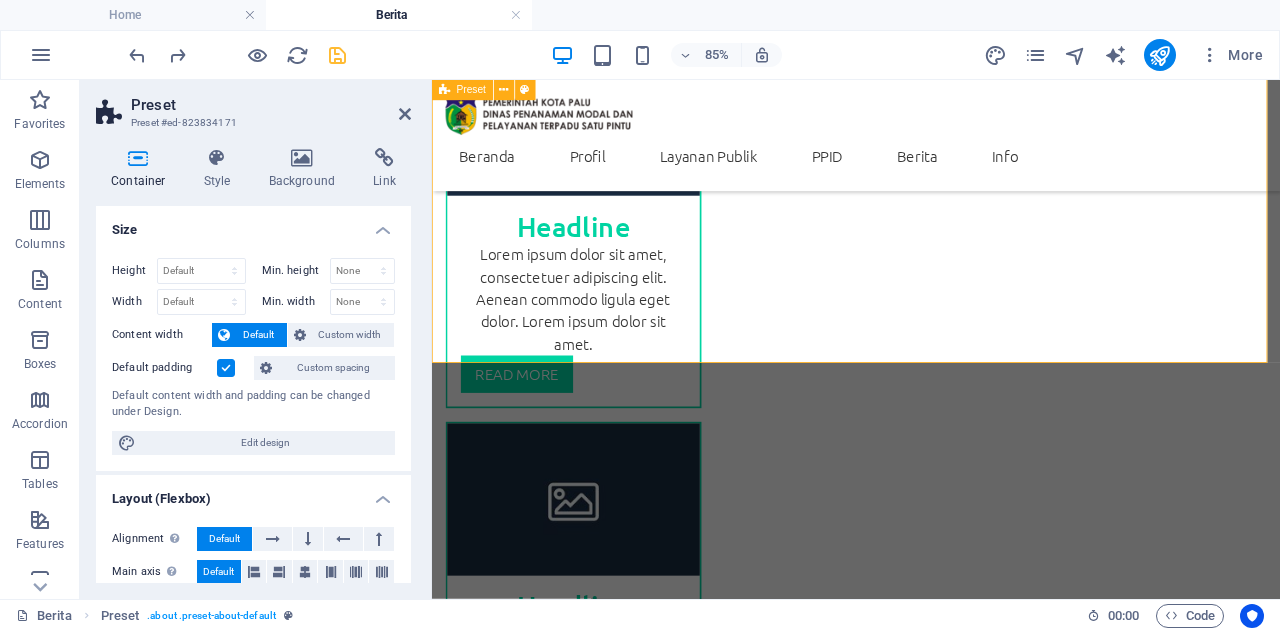 click on "Berita DPMPTSP Halaman ini menyajikan informasi terkini seputar kegiatan, kebijakan, inovasi, dan kolaborasi strategis yang dilakukan oleh Dinas Penanaman Modal dan Pelayanan Terpadu Satu Pintu (DPMPTSP) Kota [CITY]. Setiap artikel berita memuat perkembangan penting terkait pelayanan perizinan berusaha, investasi daerah, pendampingan UMKM, peningkatan kapasitas SDM, hingga pelaksanaan program unggulan yang mendukung iklim investasi yang inklusif dan berdaya saing. DPMPTSP [STATE] berkomitmen menyampaikan informasi secara transparan dan akurat kepada masyarakat, pelaku usaha, serta investor. Melalui halaman ini, publik dapat mengikuti berbagai kegiatan resmi dinas, termasuk rapat strategis, sosialisasi peraturan terbaru, pelatihan teknis, dan forum kemitraan. Selalu perbarui wawasan Anda dengan membaca berita-berita pilihan kami, yang disusun dengan mengedepankan nilai profesionalisme, integritas, dan pelayanan publik yang prima. Headline read More Headline read More Headline read More" at bounding box center (931, 436) 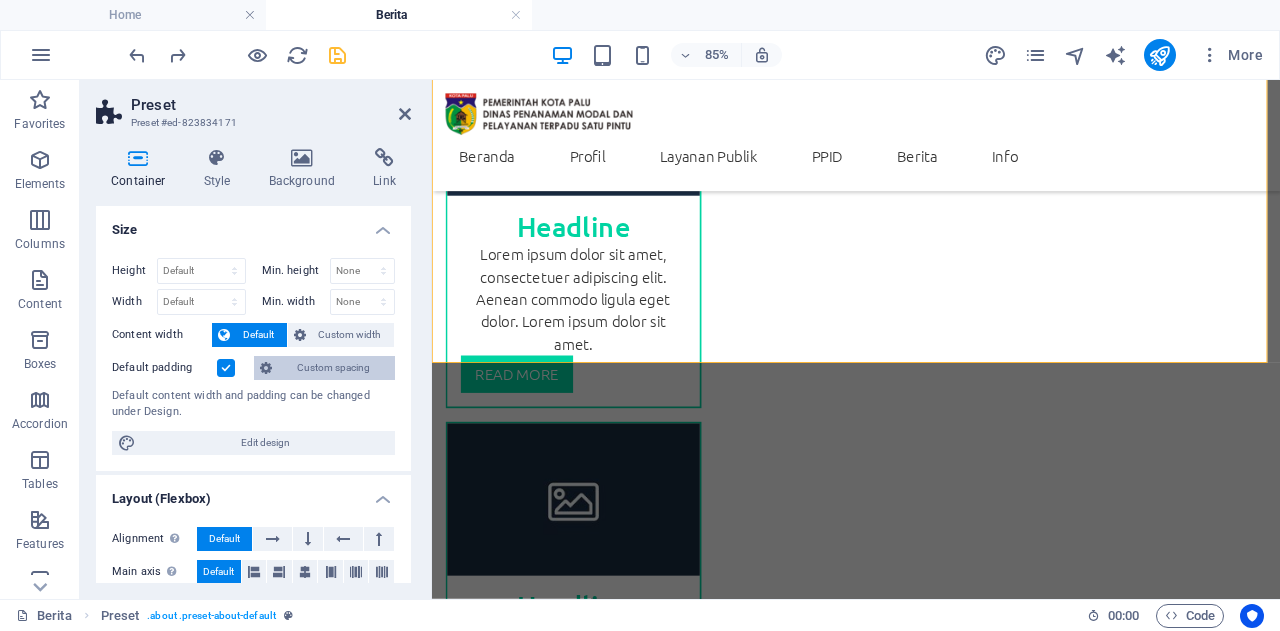 click on "Custom spacing" at bounding box center [333, 368] 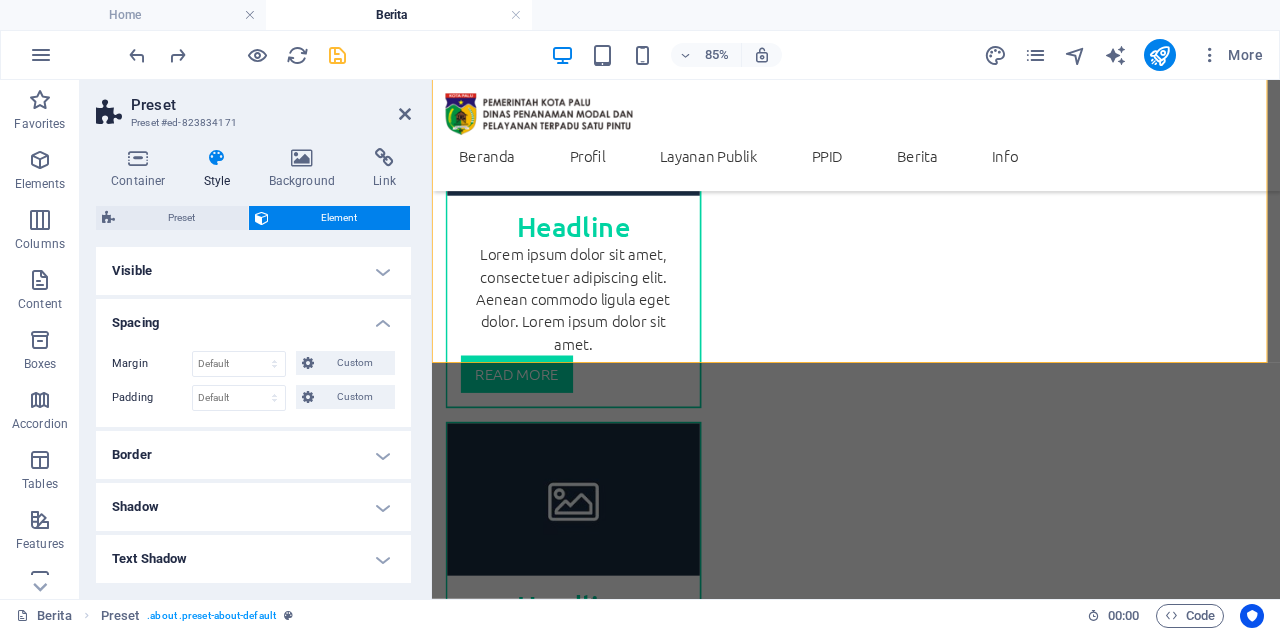click on "Border" at bounding box center [253, 455] 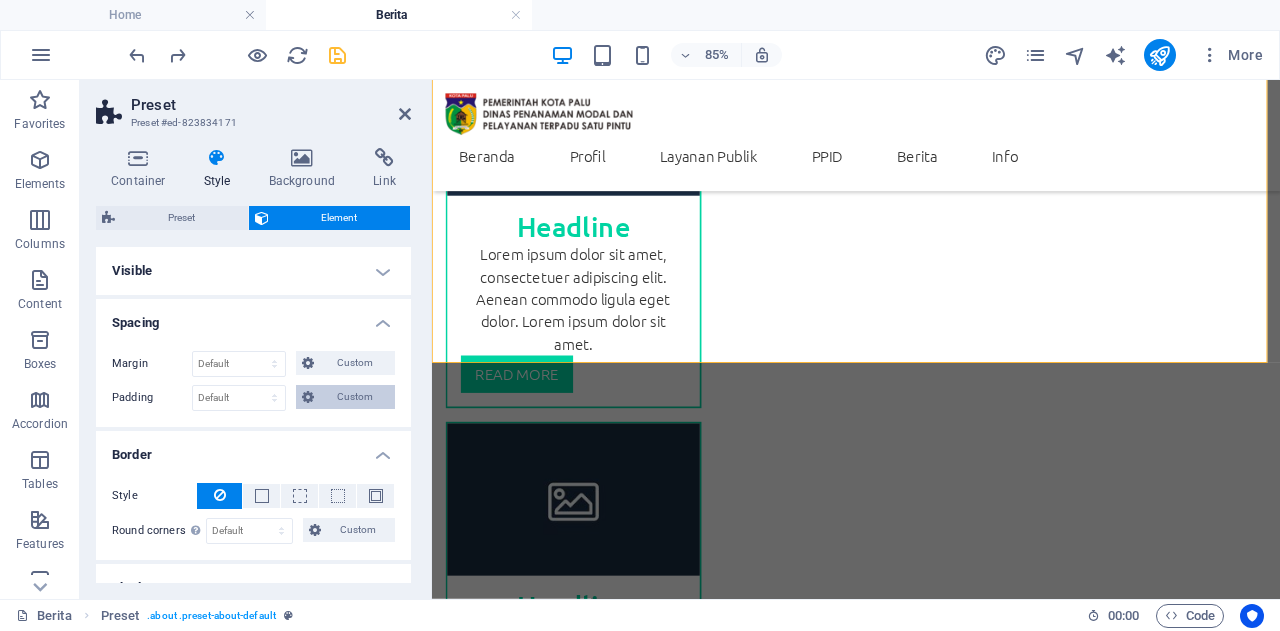 click on "Custom" at bounding box center [354, 397] 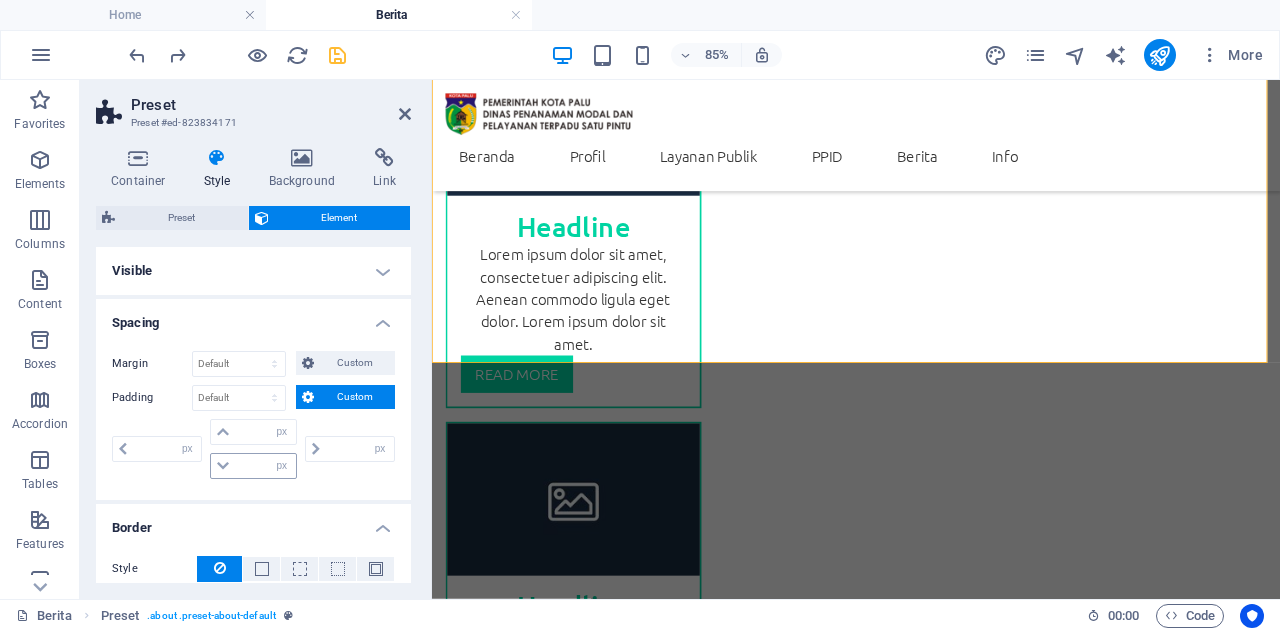 click at bounding box center [223, 466] 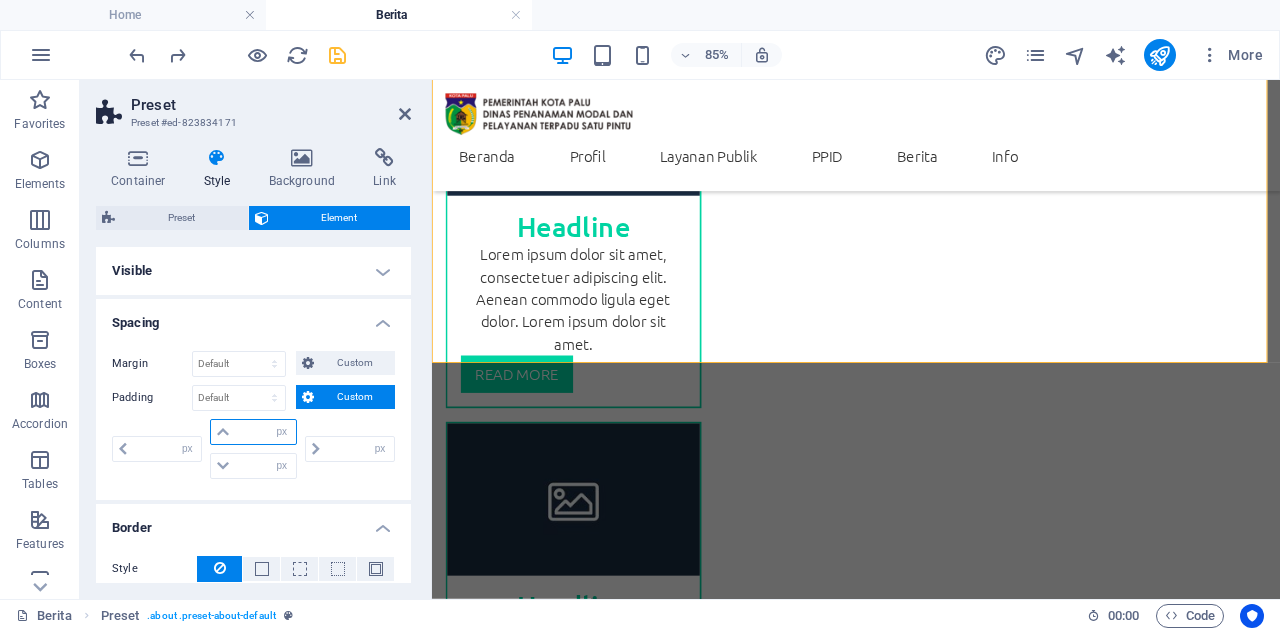 click at bounding box center [265, 432] 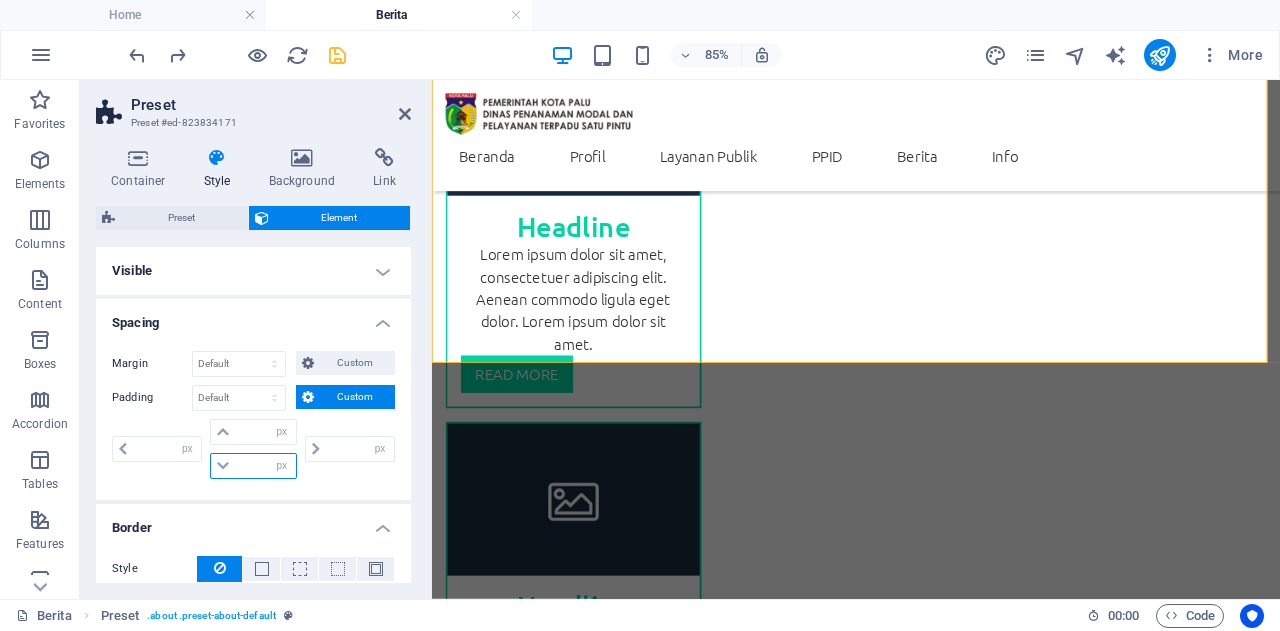click at bounding box center (265, 466) 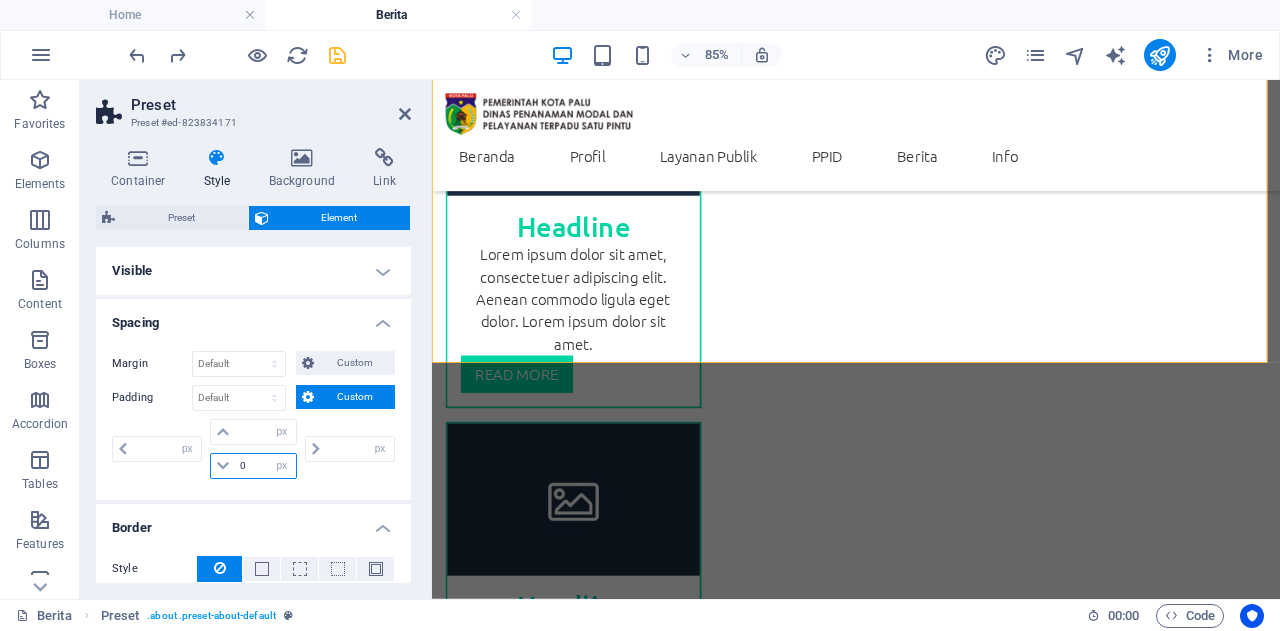 type on "0" 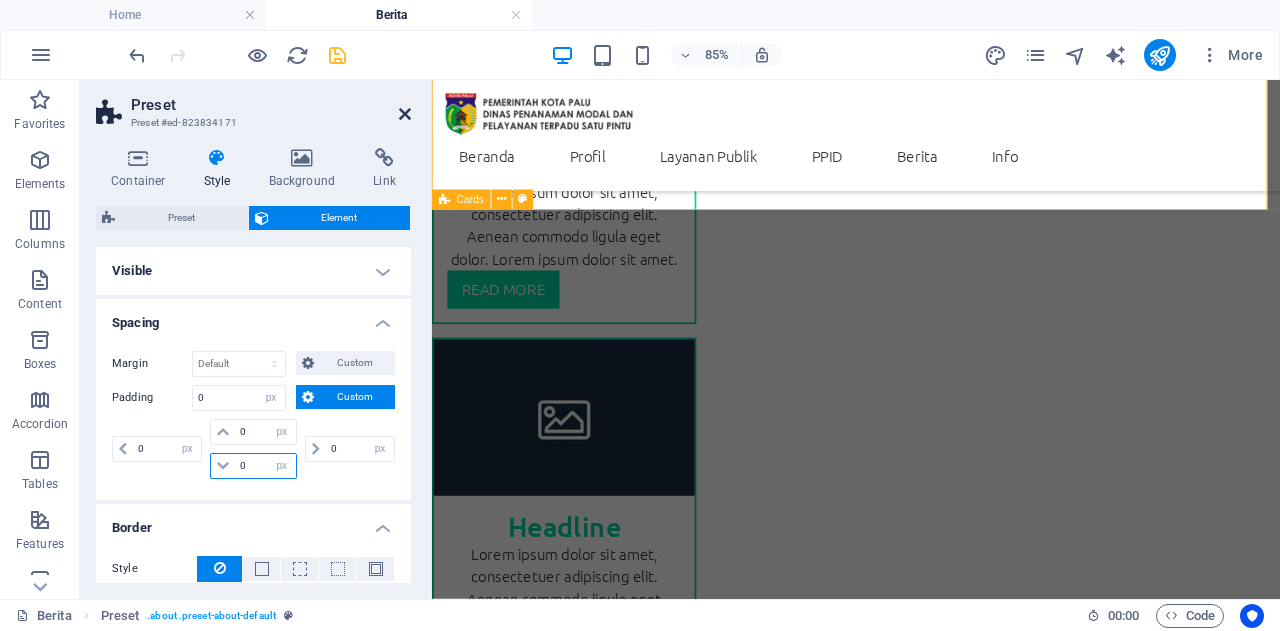 type on "0" 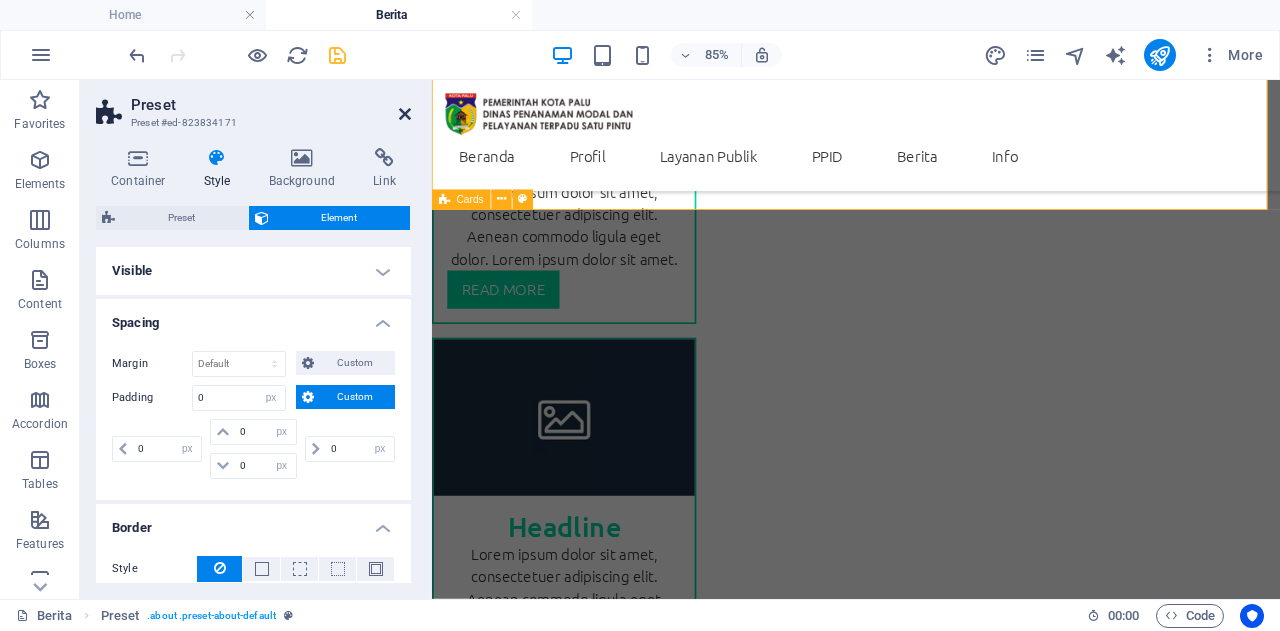 click at bounding box center [405, 114] 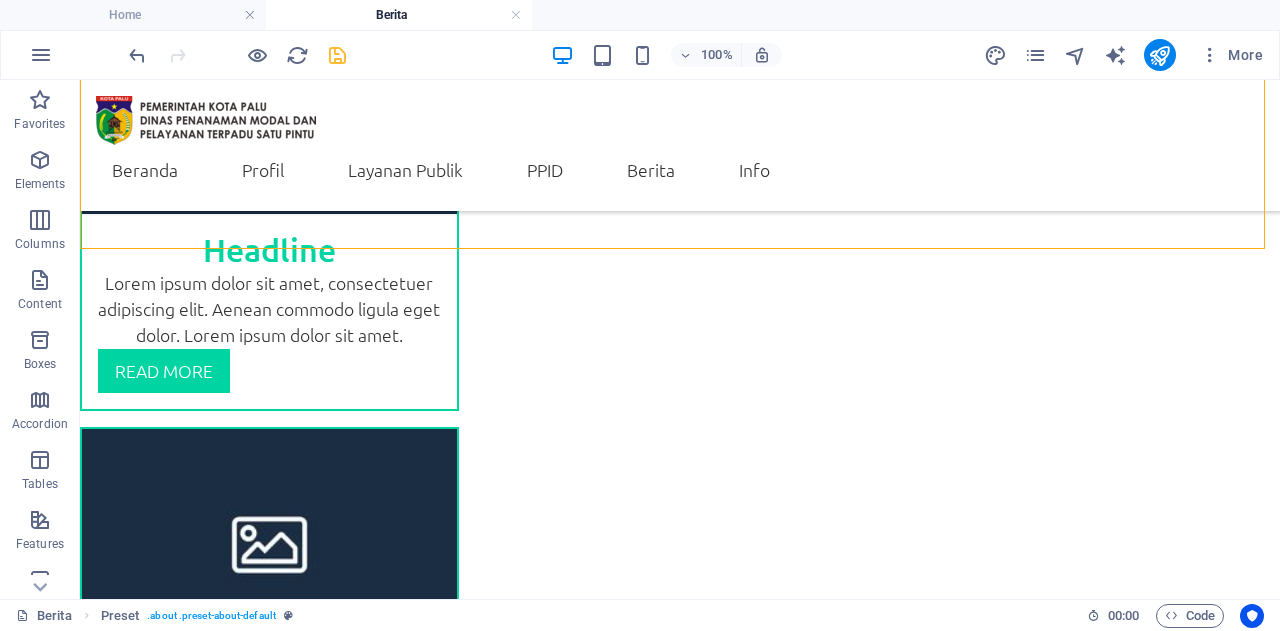 scroll, scrollTop: 854, scrollLeft: 0, axis: vertical 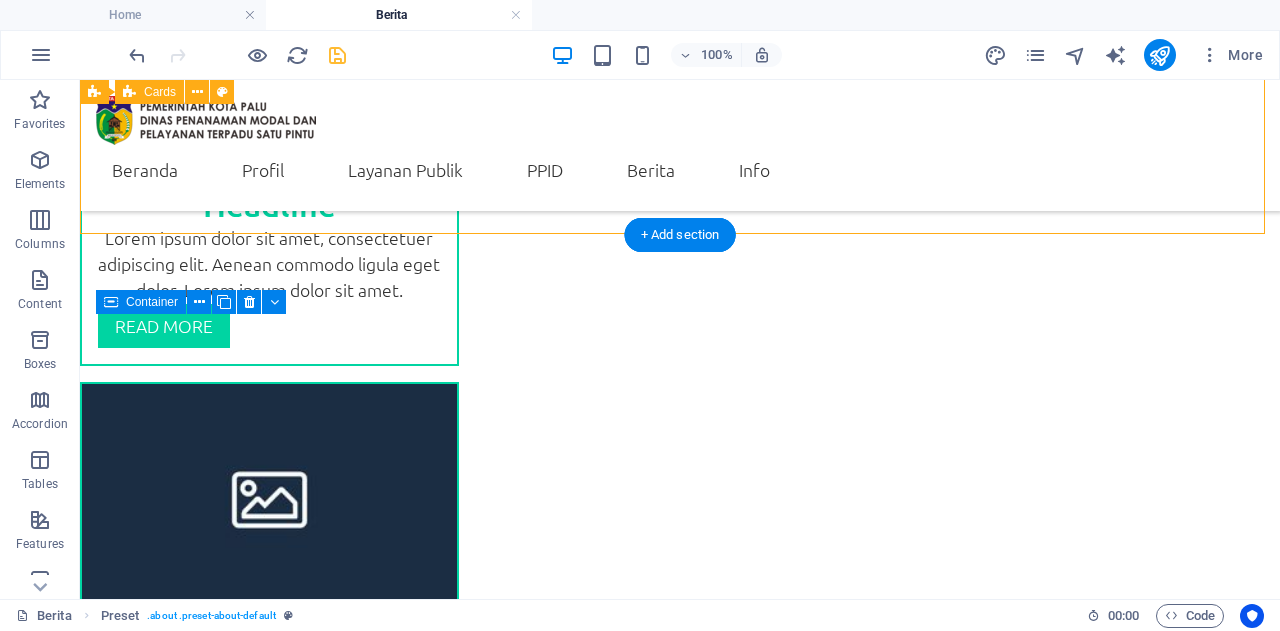 click on "Headline Lorem ipsum dolor sit amet, consectetuer adipiscing elit. Aenean commodo ligula eget dolor. Lorem ipsum dolor sit amet. read More Headline Lorem ipsum dolor sit amet, consectetuer adipiscing elit. Aenean commodo ligula eget dolor. Lorem ipsum dolor sit amet. read More Headline Lorem ipsum dolor sit amet, consectetuer adipiscing elit. Aenean commodo ligula eget dolor. Lorem ipsum dolor sit amet. read More" at bounding box center (680, 595) 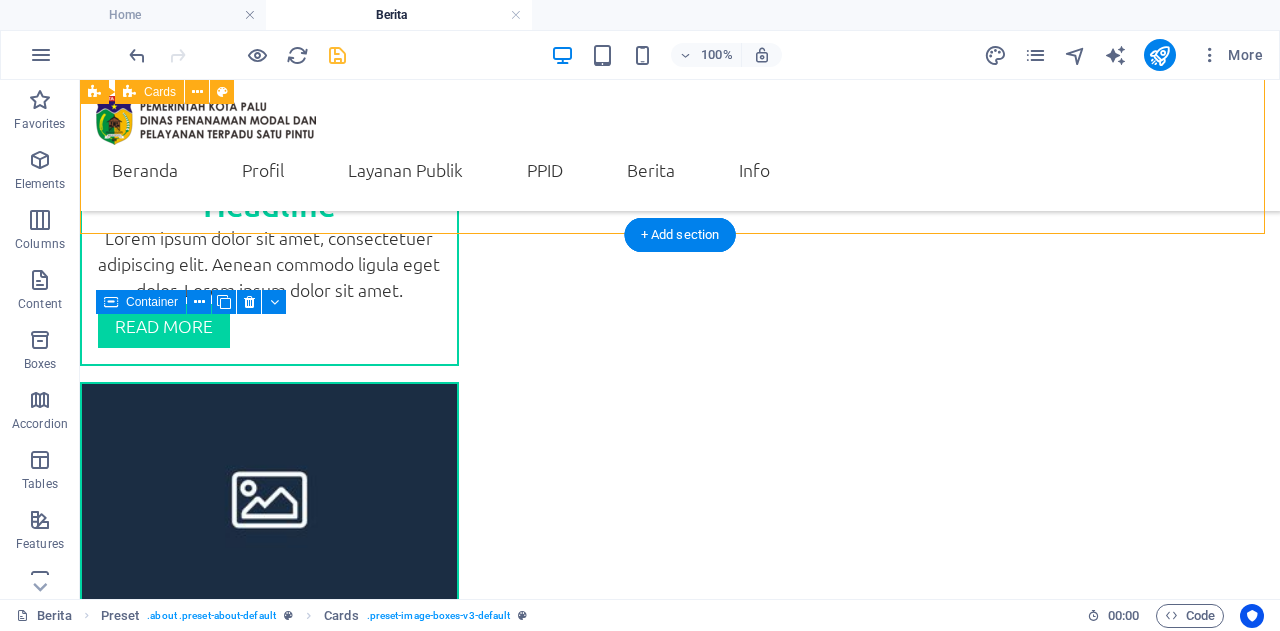 click on "Headline Lorem ipsum dolor sit amet, consectetuer adipiscing elit. Aenean commodo ligula eget dolor. Lorem ipsum dolor sit amet. read More Headline Lorem ipsum dolor sit amet, consectetuer adipiscing elit. Aenean commodo ligula eget dolor. Lorem ipsum dolor sit amet. read More Headline Lorem ipsum dolor sit amet, consectetuer adipiscing elit. Aenean commodo ligula eget dolor. Lorem ipsum dolor sit amet. read More" at bounding box center [680, 595] 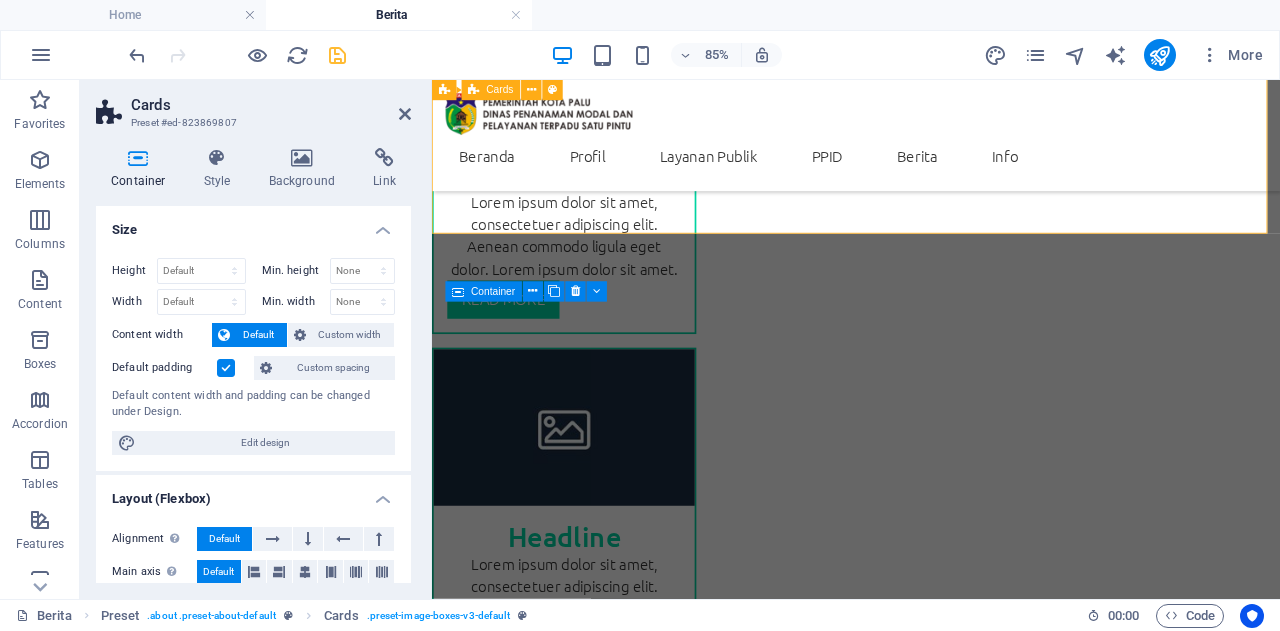 scroll, scrollTop: 838, scrollLeft: 0, axis: vertical 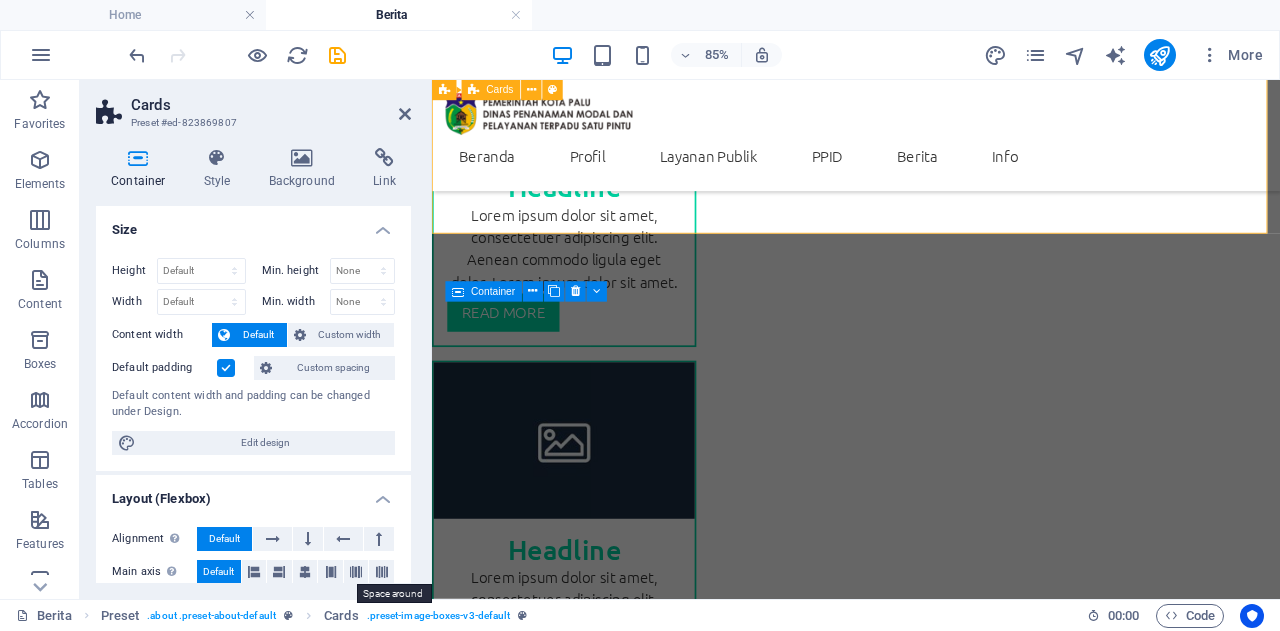 click at bounding box center [356, 572] 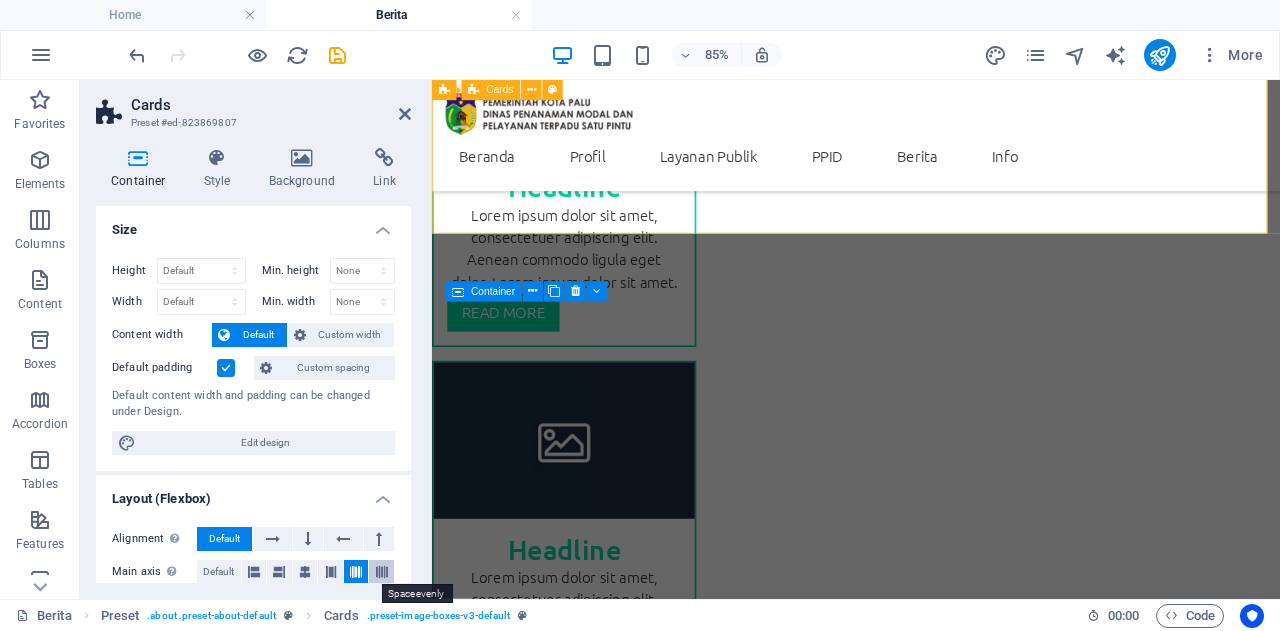 click at bounding box center [382, 572] 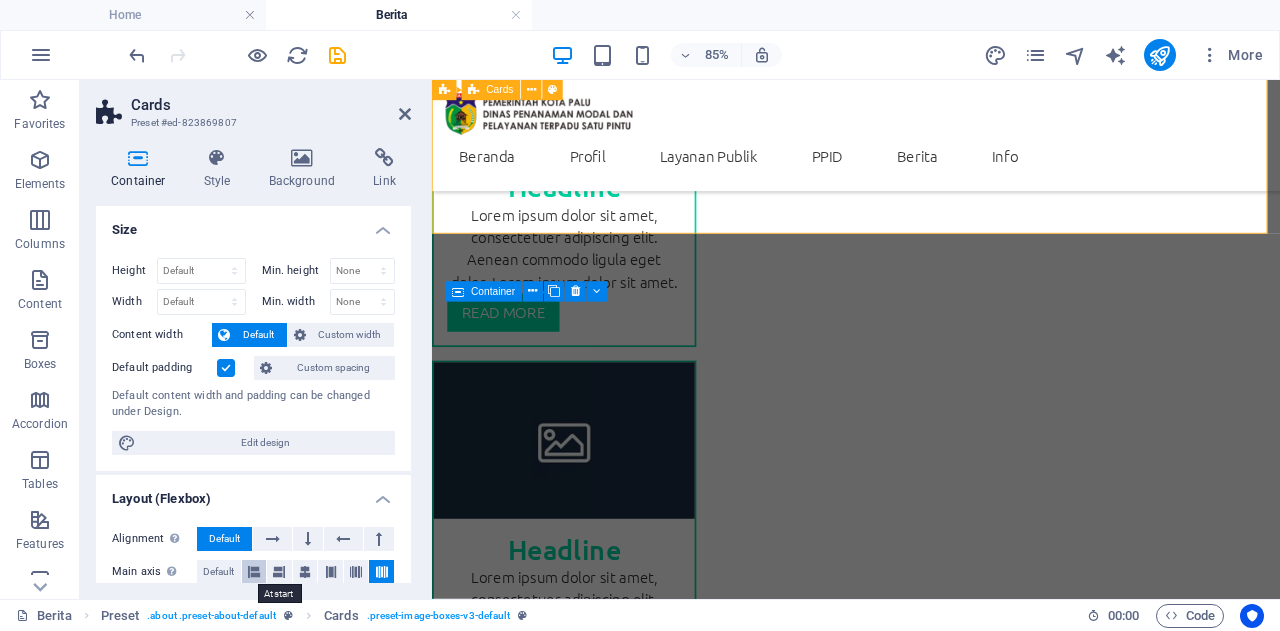 click at bounding box center [254, 572] 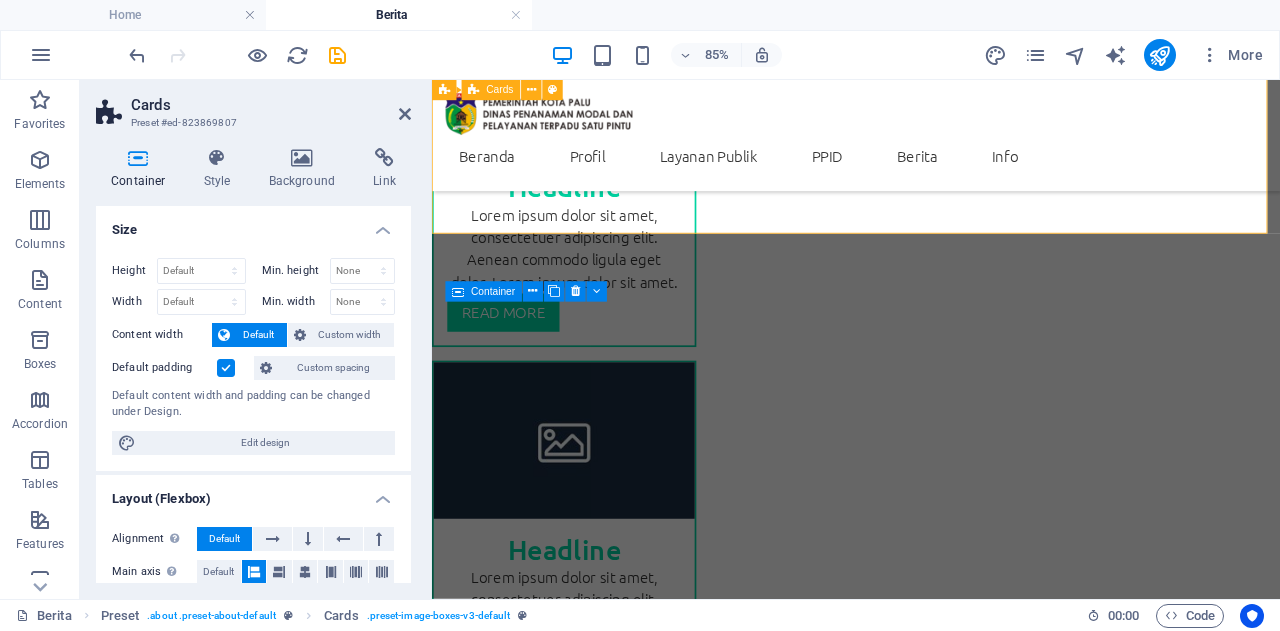 click on "Container Style Background Link Size Height Default px rem % vh vw Min. height None px rem % vh vw Width Default px rem % em vh vw Min. width None px rem % vh vw Content width Default Custom width Width Default px rem % em vh vw Min. width None px rem % vh vw Default padding Custom spacing Default content width and padding can be changed under Design. Edit design Layout (Flexbox) Alignment Determines the flex direction. Default Main axis Determine how elements should behave along the main axis inside this container (justify content). Default Side axis Control the vertical direction of the element inside of the container (align items). Default Wrap Default On Off Fill Controls the distances and direction of elements on the y-axis across several lines (align content). Default Accessibility ARIA helps assistive technologies (like screen readers) to understand the role, state, and behavior of web elements Role The ARIA role defines the purpose of an element.  None Alert Article Banner Comment Fan" at bounding box center (253, 365) 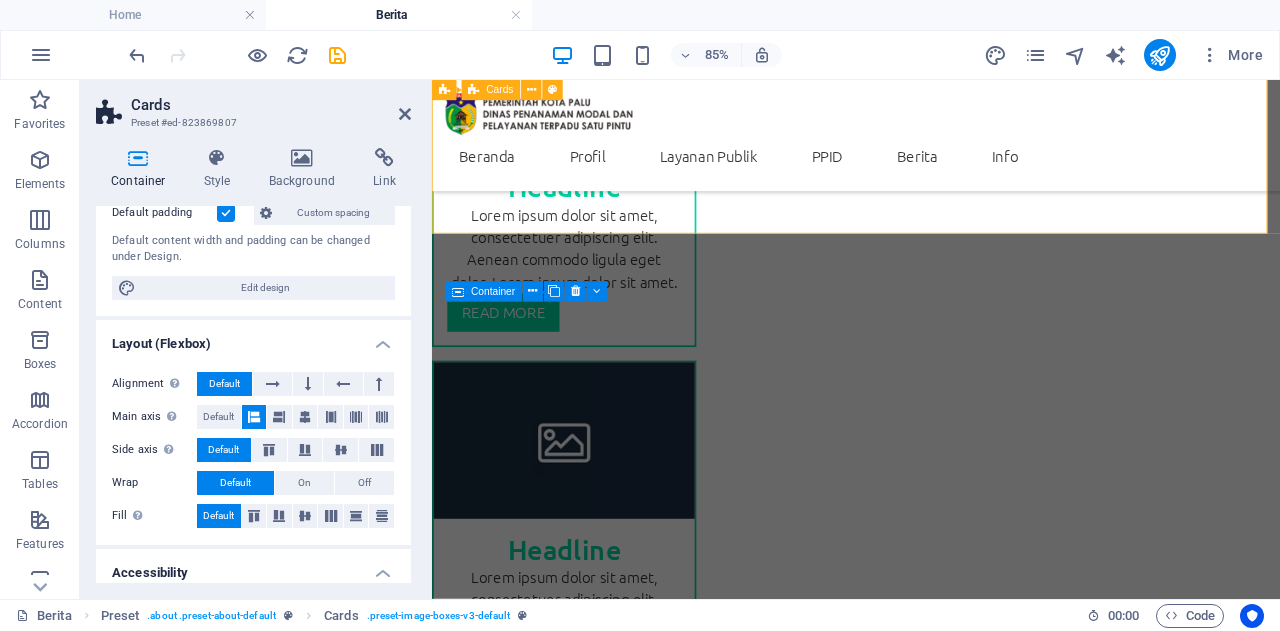 scroll, scrollTop: 156, scrollLeft: 0, axis: vertical 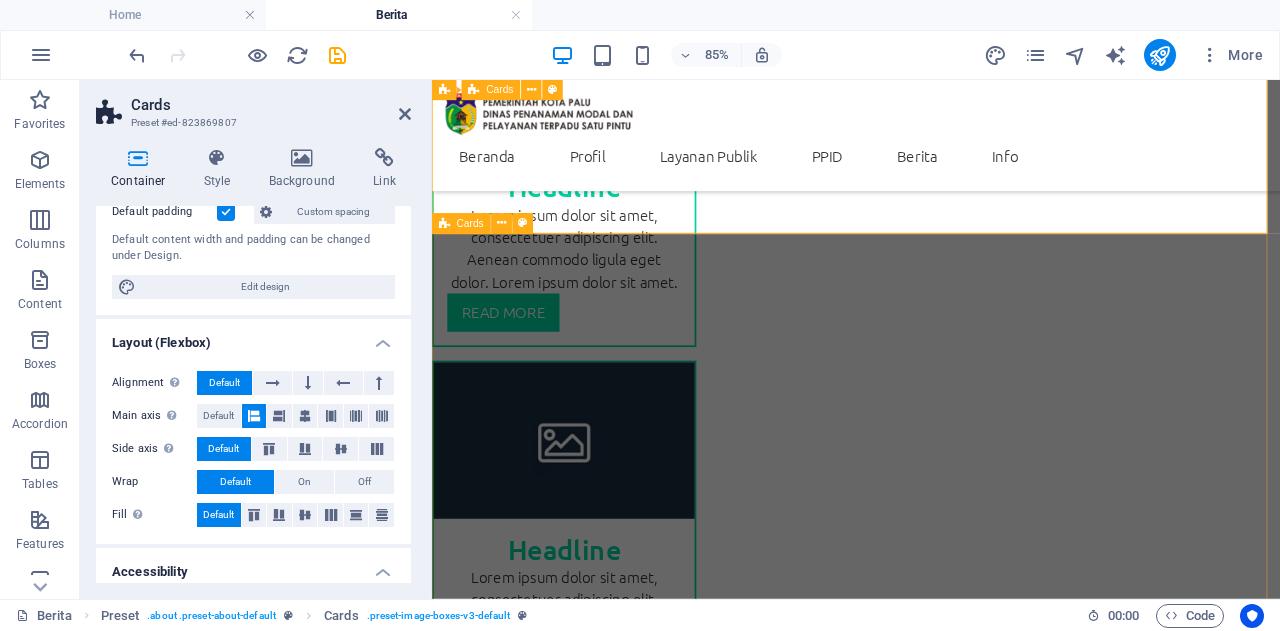 click on "Headline Lorem ipsum dolor sit amet, consectetuer adipiscing elit. Aenean commodo ligula eget dolor. Lorem ipsum dolor sit amet. read more Headline Lorem ipsum dolor sit amet, consectetuer adipiscing elit. Aenean commodo ligula eget dolor. Lorem ipsum dolor sit amet. read more Headline Lorem ipsum dolor sit amet, consectetuer adipiscing elit. Aenean commodo ligula eget dolor. Lorem ipsum dolor sit amet. read more" at bounding box center (931, 1990) 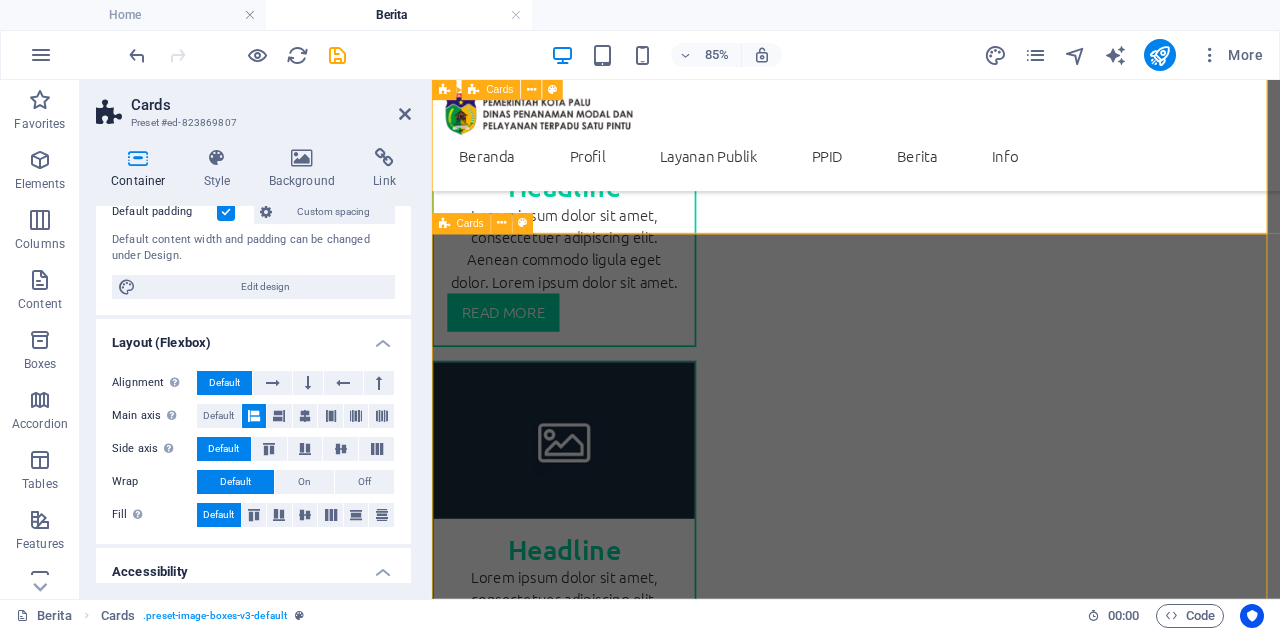 scroll, scrollTop: 854, scrollLeft: 0, axis: vertical 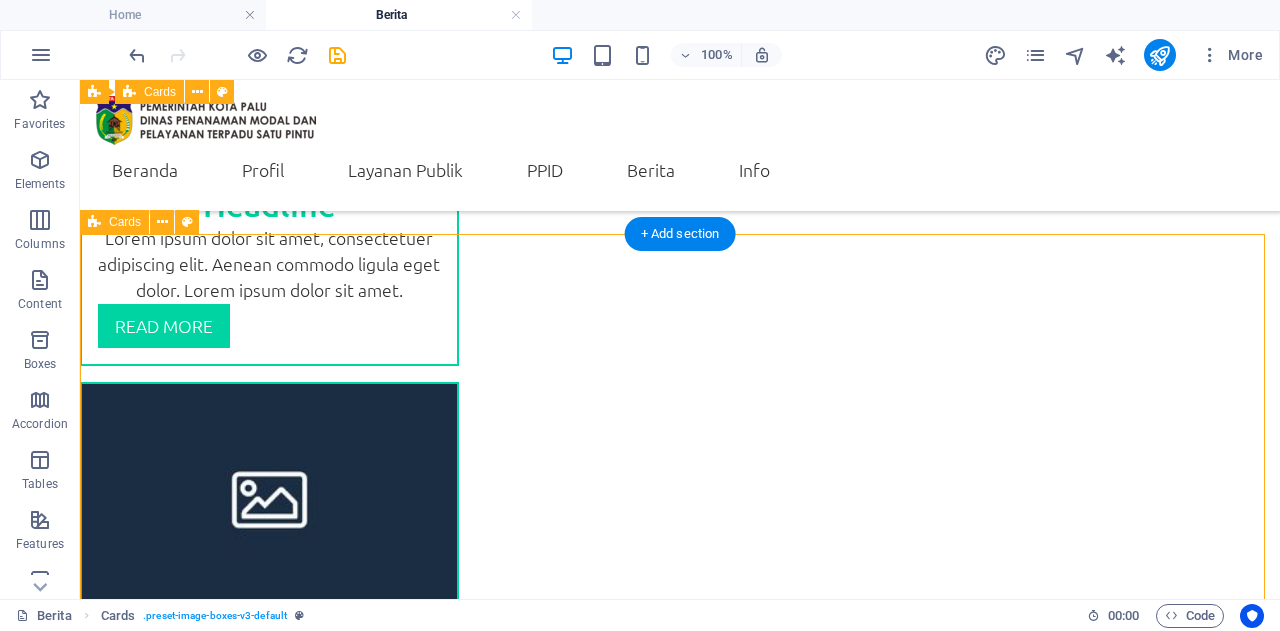 click on "Headline Lorem ipsum dolor sit amet, consectetuer adipiscing elit. Aenean commodo ligula eget dolor. Lorem ipsum dolor sit amet. read more Headline Lorem ipsum dolor sit amet, consectetuer adipiscing elit. Aenean commodo ligula eget dolor. Lorem ipsum dolor sit amet. read more Headline Lorem ipsum dolor sit amet, consectetuer adipiscing elit. Aenean commodo ligula eget dolor. Lorem ipsum dolor sit amet. read more" at bounding box center [680, 1970] 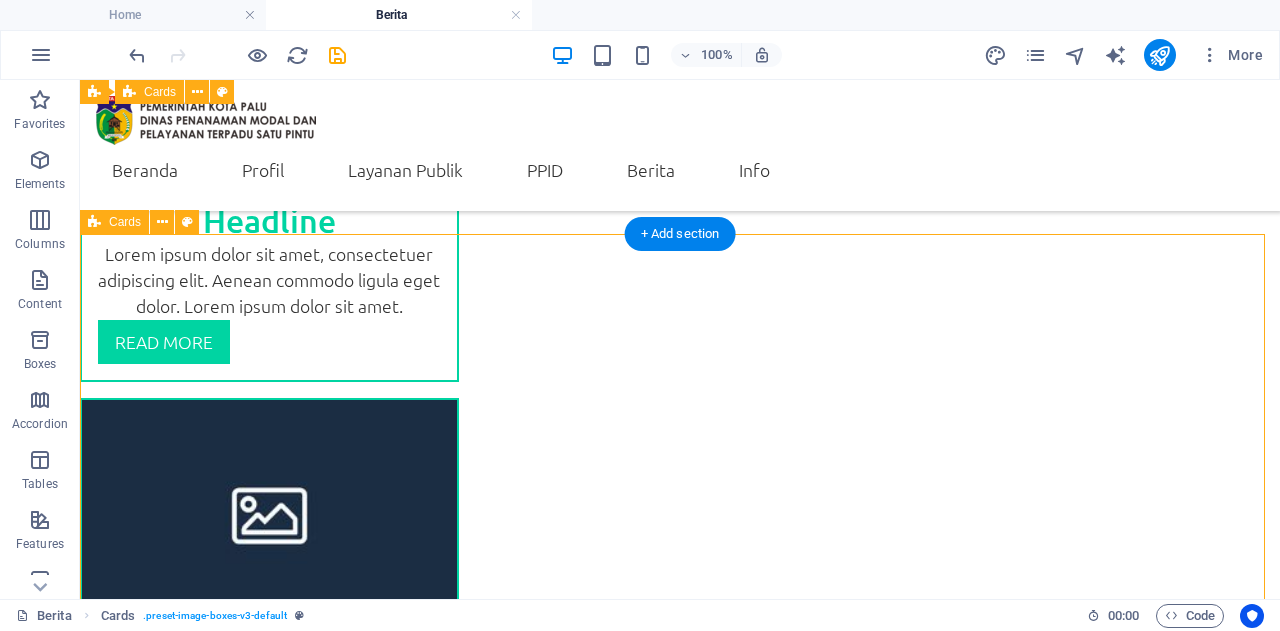 select on "rem" 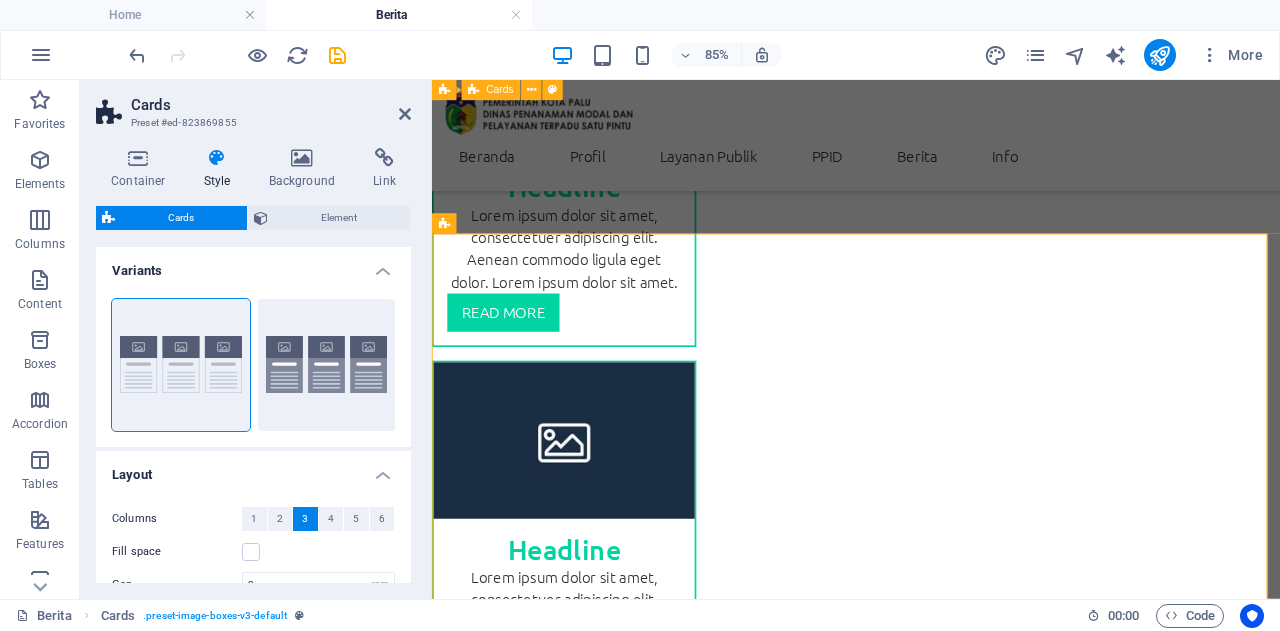 scroll, scrollTop: 198, scrollLeft: 0, axis: vertical 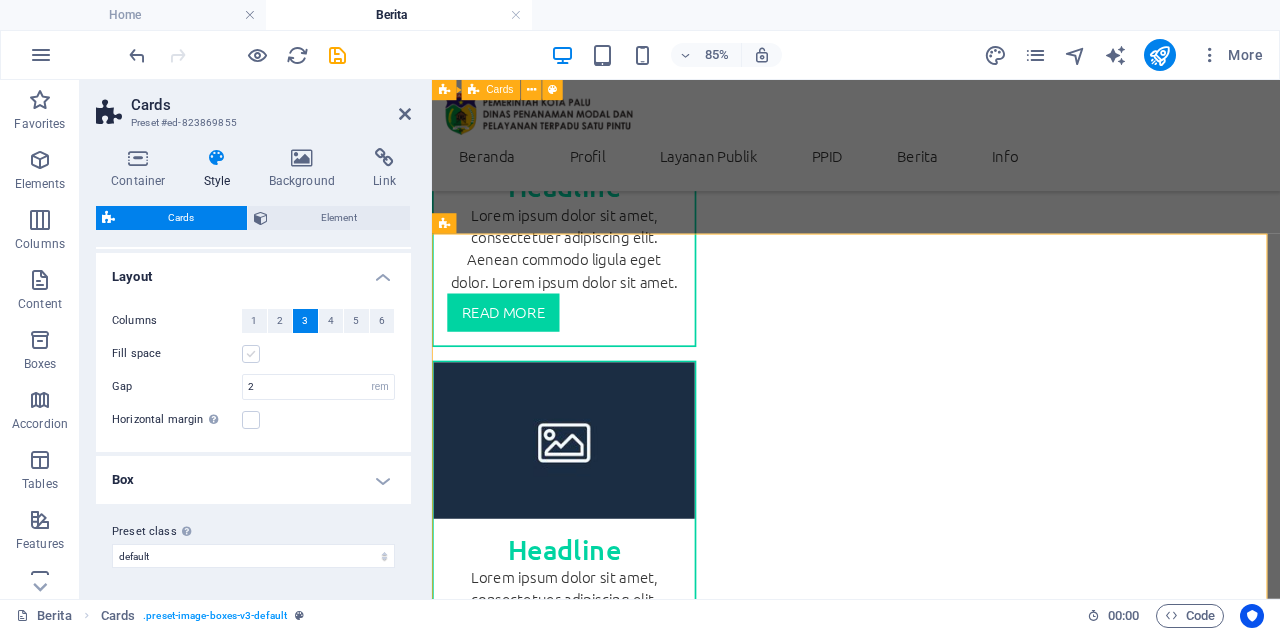 click at bounding box center (251, 354) 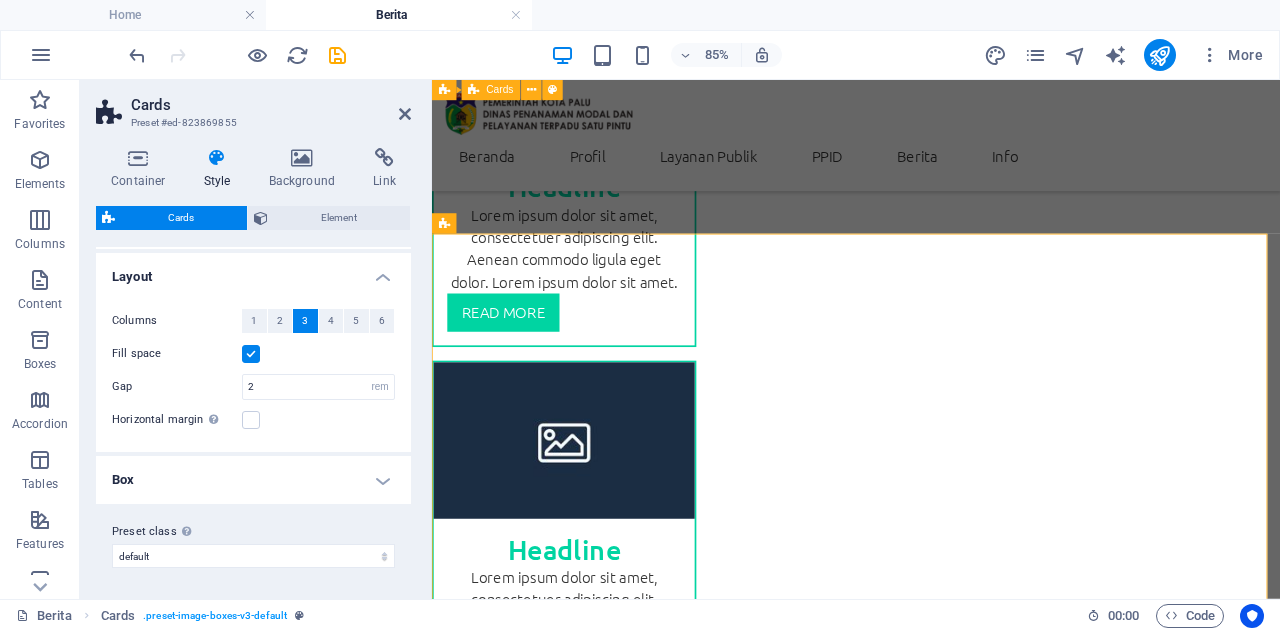 click on "Box" at bounding box center [253, 480] 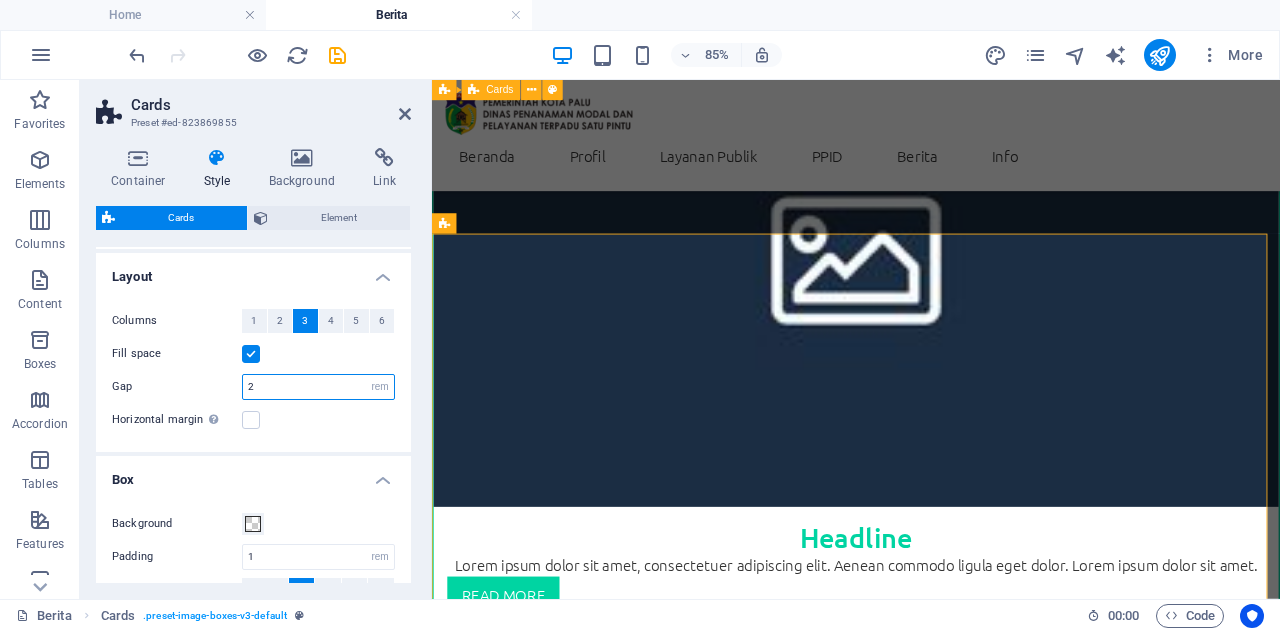 click on "2" at bounding box center [318, 387] 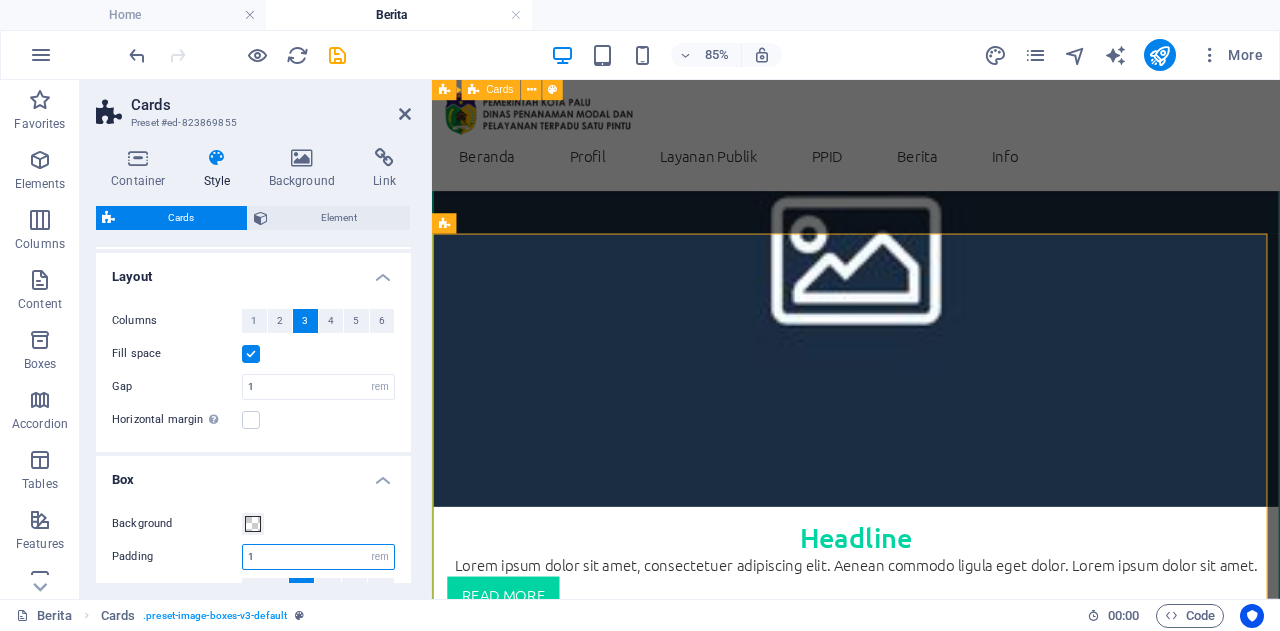 click on "1" at bounding box center (318, 557) 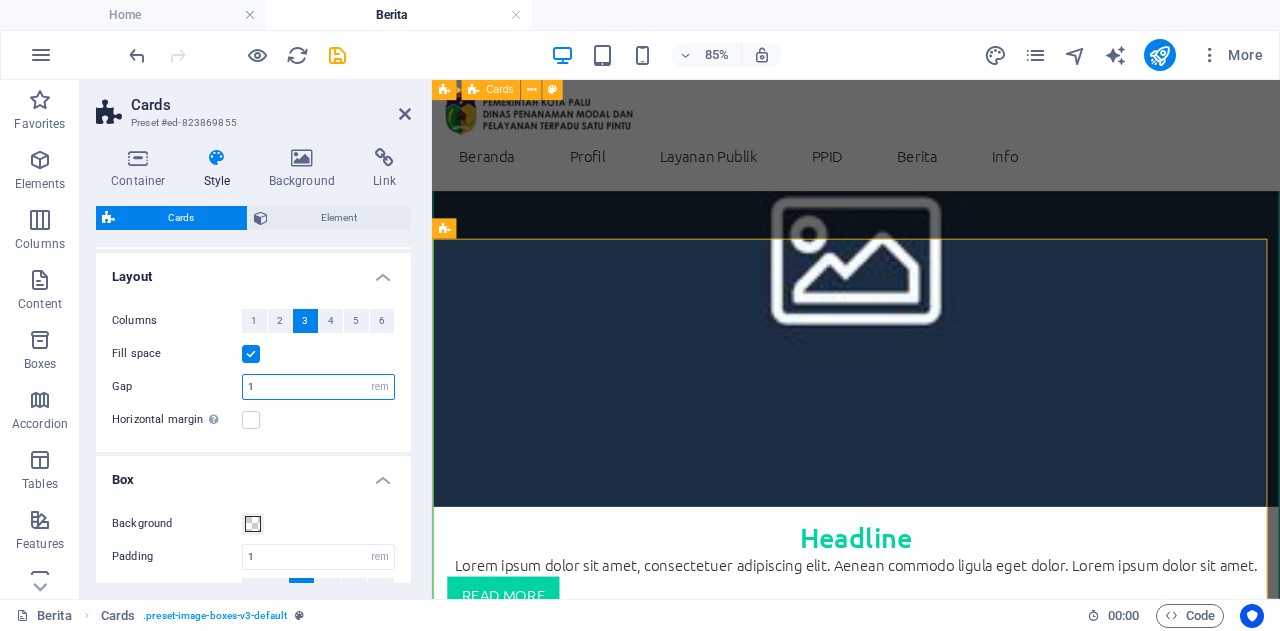 click on "1" at bounding box center (318, 387) 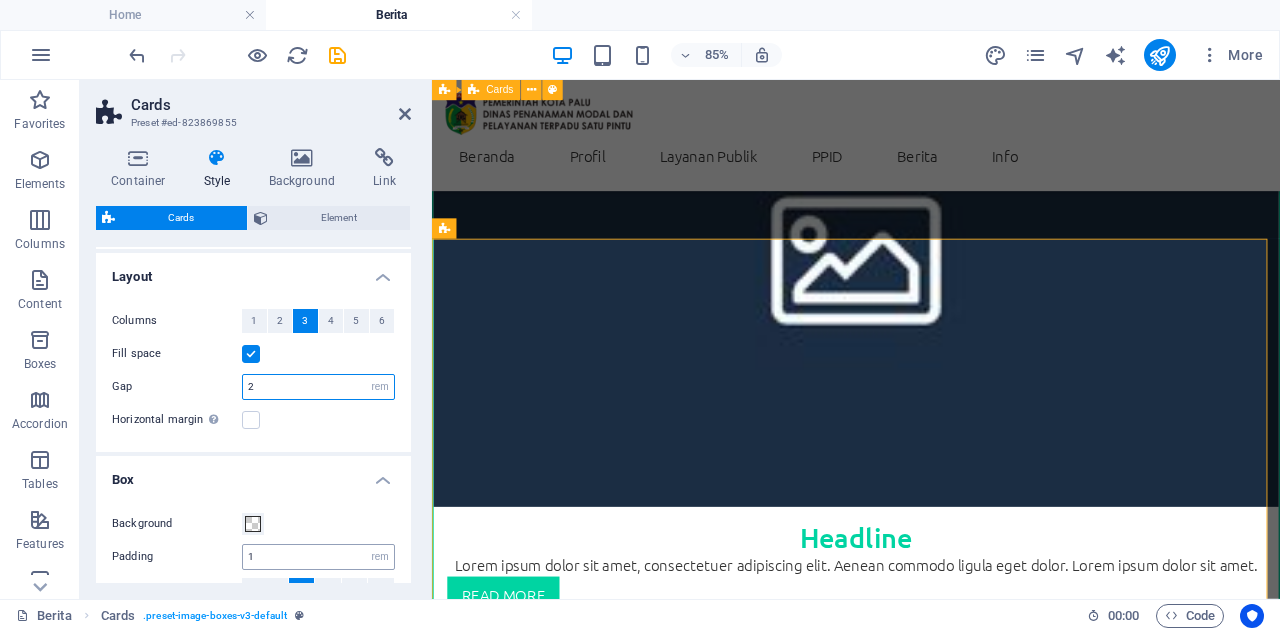 type on "2" 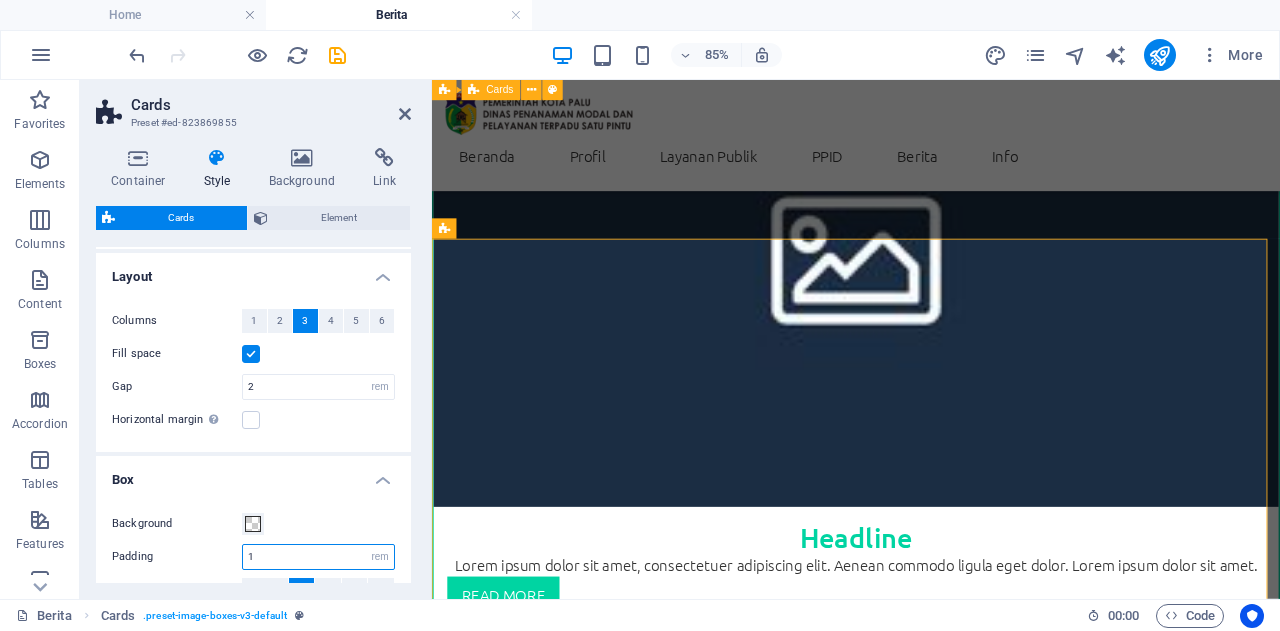 click on "1" at bounding box center (318, 557) 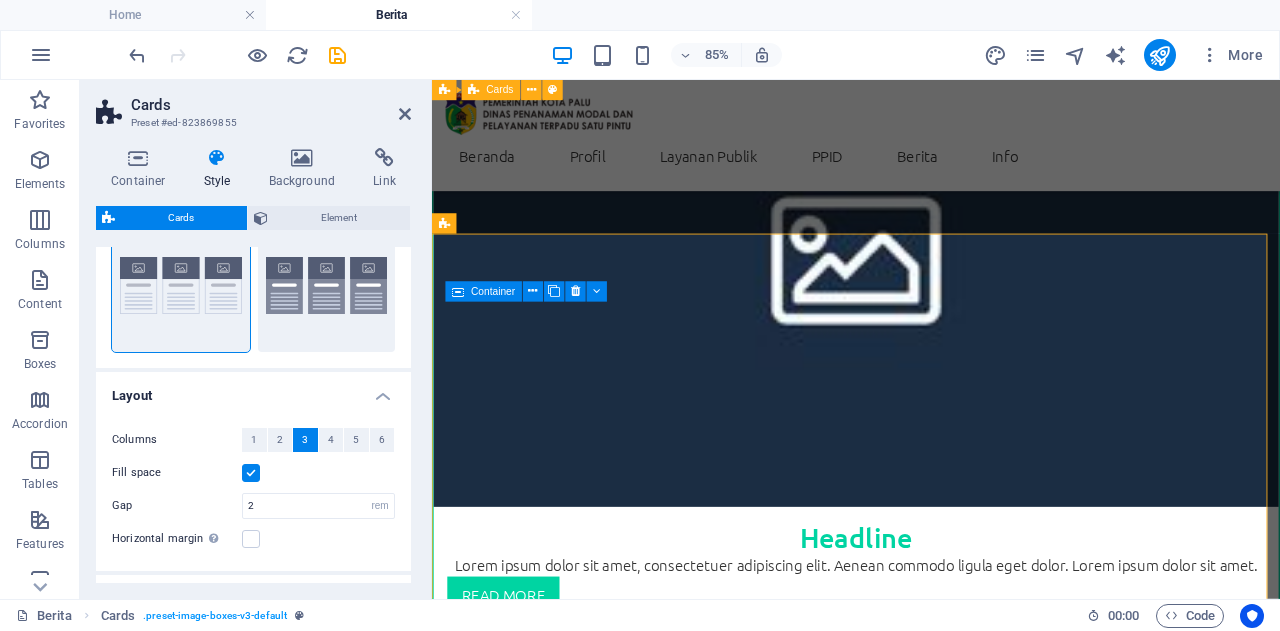 scroll, scrollTop: 65, scrollLeft: 0, axis: vertical 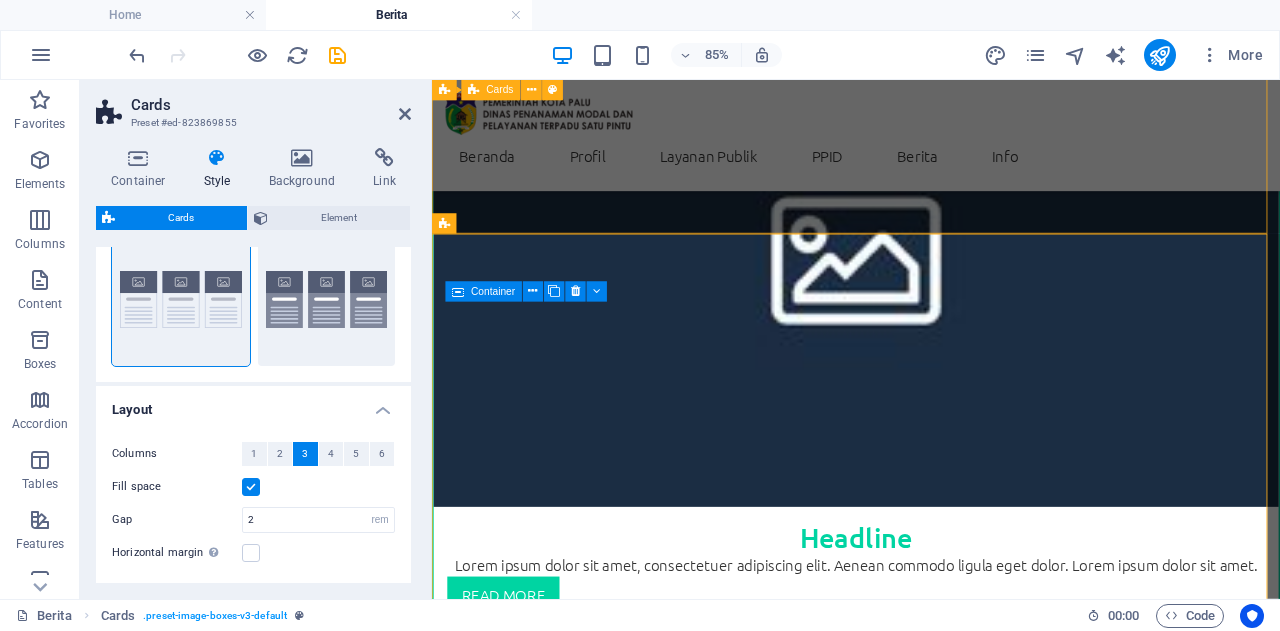 click on "Headline Lorem ipsum dolor sit amet, consectetuer adipiscing elit. Aenean commodo ligula eget dolor. Lorem ipsum dolor sit amet. read More Headline Lorem ipsum dolor sit amet, consectetuer adipiscing elit. Aenean commodo ligula eget dolor. Lorem ipsum dolor sit amet. read More Headline Lorem ipsum dolor sit amet, consectetuer adipiscing elit. Aenean commodo ligula eget dolor. Lorem ipsum dolor sit amet. read More" at bounding box center (931, 1116) 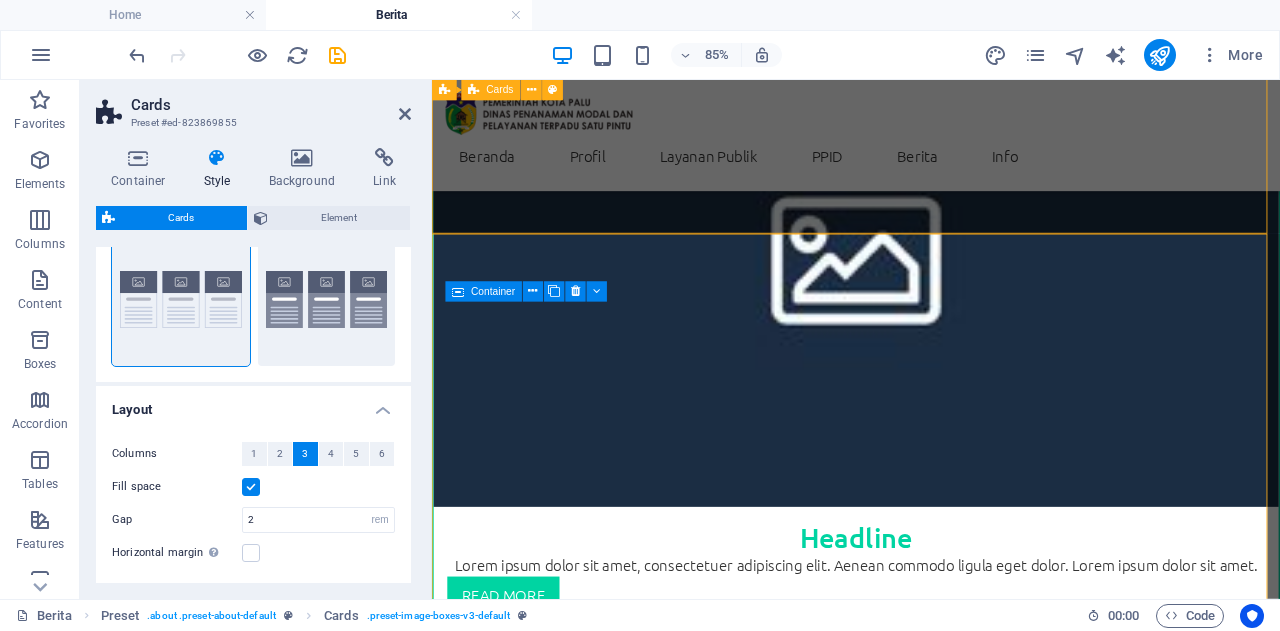 scroll, scrollTop: 854, scrollLeft: 0, axis: vertical 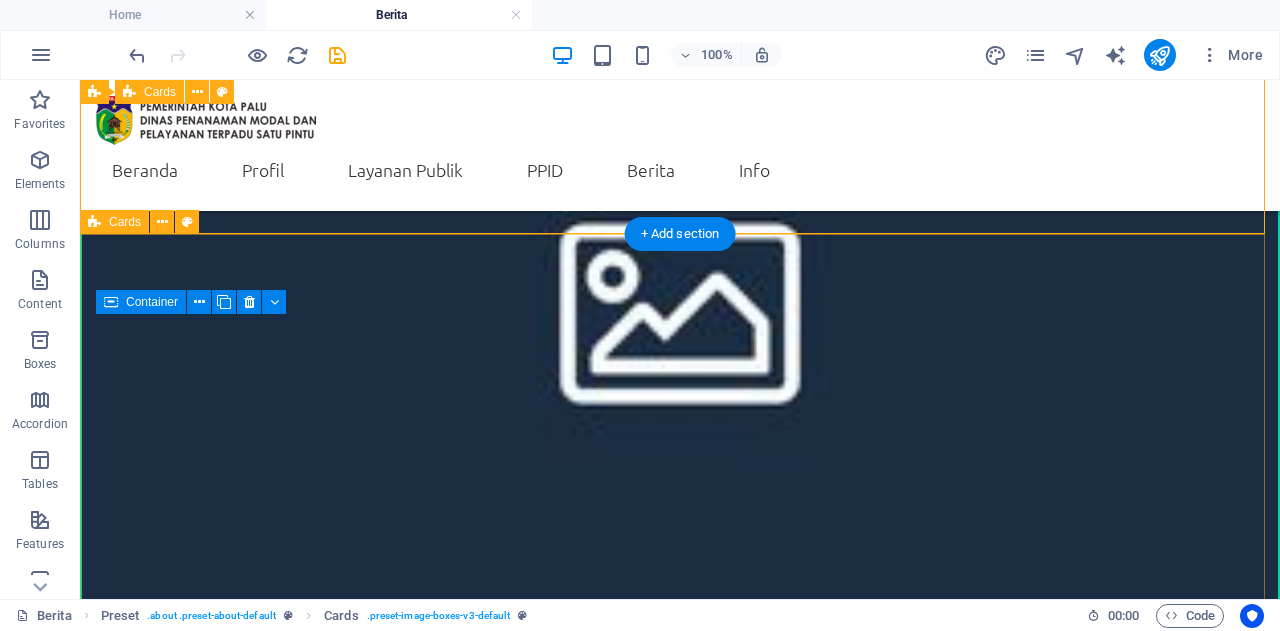 click on "Headline Lorem ipsum dolor sit amet, consectetuer adipiscing elit. Aenean commodo ligula eget dolor. Lorem ipsum dolor sit amet. read more Headline Lorem ipsum dolor sit amet, consectetuer adipiscing elit. Aenean commodo ligula eget dolor. Lorem ipsum dolor sit amet. read more Headline Lorem ipsum dolor sit amet, consectetuer adipiscing elit. Aenean commodo ligula eget dolor. Lorem ipsum dolor sit amet. read more" at bounding box center (680, 3934) 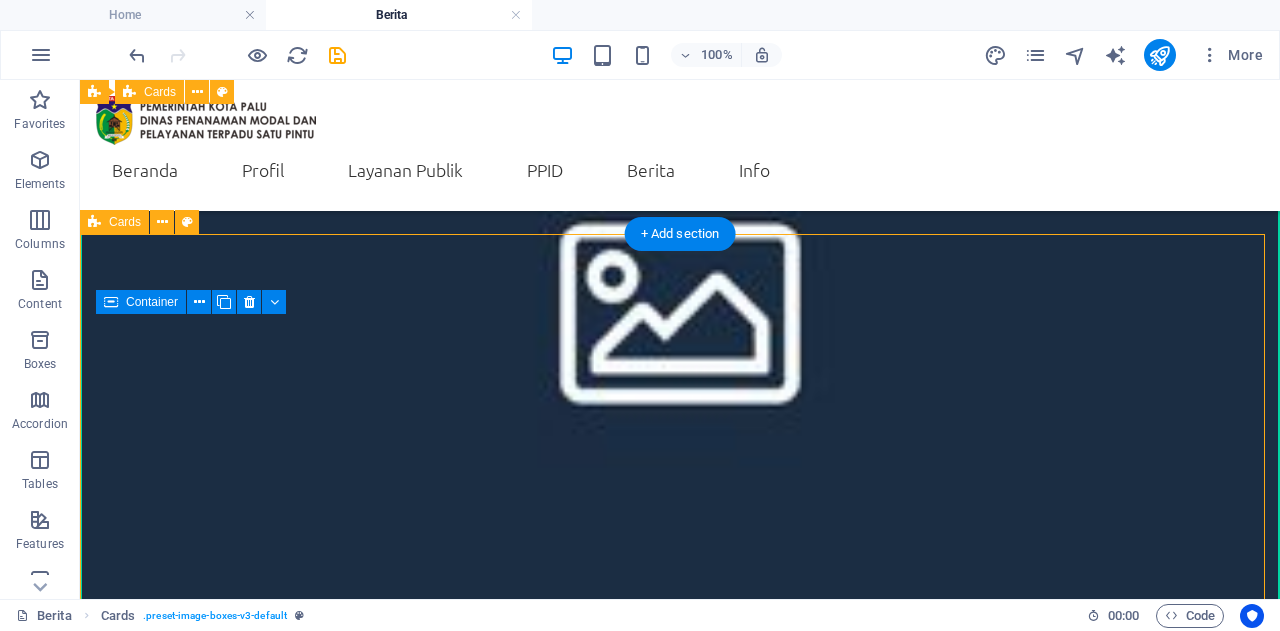 click on "Headline Lorem ipsum dolor sit amet, consectetuer adipiscing elit. Aenean commodo ligula eget dolor. Lorem ipsum dolor sit amet. read more Headline Lorem ipsum dolor sit amet, consectetuer adipiscing elit. Aenean commodo ligula eget dolor. Lorem ipsum dolor sit amet. read more Headline Lorem ipsum dolor sit amet, consectetuer adipiscing elit. Aenean commodo ligula eget dolor. Lorem ipsum dolor sit amet. read more" at bounding box center [680, 3934] 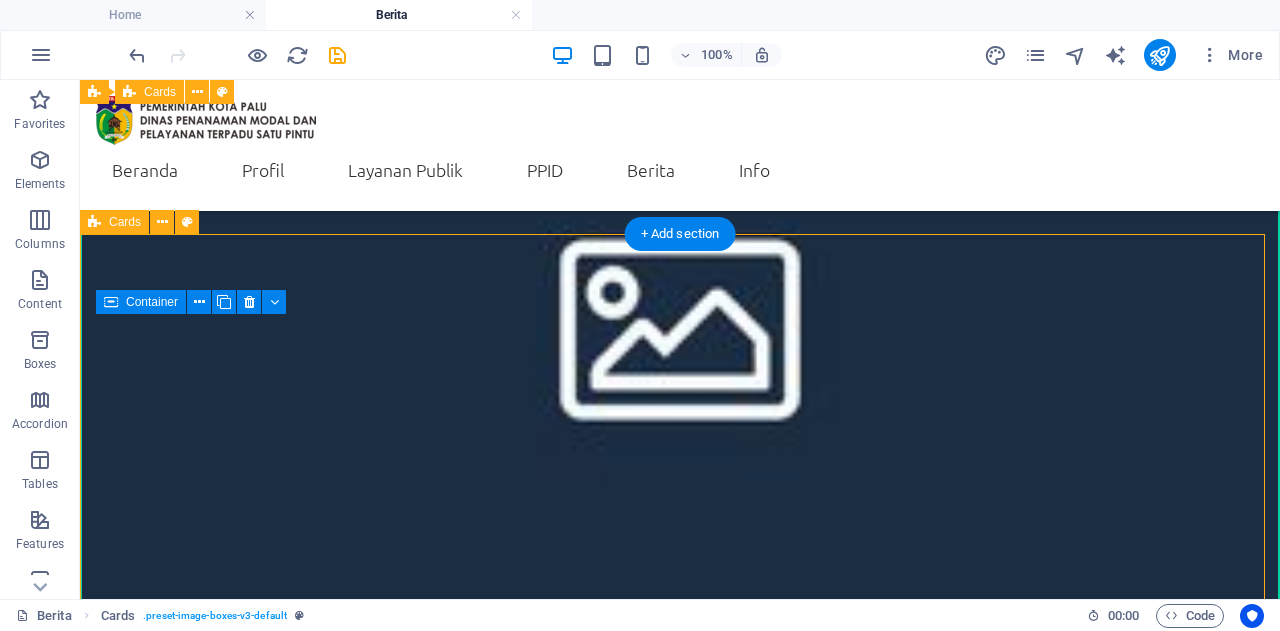 select on "rem" 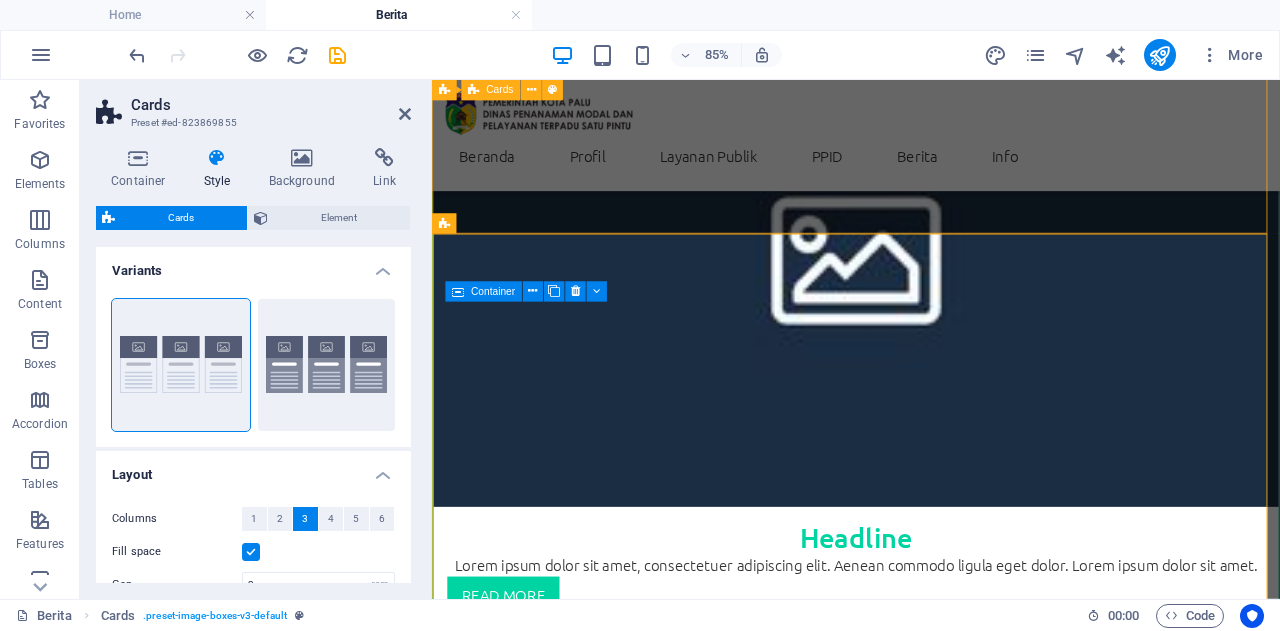 click on "Headline Lorem ipsum dolor sit amet, consectetuer adipiscing elit. Aenean commodo ligula eget dolor. Lorem ipsum dolor sit amet. read More Headline Lorem ipsum dolor sit amet, consectetuer adipiscing elit. Aenean commodo ligula eget dolor. Lorem ipsum dolor sit amet. read More Headline Lorem ipsum dolor sit amet, consectetuer adipiscing elit. Aenean commodo ligula eget dolor. Lorem ipsum dolor sit amet. read More" at bounding box center (931, 1116) 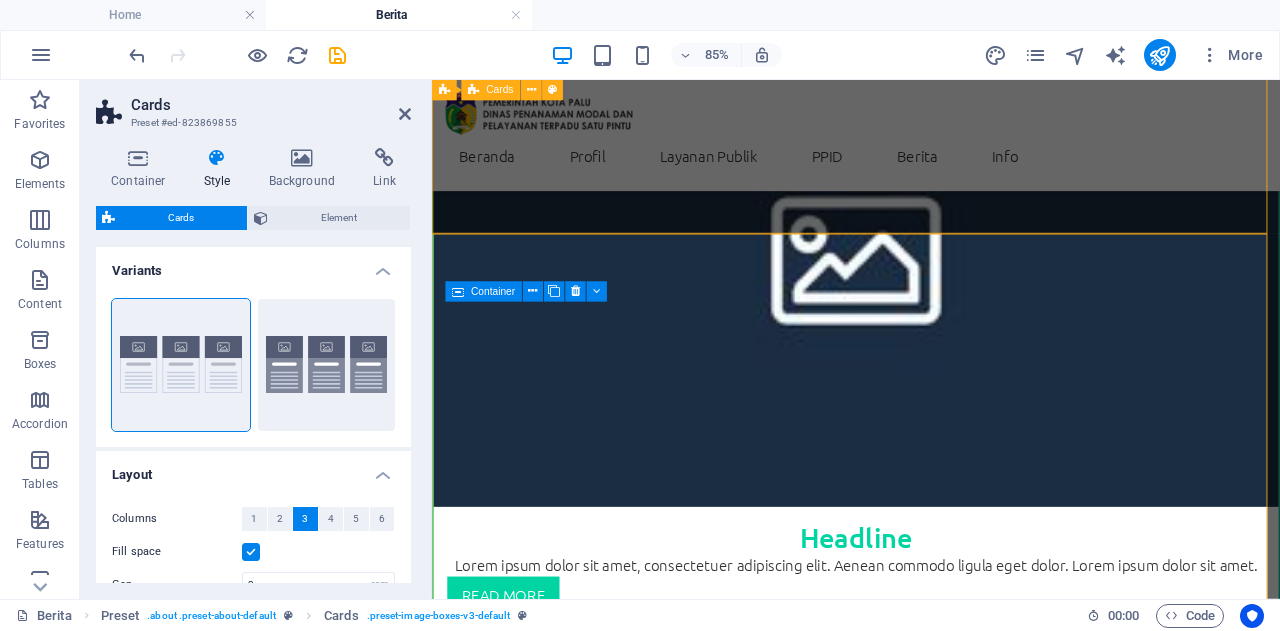 click on "Headline Lorem ipsum dolor sit amet, consectetuer adipiscing elit. Aenean commodo ligula eget dolor. Lorem ipsum dolor sit amet. read More Headline Lorem ipsum dolor sit amet, consectetuer adipiscing elit. Aenean commodo ligula eget dolor. Lorem ipsum dolor sit amet. read More Headline Lorem ipsum dolor sit amet, consectetuer adipiscing elit. Aenean commodo ligula eget dolor. Lorem ipsum dolor sit amet. read More" at bounding box center (931, 1116) 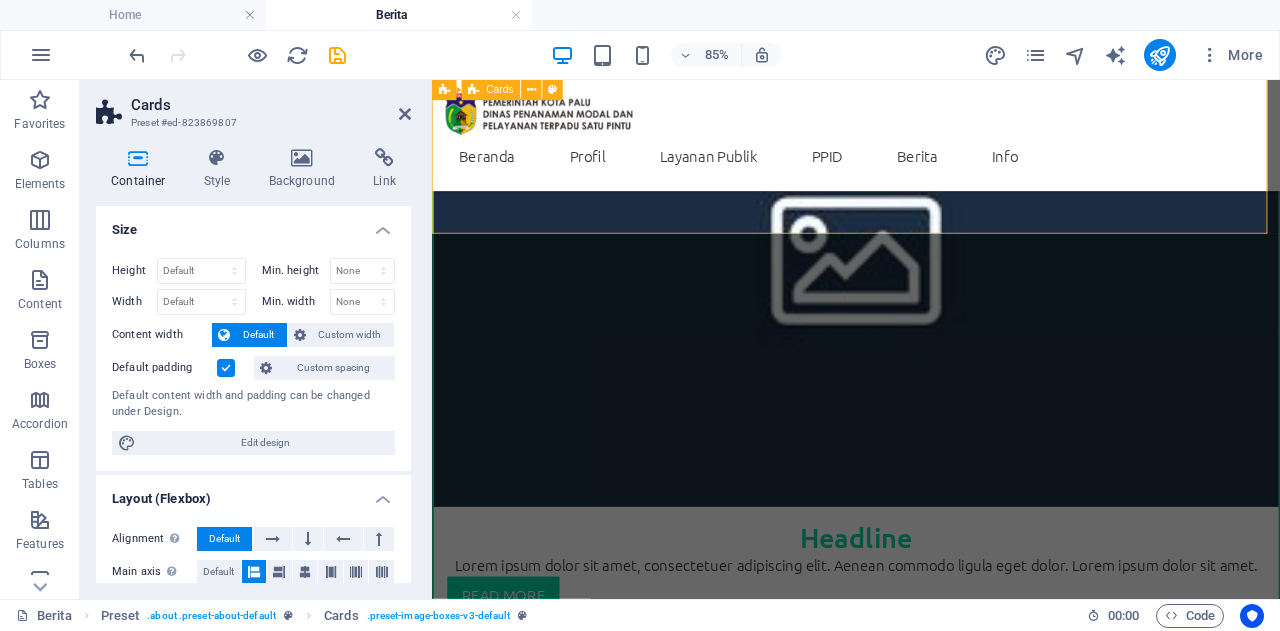 scroll, scrollTop: 330, scrollLeft: 0, axis: vertical 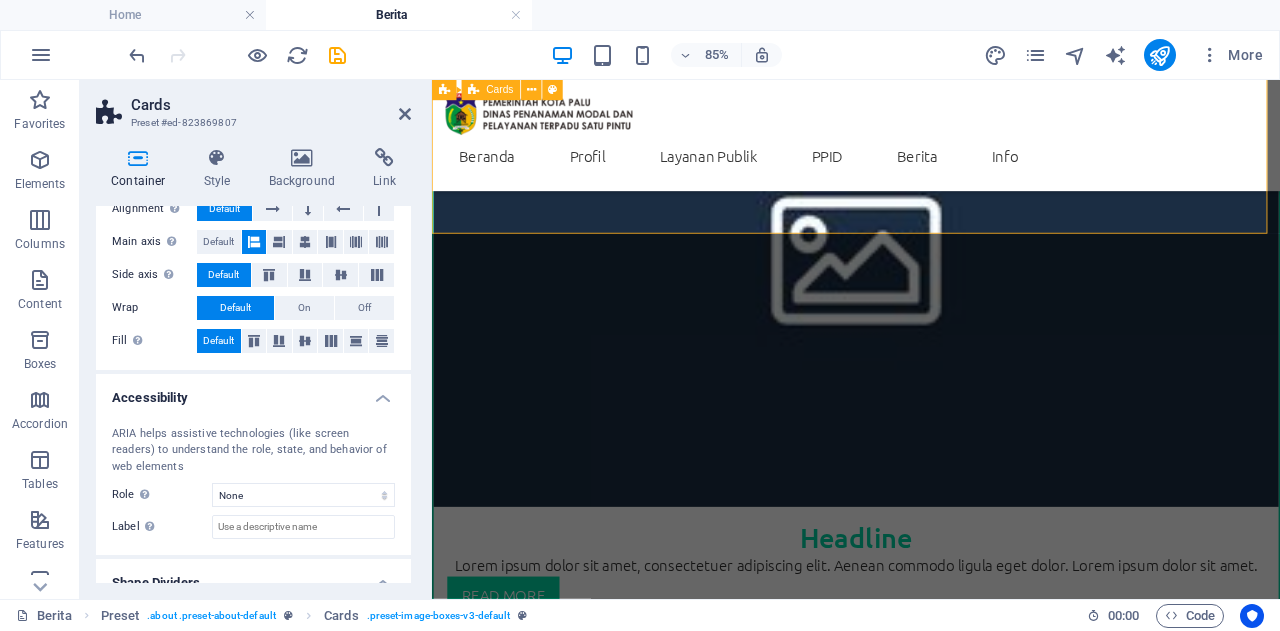 drag, startPoint x: 411, startPoint y: 452, endPoint x: 412, endPoint y: 492, distance: 40.012497 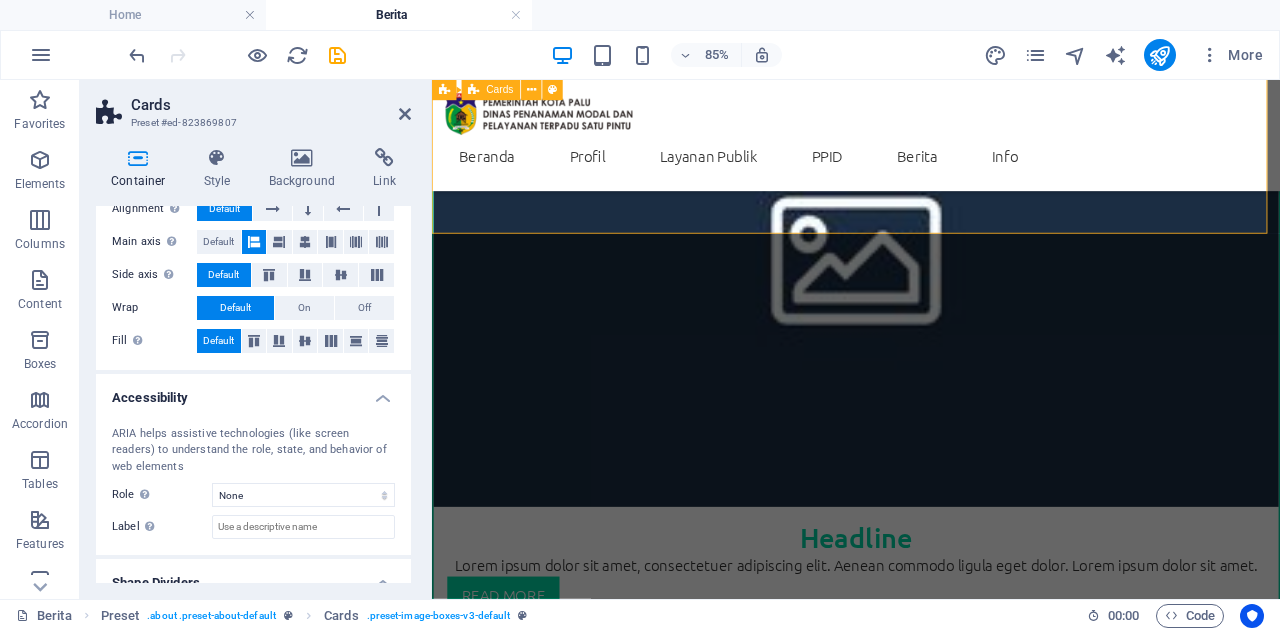 click on "Container Style Background Link Size Height Default px rem % vh vw Min. height None px rem % vh vw Width Default px rem % em vh vw Min. width None px rem % vh vw Content width Default Custom width Width Default px rem % em vh vw Min. width None px rem % vh vw Default padding Custom spacing Default content width and padding can be changed under Design. Edit design Layout (Flexbox) Alignment Determines the flex direction. Default Main axis Determine how elements should behave along the main axis inside this container (justify content). Default Side axis Control the vertical direction of the element inside of the container (align items). Default Wrap Default On Off Fill Controls the distances and direction of elements on the y-axis across several lines (align content). Default Accessibility ARIA helps assistive technologies (like screen readers) to understand the role, state, and behavior of web elements Role The ARIA role defines the purpose of an element.  None Alert Article Banner Comment Fan" at bounding box center [253, 365] 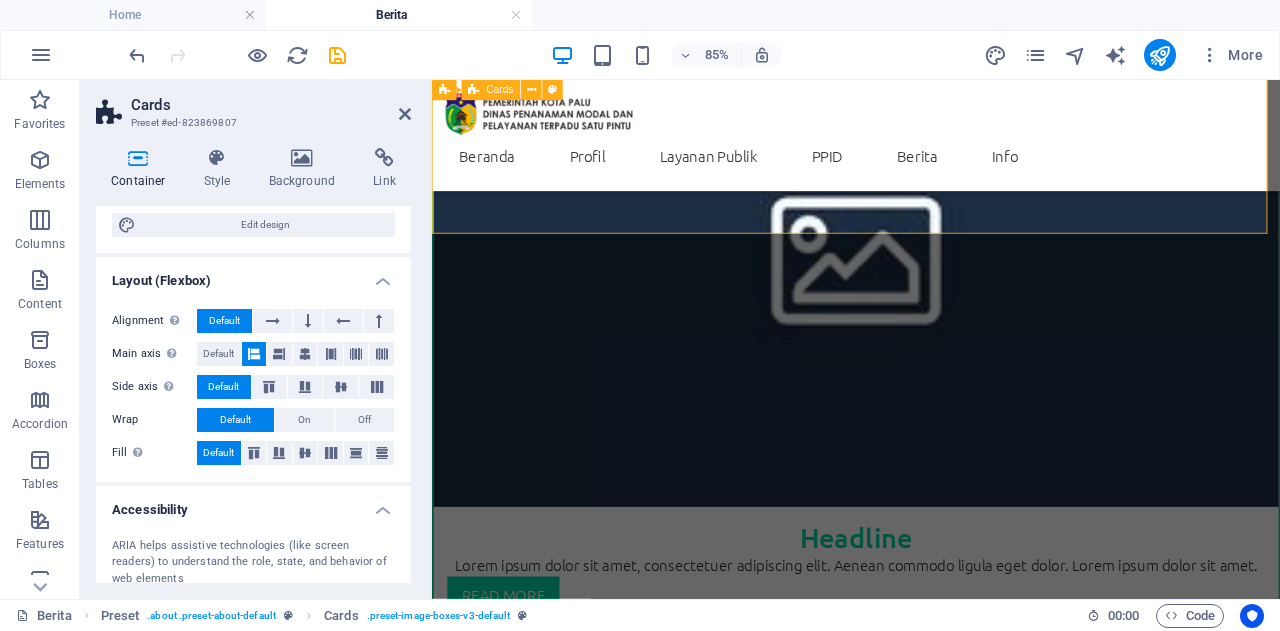 scroll, scrollTop: 194, scrollLeft: 0, axis: vertical 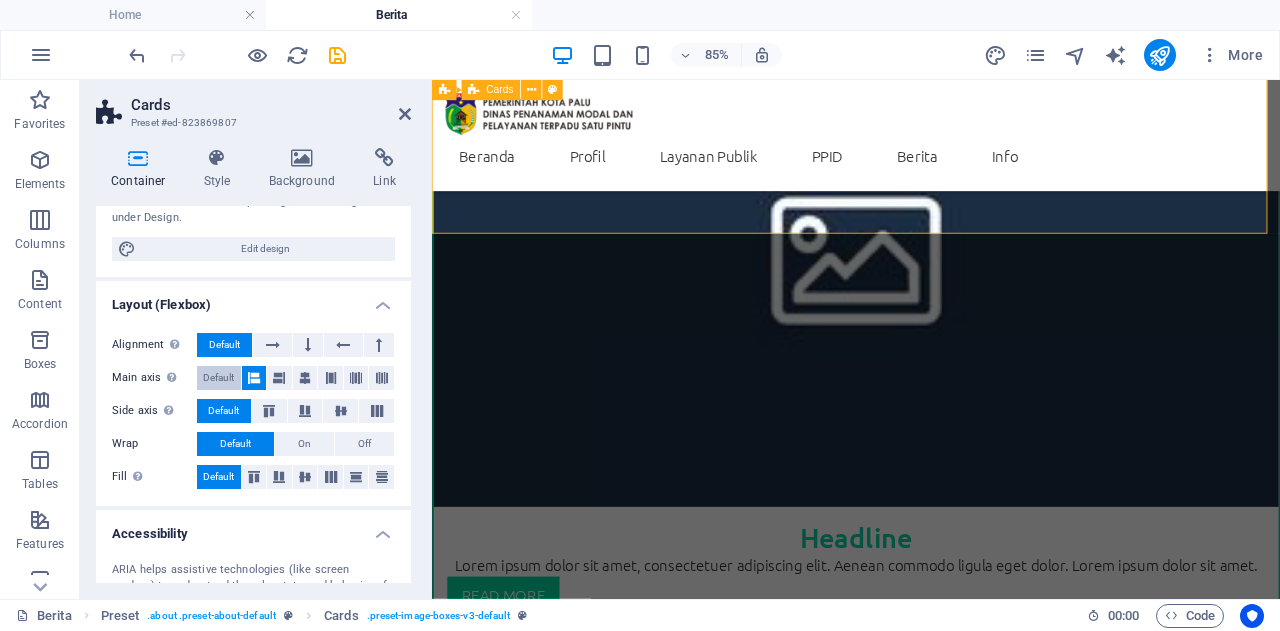 click on "Default" at bounding box center (218, 378) 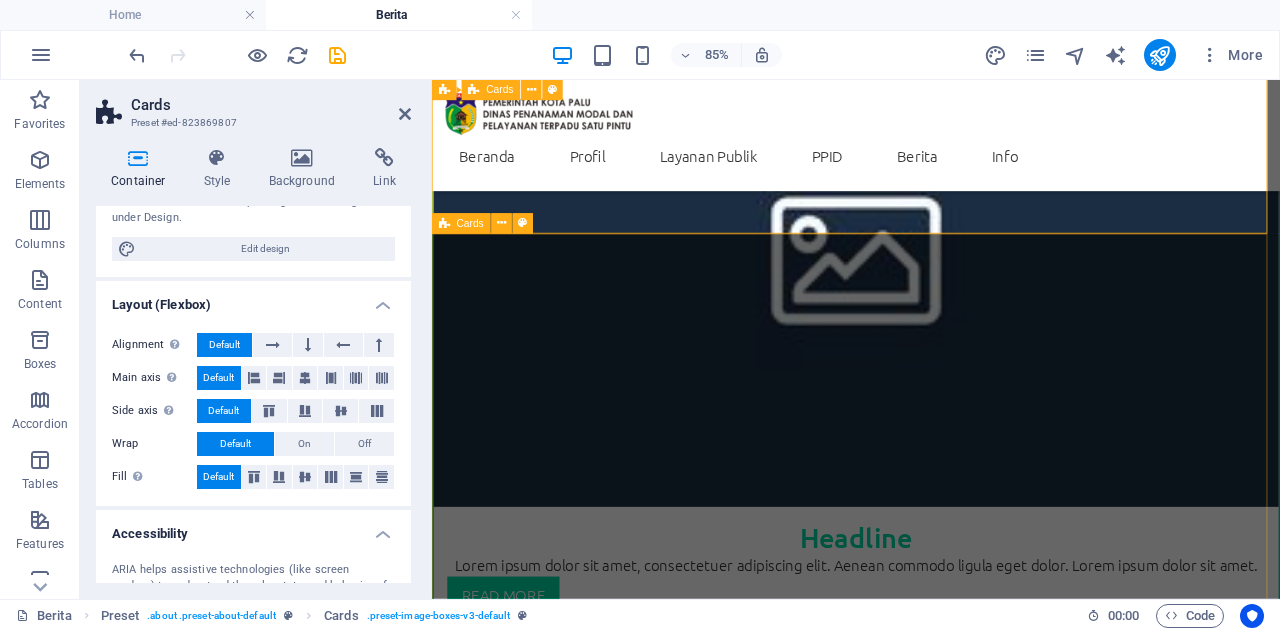 click on "Headline Lorem ipsum dolor sit amet, consectetuer adipiscing elit. Aenean commodo ligula eget dolor. Lorem ipsum dolor sit amet. read more Headline Lorem ipsum dolor sit amet, consectetuer adipiscing elit. Aenean commodo ligula eget dolor. Lorem ipsum dolor sit amet. read more Headline Lorem ipsum dolor sit amet, consectetuer adipiscing elit. Aenean commodo ligula eget dolor. Lorem ipsum dolor sit amet. read more" at bounding box center (931, 3470) 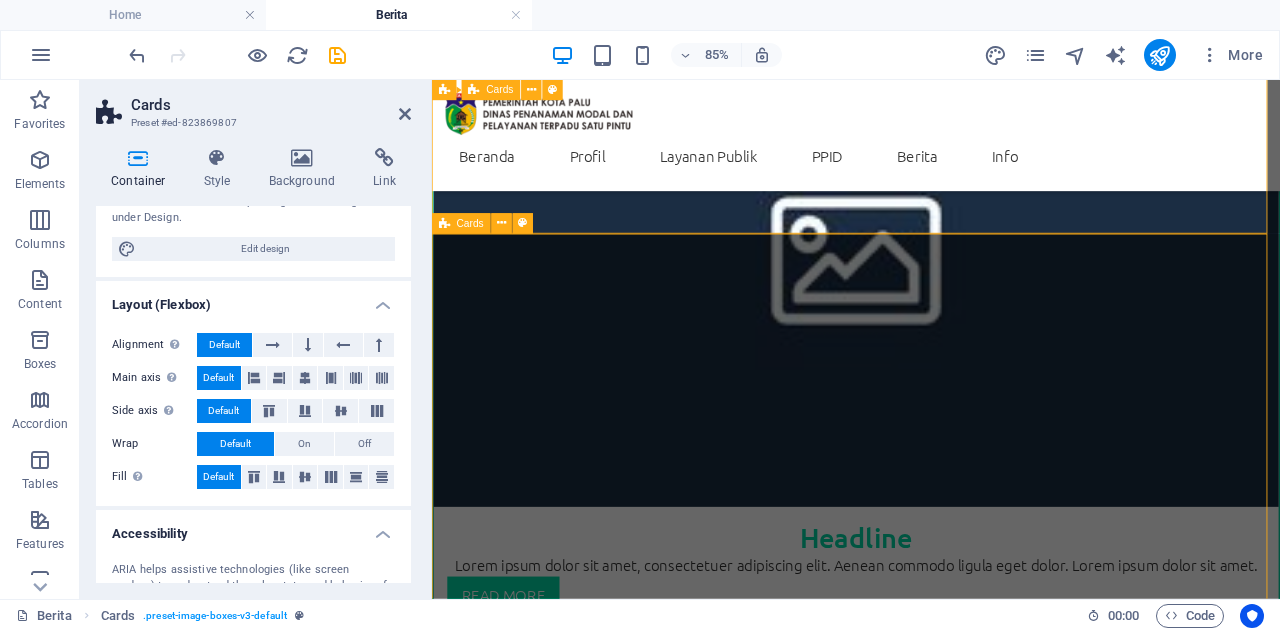scroll, scrollTop: 854, scrollLeft: 0, axis: vertical 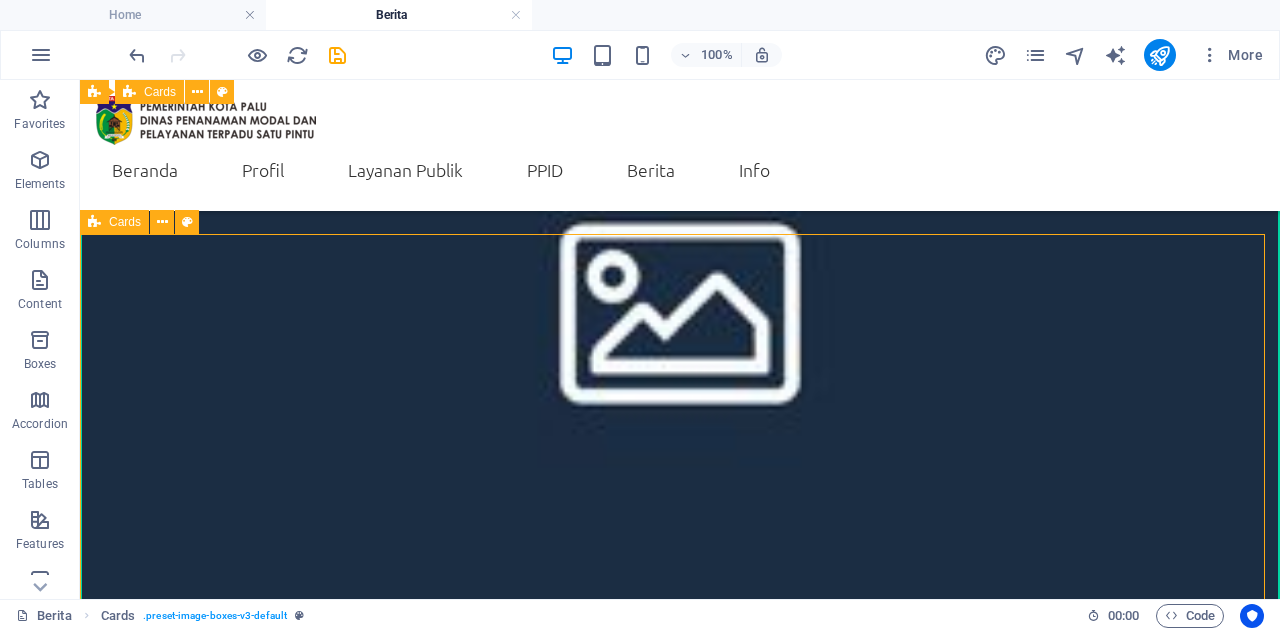 click on "Headline Lorem ipsum dolor sit amet, consectetuer adipiscing elit. Aenean commodo ligula eget dolor. Lorem ipsum dolor sit amet. read more Headline Lorem ipsum dolor sit amet, consectetuer adipiscing elit. Aenean commodo ligula eget dolor. Lorem ipsum dolor sit amet. read more Headline Lorem ipsum dolor sit amet, consectetuer adipiscing elit. Aenean commodo ligula eget dolor. Lorem ipsum dolor sit amet. read more" at bounding box center [680, 3934] 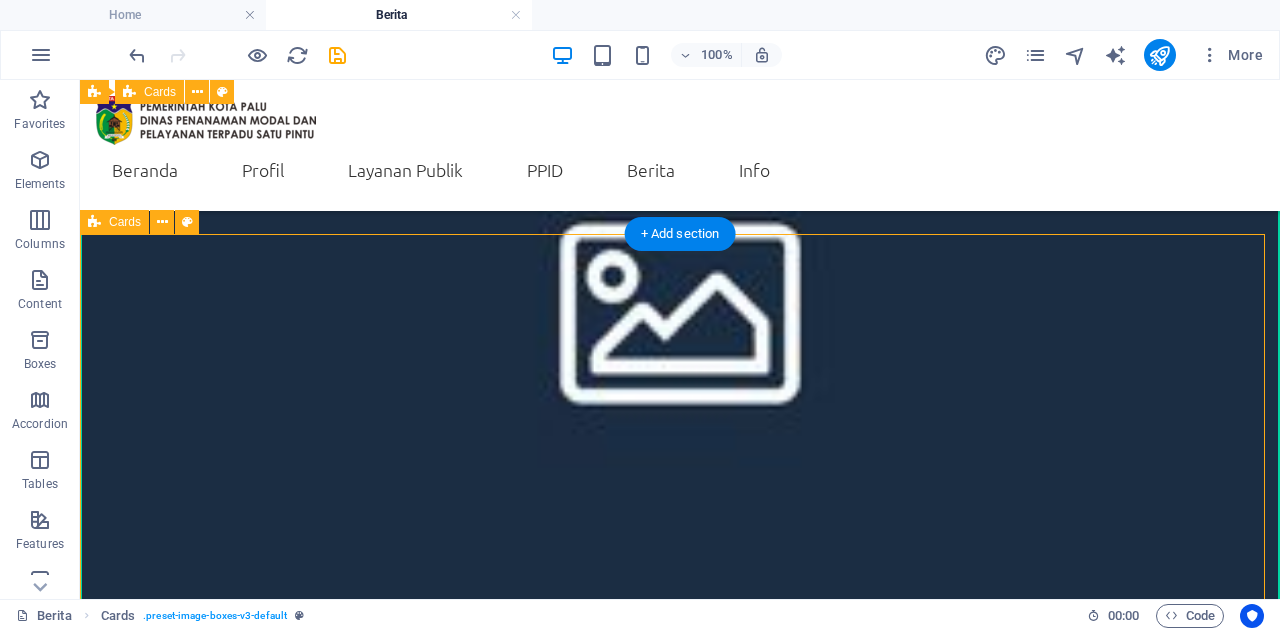 click on "Headline Lorem ipsum dolor sit amet, consectetuer adipiscing elit. Aenean commodo ligula eget dolor. Lorem ipsum dolor sit amet. read more Headline Lorem ipsum dolor sit amet, consectetuer adipiscing elit. Aenean commodo ligula eget dolor. Lorem ipsum dolor sit amet. read more Headline Lorem ipsum dolor sit amet, consectetuer adipiscing elit. Aenean commodo ligula eget dolor. Lorem ipsum dolor sit amet. read more" at bounding box center [680, 3934] 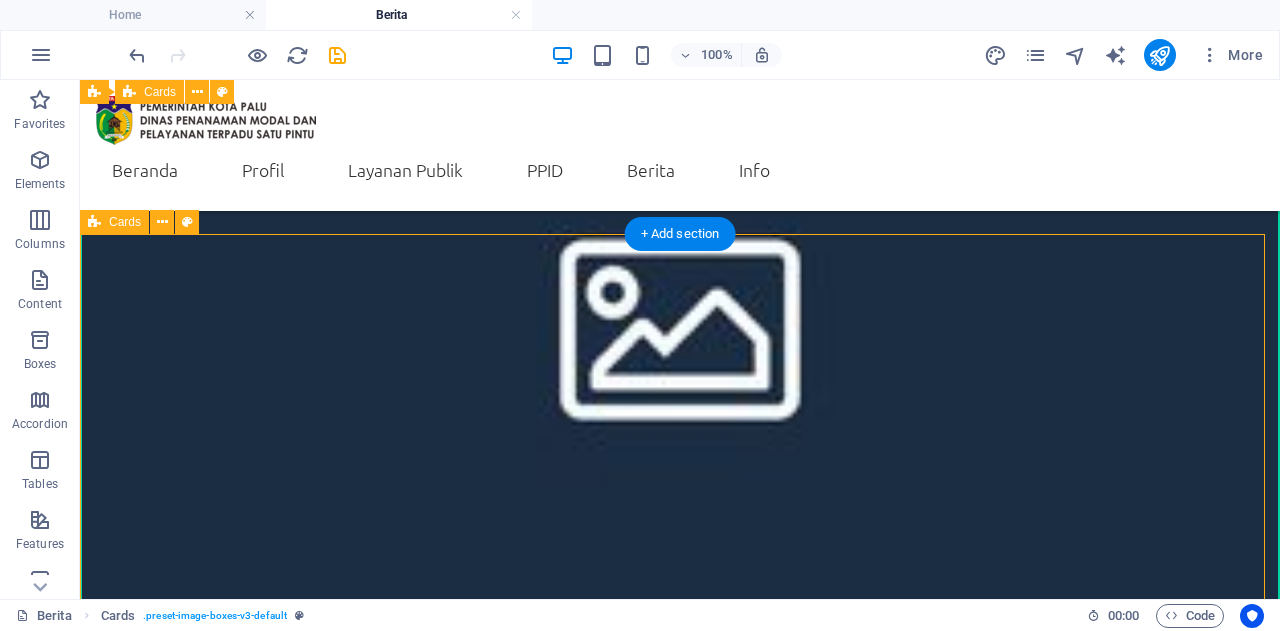 select on "rem" 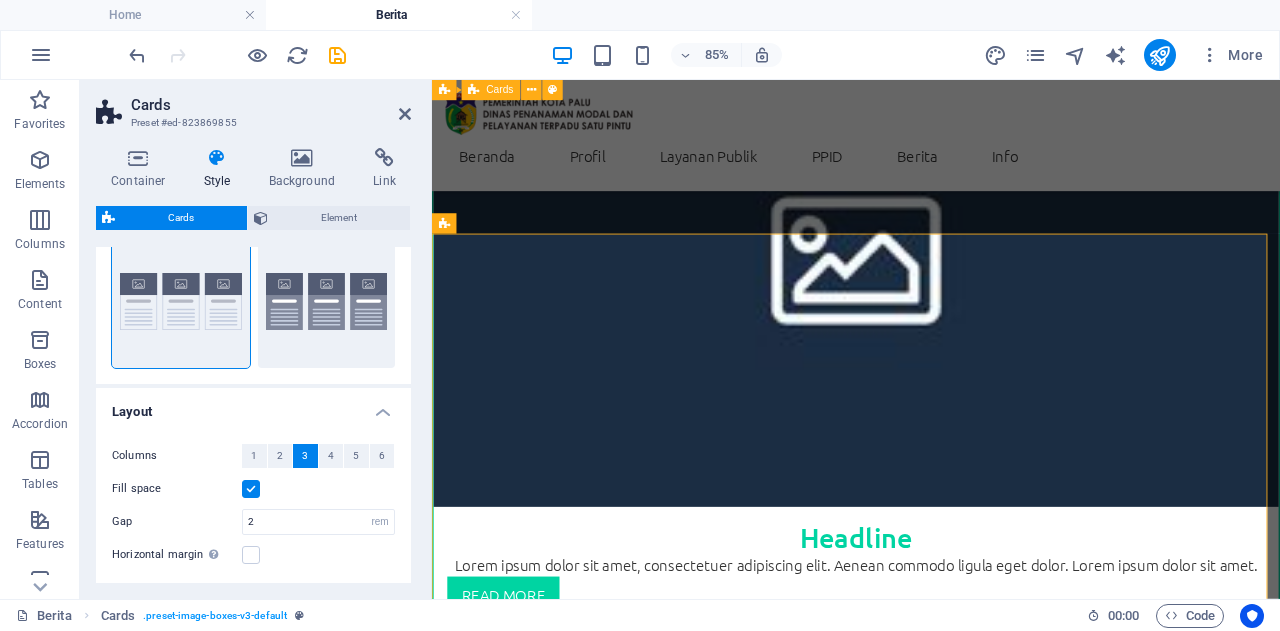 scroll, scrollTop: 0, scrollLeft: 0, axis: both 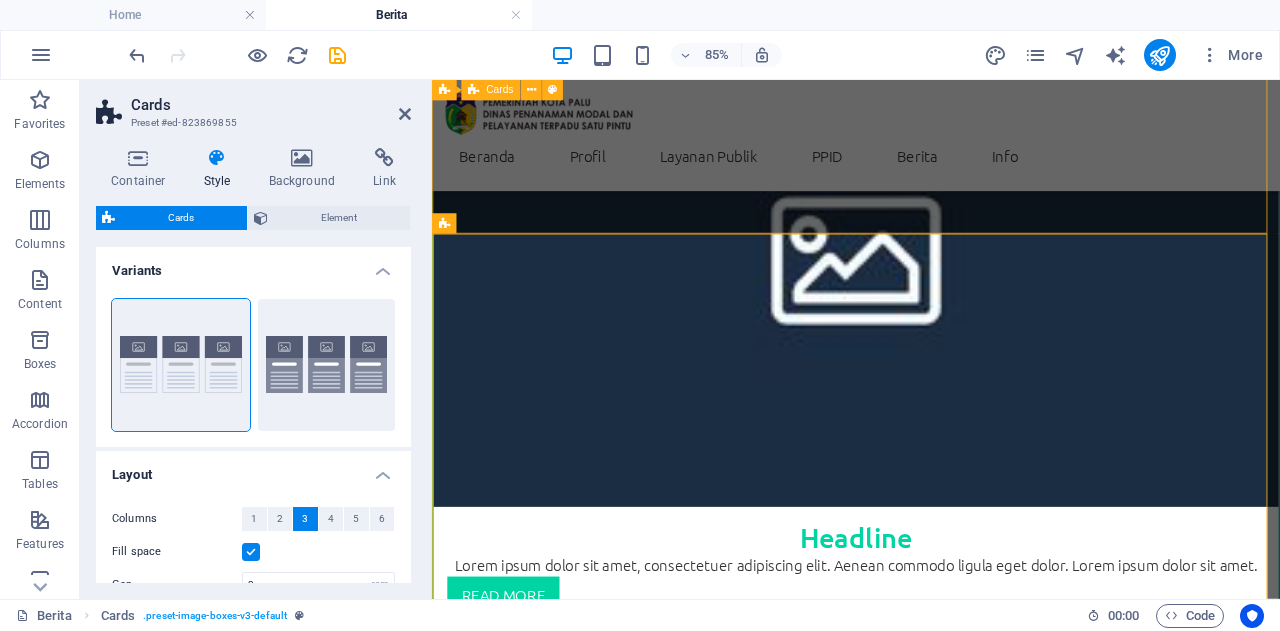 click on "Headline Lorem ipsum dolor sit amet, consectetuer adipiscing elit. Aenean commodo ligula eget dolor. Lorem ipsum dolor sit amet. read More Headline Lorem ipsum dolor sit amet, consectetuer adipiscing elit. Aenean commodo ligula eget dolor. Lorem ipsum dolor sit amet. read More Headline Lorem ipsum dolor sit amet, consectetuer adipiscing elit. Aenean commodo ligula eget dolor. Lorem ipsum dolor sit amet. read More" at bounding box center [931, 1116] 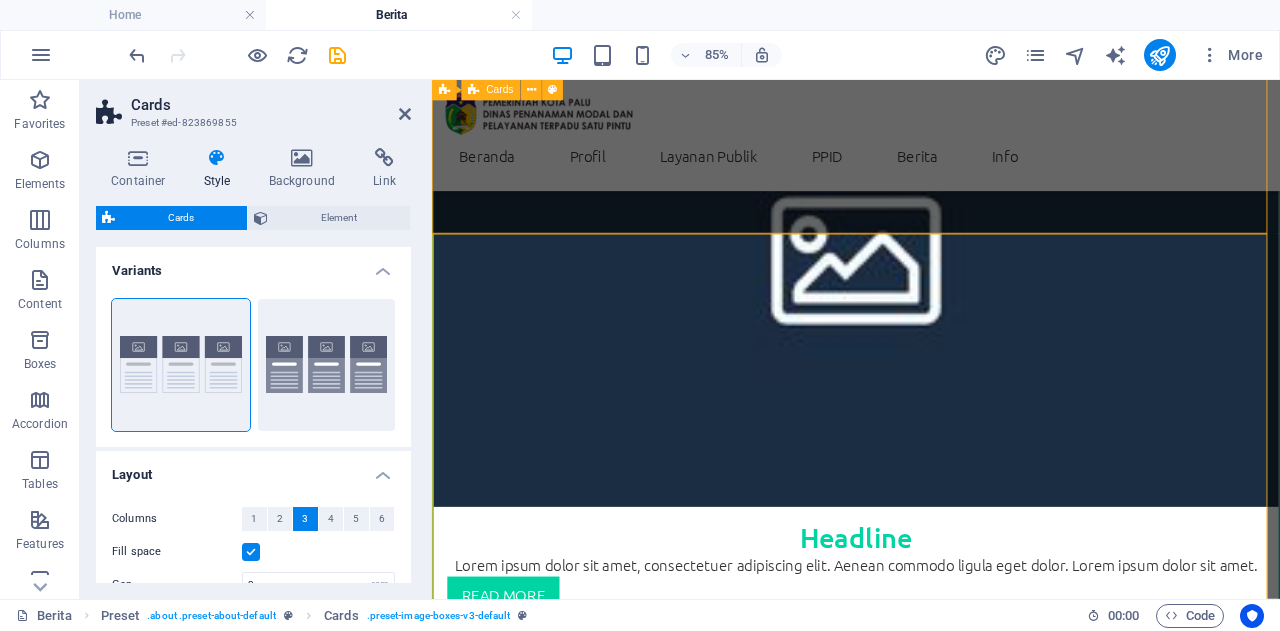click on "Headline Lorem ipsum dolor sit amet, consectetuer adipiscing elit. Aenean commodo ligula eget dolor. Lorem ipsum dolor sit amet. read More Headline Lorem ipsum dolor sit amet, consectetuer adipiscing elit. Aenean commodo ligula eget dolor. Lorem ipsum dolor sit amet. read More Headline Lorem ipsum dolor sit amet, consectetuer adipiscing elit. Aenean commodo ligula eget dolor. Lorem ipsum dolor sit amet. read More" at bounding box center [931, 1116] 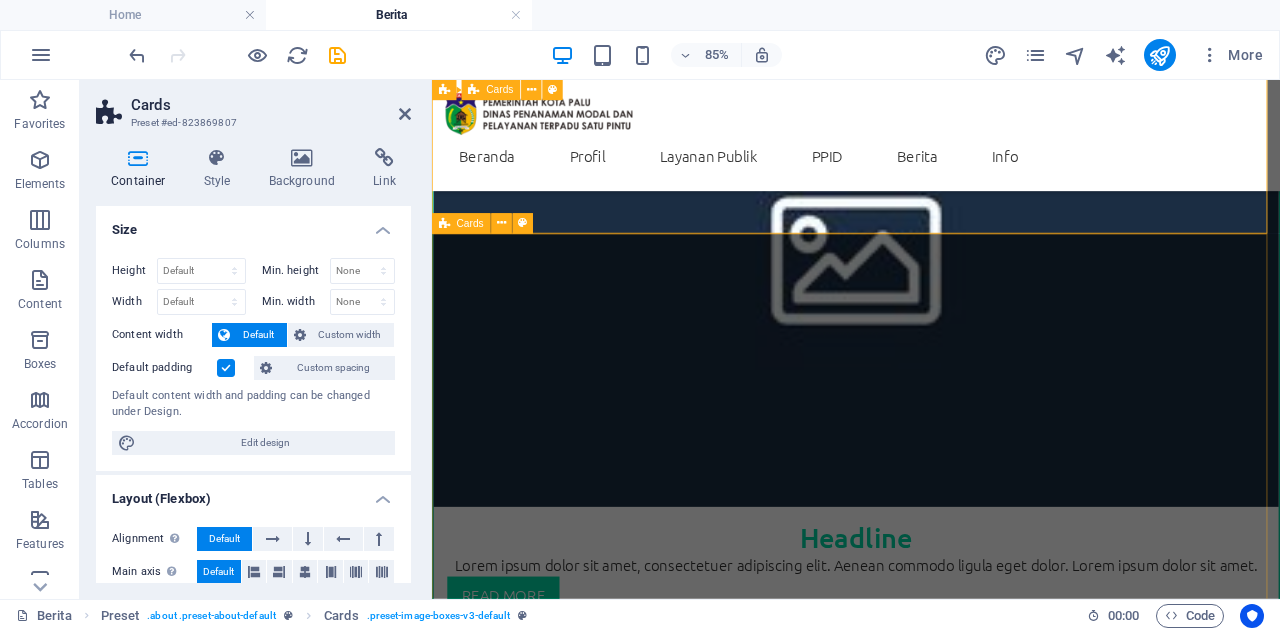 click on "Headline Lorem ipsum dolor sit amet, consectetuer adipiscing elit. Aenean commodo ligula eget dolor. Lorem ipsum dolor sit amet. read more Headline Lorem ipsum dolor sit amet, consectetuer adipiscing elit. Aenean commodo ligula eget dolor. Lorem ipsum dolor sit amet. read more Headline Lorem ipsum dolor sit amet, consectetuer adipiscing elit. Aenean commodo ligula eget dolor. Lorem ipsum dolor sit amet. read more" at bounding box center (931, 3470) 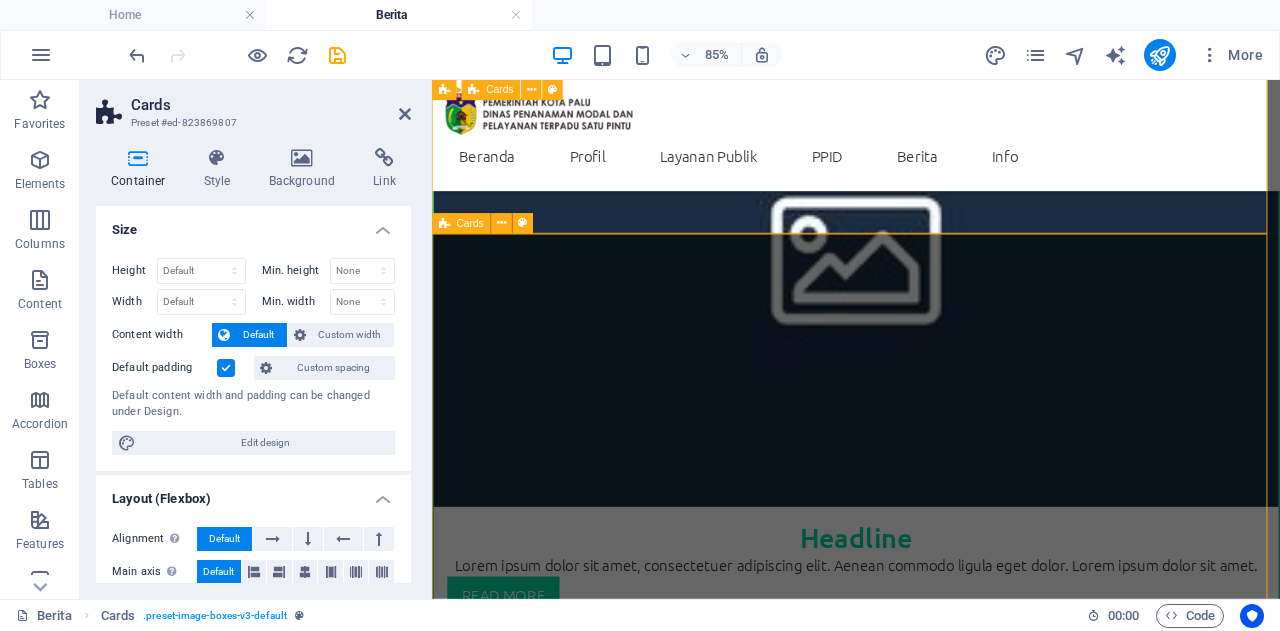 click on "Headline Lorem ipsum dolor sit amet, consectetuer adipiscing elit. Aenean commodo ligula eget dolor. Lorem ipsum dolor sit amet. read more Headline Lorem ipsum dolor sit amet, consectetuer adipiscing elit. Aenean commodo ligula eget dolor. Lorem ipsum dolor sit amet. read more Headline Lorem ipsum dolor sit amet, consectetuer adipiscing elit. Aenean commodo ligula eget dolor. Lorem ipsum dolor sit amet. read more" at bounding box center (931, 3470) 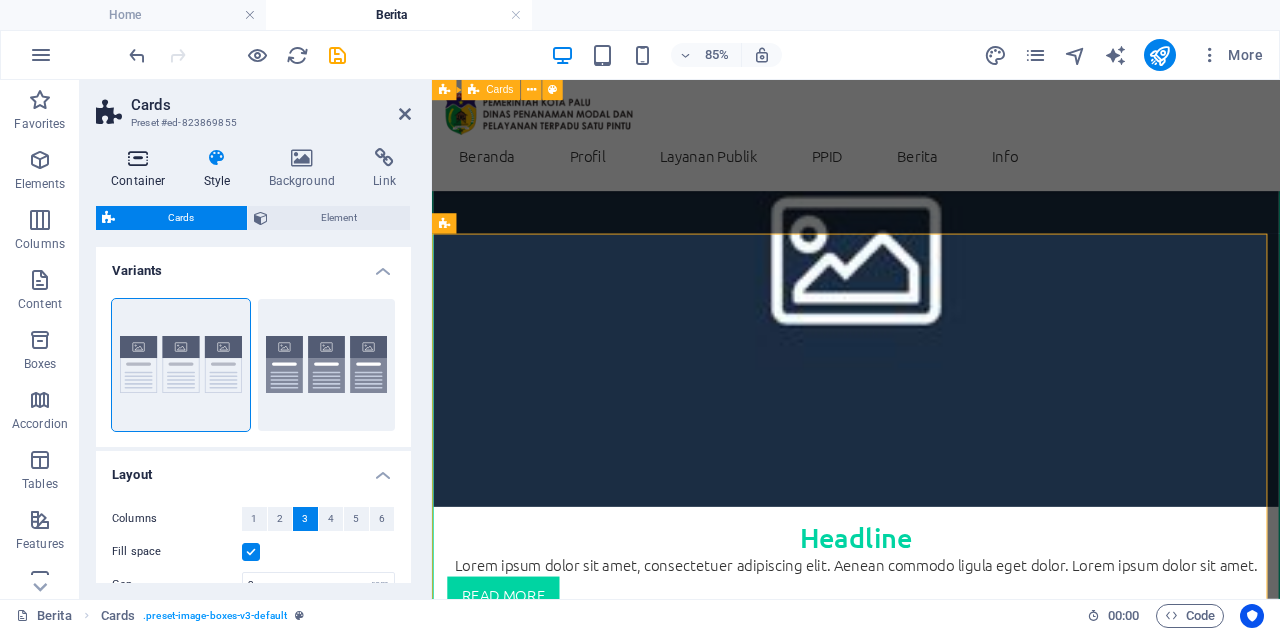 click at bounding box center (138, 158) 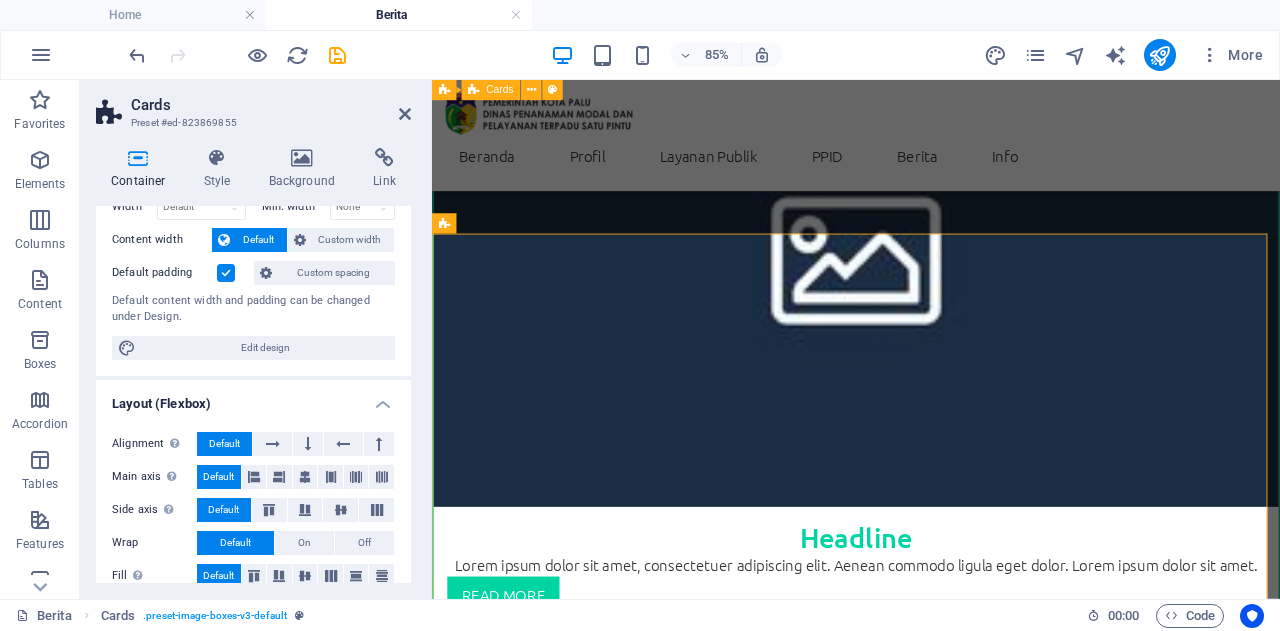 scroll, scrollTop: 72, scrollLeft: 0, axis: vertical 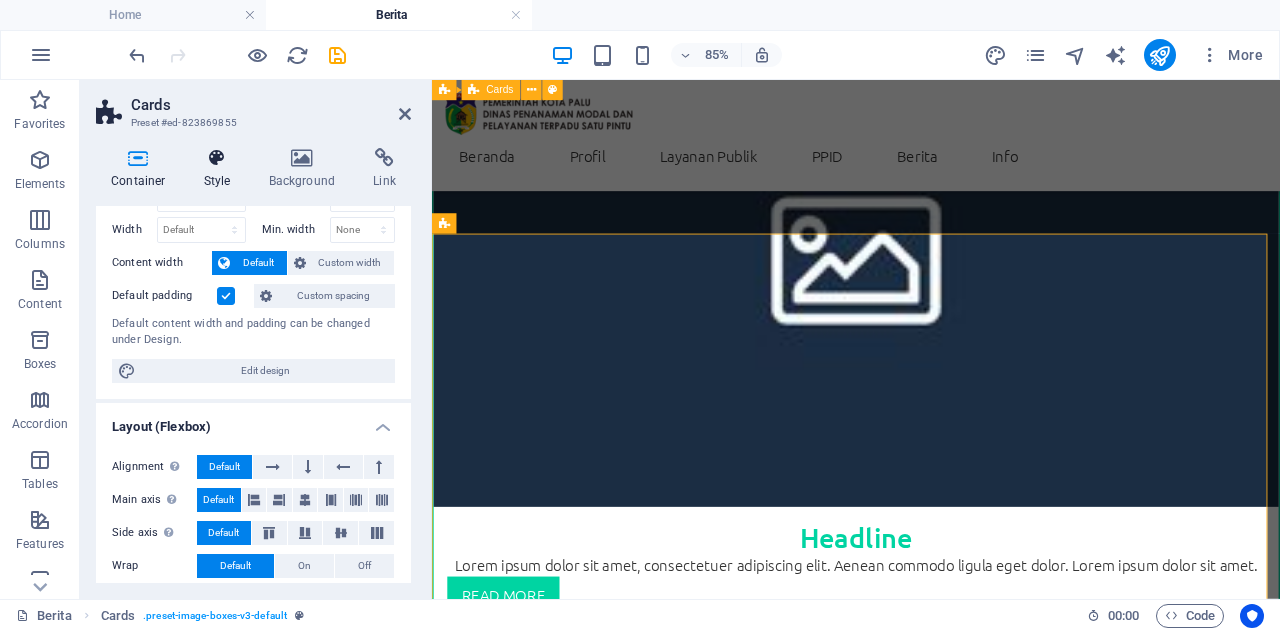 click at bounding box center (217, 158) 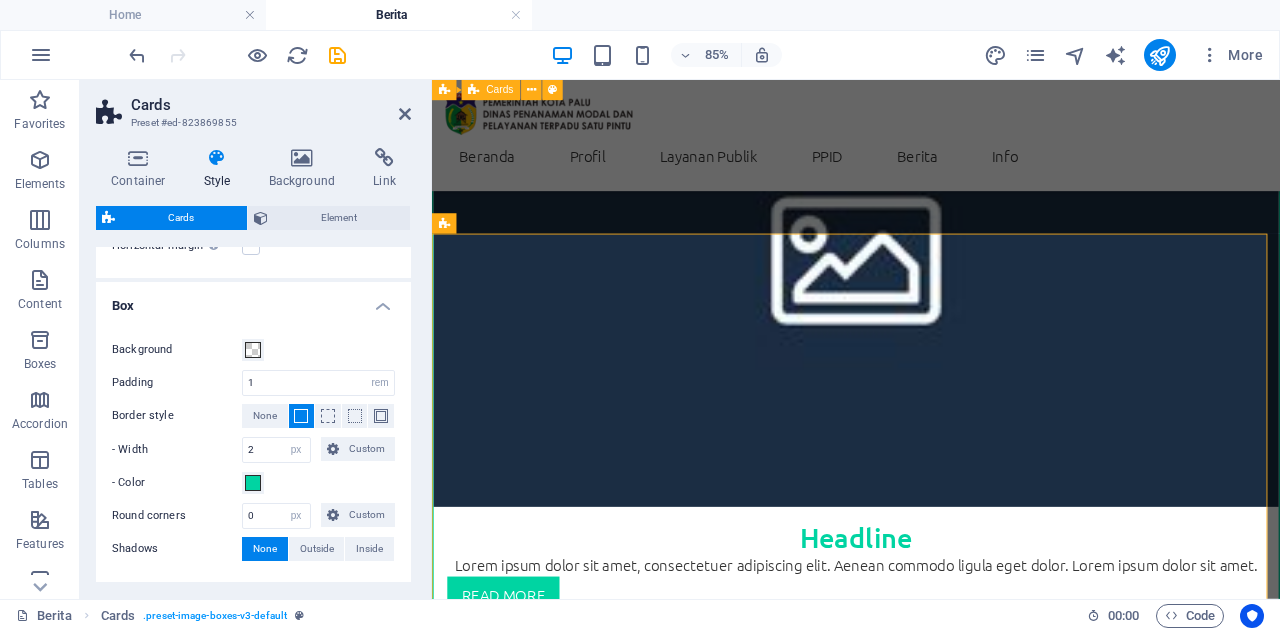scroll, scrollTop: 450, scrollLeft: 0, axis: vertical 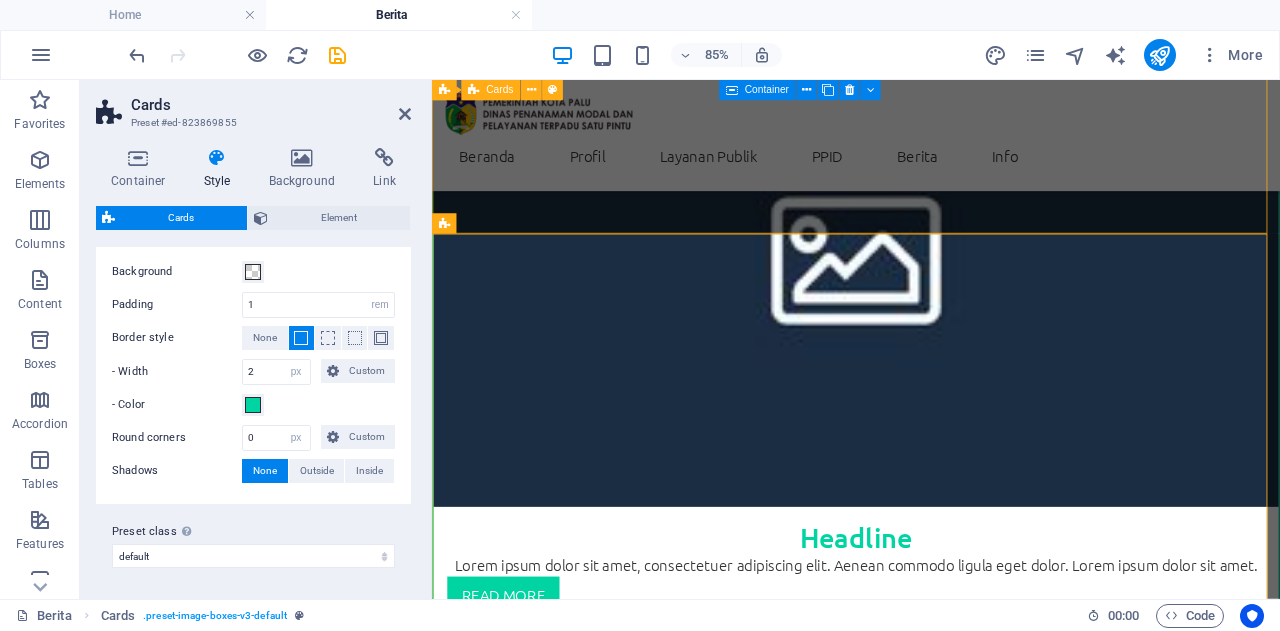 click on "Headline Lorem ipsum dolor sit amet, consectetuer adipiscing elit. Aenean commodo ligula eget dolor. Lorem ipsum dolor sit amet. read More Headline Lorem ipsum dolor sit amet, consectetuer adipiscing elit. Aenean commodo ligula eget dolor. Lorem ipsum dolor sit amet. read More Headline Lorem ipsum dolor sit amet, consectetuer adipiscing elit. Aenean commodo ligula eget dolor. Lorem ipsum dolor sit amet. read More" at bounding box center [931, 1116] 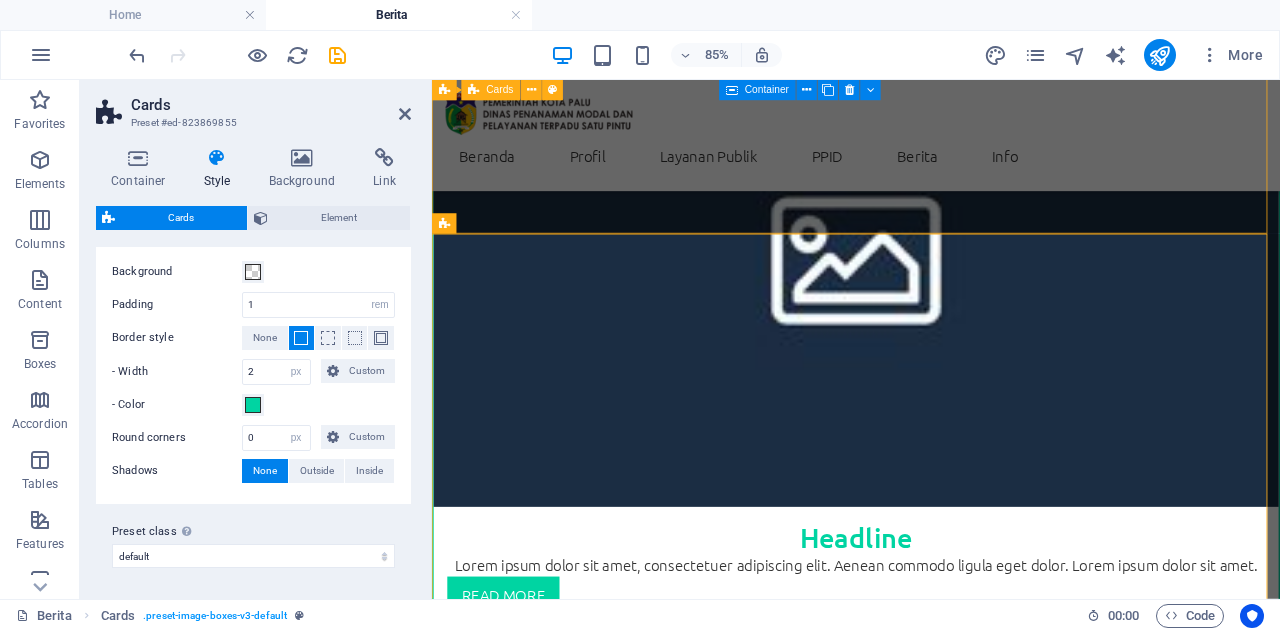 click on "Headline Lorem ipsum dolor sit amet, consectetuer adipiscing elit. Aenean commodo ligula eget dolor. Lorem ipsum dolor sit amet. read More Headline Lorem ipsum dolor sit amet, consectetuer adipiscing elit. Aenean commodo ligula eget dolor. Lorem ipsum dolor sit amet. read More Headline Lorem ipsum dolor sit amet, consectetuer adipiscing elit. Aenean commodo ligula eget dolor. Lorem ipsum dolor sit amet. read More" at bounding box center (931, 1116) 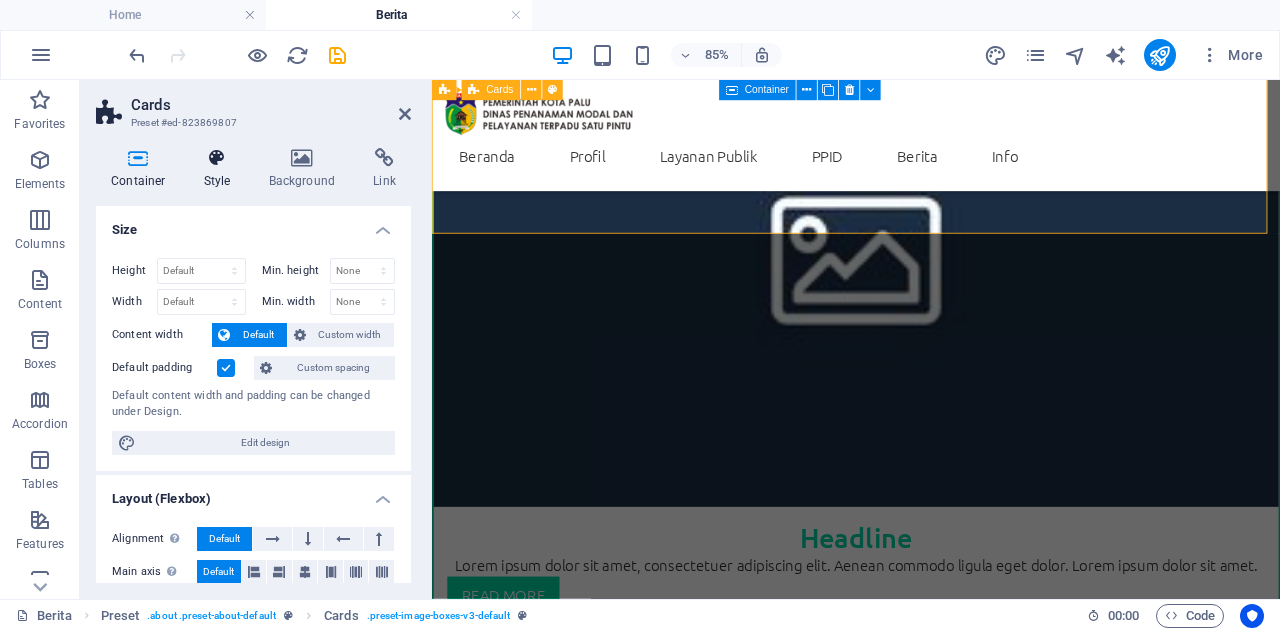 click at bounding box center (217, 158) 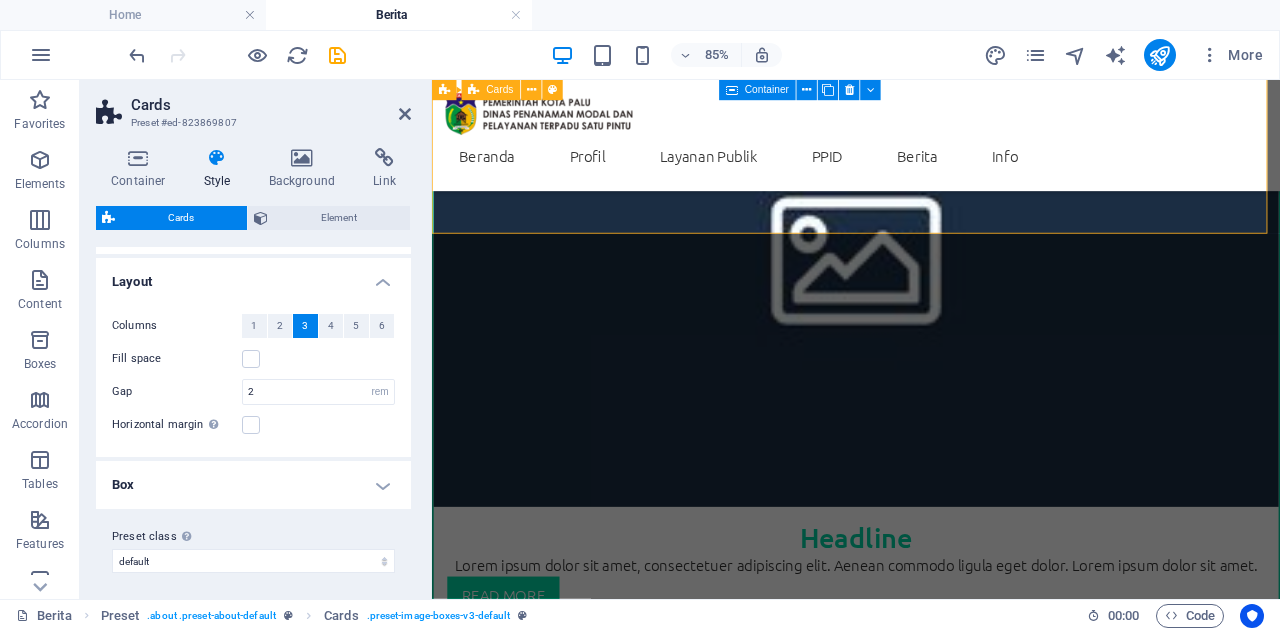 scroll, scrollTop: 198, scrollLeft: 0, axis: vertical 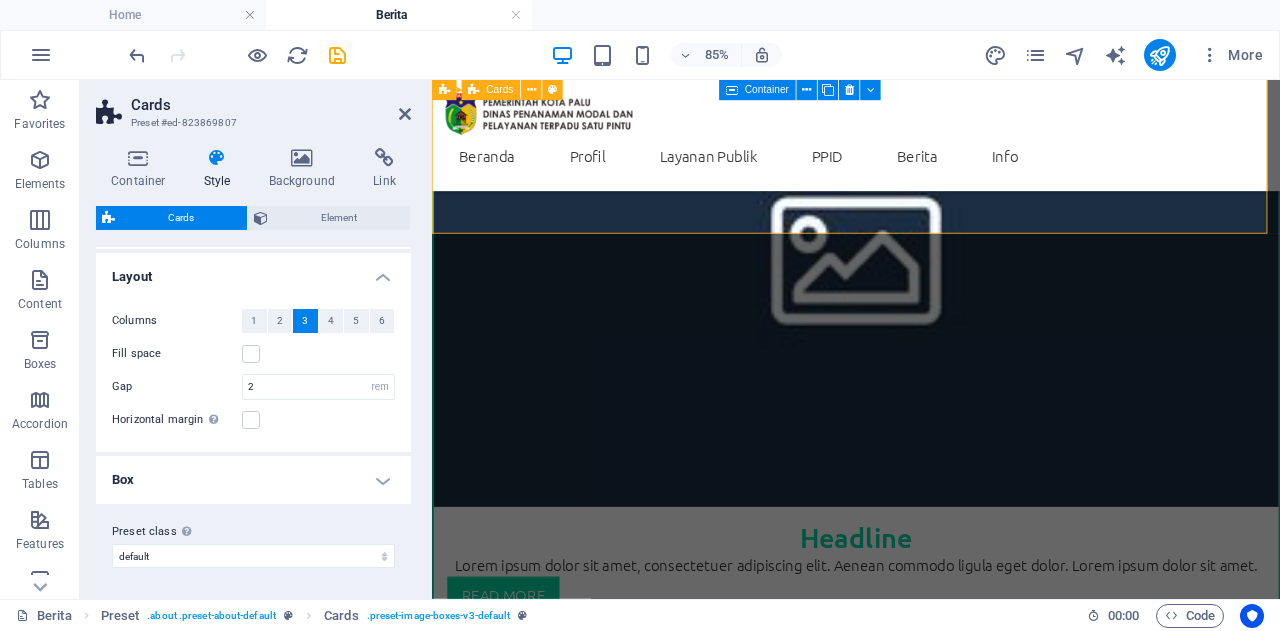 click on "Box" at bounding box center (253, 480) 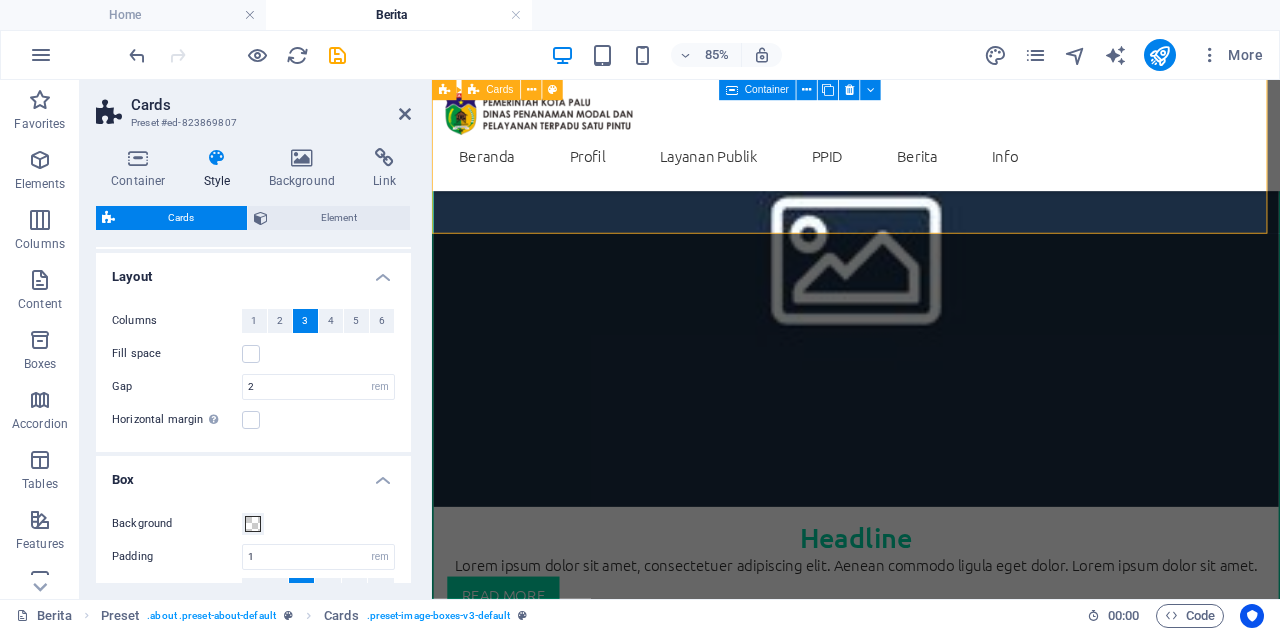 click on "Box" at bounding box center (253, 474) 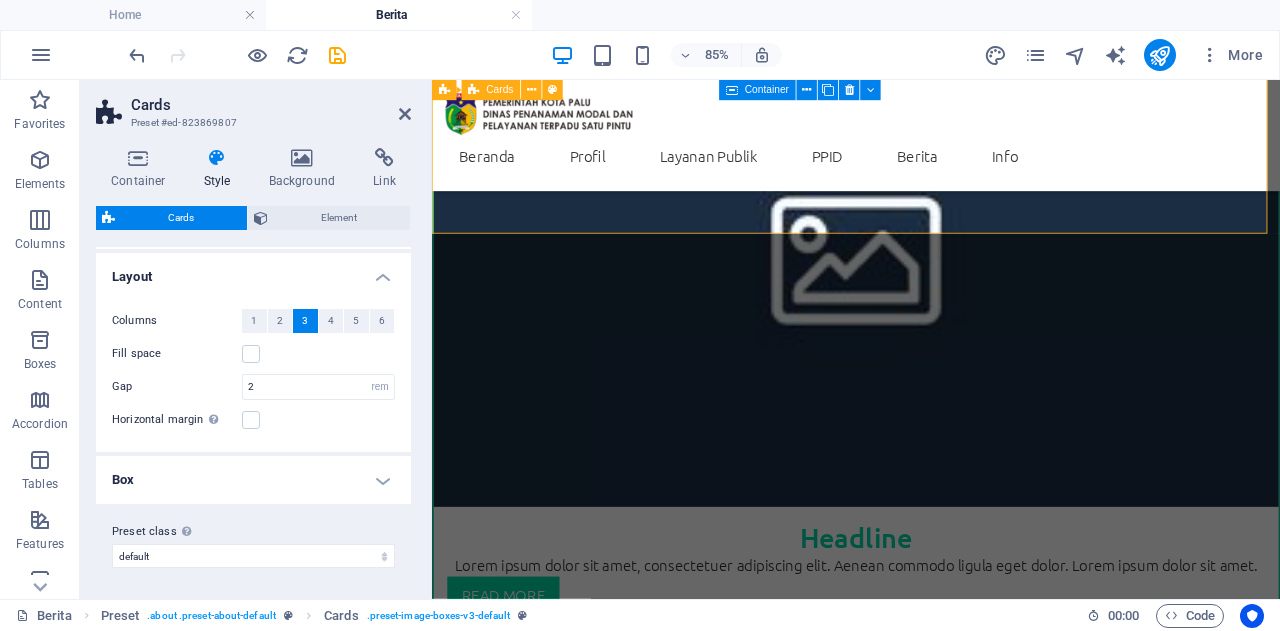 click on "Box" at bounding box center [253, 480] 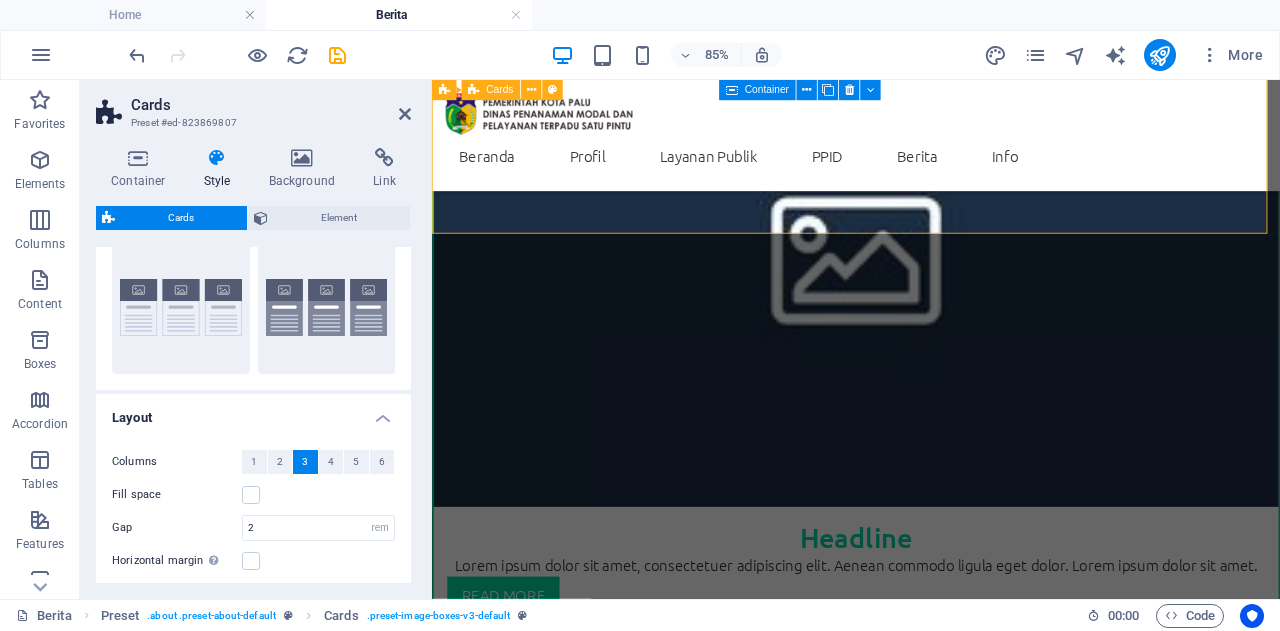 scroll, scrollTop: 18, scrollLeft: 0, axis: vertical 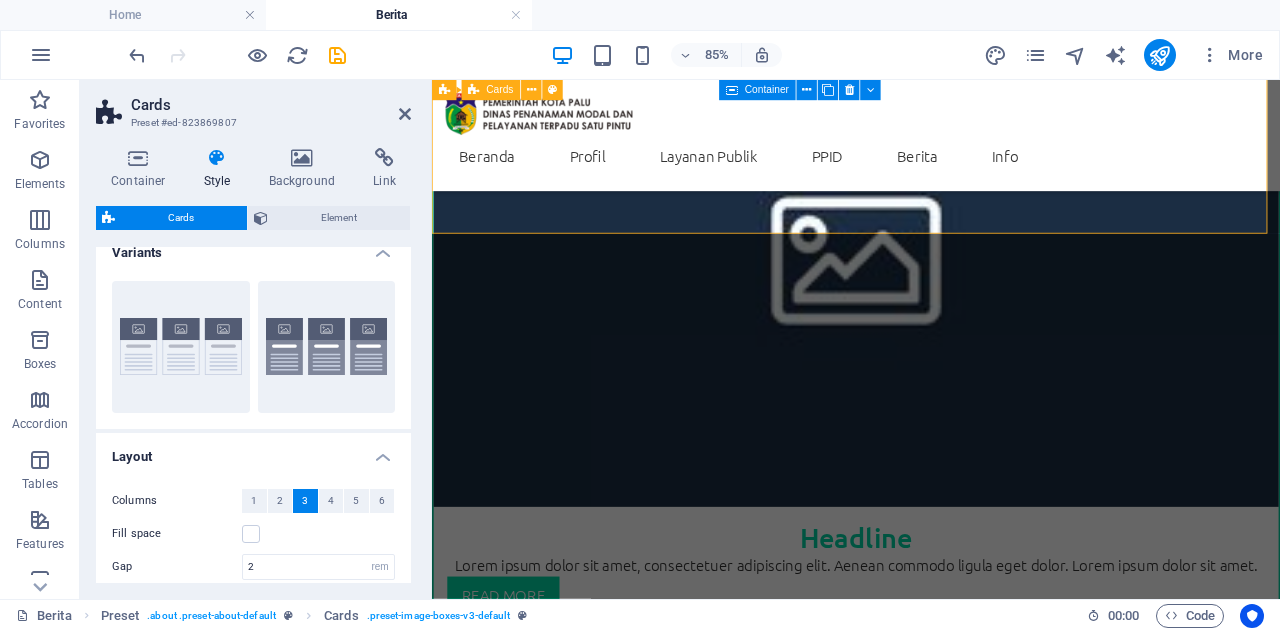 drag, startPoint x: 409, startPoint y: 463, endPoint x: 33, endPoint y: 360, distance: 389.85254 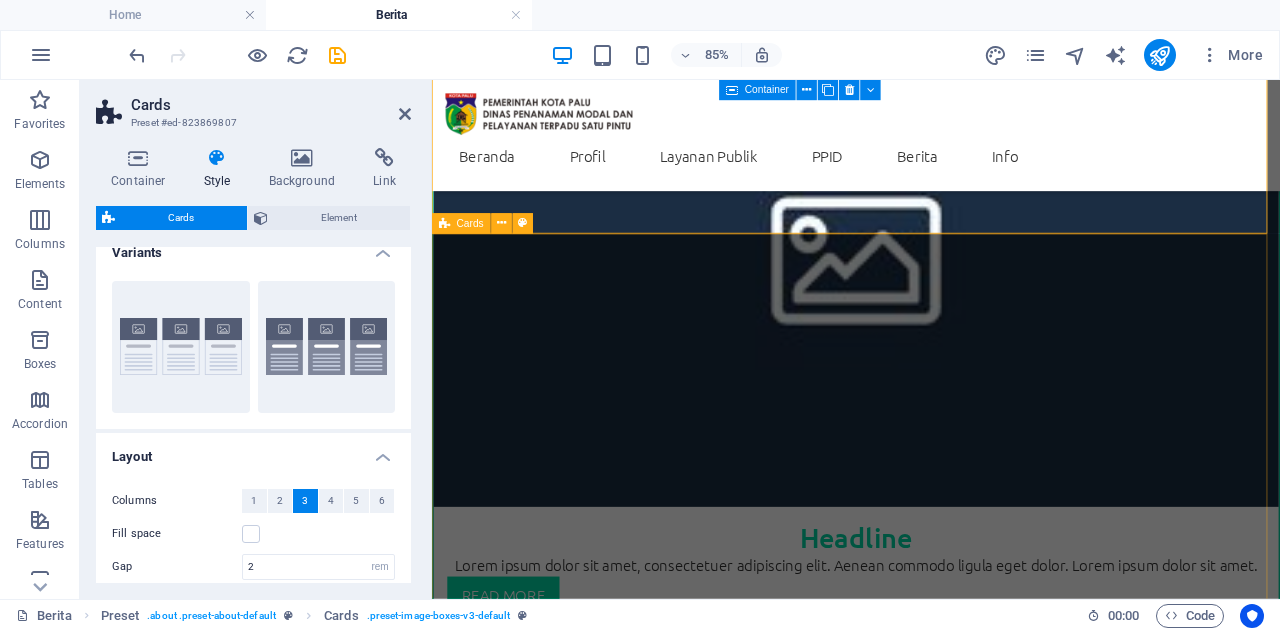 click on "Headline Lorem ipsum dolor sit amet, consectetuer adipiscing elit. Aenean commodo ligula eget dolor. Lorem ipsum dolor sit amet. read more Headline Lorem ipsum dolor sit amet, consectetuer adipiscing elit. Aenean commodo ligula eget dolor. Lorem ipsum dolor sit amet. read more Headline Lorem ipsum dolor sit amet, consectetuer adipiscing elit. Aenean commodo ligula eget dolor. Lorem ipsum dolor sit amet. read more" at bounding box center (931, 3470) 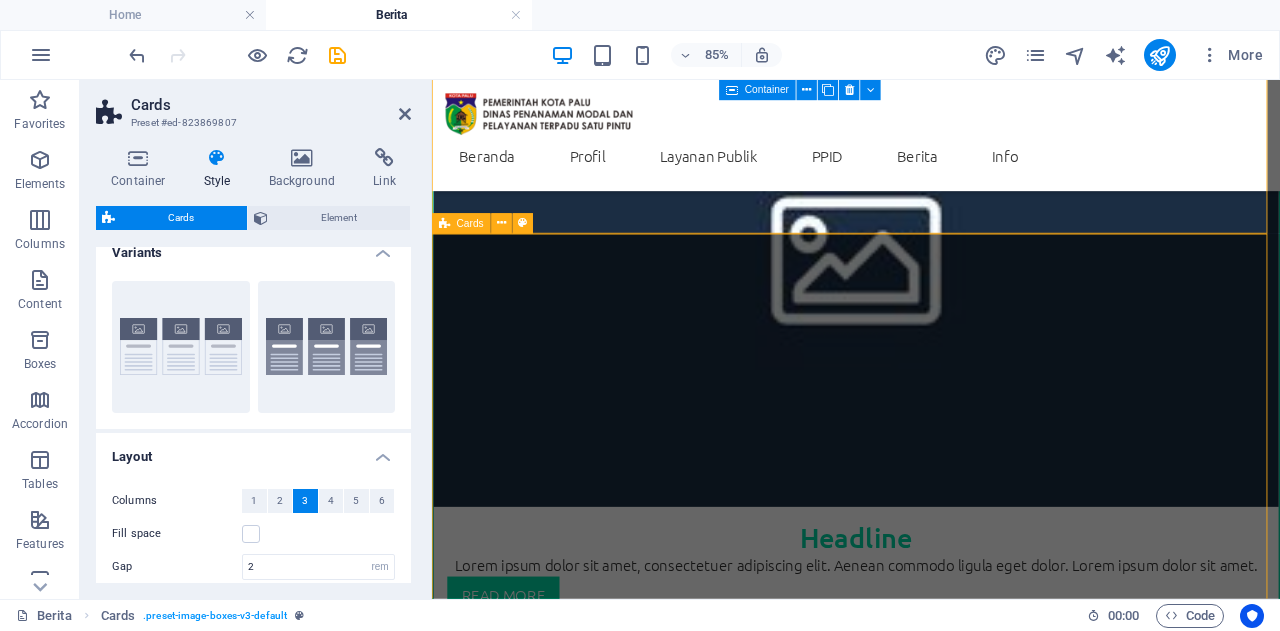click on "Headline Lorem ipsum dolor sit amet, consectetuer adipiscing elit. Aenean commodo ligula eget dolor. Lorem ipsum dolor sit amet. read more Headline Lorem ipsum dolor sit amet, consectetuer adipiscing elit. Aenean commodo ligula eget dolor. Lorem ipsum dolor sit amet. read more Headline Lorem ipsum dolor sit amet, consectetuer adipiscing elit. Aenean commodo ligula eget dolor. Lorem ipsum dolor sit amet. read more" at bounding box center (931, 3470) 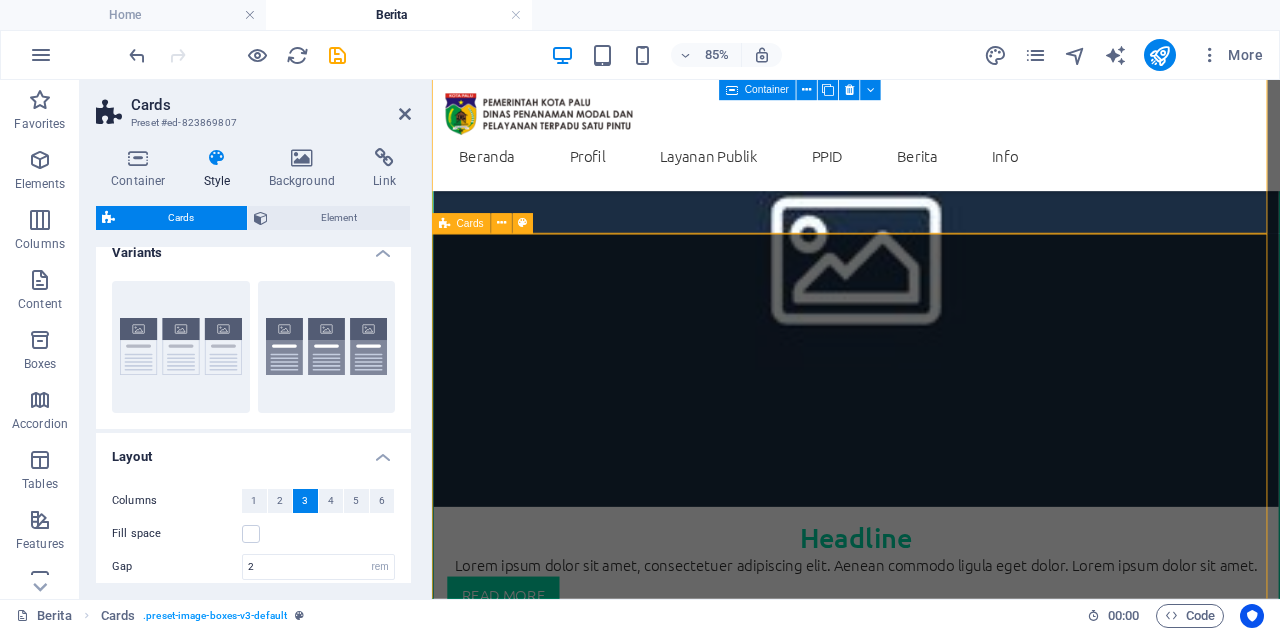 select on "rem" 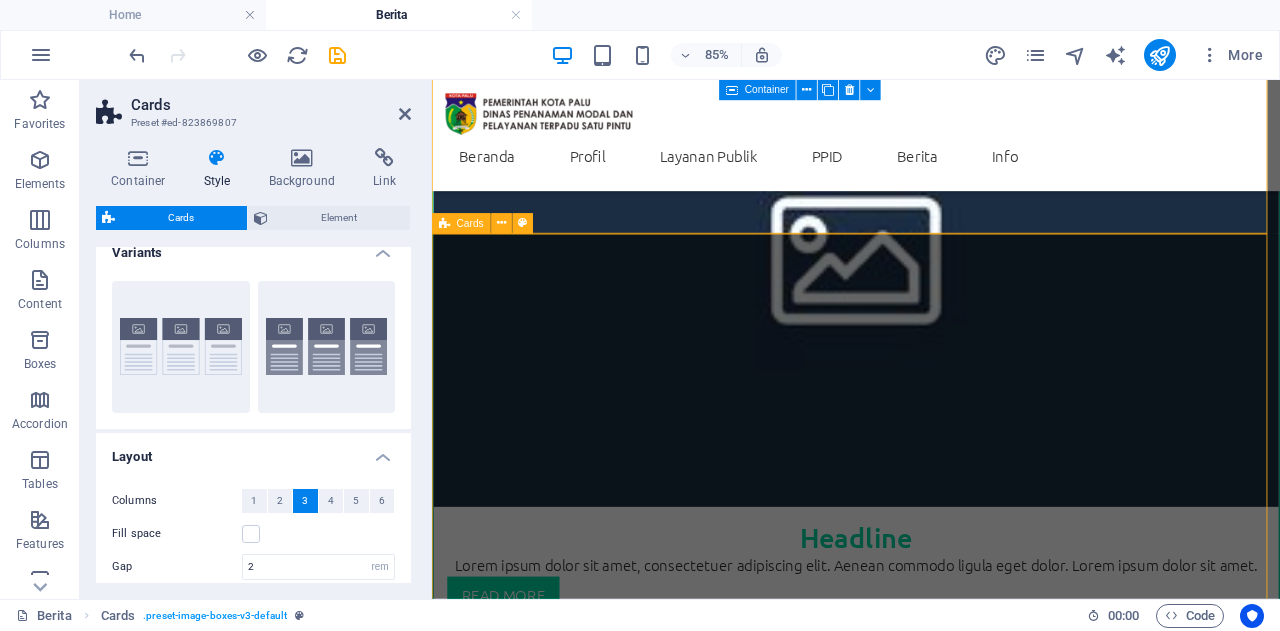 select on "px" 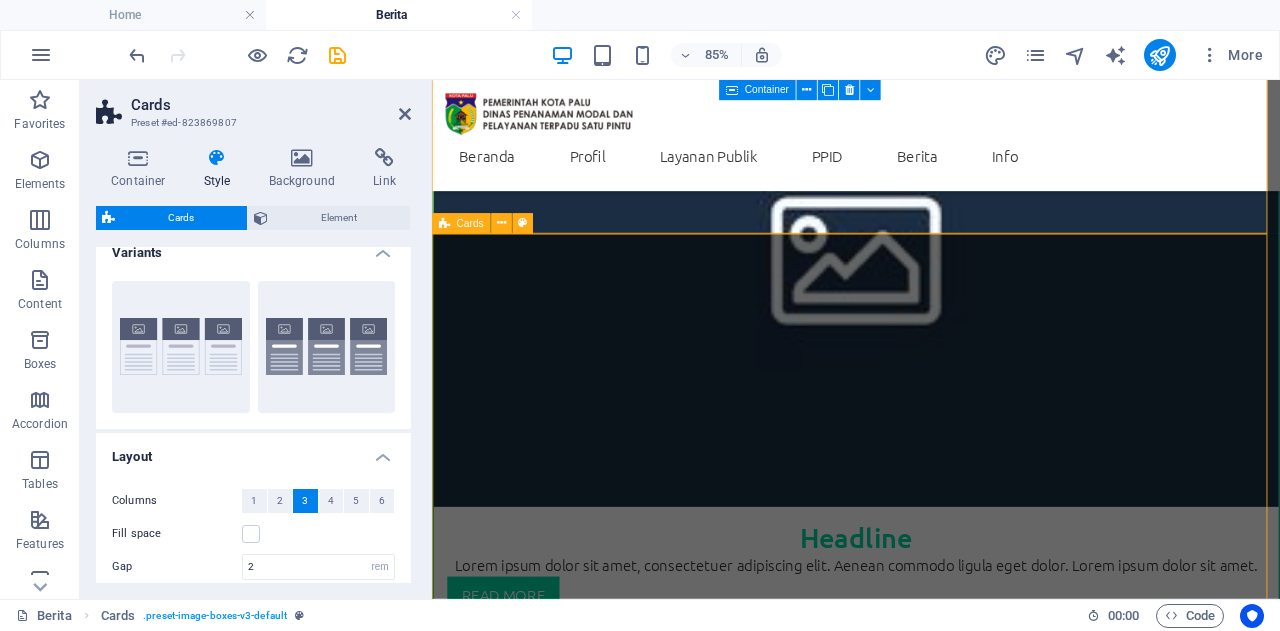 select on "px" 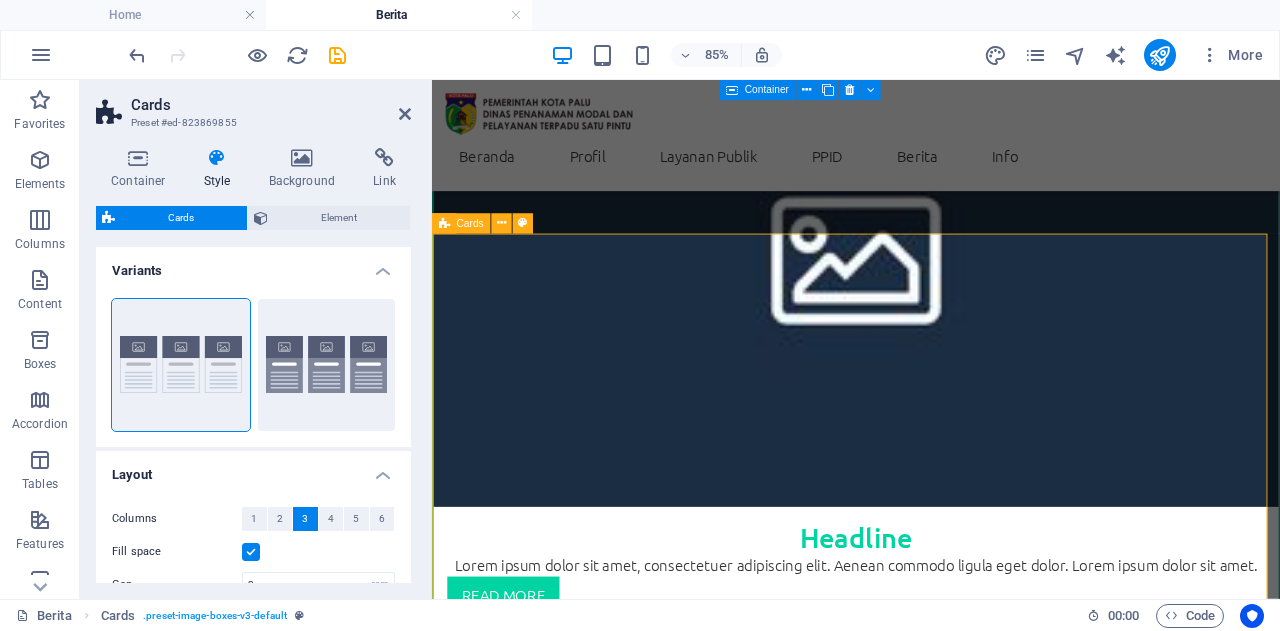 click at bounding box center (251, 552) 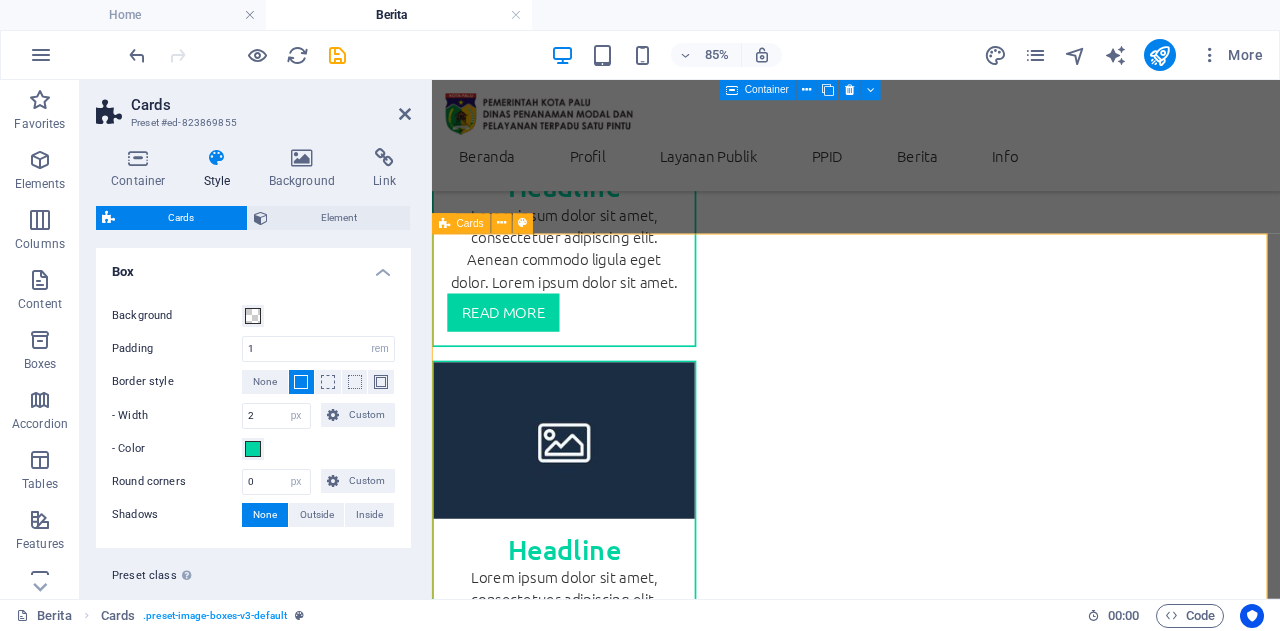 scroll, scrollTop: 450, scrollLeft: 0, axis: vertical 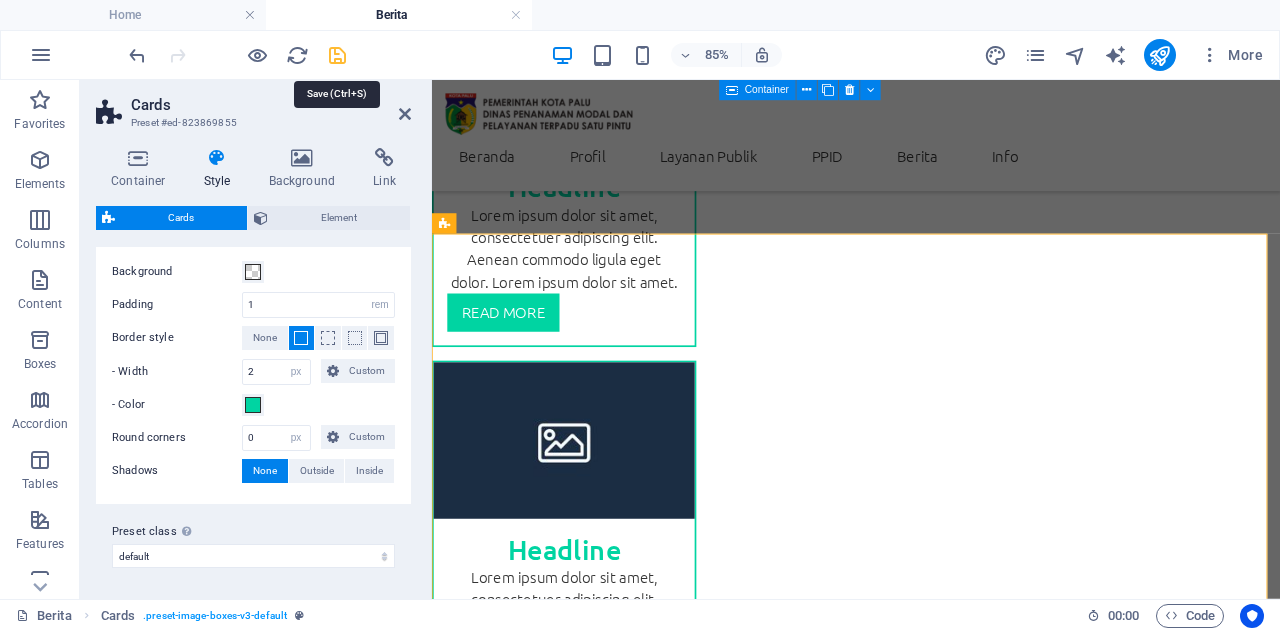 click at bounding box center [337, 55] 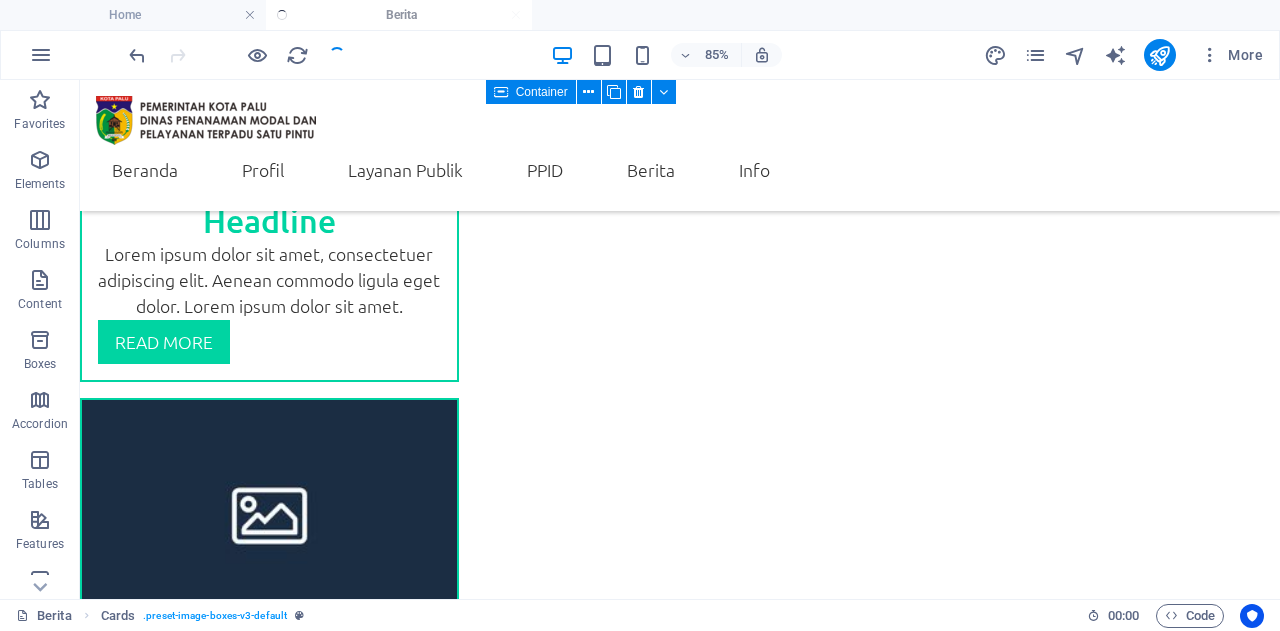 scroll, scrollTop: 854, scrollLeft: 0, axis: vertical 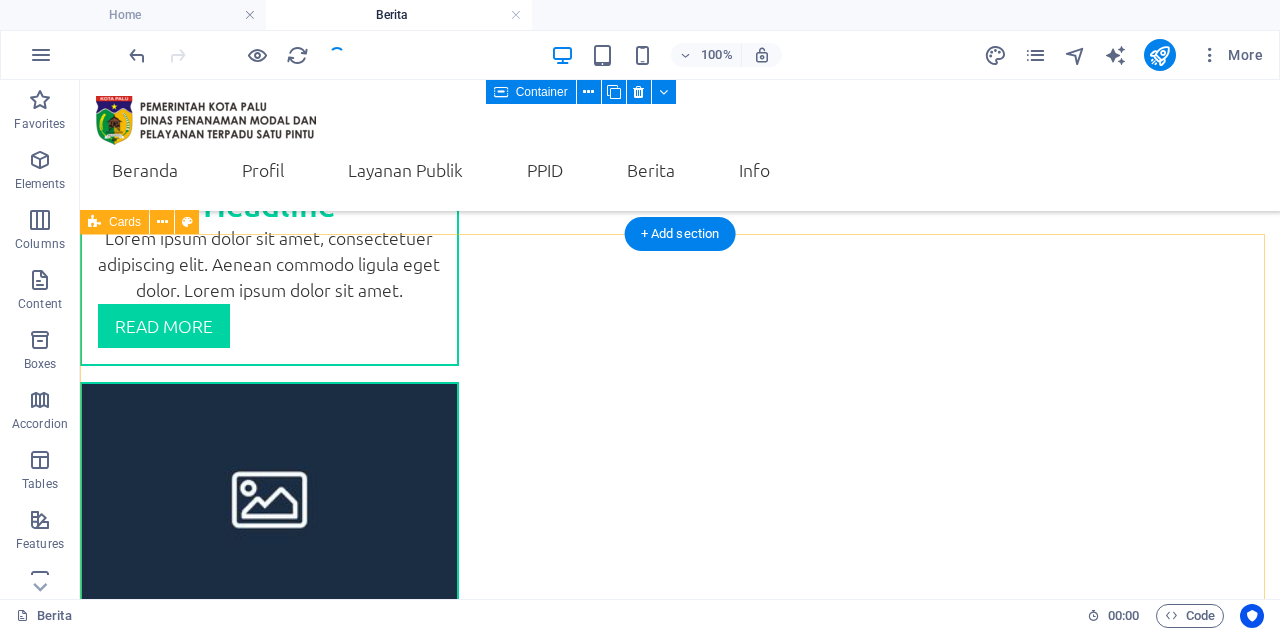 click on "Headline Lorem ipsum dolor sit amet, consectetuer adipiscing elit. Aenean commodo ligula eget dolor. Lorem ipsum dolor sit amet. read more Headline Lorem ipsum dolor sit amet, consectetuer adipiscing elit. Aenean commodo ligula eget dolor. Lorem ipsum dolor sit amet. read more Headline Lorem ipsum dolor sit amet, consectetuer adipiscing elit. Aenean commodo ligula eget dolor. Lorem ipsum dolor sit amet. read more" at bounding box center (680, 1970) 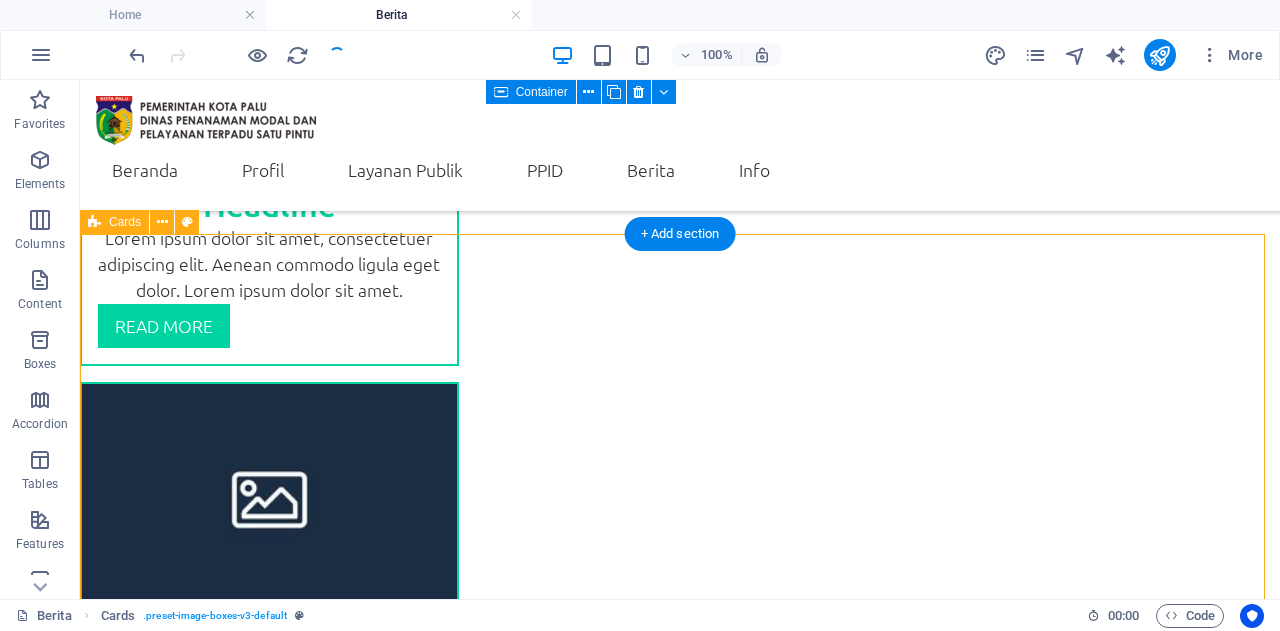 click on "Headline Lorem ipsum dolor sit amet, consectetuer adipiscing elit. Aenean commodo ligula eget dolor. Lorem ipsum dolor sit amet. read more Headline Lorem ipsum dolor sit amet, consectetuer adipiscing elit. Aenean commodo ligula eget dolor. Lorem ipsum dolor sit amet. read more Headline Lorem ipsum dolor sit amet, consectetuer adipiscing elit. Aenean commodo ligula eget dolor. Lorem ipsum dolor sit amet. read more" at bounding box center (680, 1970) 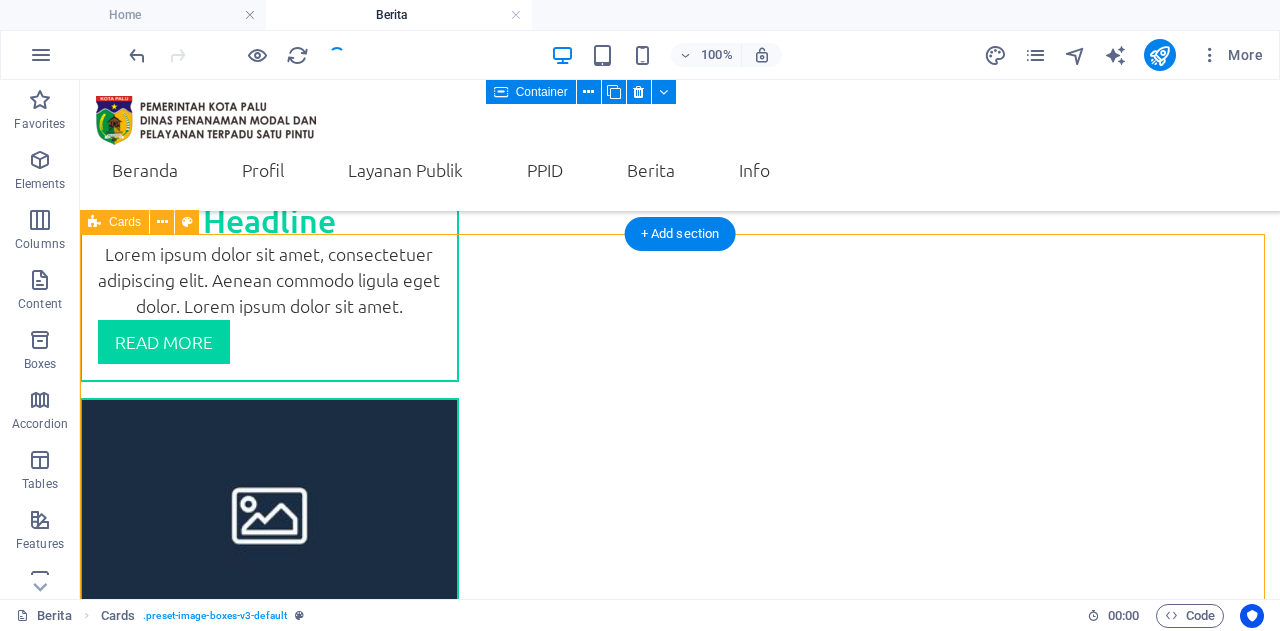 select on "rem" 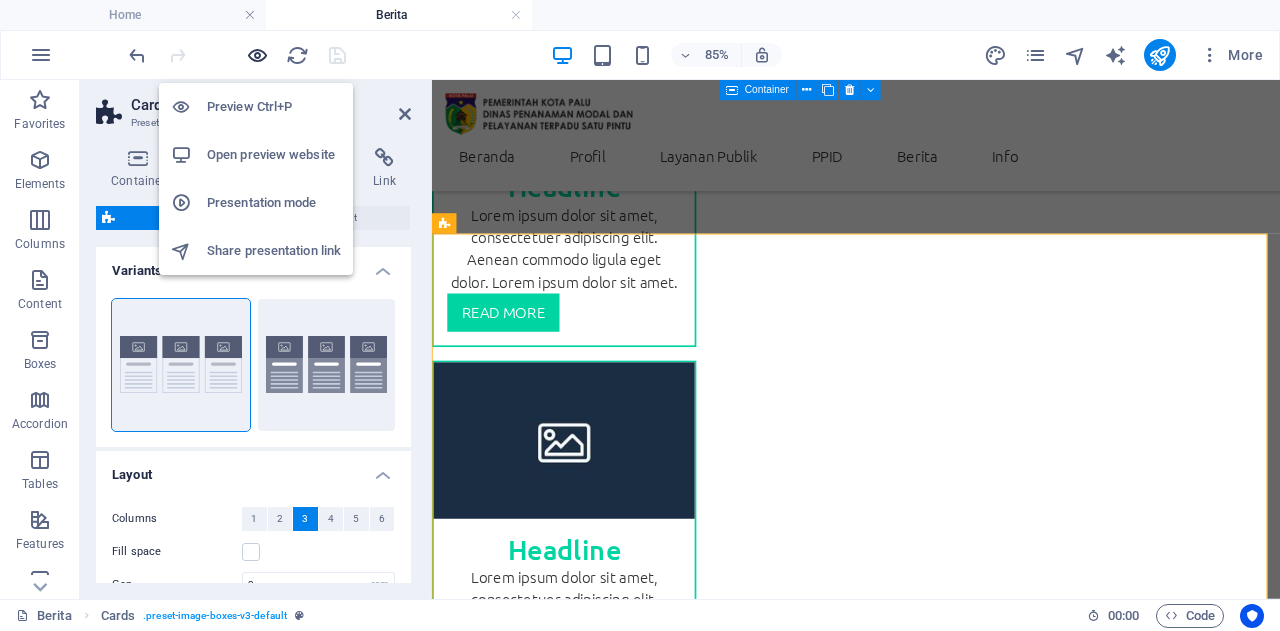 click at bounding box center [257, 55] 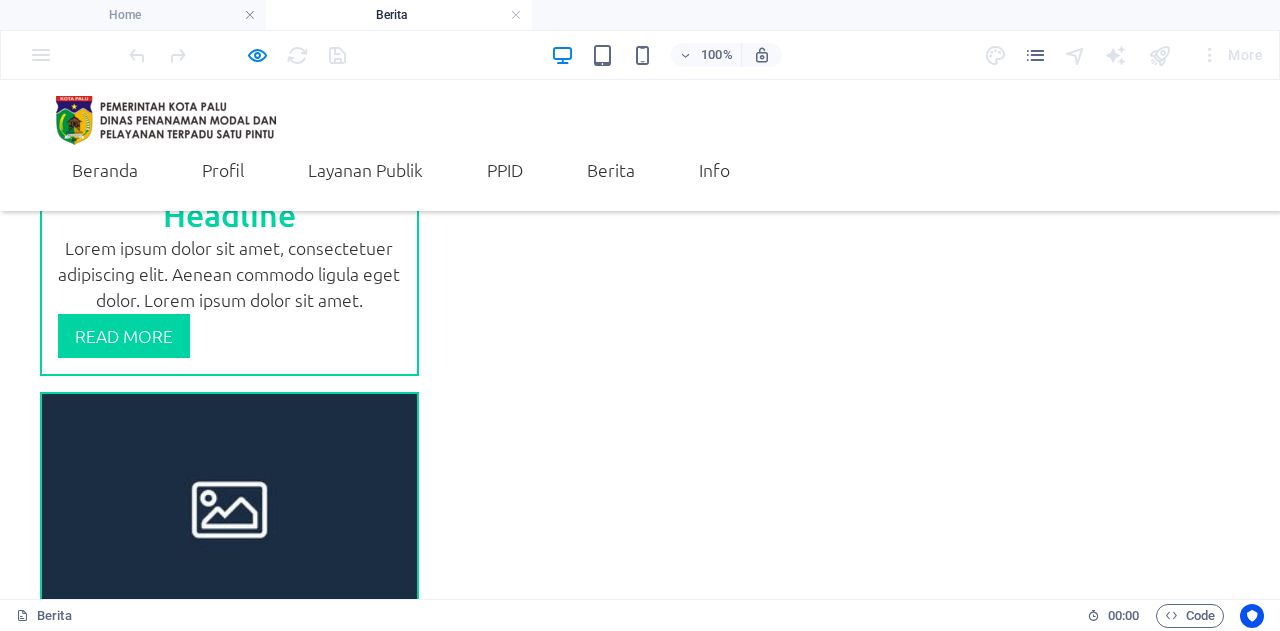 scroll, scrollTop: 842, scrollLeft: 0, axis: vertical 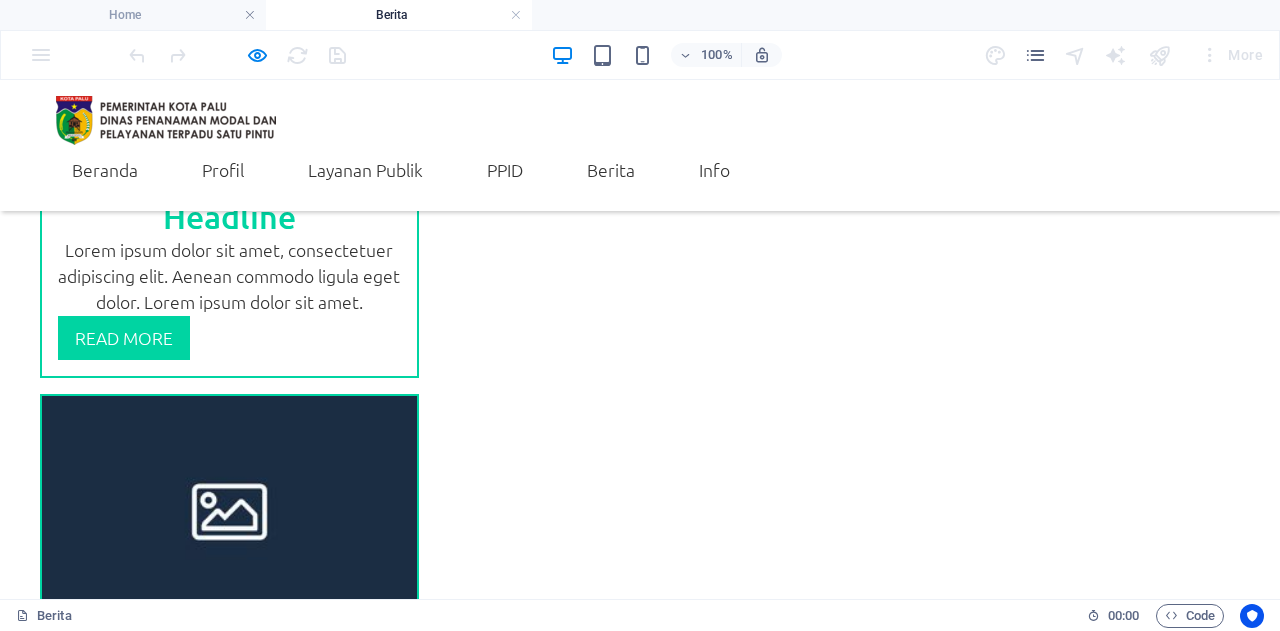 click on "read More" at bounding box center (229, 786) 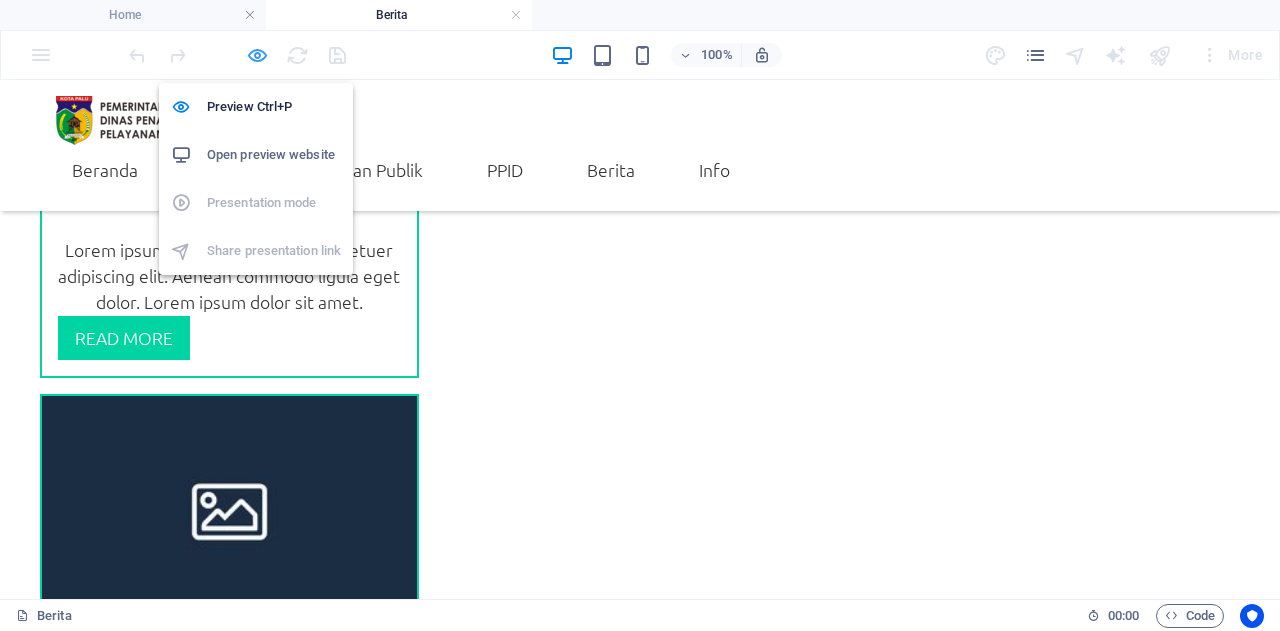click at bounding box center [257, 55] 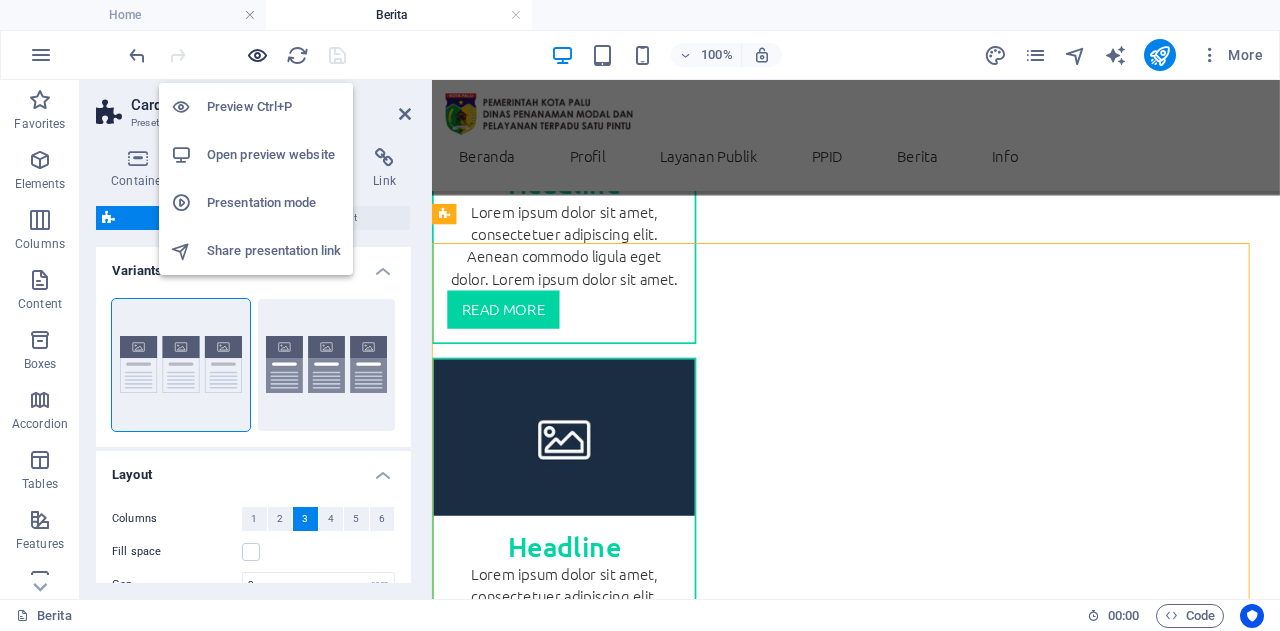 scroll, scrollTop: 849, scrollLeft: 0, axis: vertical 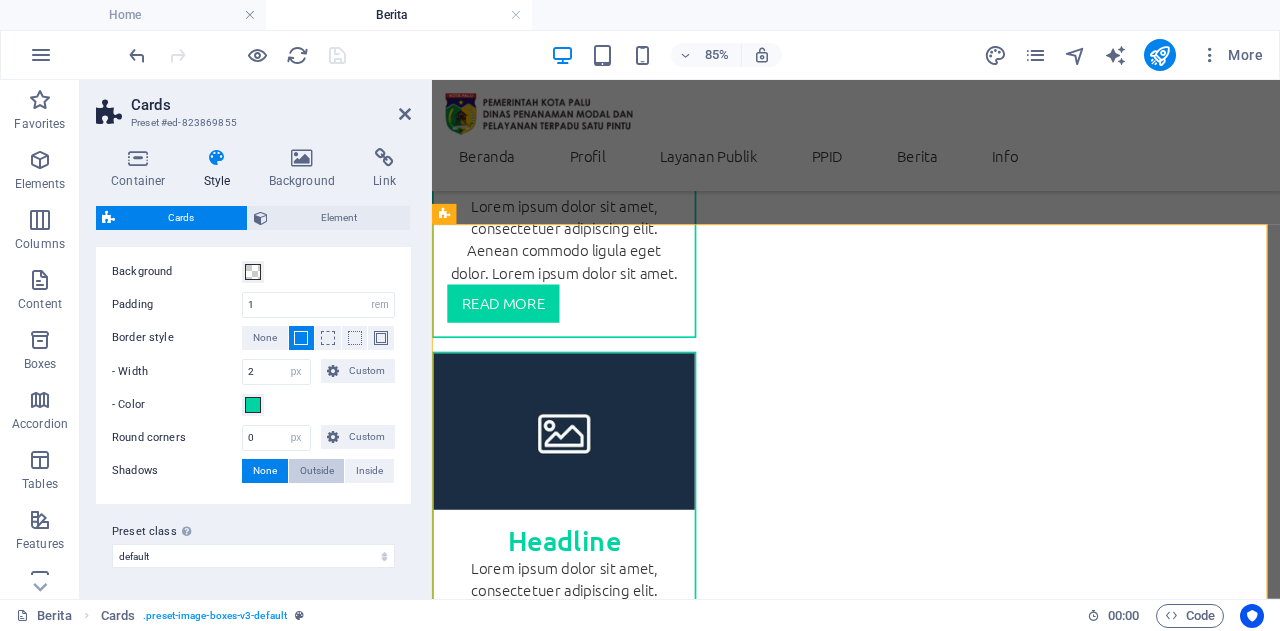 click on "Outside" at bounding box center [317, 471] 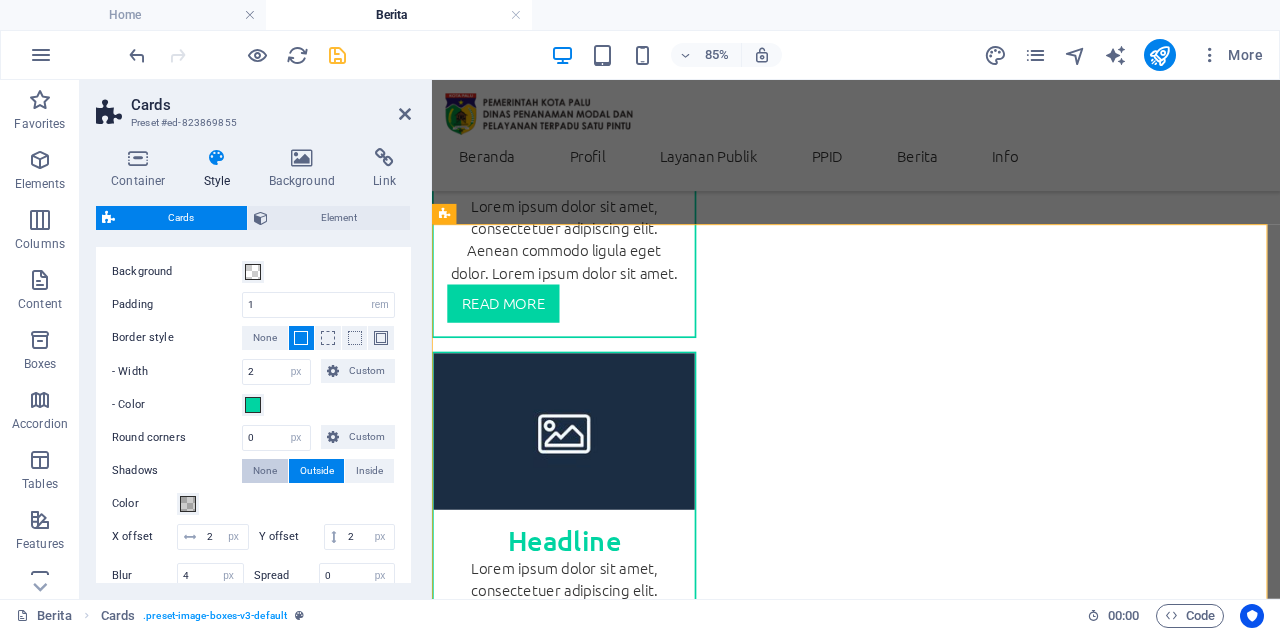 click on "None" at bounding box center [265, 471] 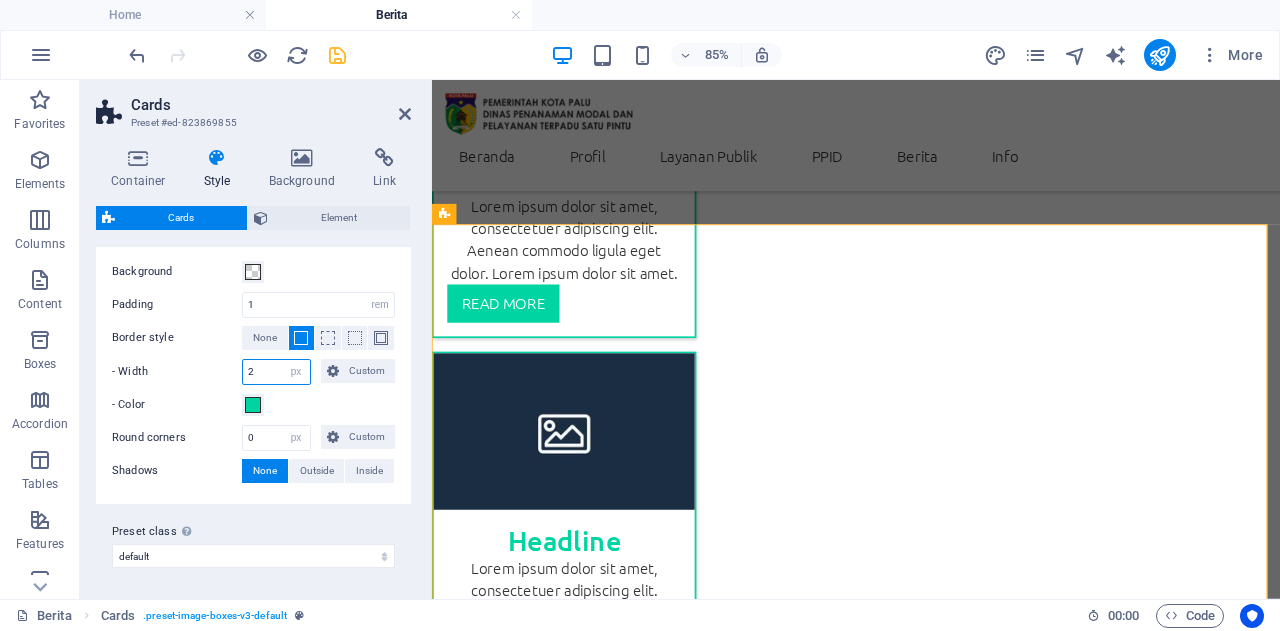 click on "2" at bounding box center [276, 372] 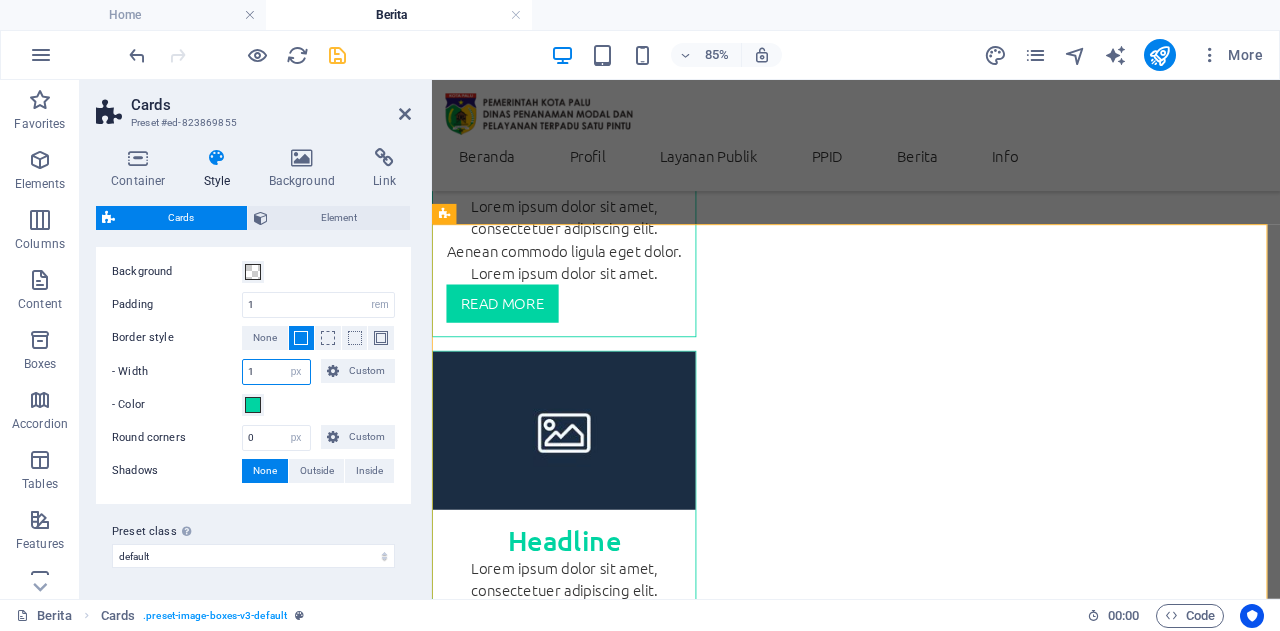scroll, scrollTop: 849, scrollLeft: 0, axis: vertical 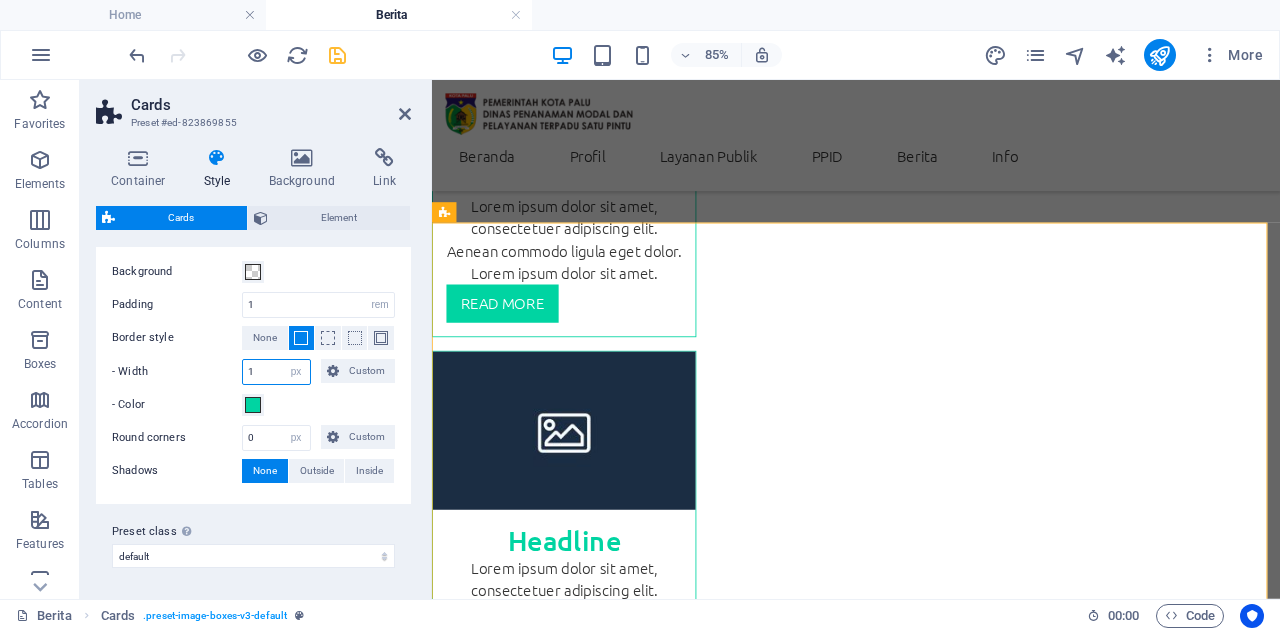 click on "1" at bounding box center [276, 372] 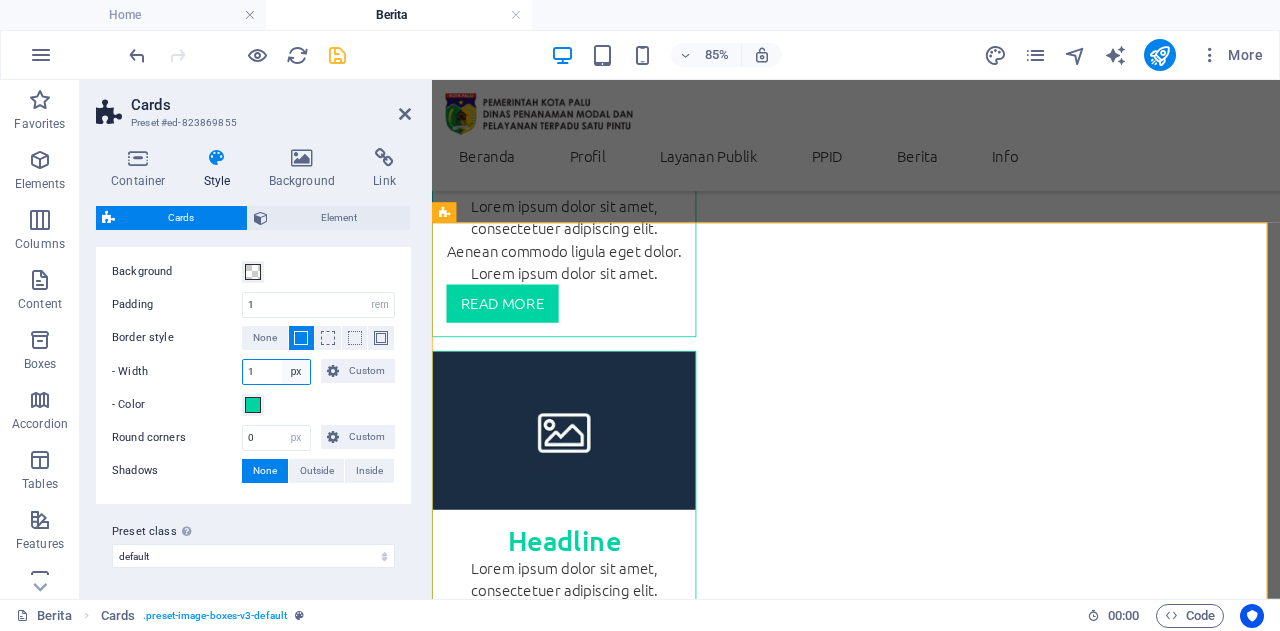 type on "2" 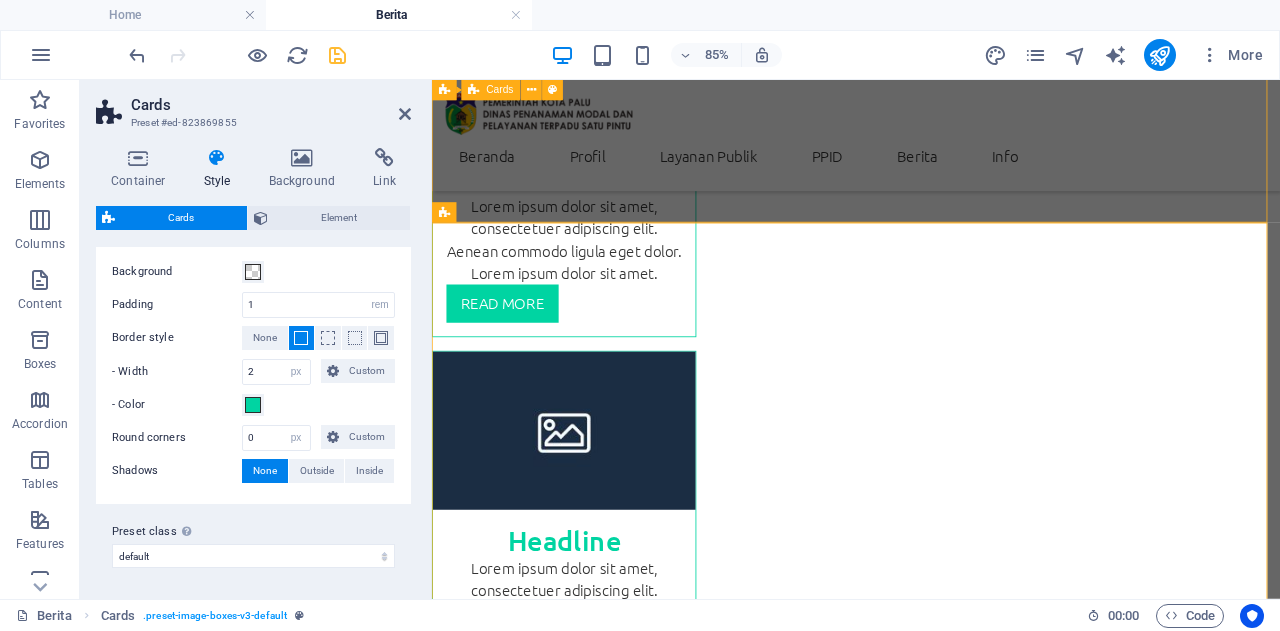 click on "Headline Lorem ipsum dolor sit amet, consectetuer adipiscing elit. Aenean commodo ligula eget dolor. Lorem ipsum dolor sit amet. read More Headline Lorem ipsum dolor sit amet, consectetuer adipiscing elit. Aenean commodo ligula eget dolor. Lorem ipsum dolor sit amet. read More Headline Lorem ipsum dolor sit amet, consectetuer adipiscing elit. Aenean commodo ligula eget dolor. Lorem ipsum dolor sit amet. read More" at bounding box center (931, 603) 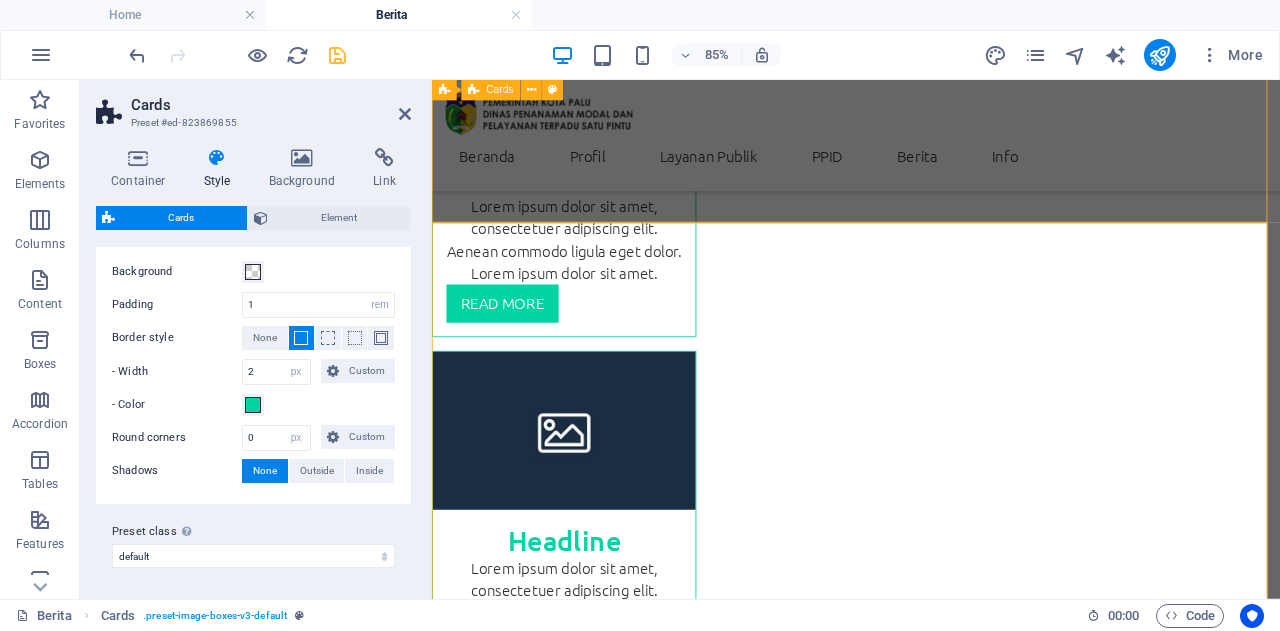 click on "Headline Lorem ipsum dolor sit amet, consectetuer adipiscing elit. Aenean commodo ligula eget dolor. Lorem ipsum dolor sit amet. read More Headline Lorem ipsum dolor sit amet, consectetuer adipiscing elit. Aenean commodo ligula eget dolor. Lorem ipsum dolor sit amet. read More Headline Lorem ipsum dolor sit amet, consectetuer adipiscing elit. Aenean commodo ligula eget dolor. Lorem ipsum dolor sit amet. read More" at bounding box center (931, 603) 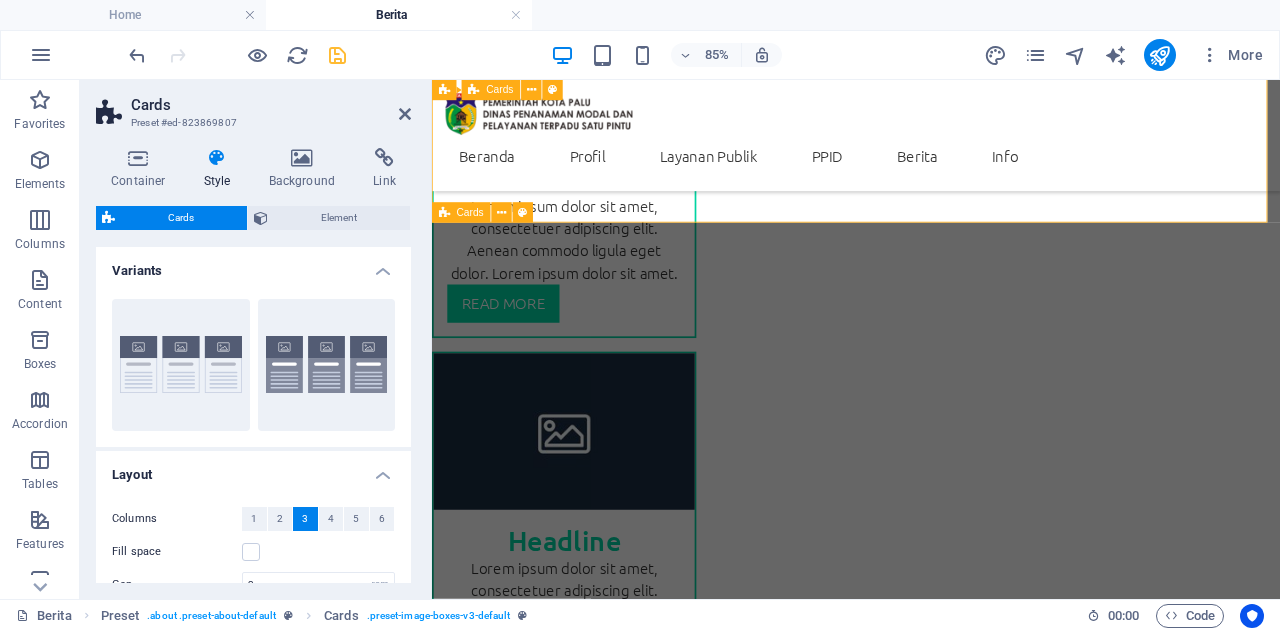 scroll, scrollTop: 849, scrollLeft: 0, axis: vertical 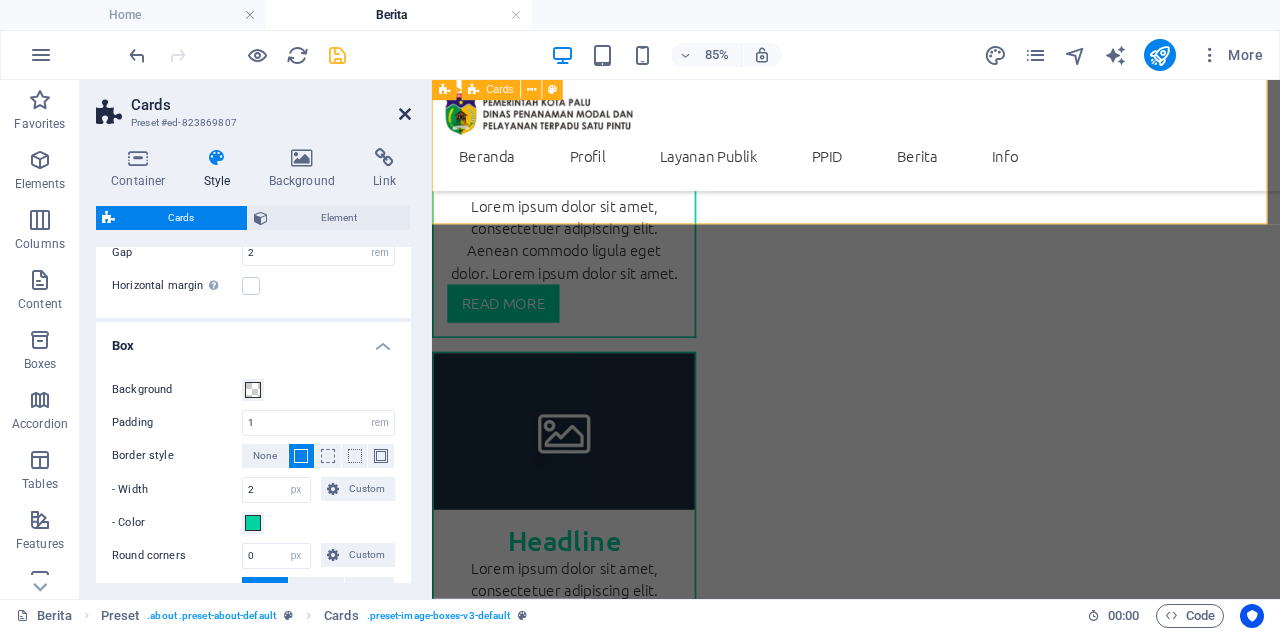 click at bounding box center (405, 114) 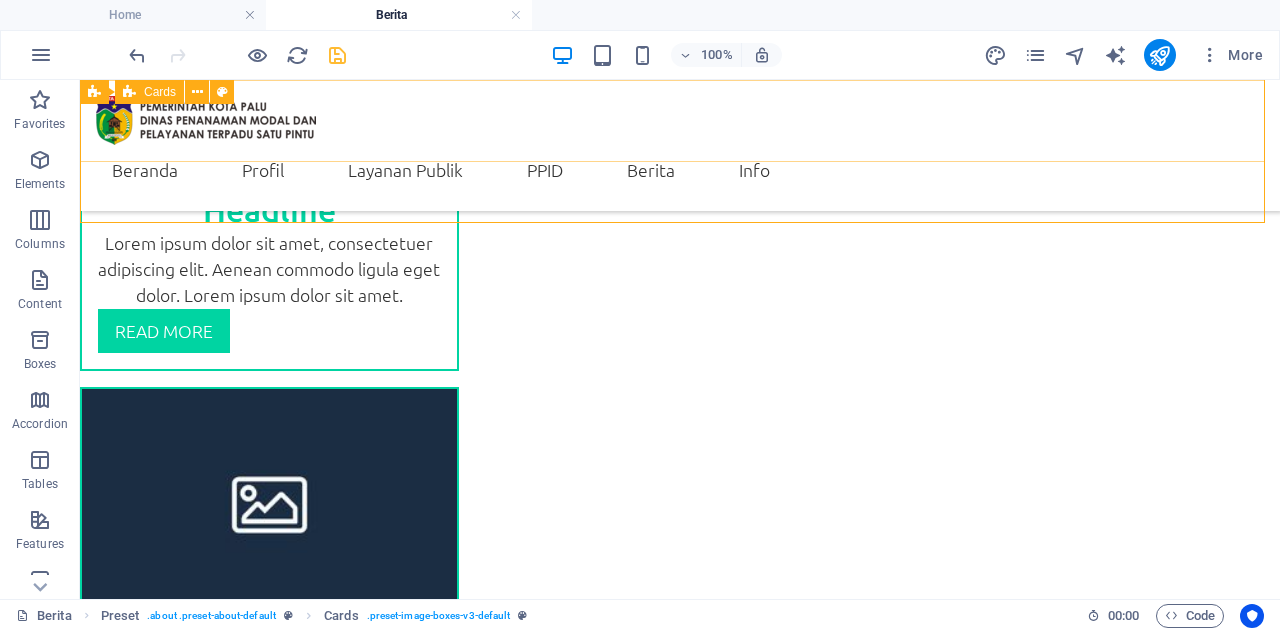 scroll, scrollTop: 865, scrollLeft: 0, axis: vertical 